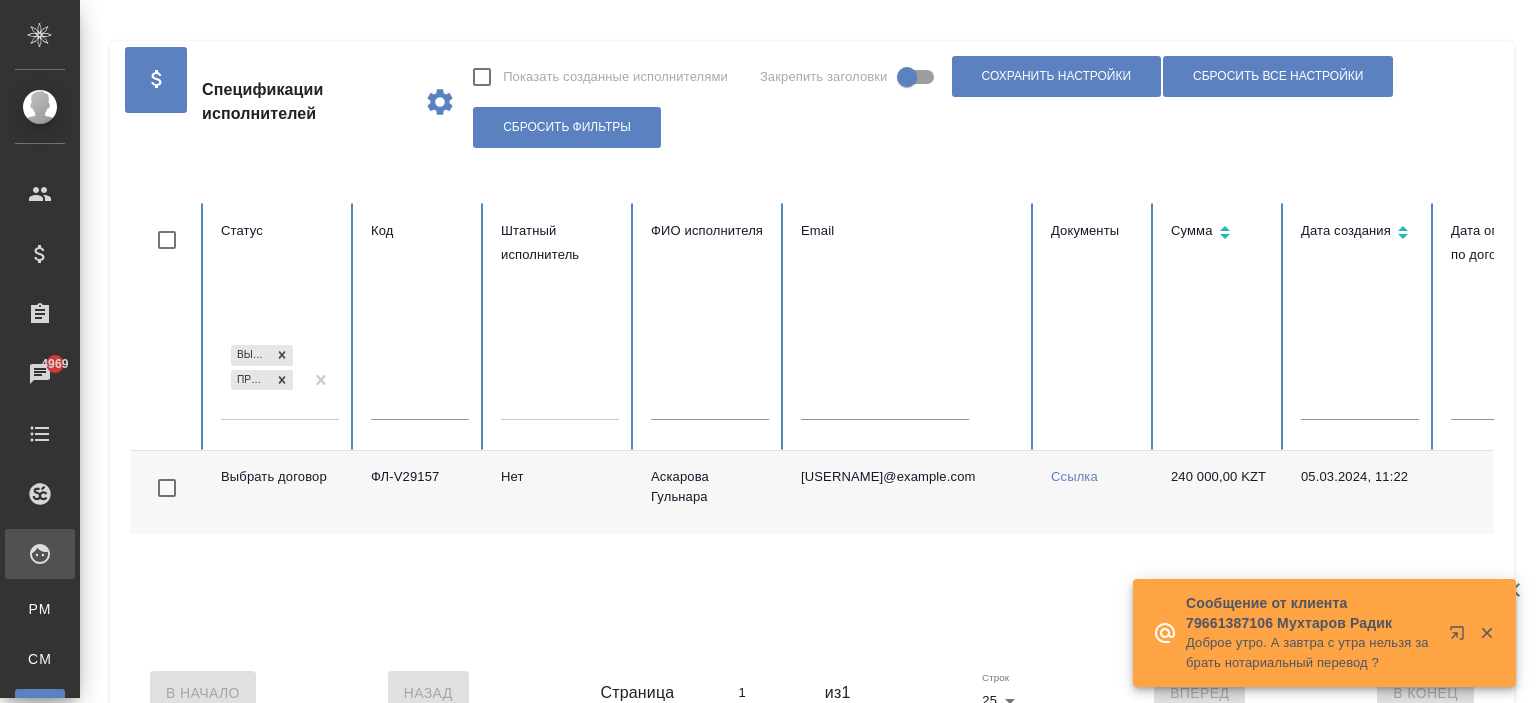 scroll, scrollTop: 0, scrollLeft: 0, axis: both 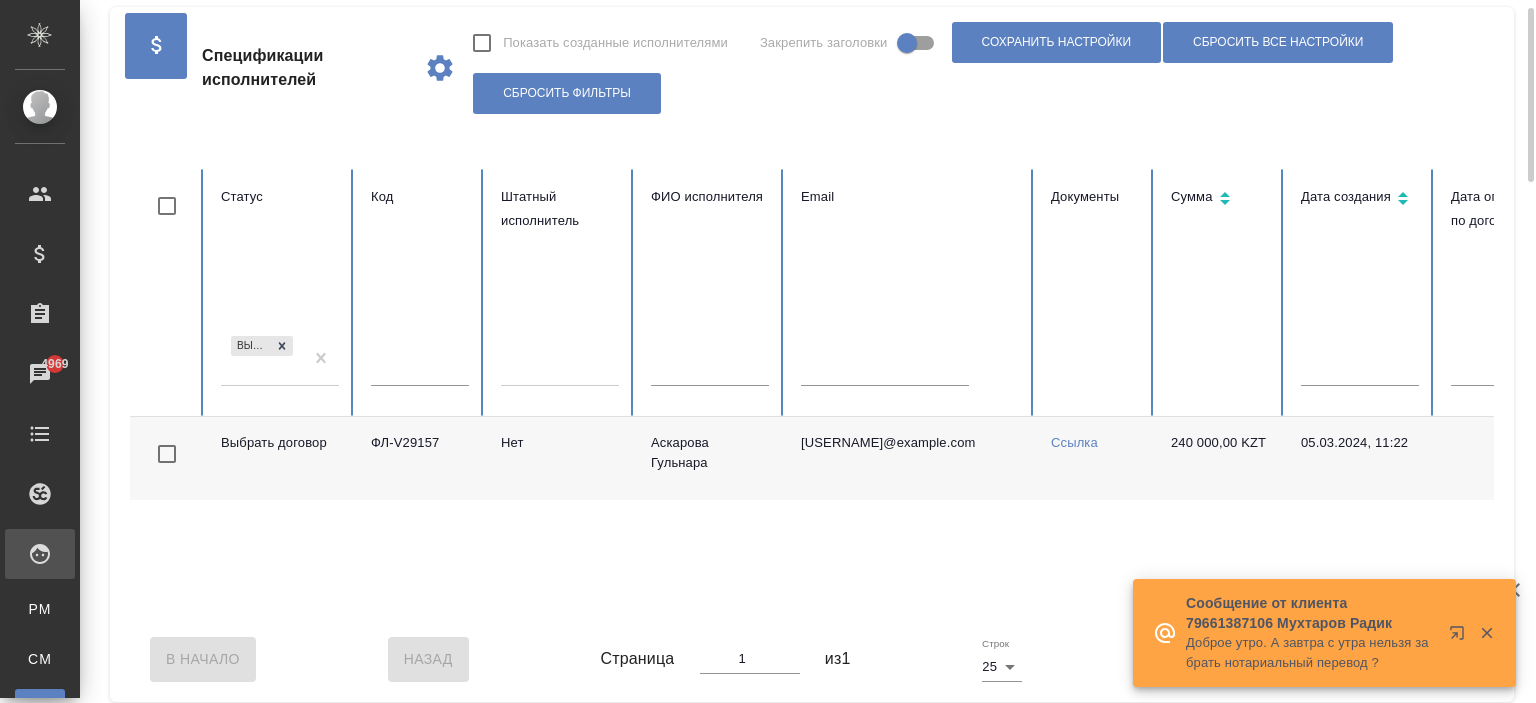 click on "Выбрать договор" at bounding box center (262, 359) 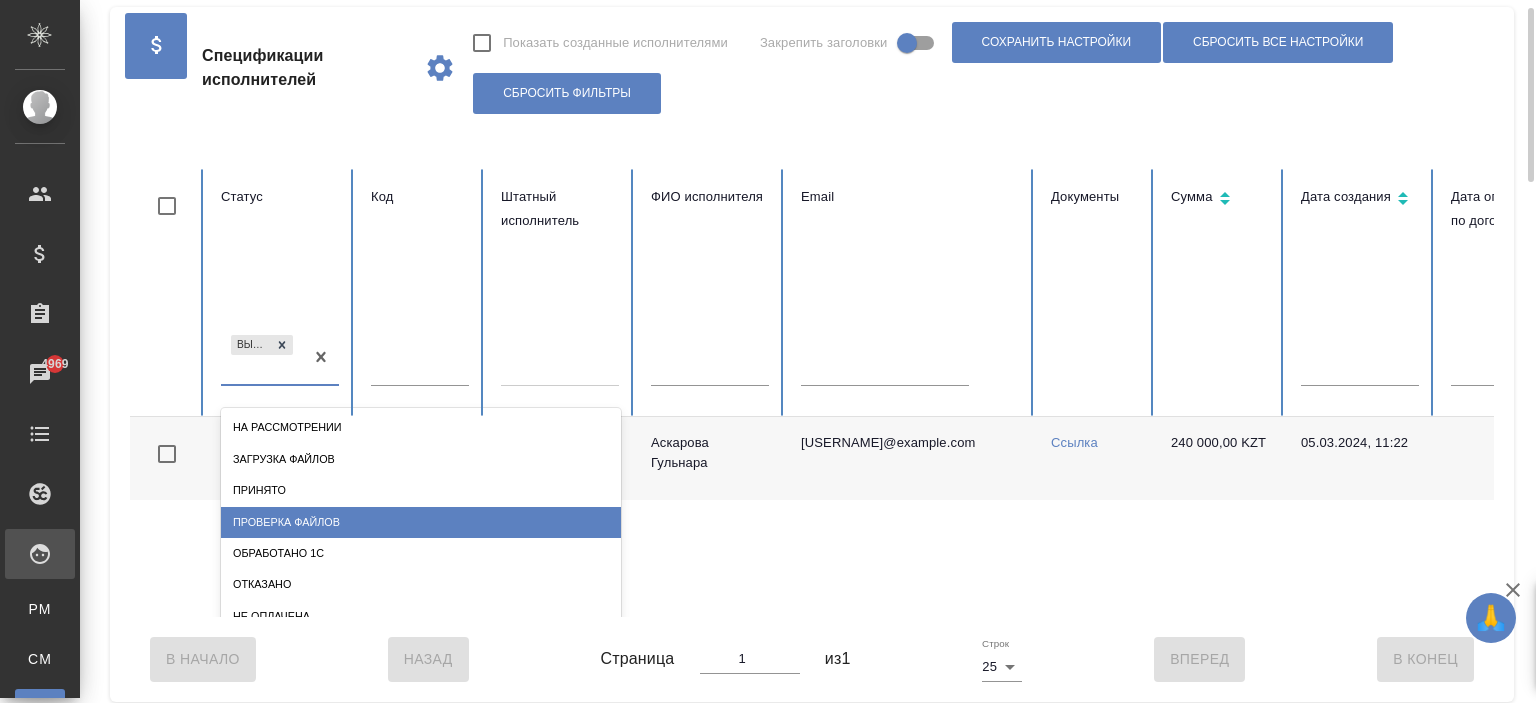 click on "Проверка файлов" at bounding box center (421, 522) 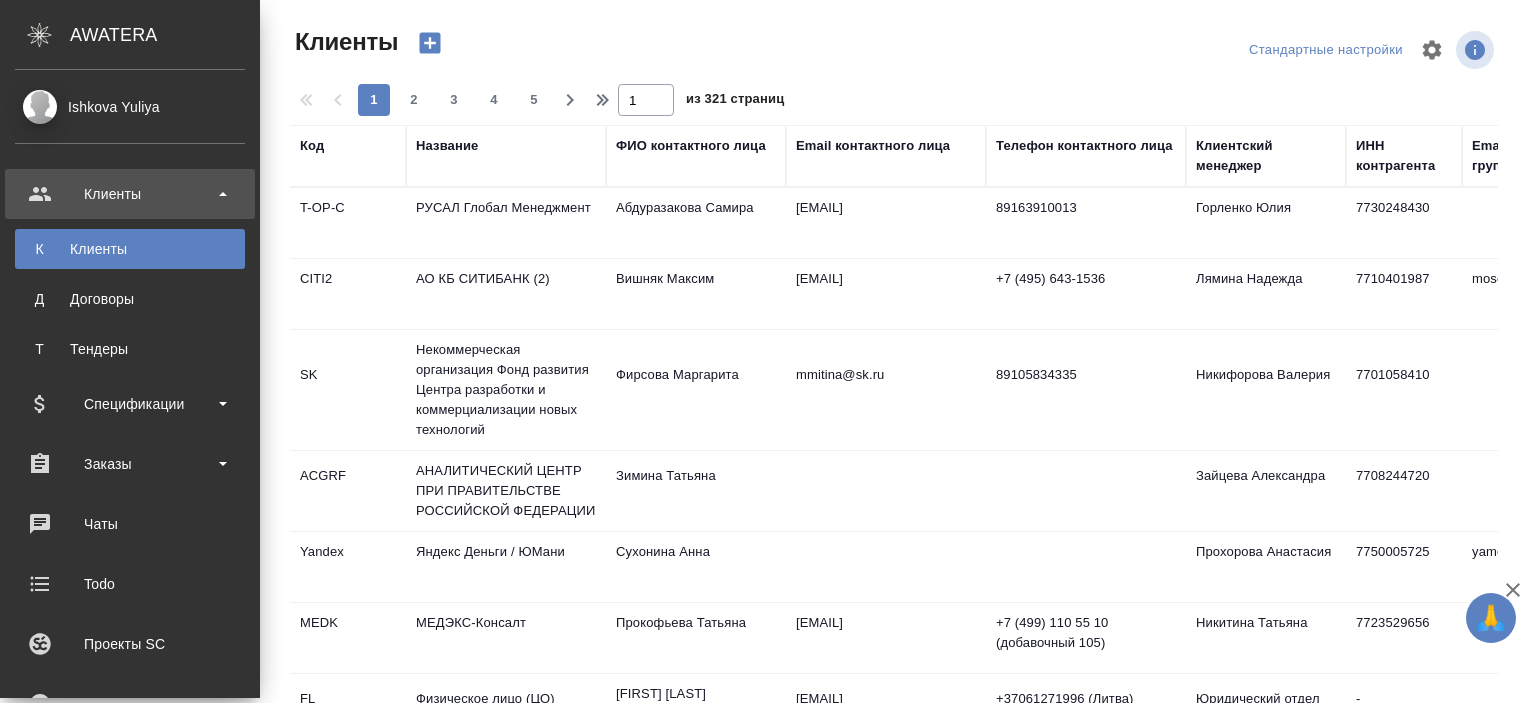 select on "RU" 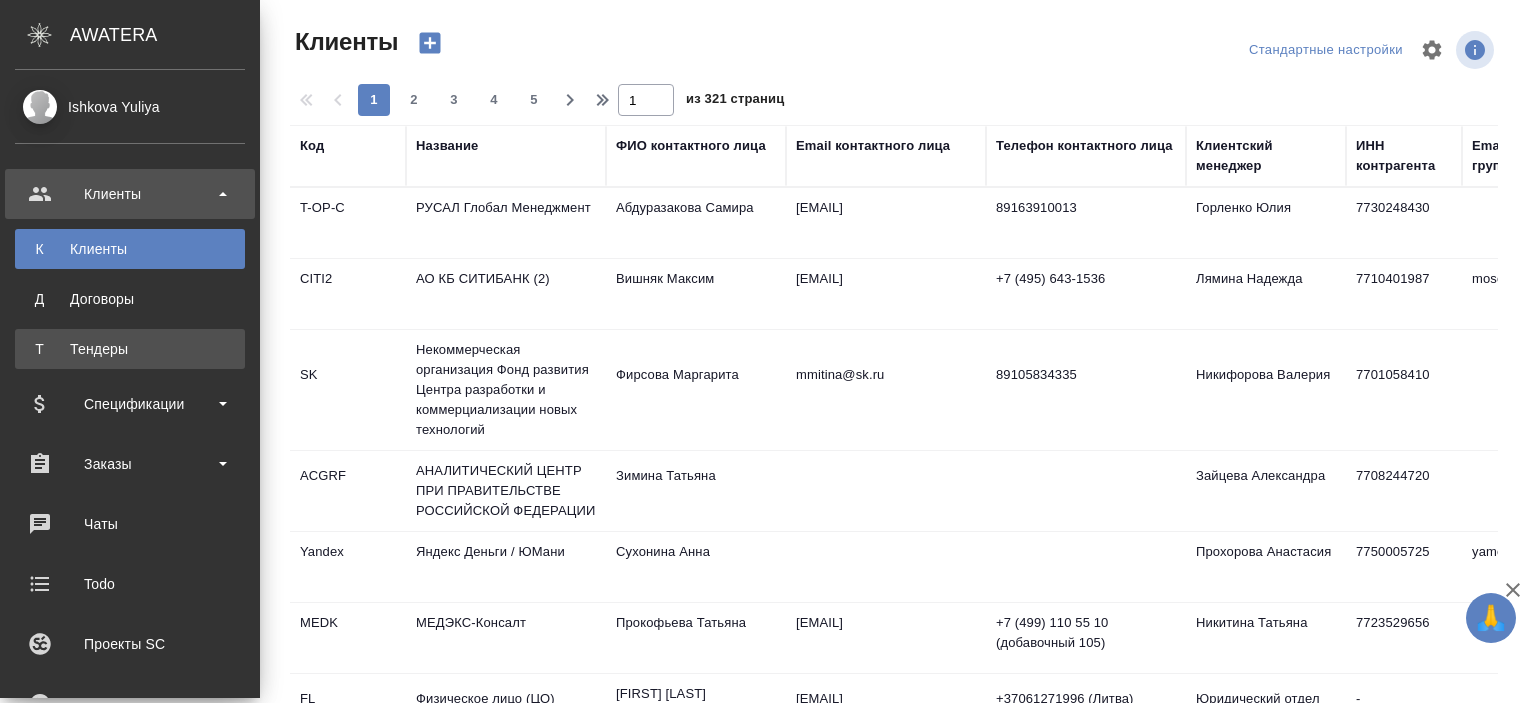 scroll, scrollTop: 0, scrollLeft: 0, axis: both 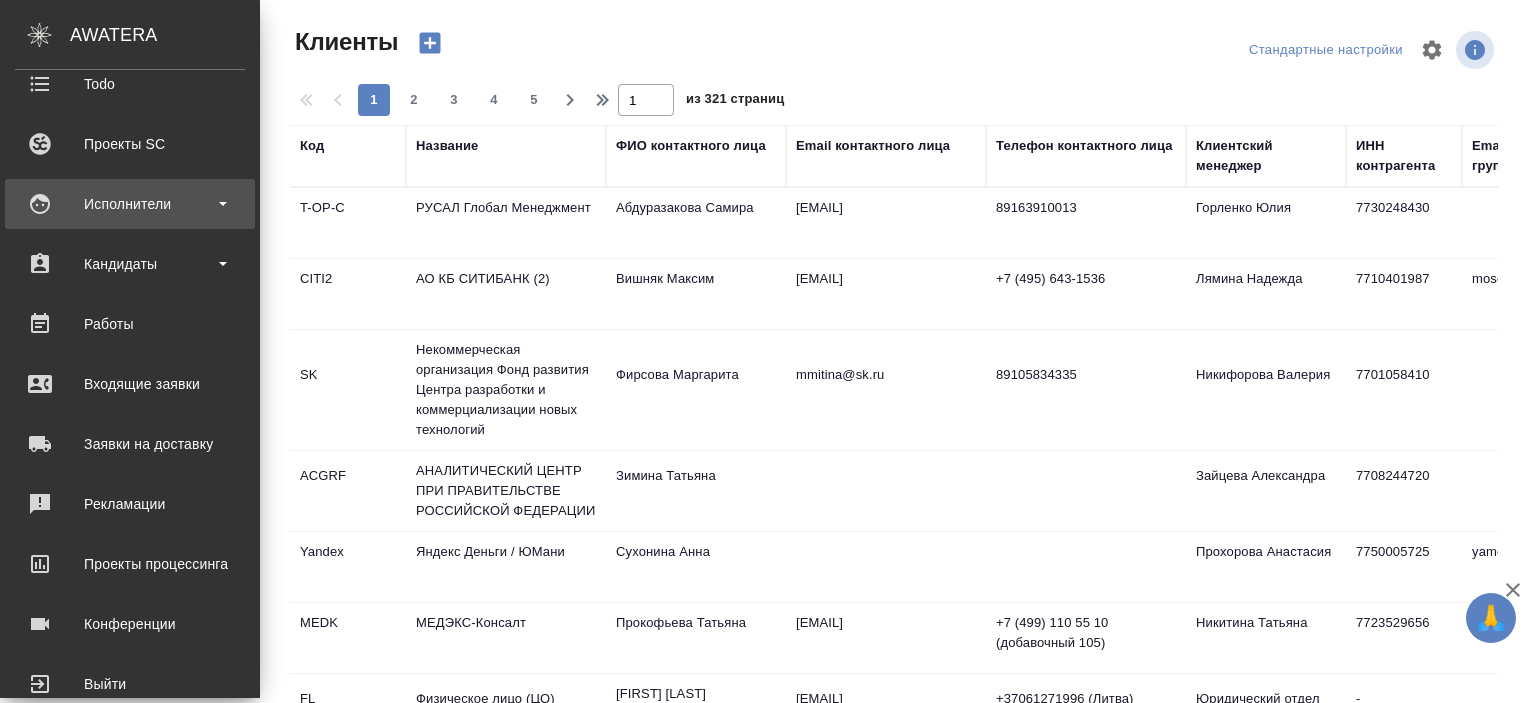 click on "Исполнители" at bounding box center [130, 204] 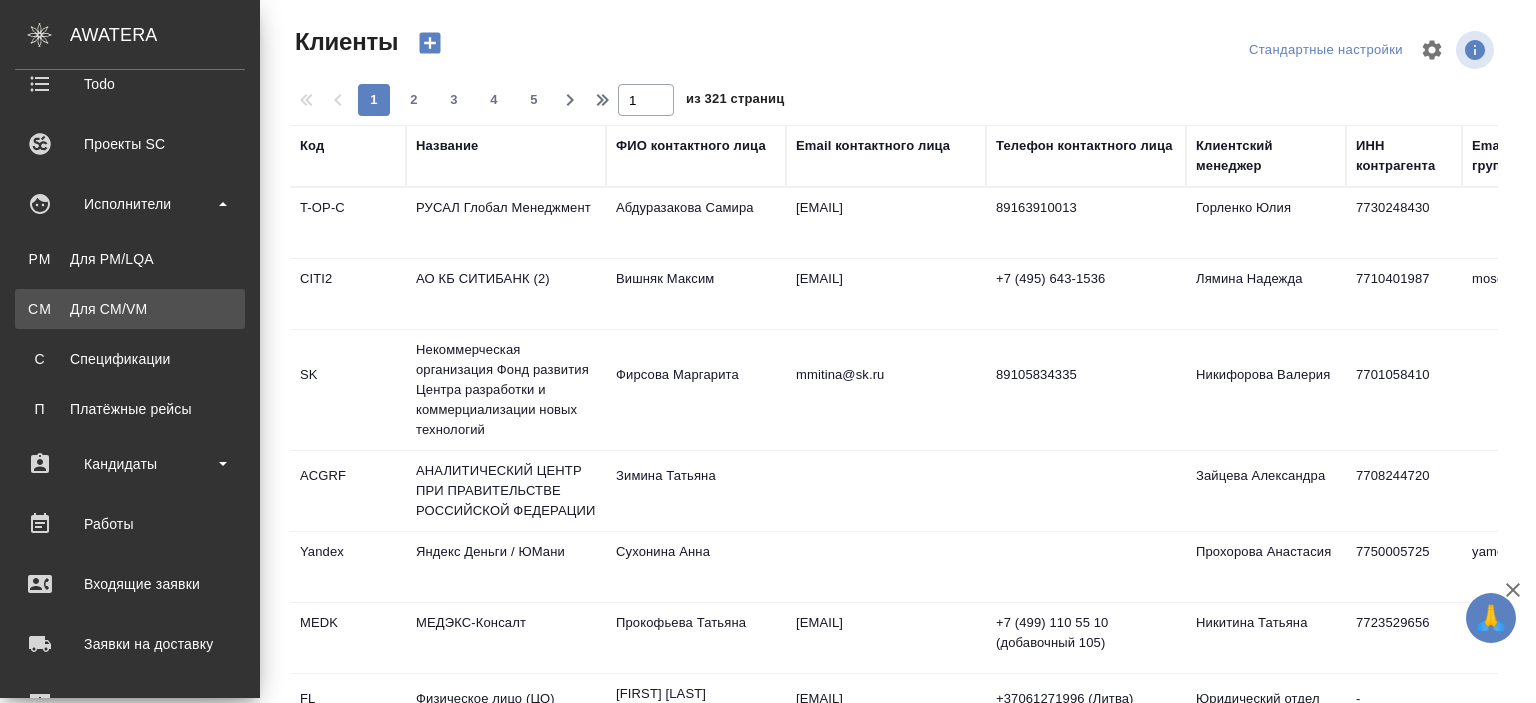 click on "Для CM/VM" at bounding box center [130, 309] 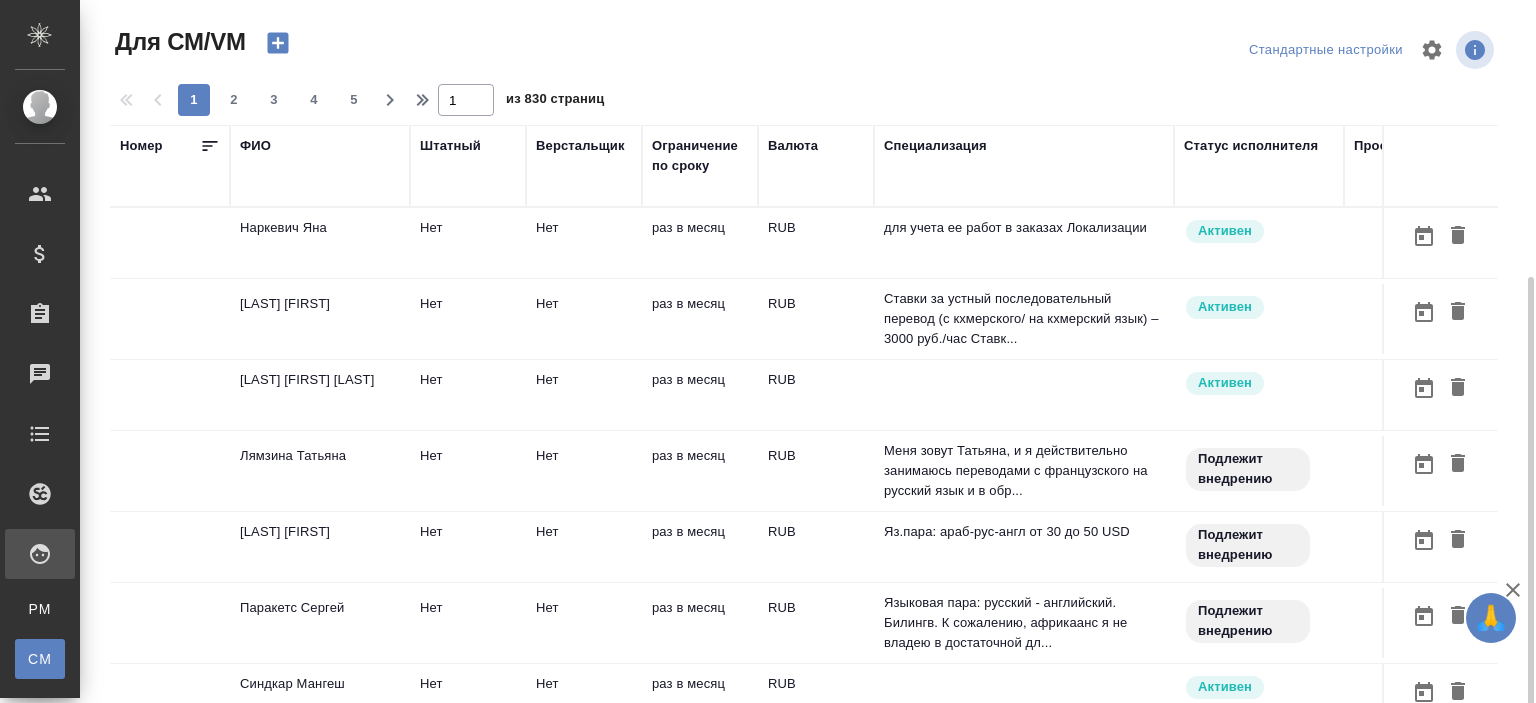 scroll, scrollTop: 152, scrollLeft: 0, axis: vertical 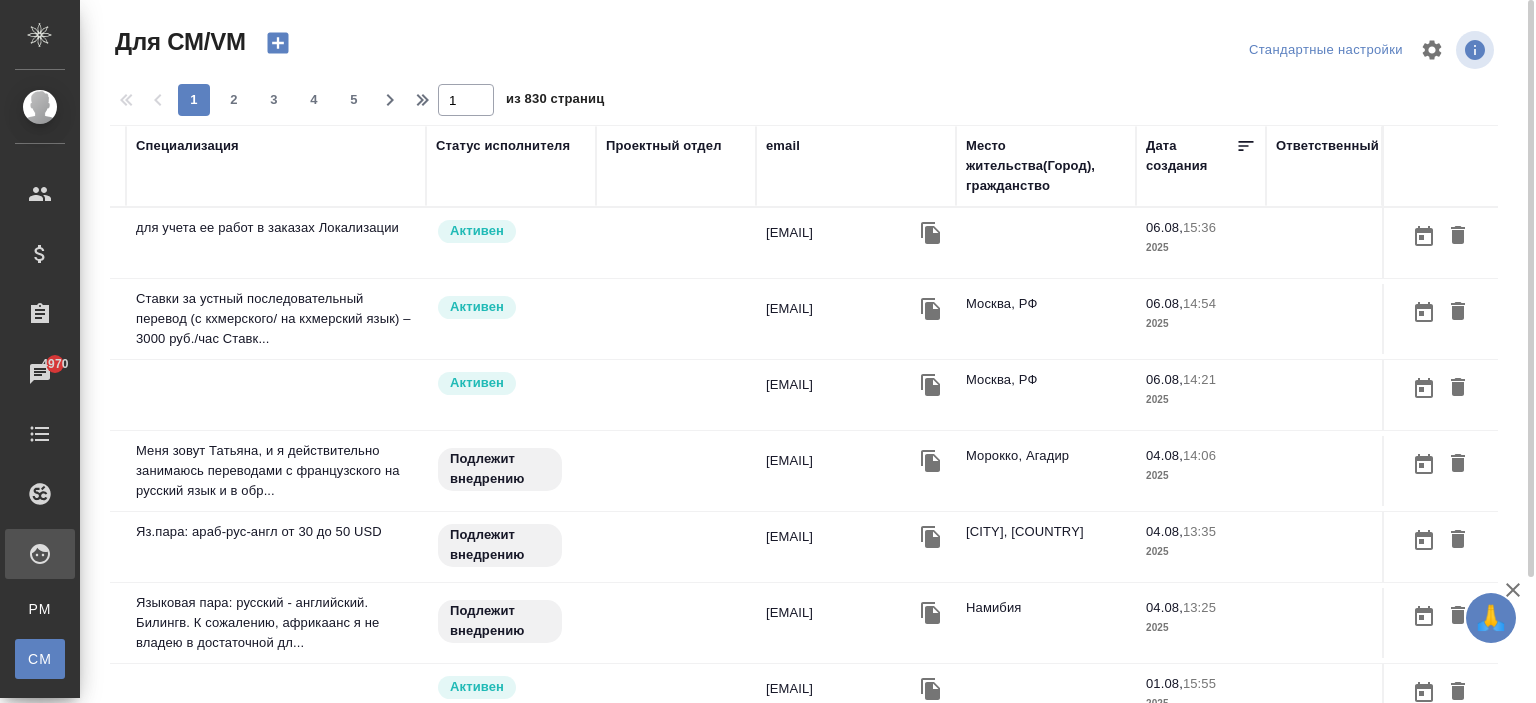 click on "email" at bounding box center [783, 146] 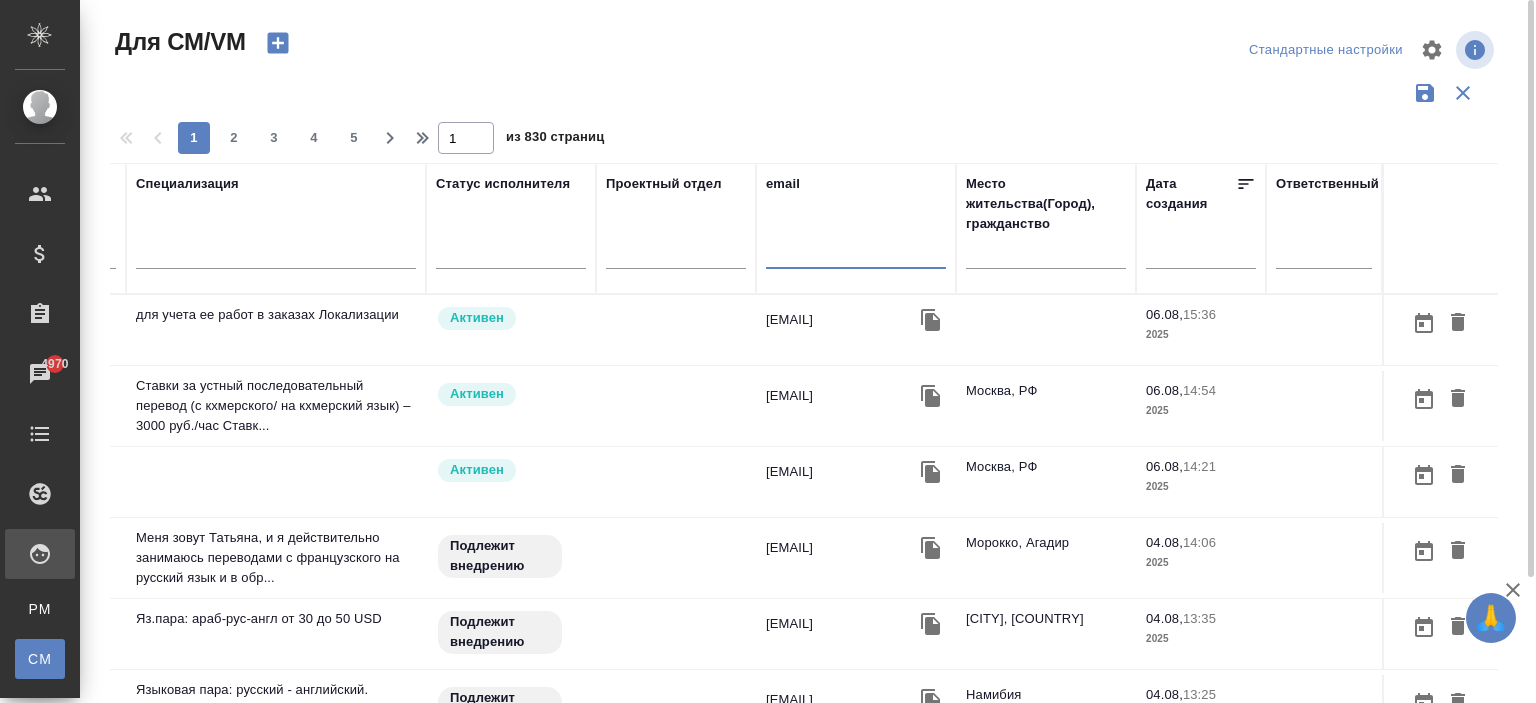 drag, startPoint x: 771, startPoint y: 240, endPoint x: 761, endPoint y: 256, distance: 18.867962 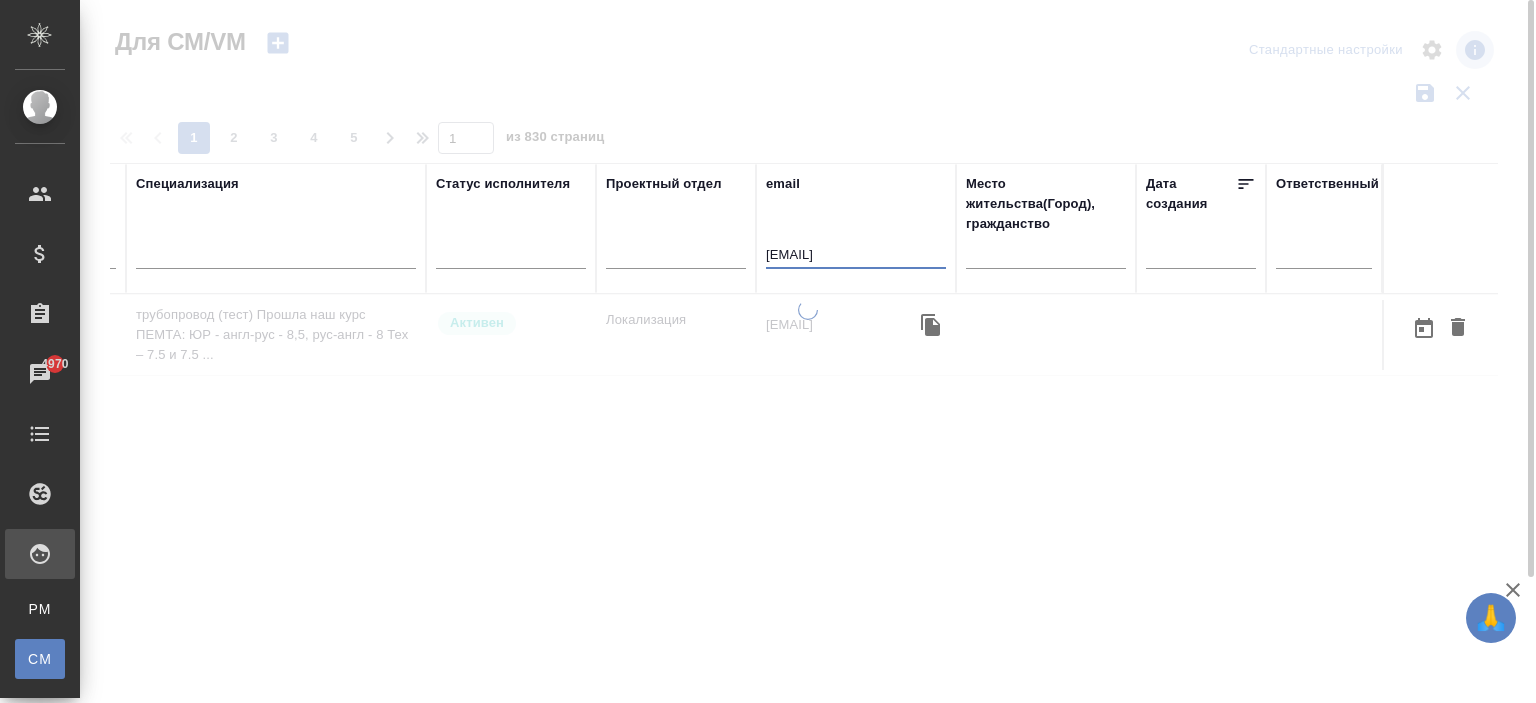 scroll, scrollTop: 0, scrollLeft: 748, axis: horizontal 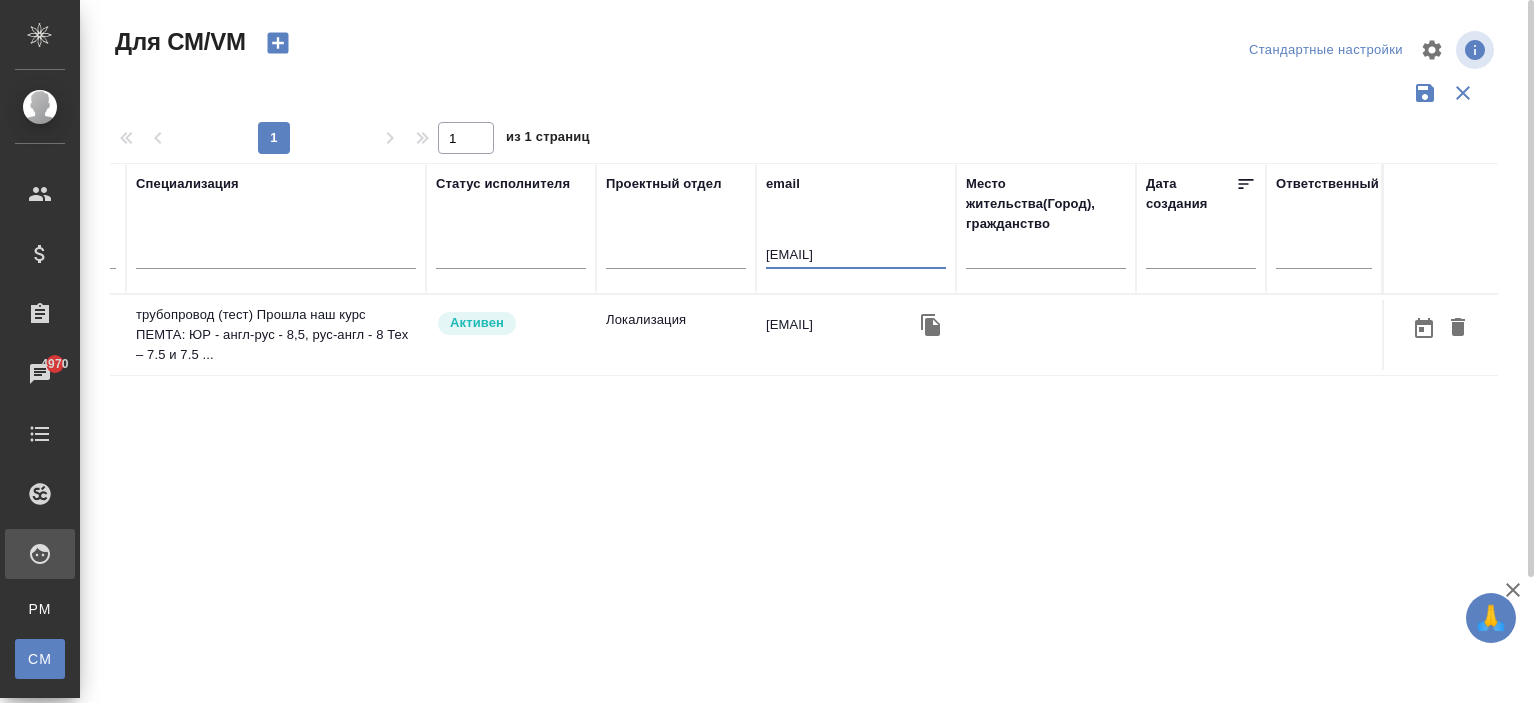type on "tatis69@mail.ru" 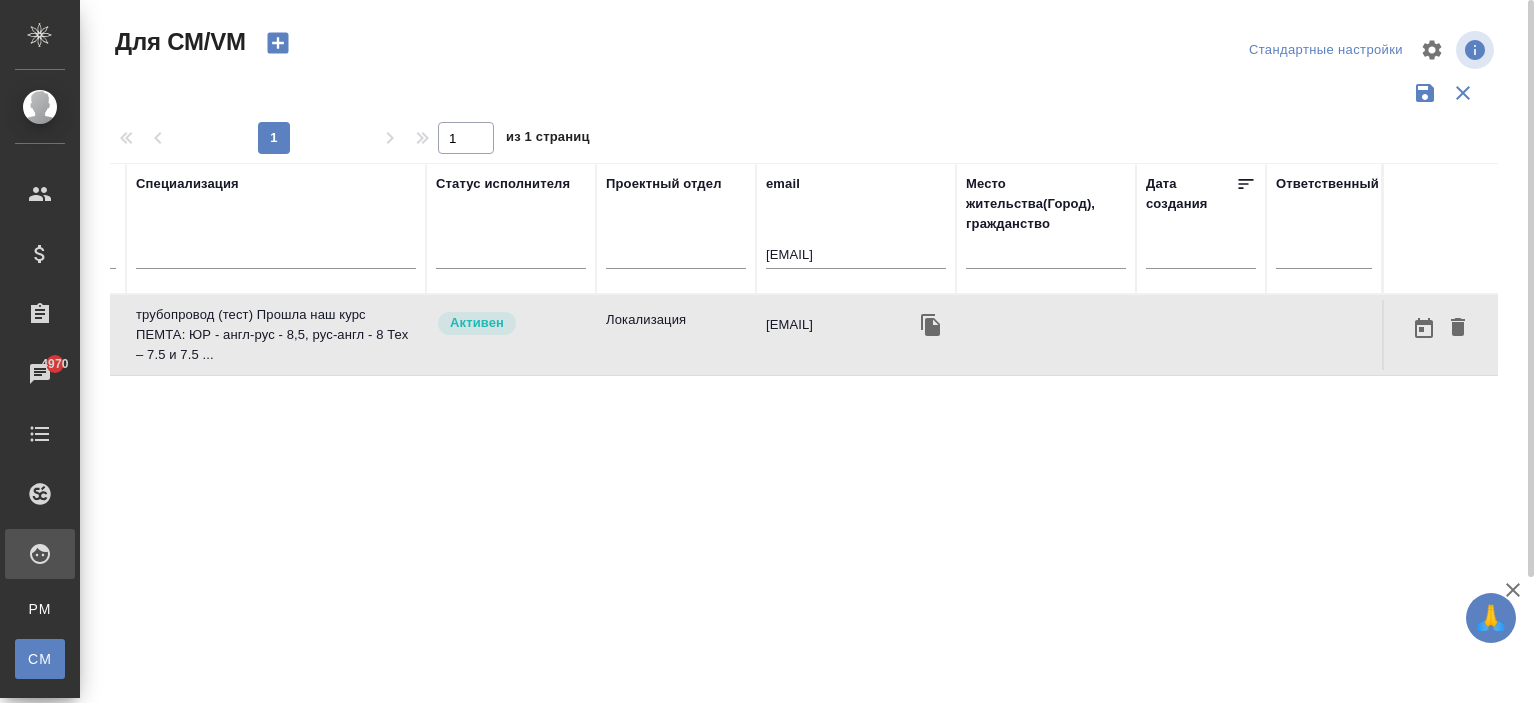 click on "tatis69@mail.ru" at bounding box center (856, 325) 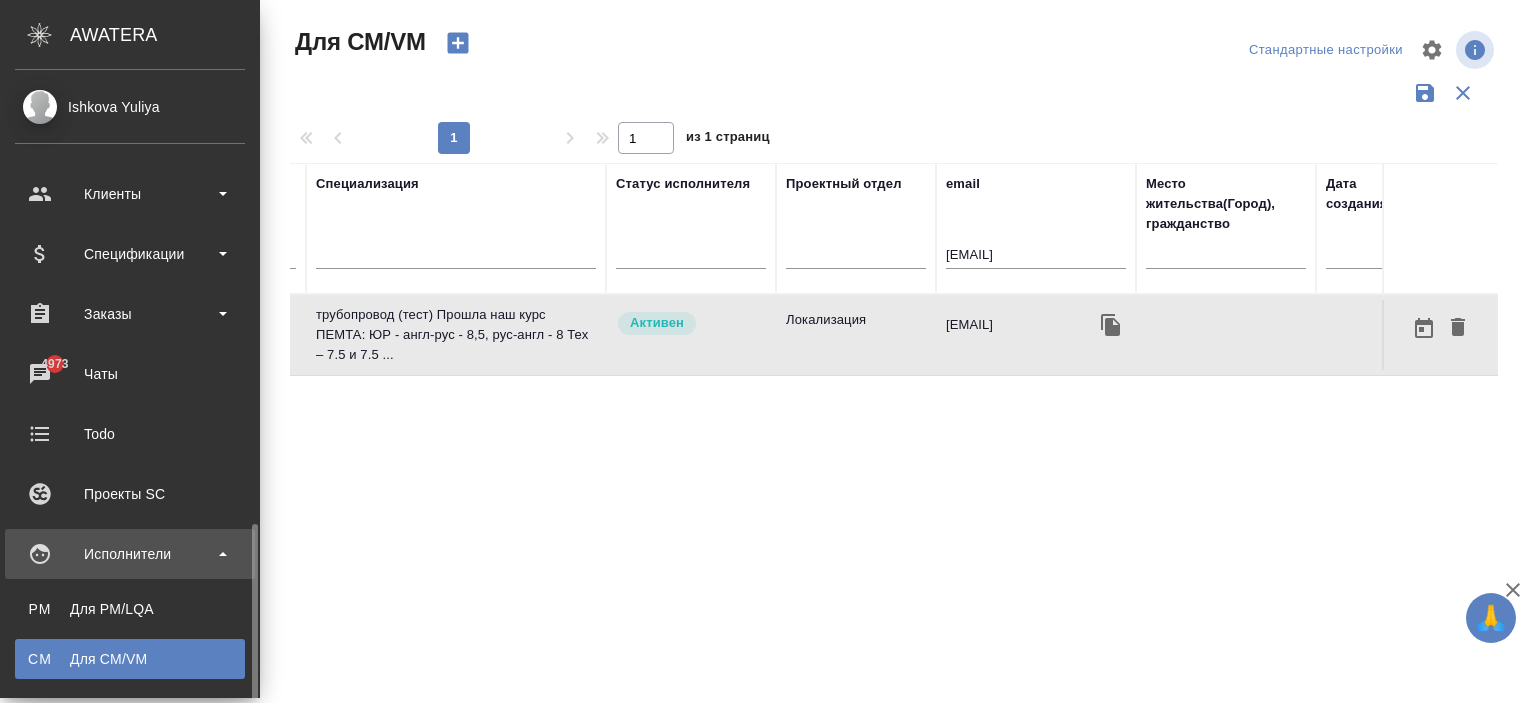 scroll, scrollTop: 300, scrollLeft: 0, axis: vertical 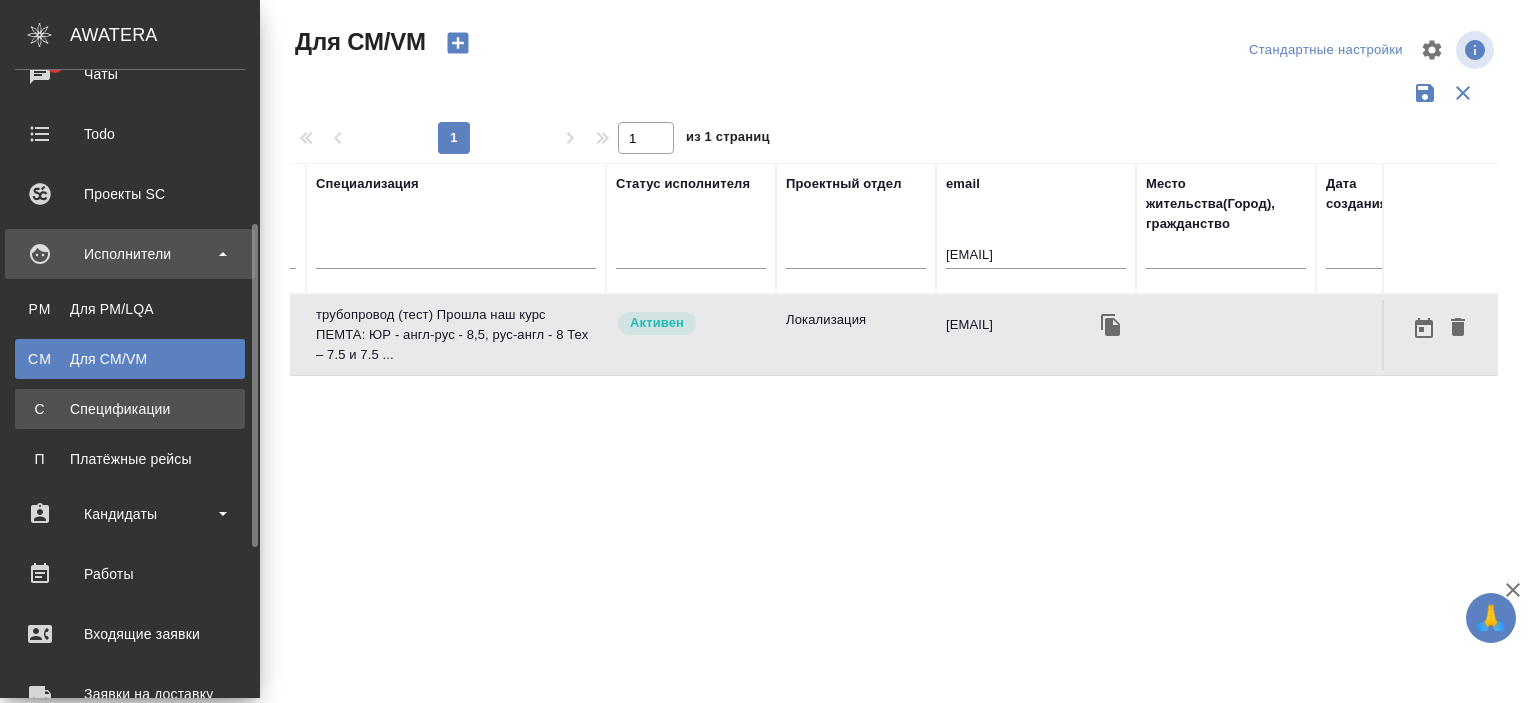 click on "С Спецификации" at bounding box center [130, 409] 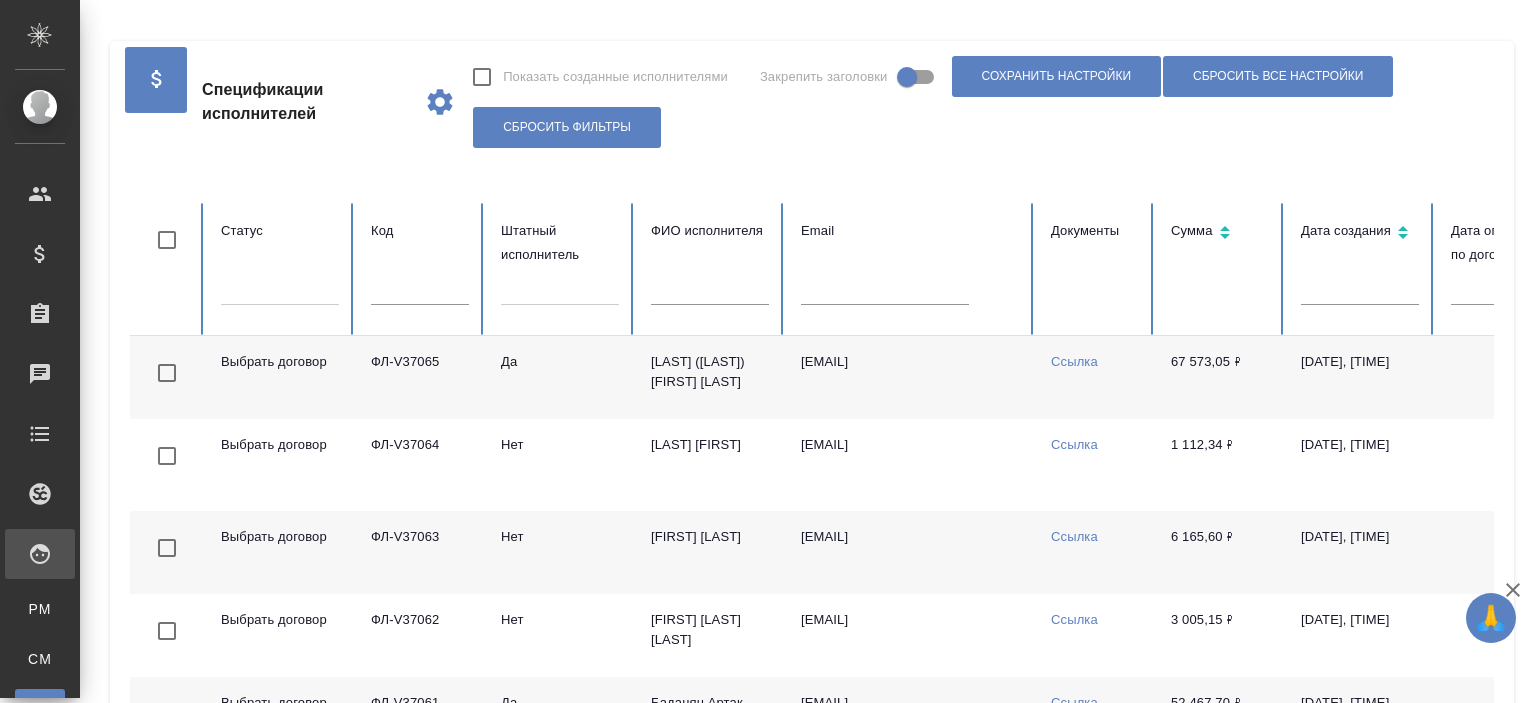 click on "Показать созданные исполнителями Закрепить заголовки Сохранить настройки Сбросить все настройки Сбросить фильтры" at bounding box center [975, 102] 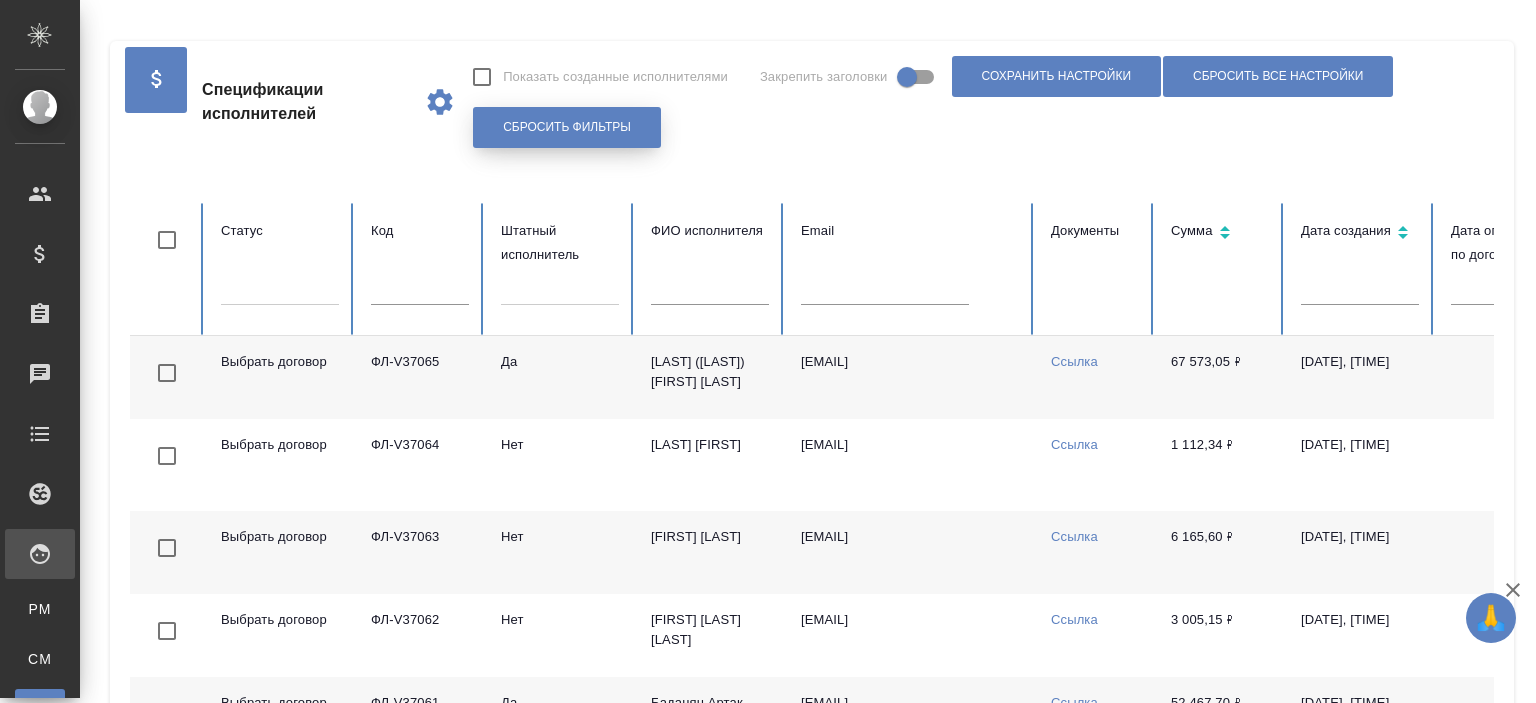 click on "Сбросить фильтры" at bounding box center (567, 127) 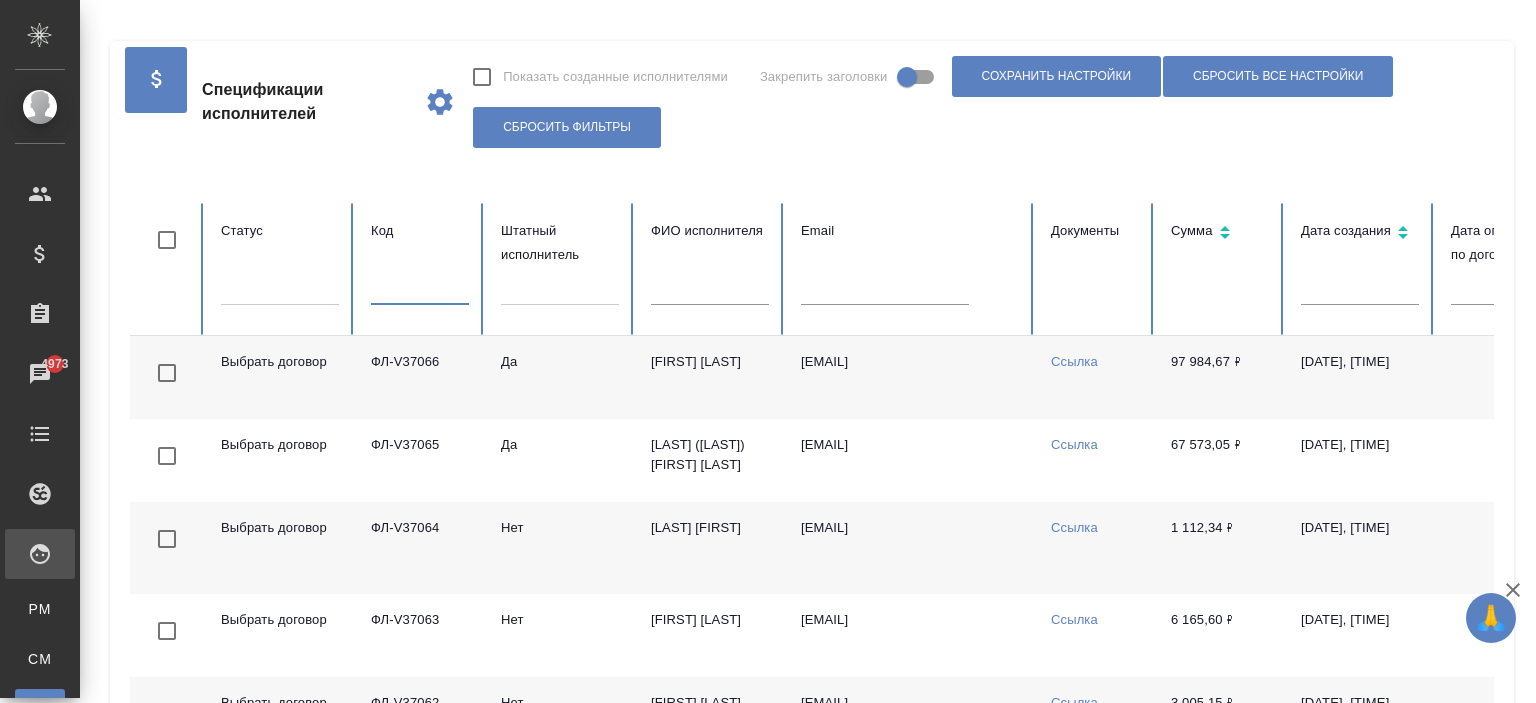paste on "ФЛ-V36342" 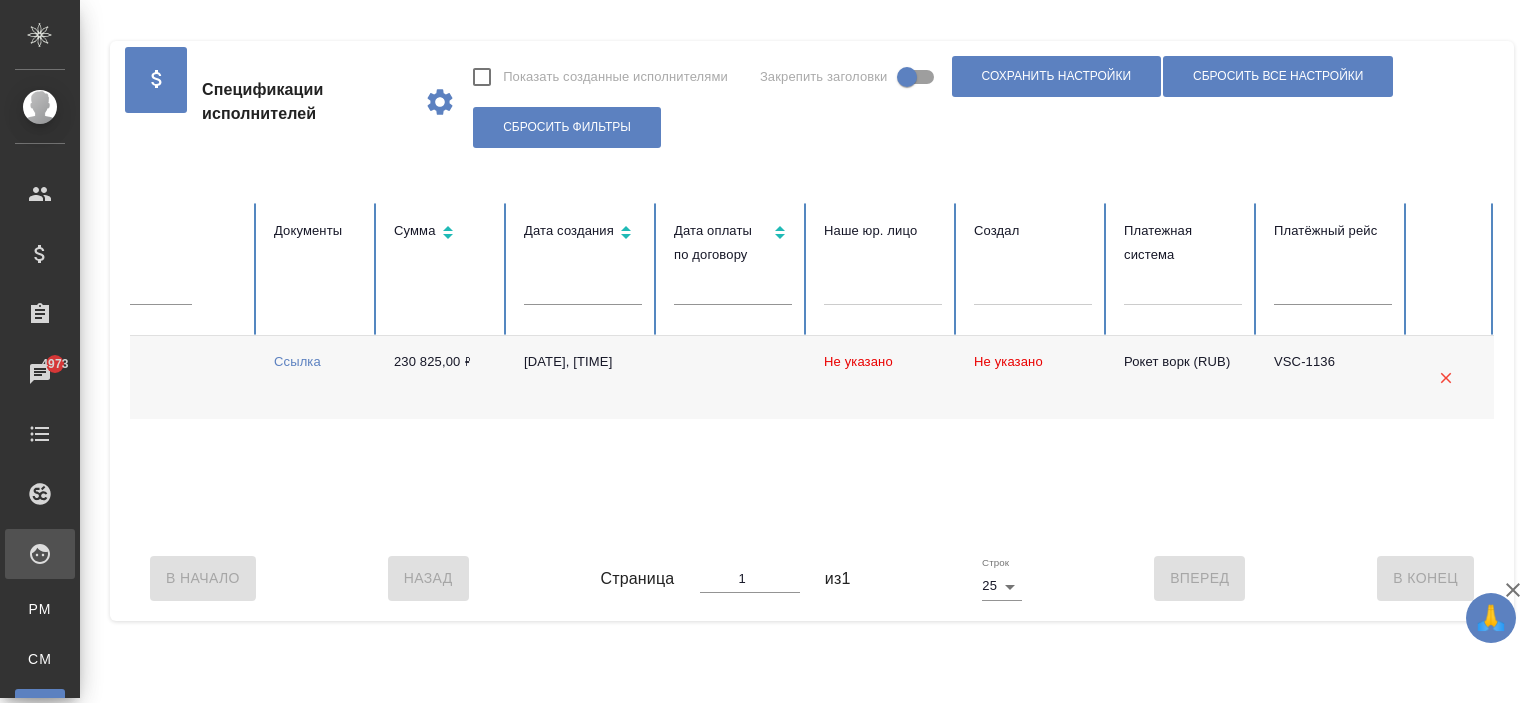 scroll, scrollTop: 0, scrollLeft: 0, axis: both 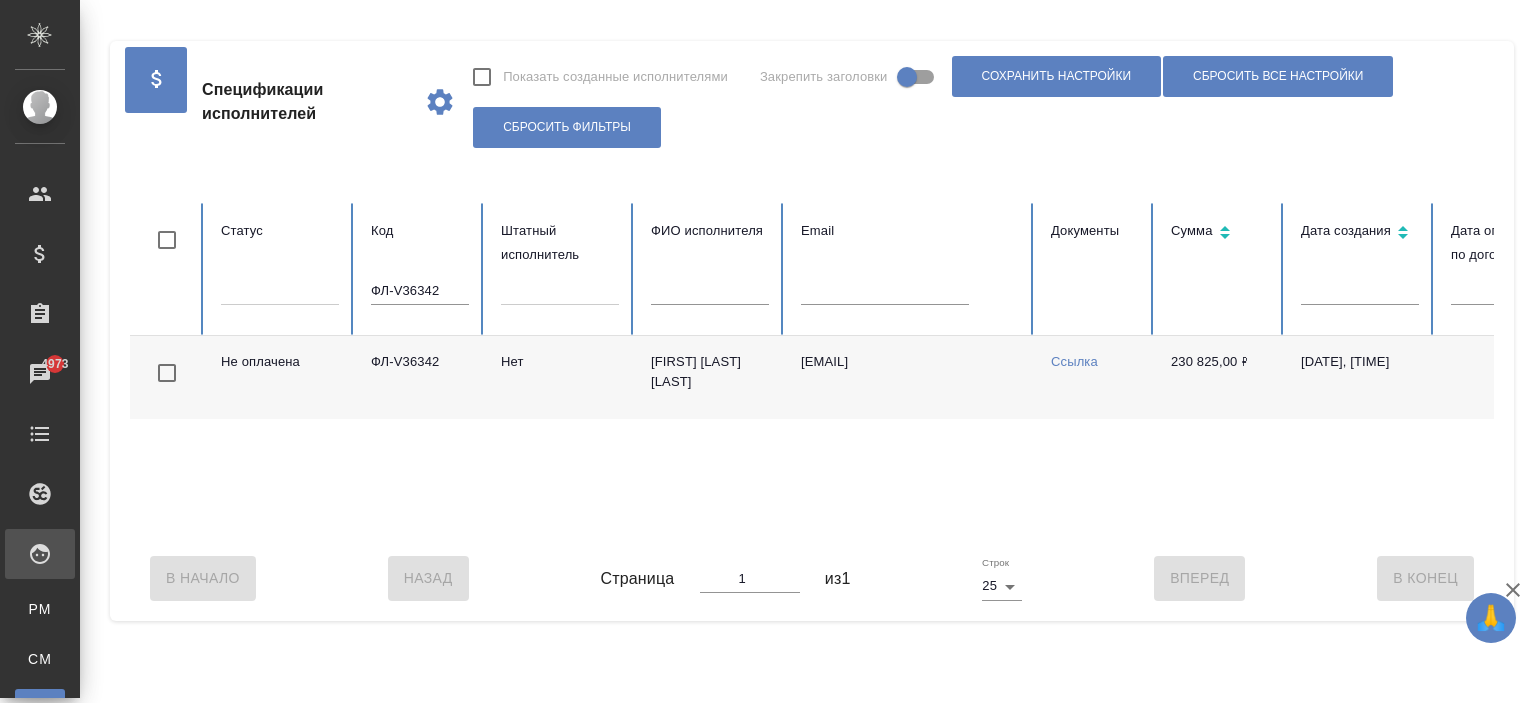 click on "Клипин Виктор Викторович" at bounding box center [710, 377] 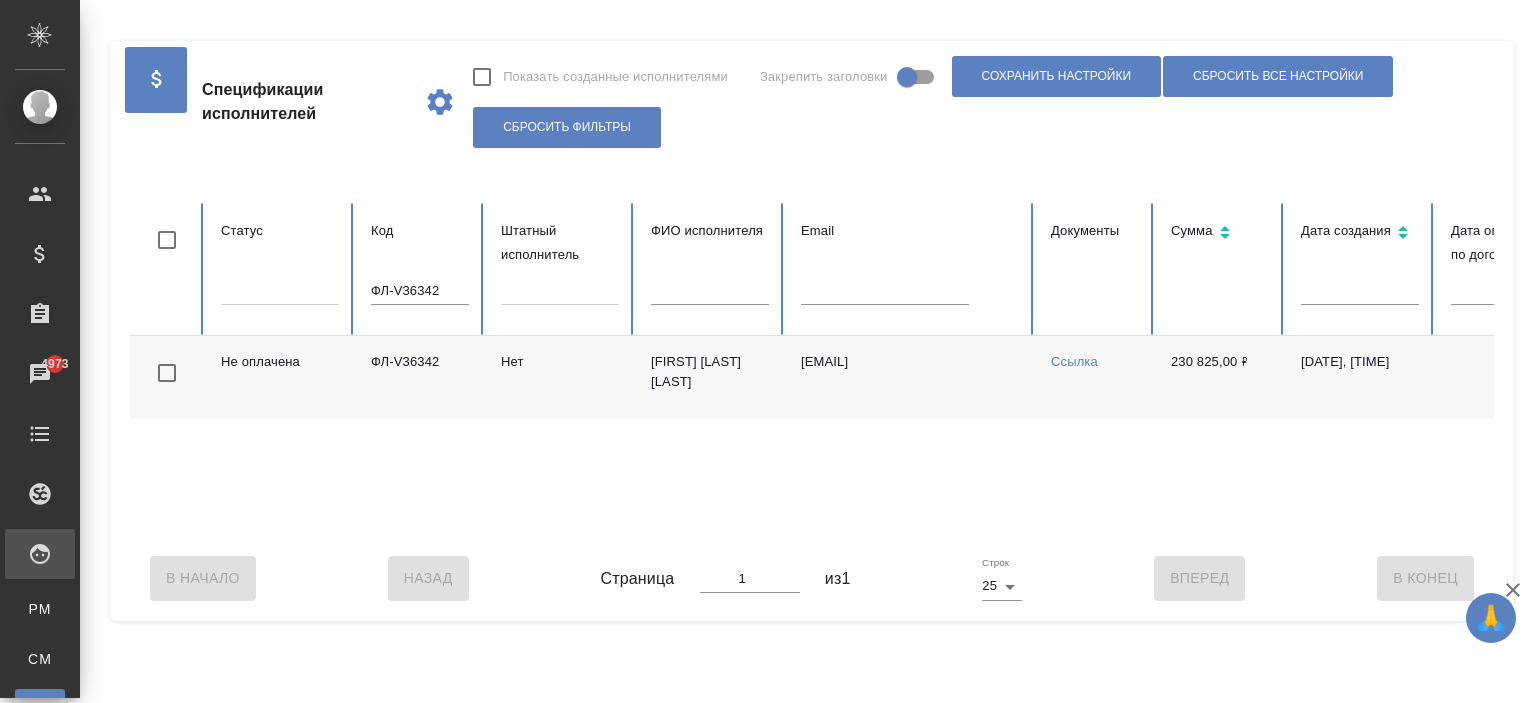 drag, startPoint x: 862, startPoint y: 534, endPoint x: 1439, endPoint y: 567, distance: 577.94293 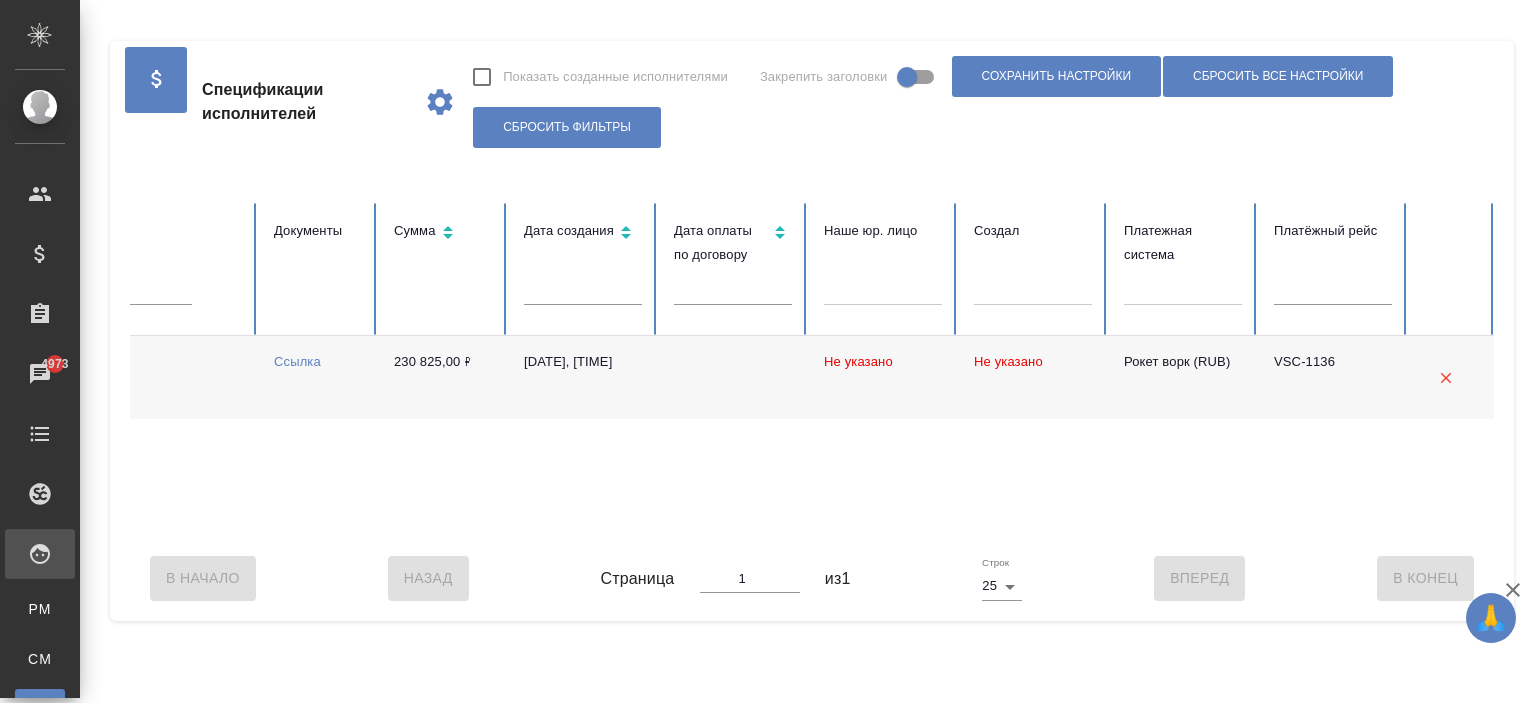 scroll, scrollTop: 0, scrollLeft: 0, axis: both 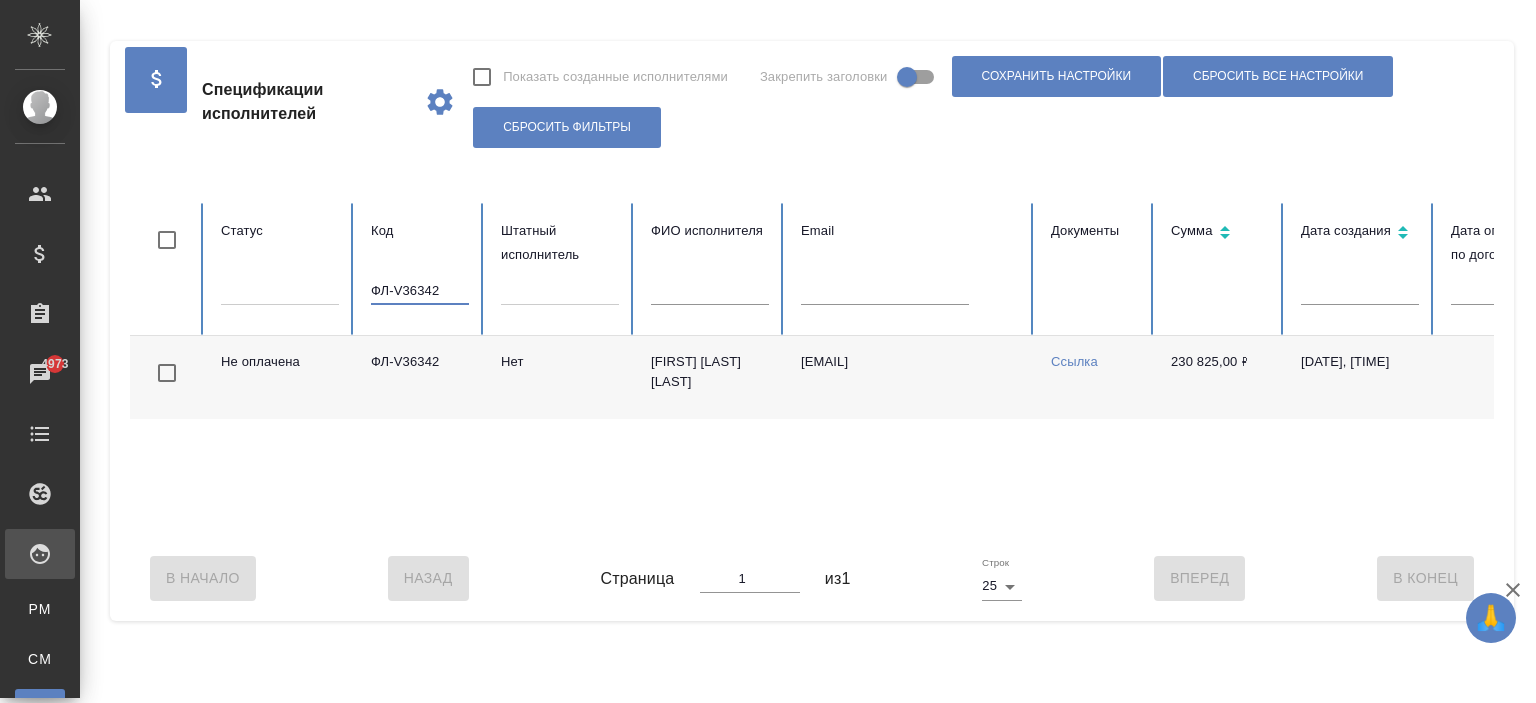 drag, startPoint x: 446, startPoint y: 296, endPoint x: 328, endPoint y: 307, distance: 118.511604 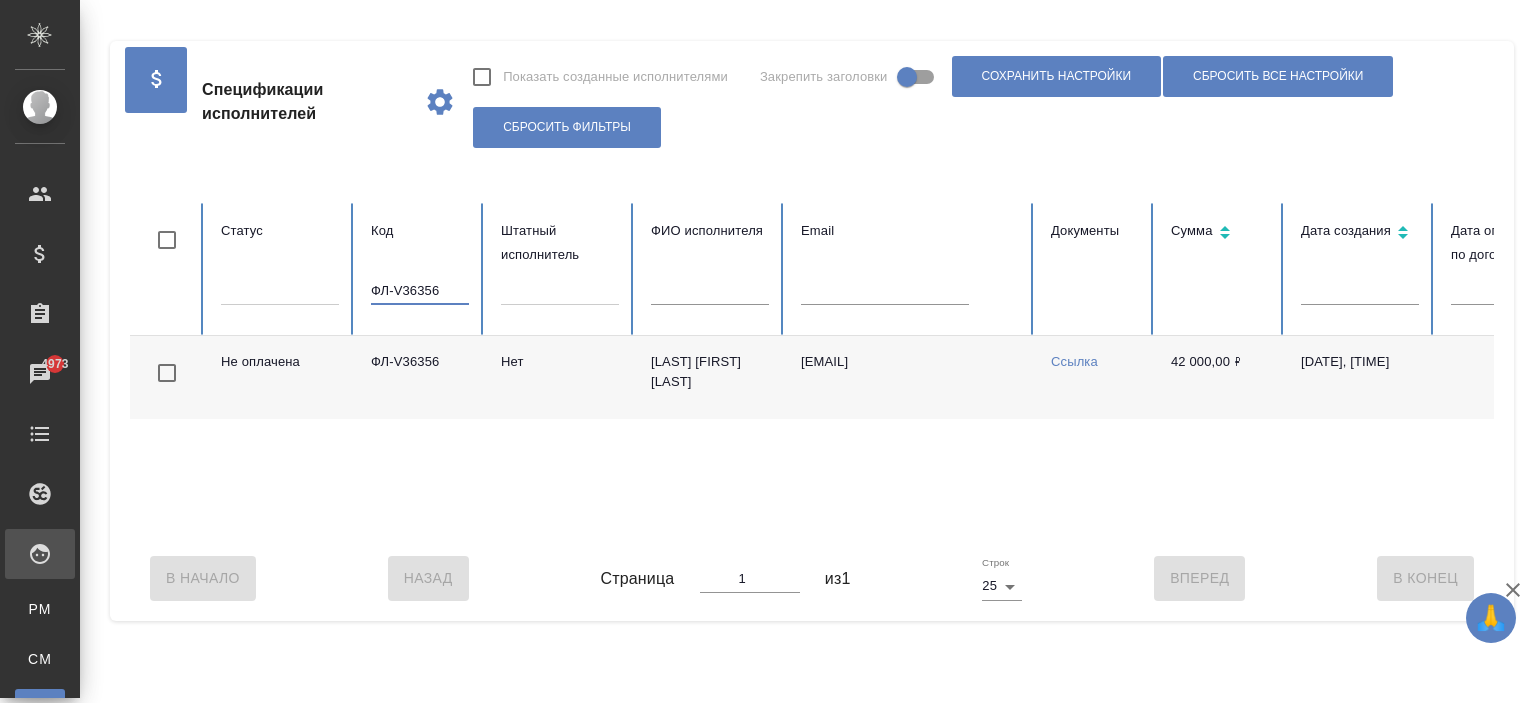 click on "Костоглотова Валентина Александровна" at bounding box center [710, 377] 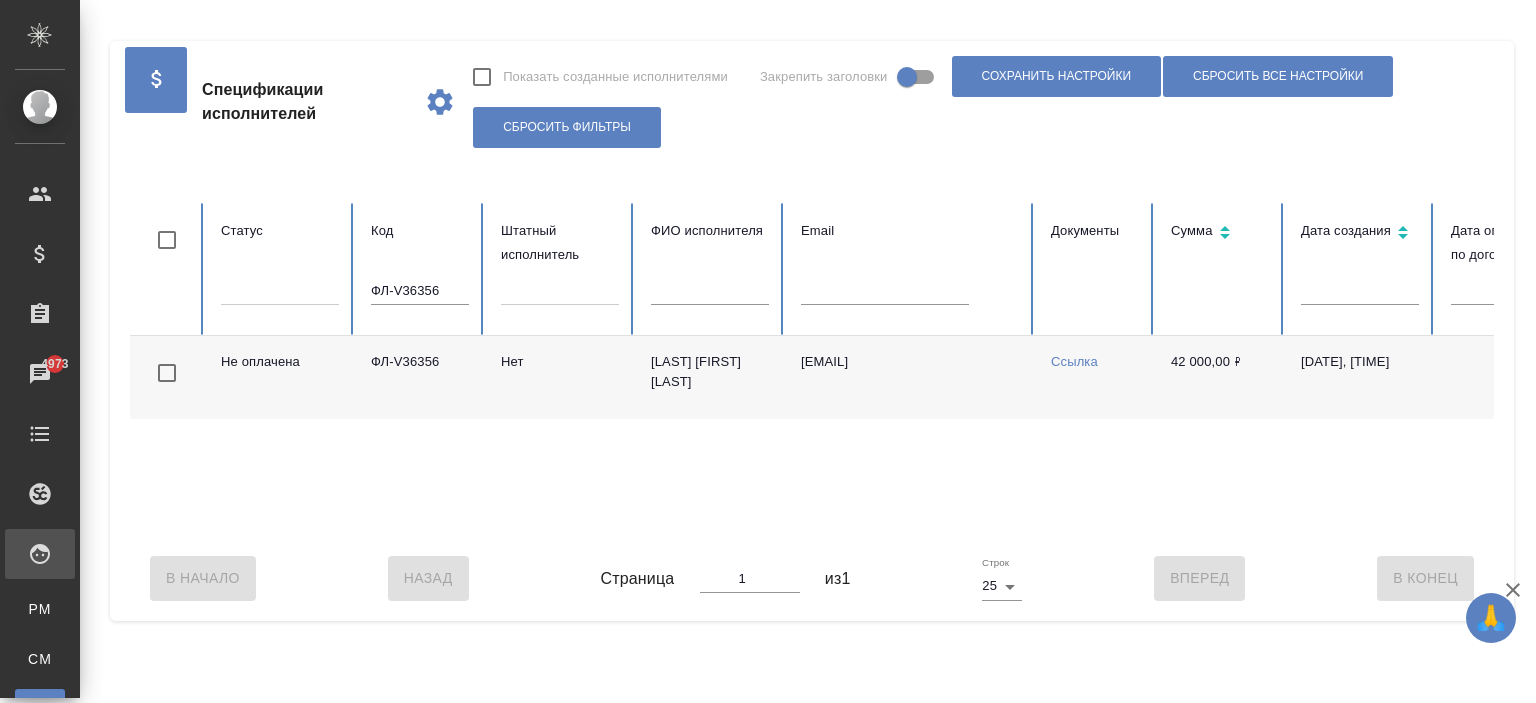click on "Костоглотова Валентина Александровна" at bounding box center (710, 377) 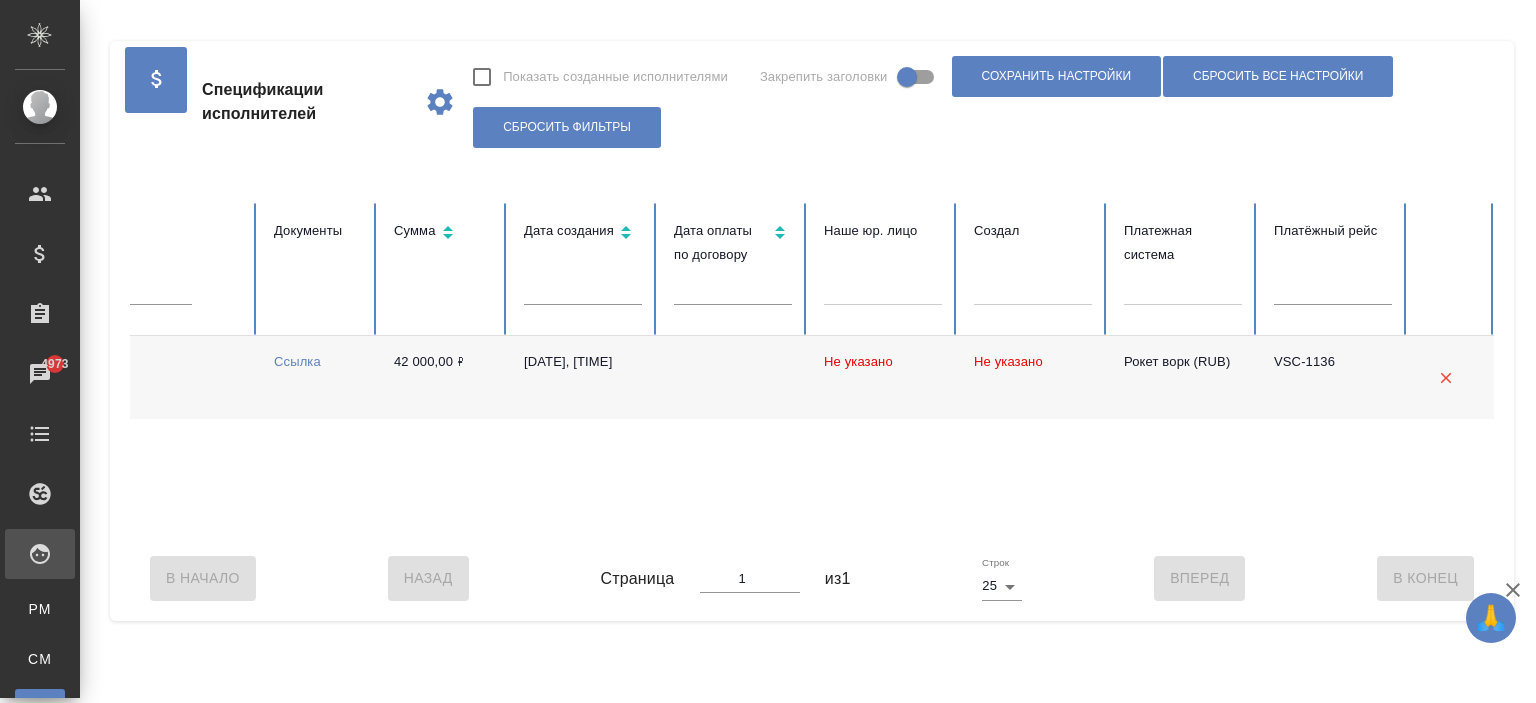 scroll, scrollTop: 0, scrollLeft: 0, axis: both 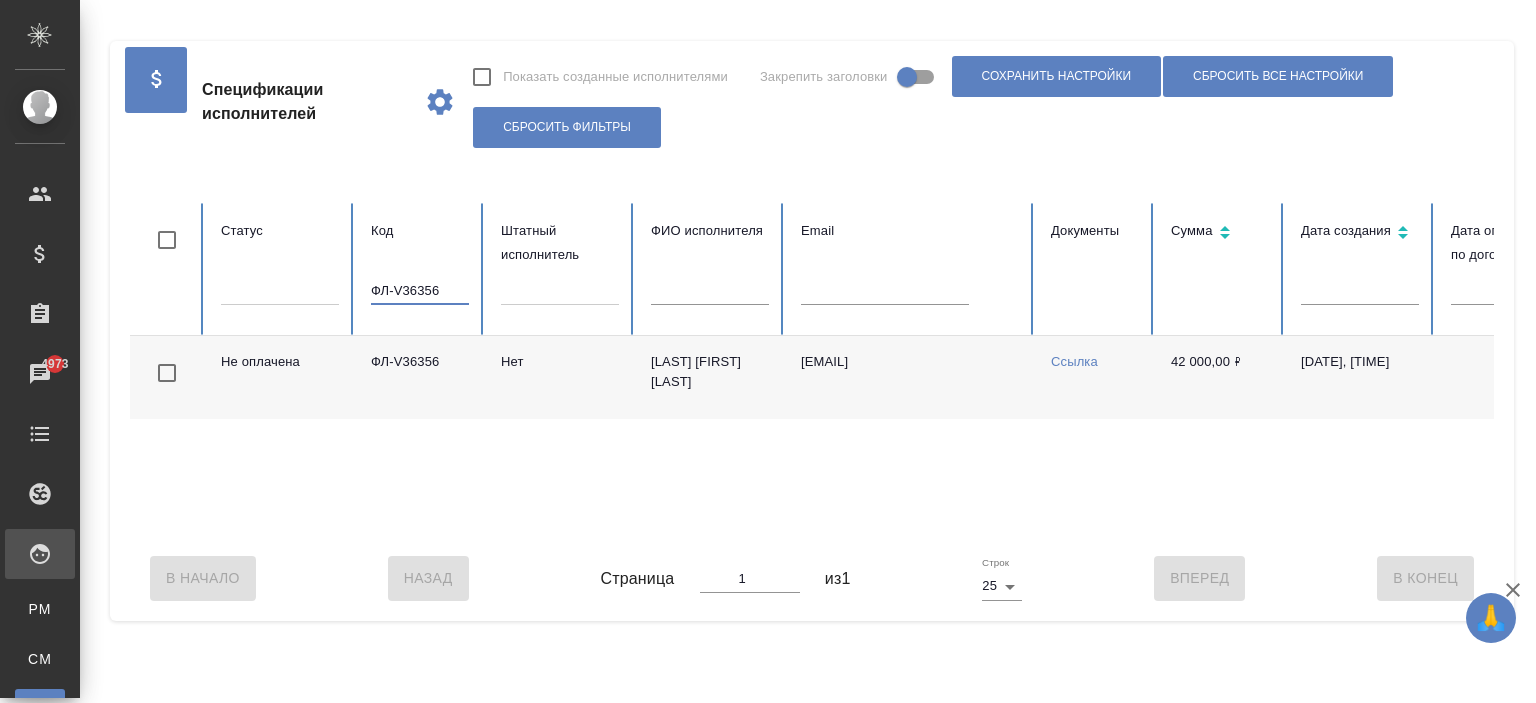 drag, startPoint x: 444, startPoint y: 281, endPoint x: 359, endPoint y: 290, distance: 85.47514 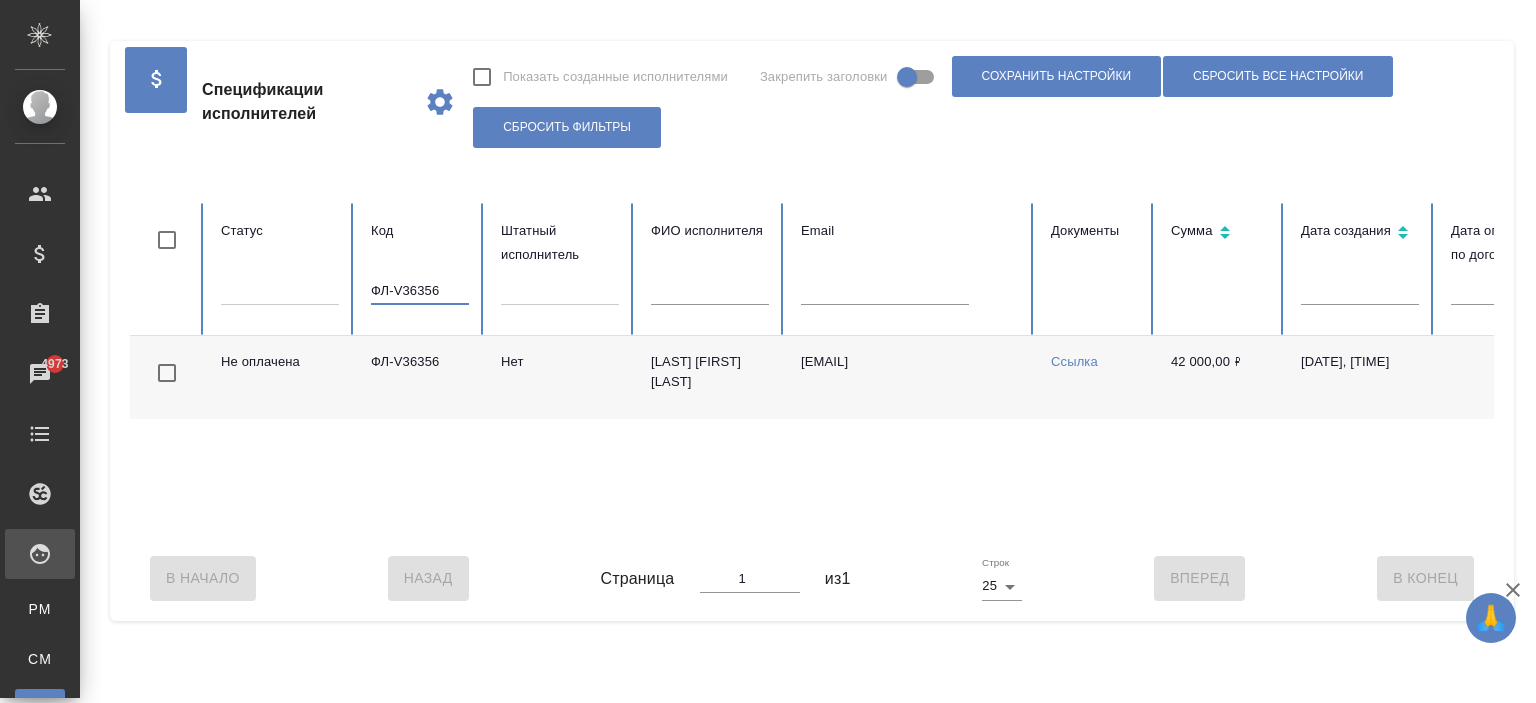 paste on "11" 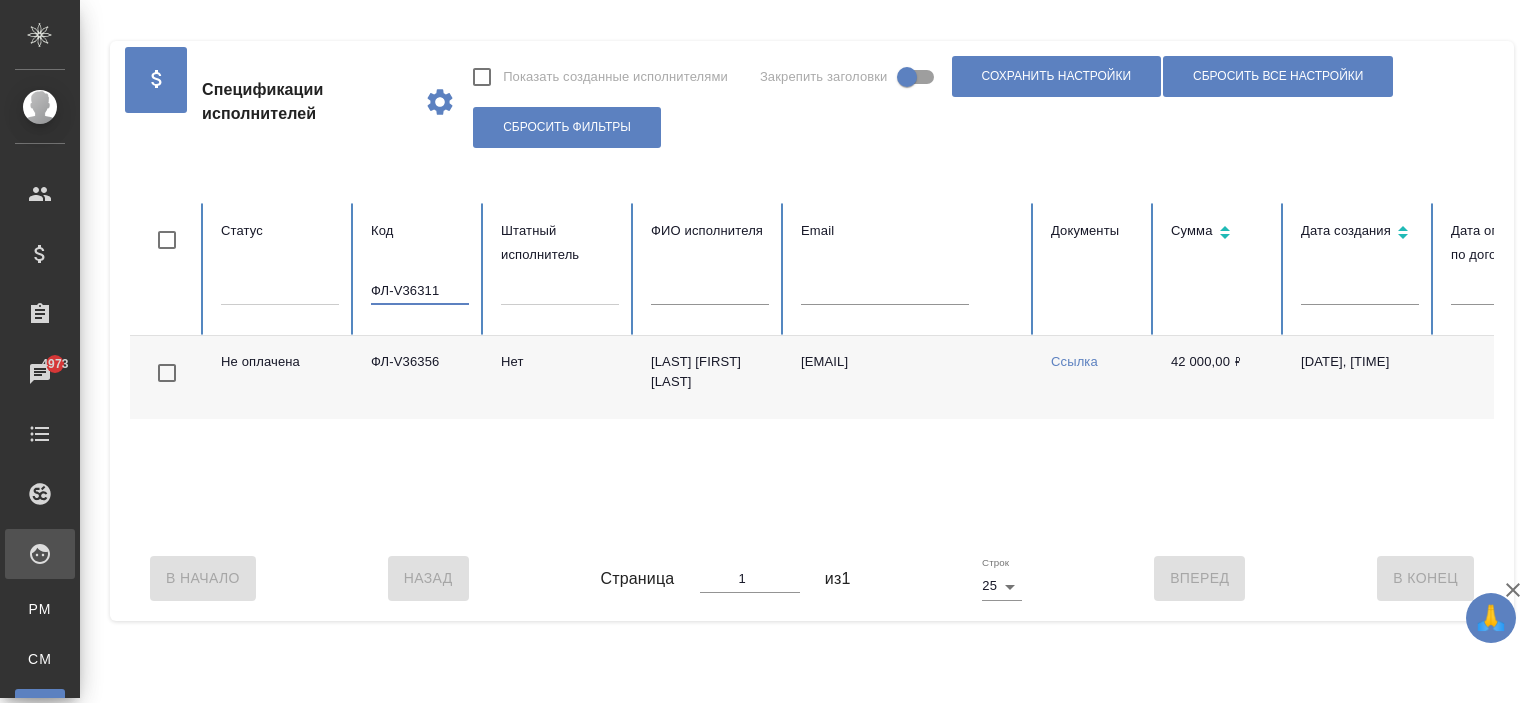 type on "ФЛ-V36311" 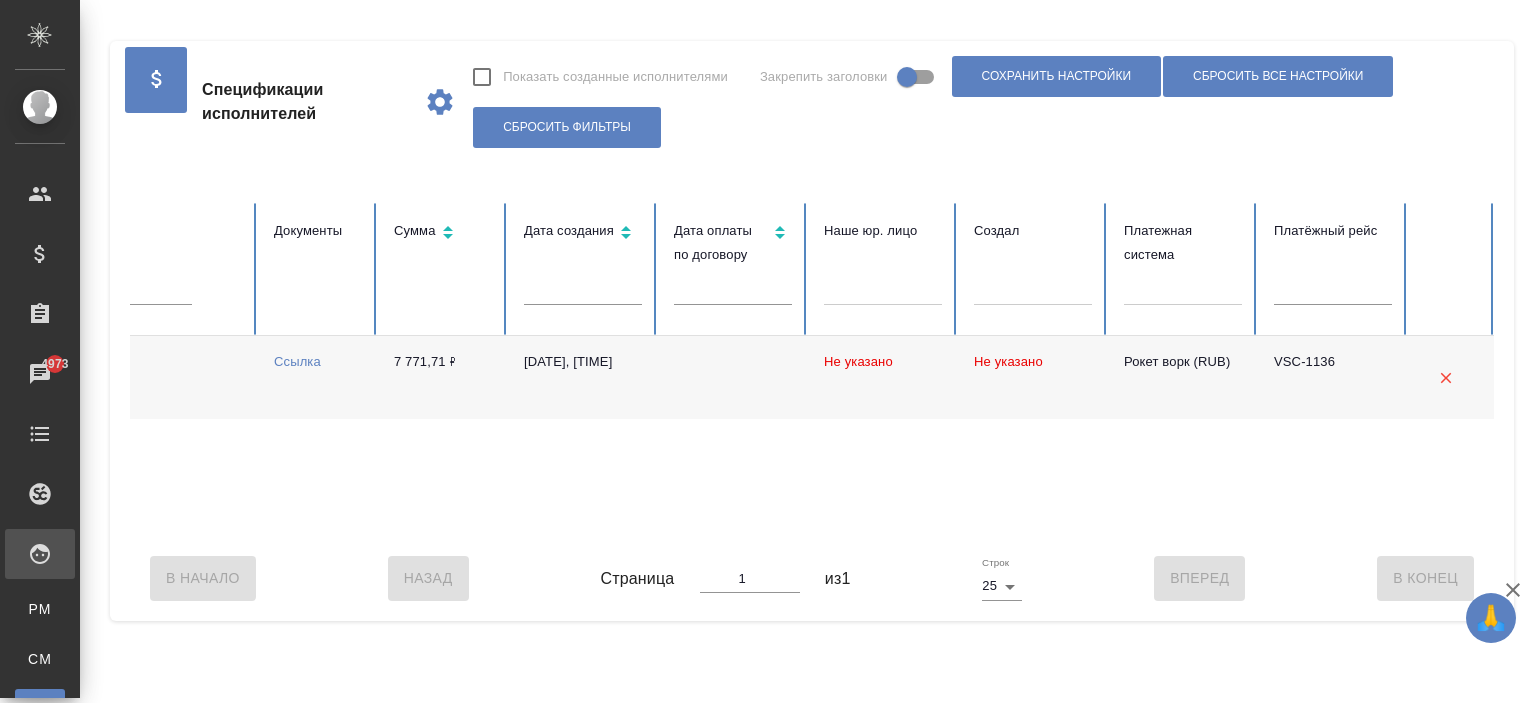 scroll, scrollTop: 0, scrollLeft: 0, axis: both 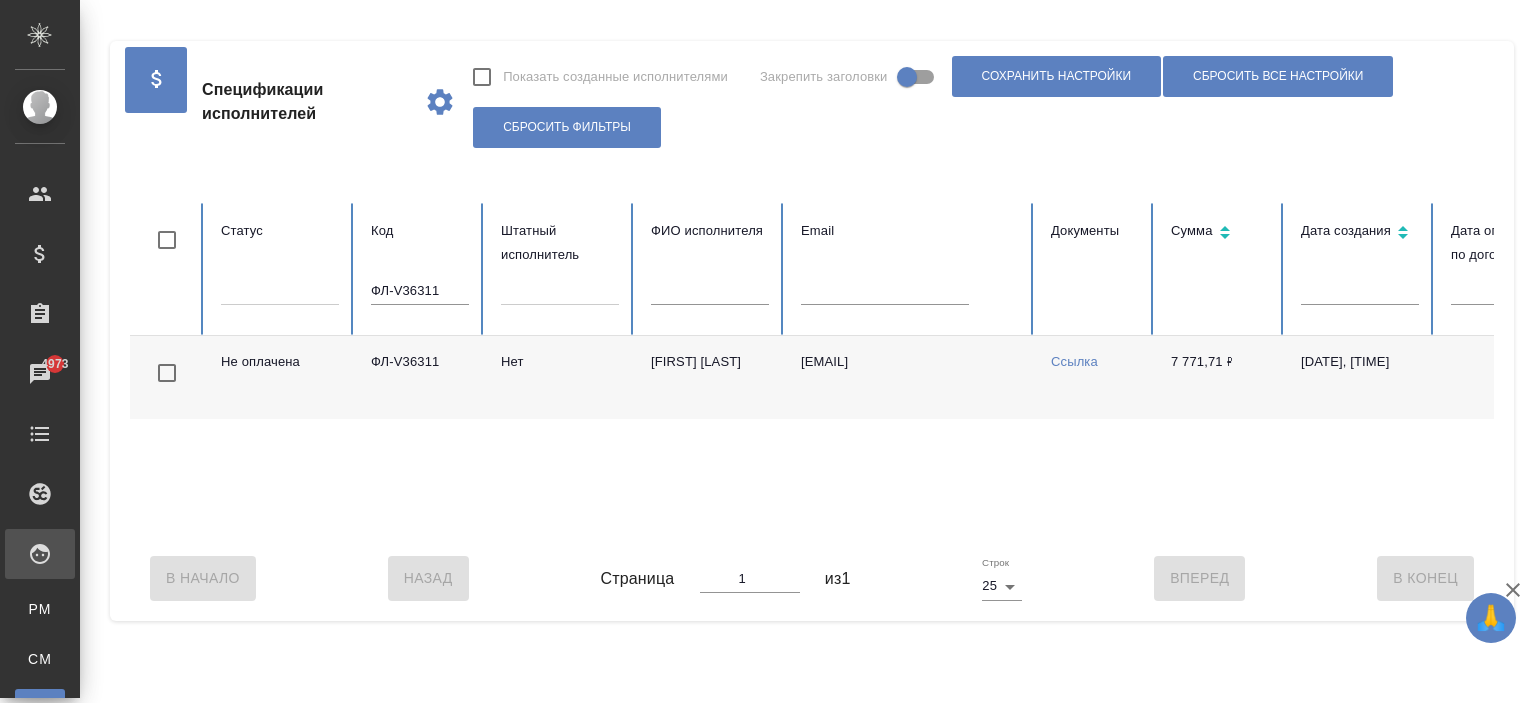 click on "Смирнов Алексей Валерьевич" at bounding box center (710, 377) 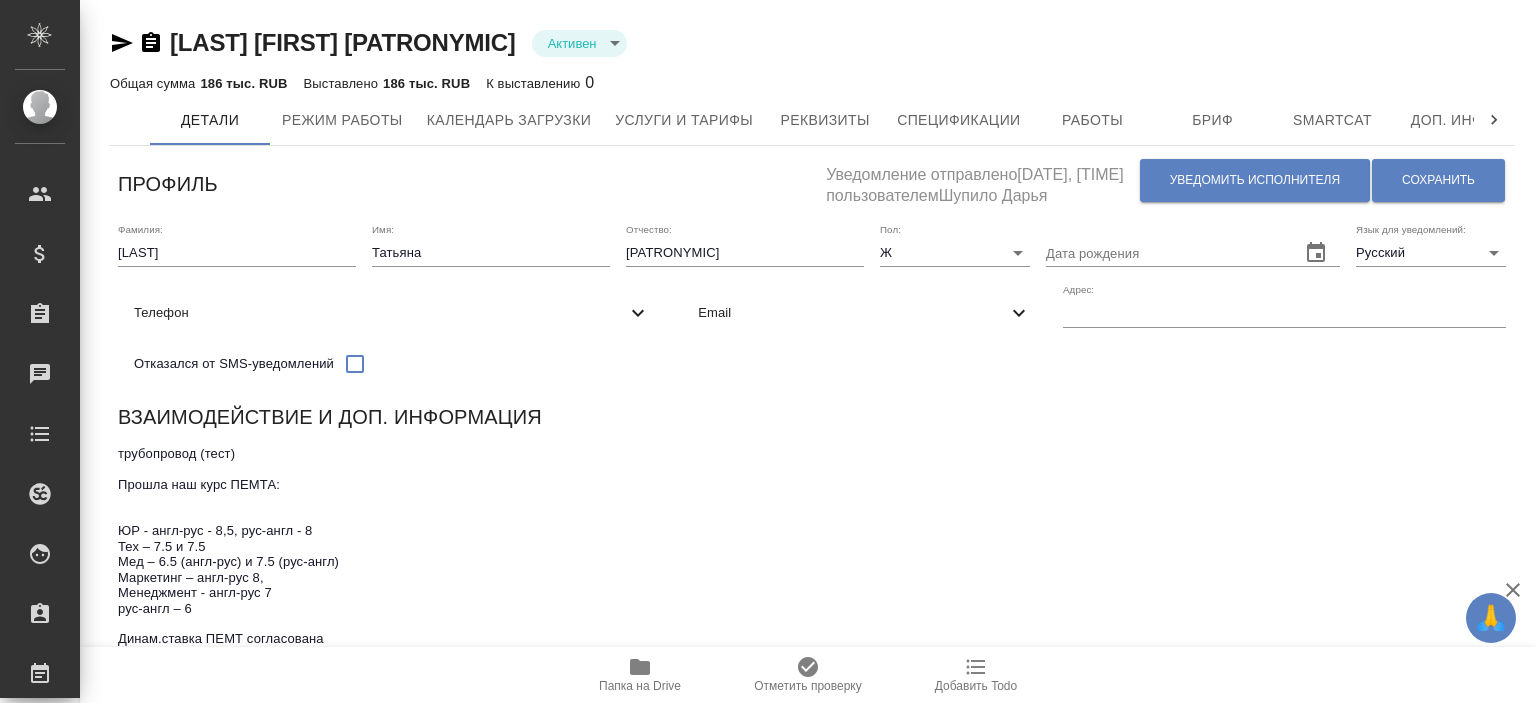 scroll, scrollTop: 0, scrollLeft: 0, axis: both 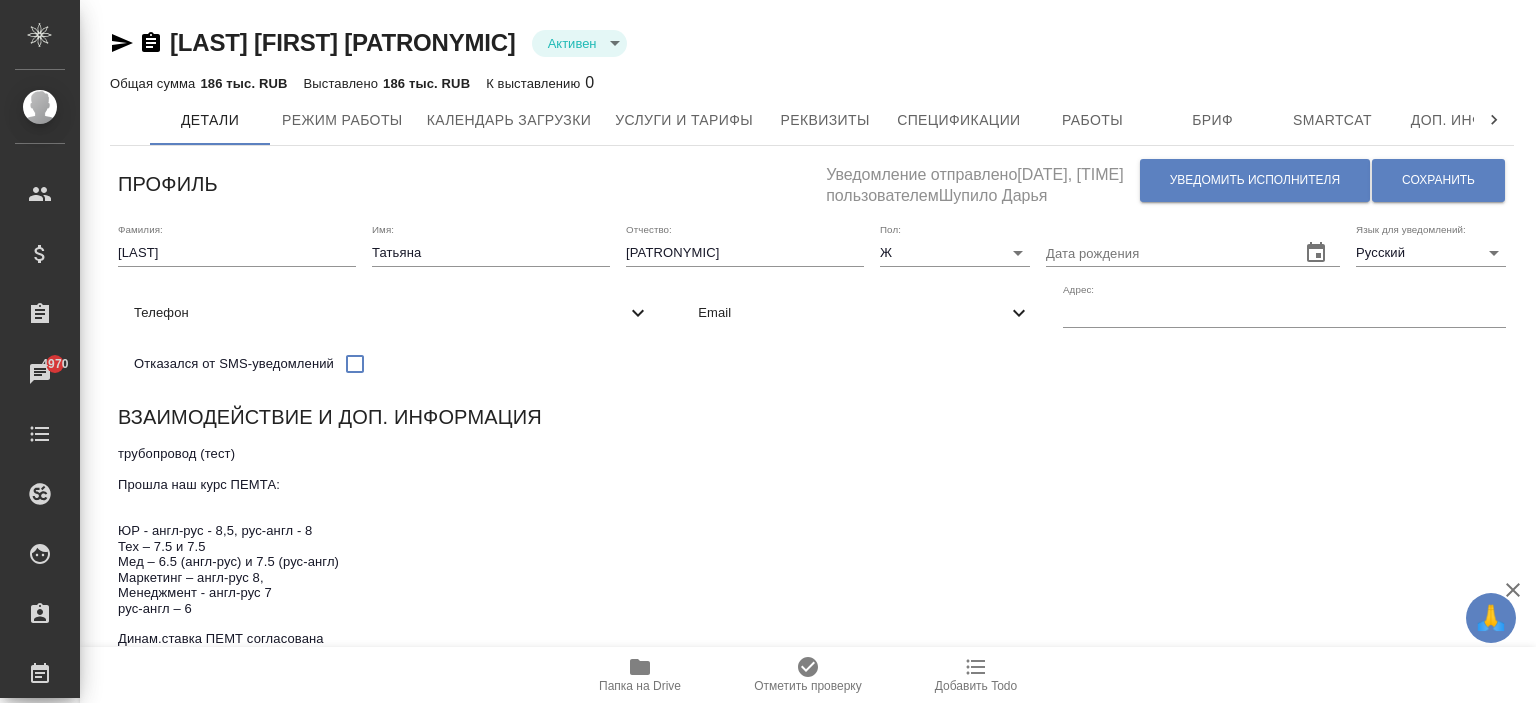 click on "трубопровод (тест)
Прошла наш курс ПЕМТА:
ЮР - англ-рус - 8,5, рус-англ - 8
Тех – 7.5 и 7.5
Мед – 6.5 (англ-рус) и 7.5 (рус-англ)
Маркетинг – англ-рус 8,
Менеджмент - англ-рус 7
рус-англ – 6
Динам.ставка ПЕМТ согласована
ПЕМТ по финскому тоже может делать" at bounding box center (812, 569) 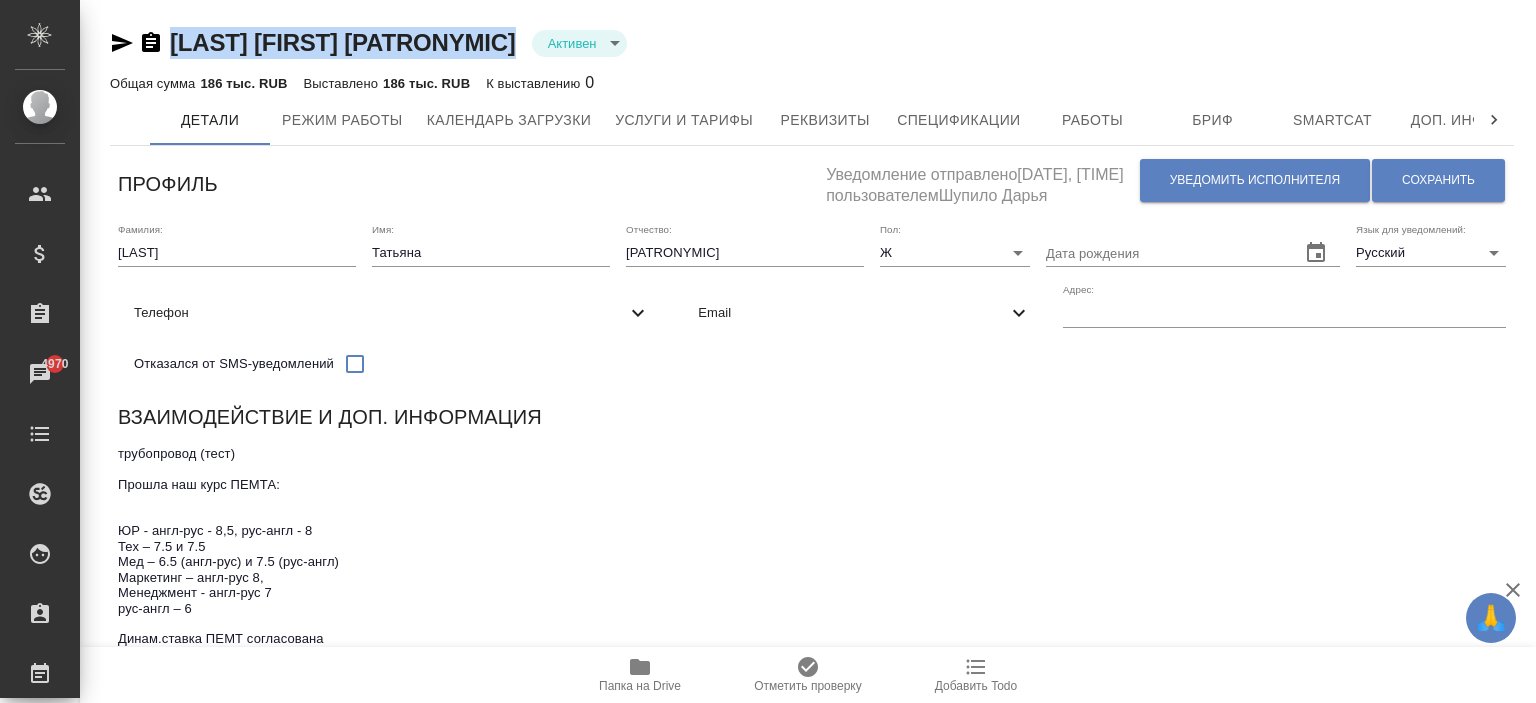 drag, startPoint x: 548, startPoint y: 41, endPoint x: 172, endPoint y: 40, distance: 376.00134 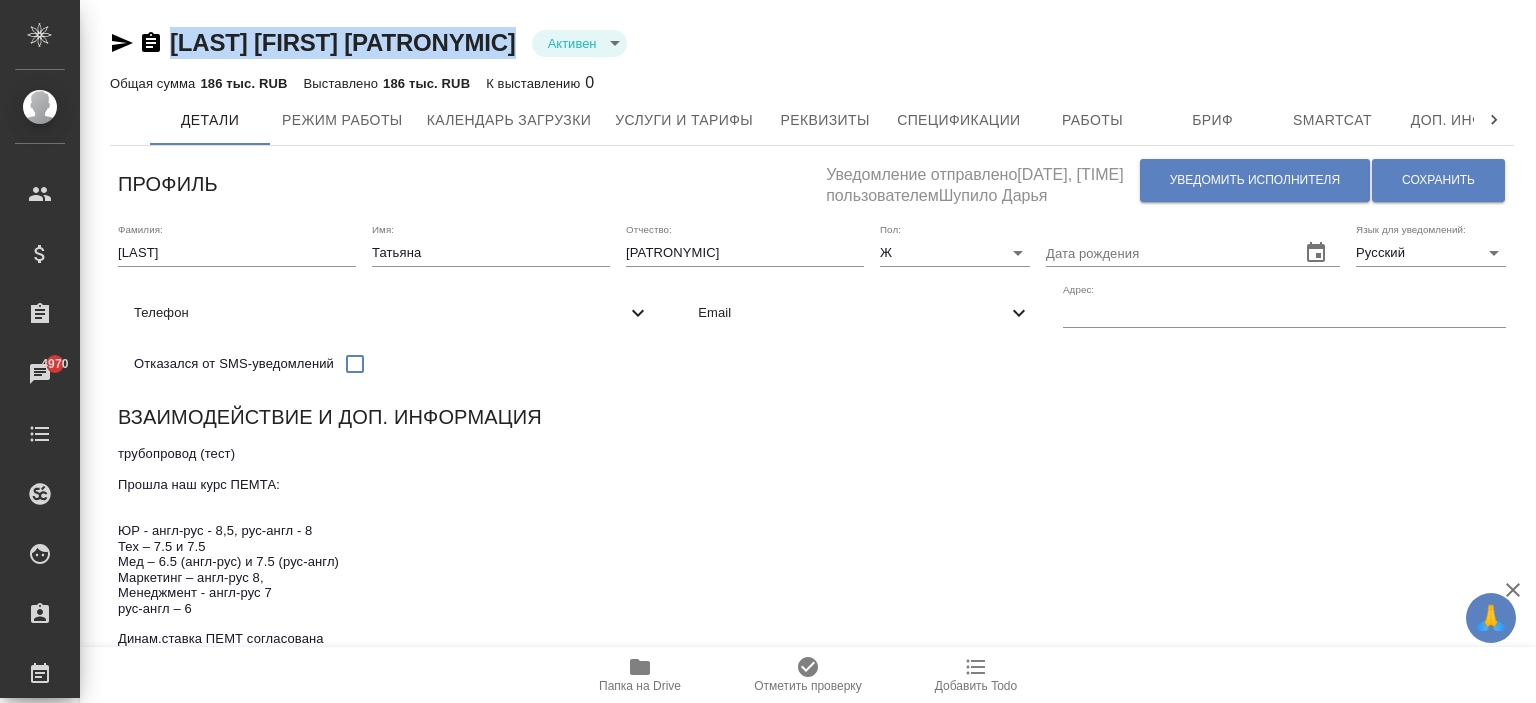 copy on "Соловьева Татьяна Витальевна" 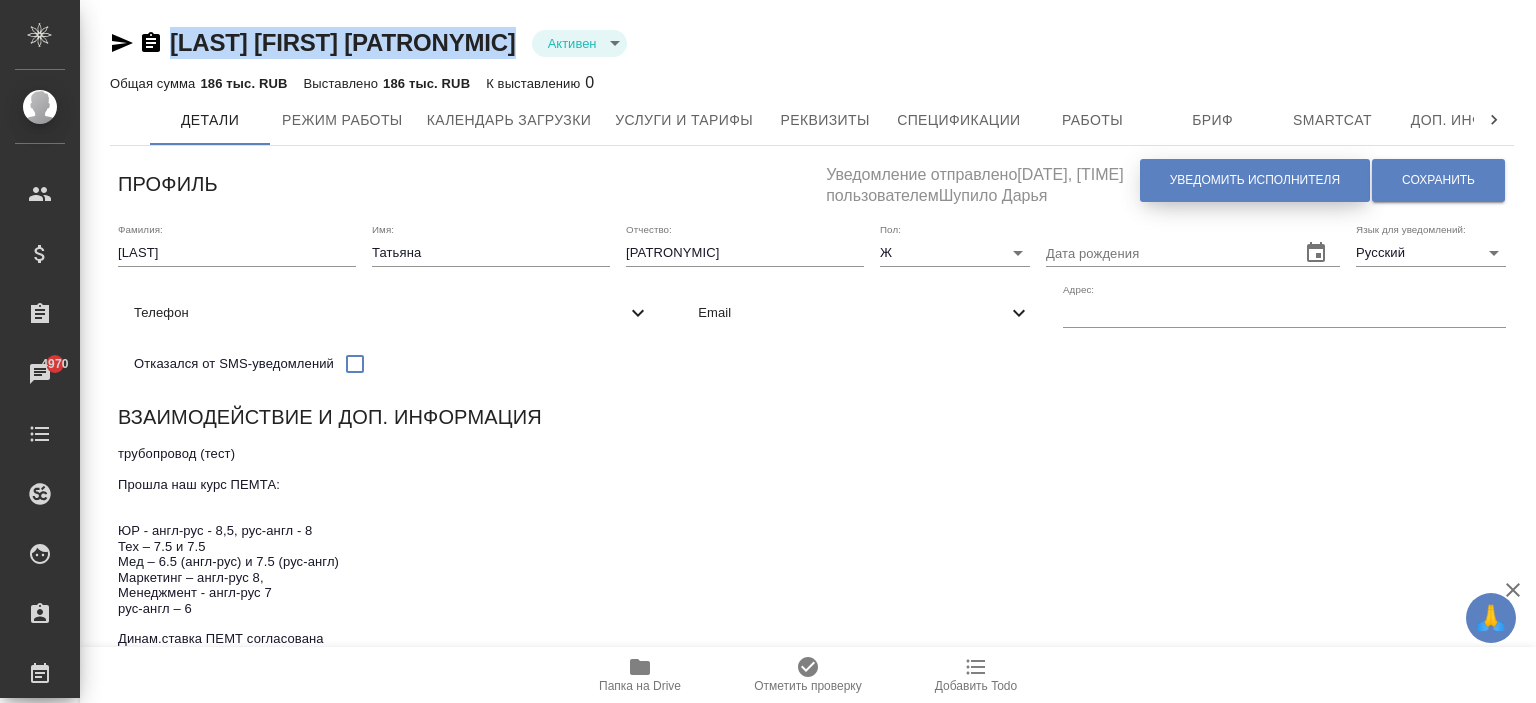 click on "Уведомить исполнителя" at bounding box center (1255, 180) 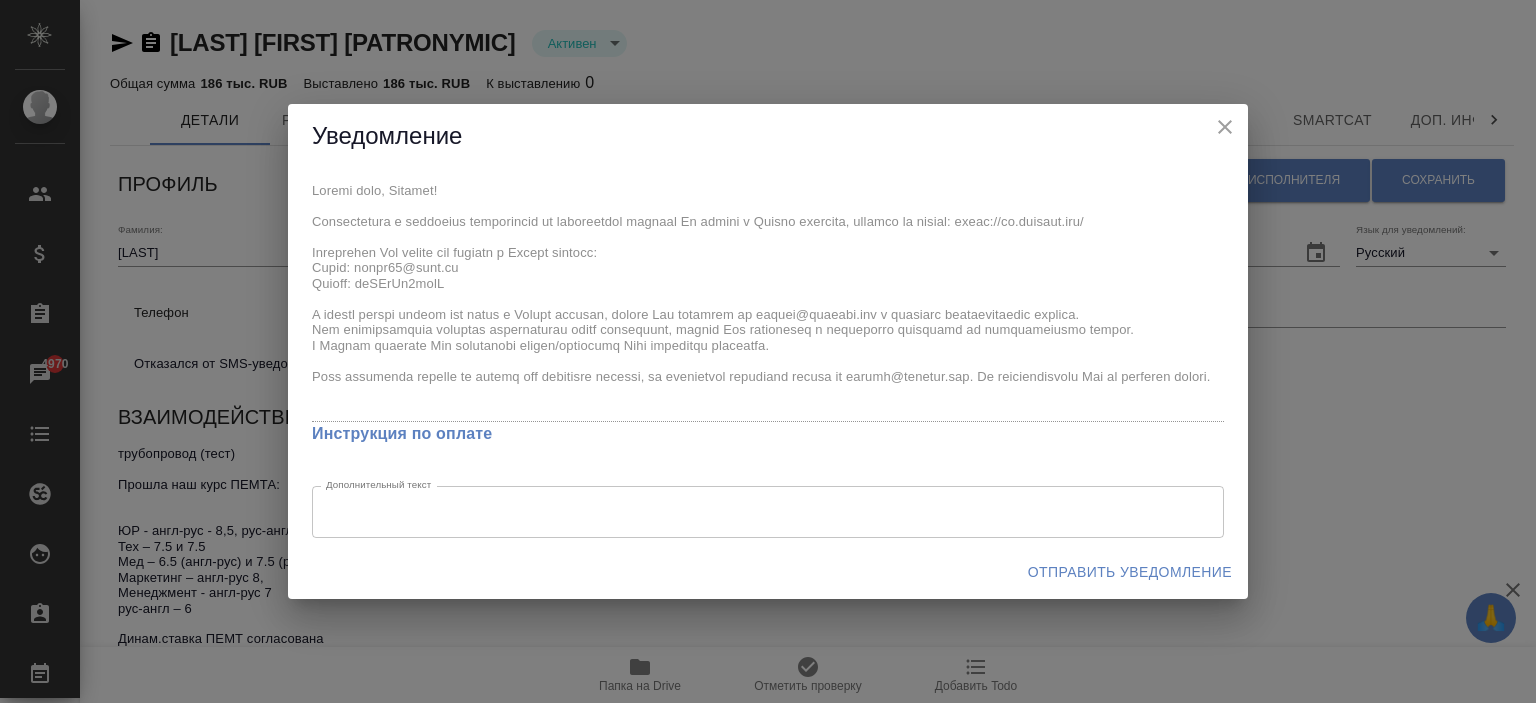 click on "x Инструкция по оплате Дополнительный текст x Дополнительный текст" at bounding box center [768, 357] 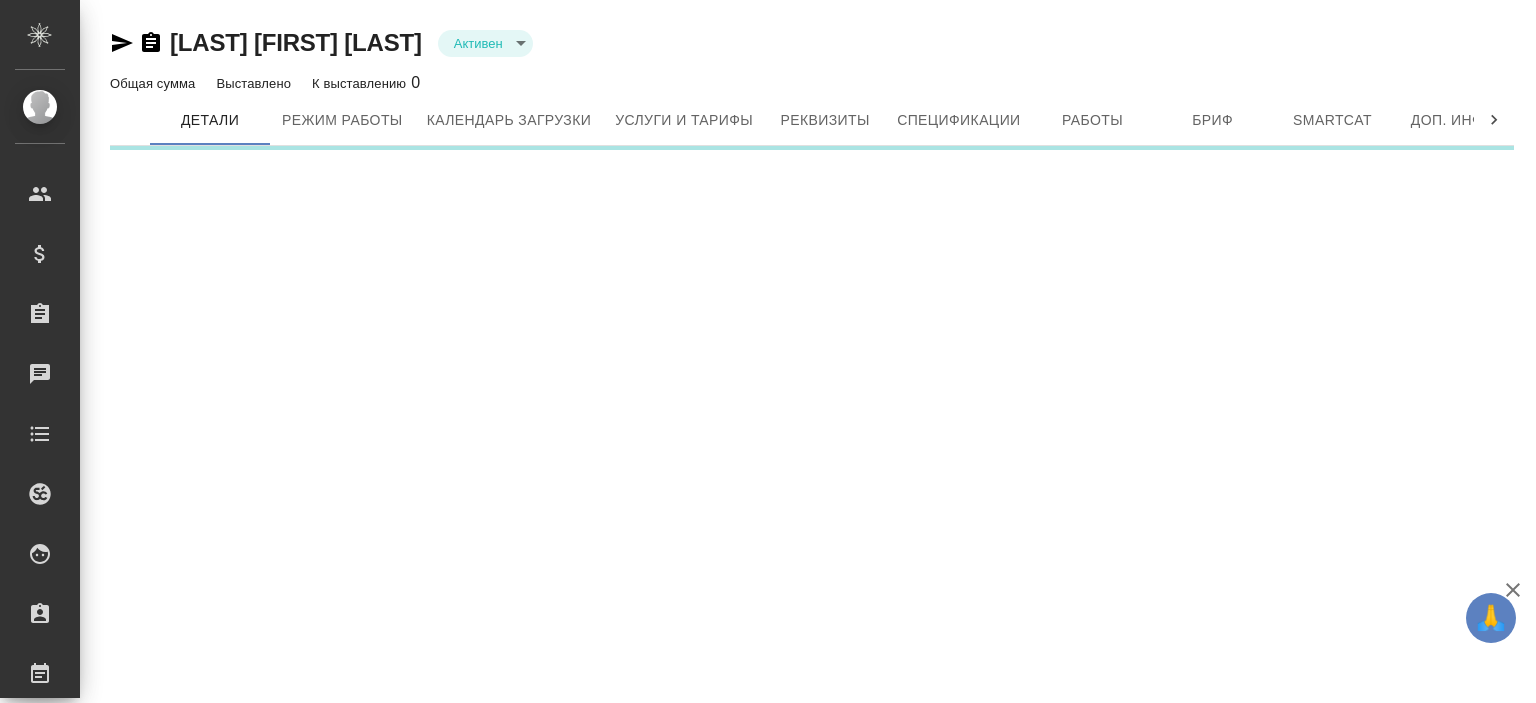 scroll, scrollTop: 0, scrollLeft: 0, axis: both 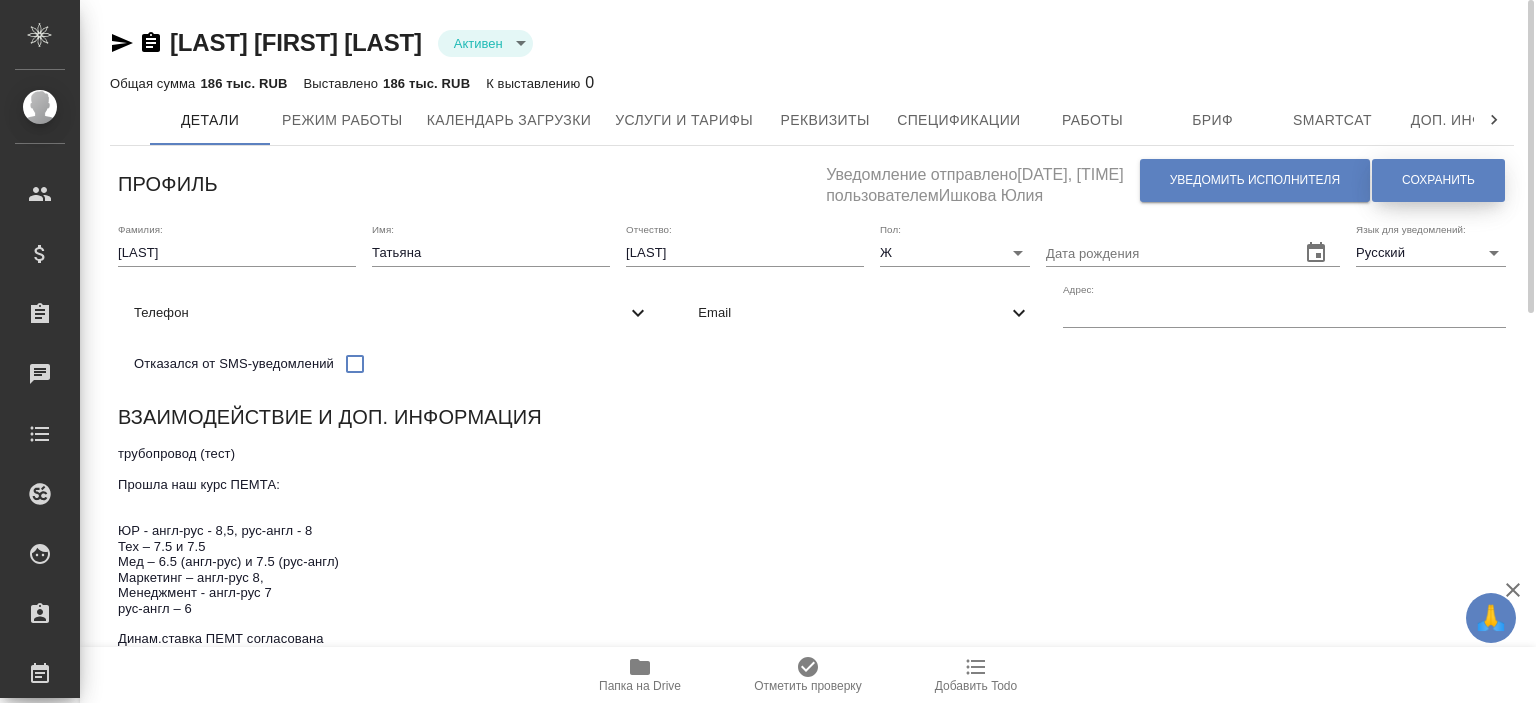 click on "Сохранить" at bounding box center (1438, 180) 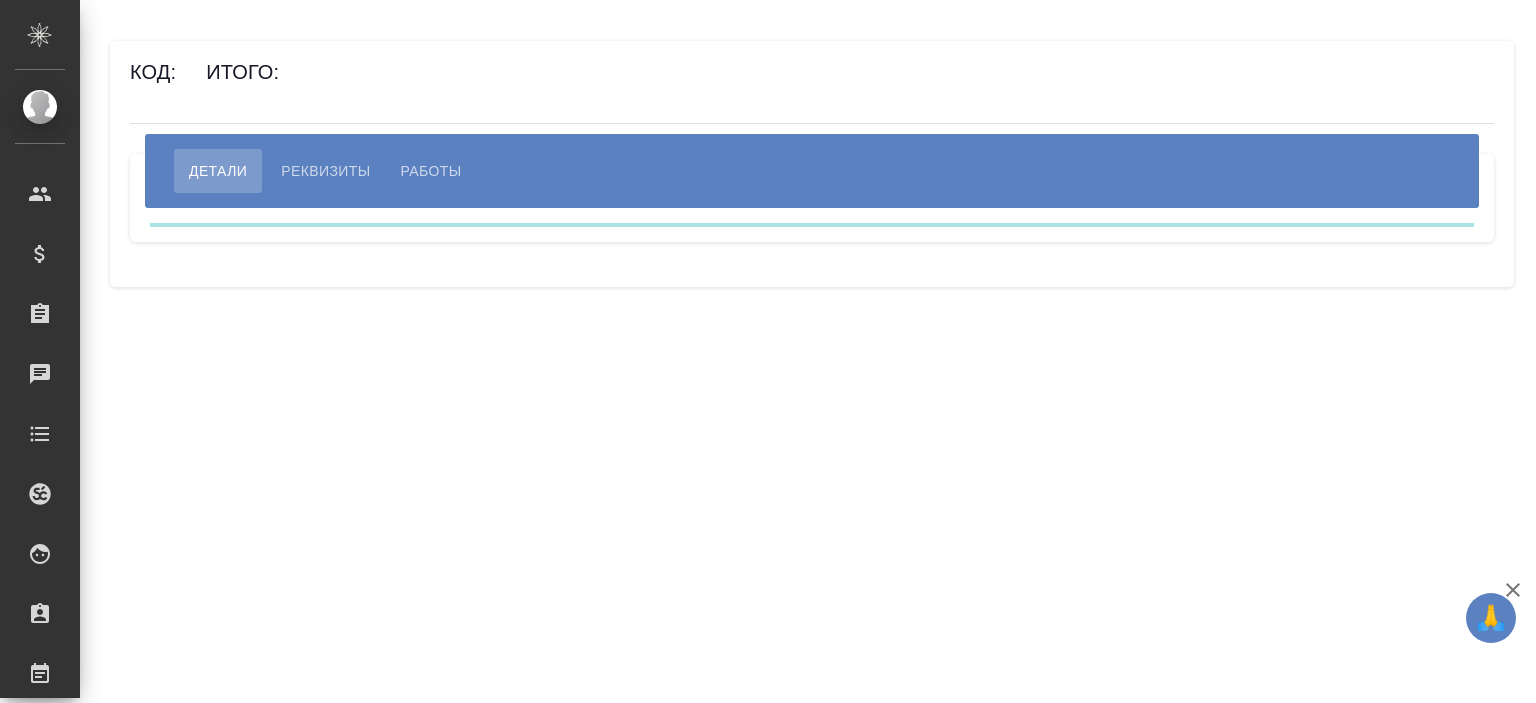 scroll, scrollTop: 0, scrollLeft: 0, axis: both 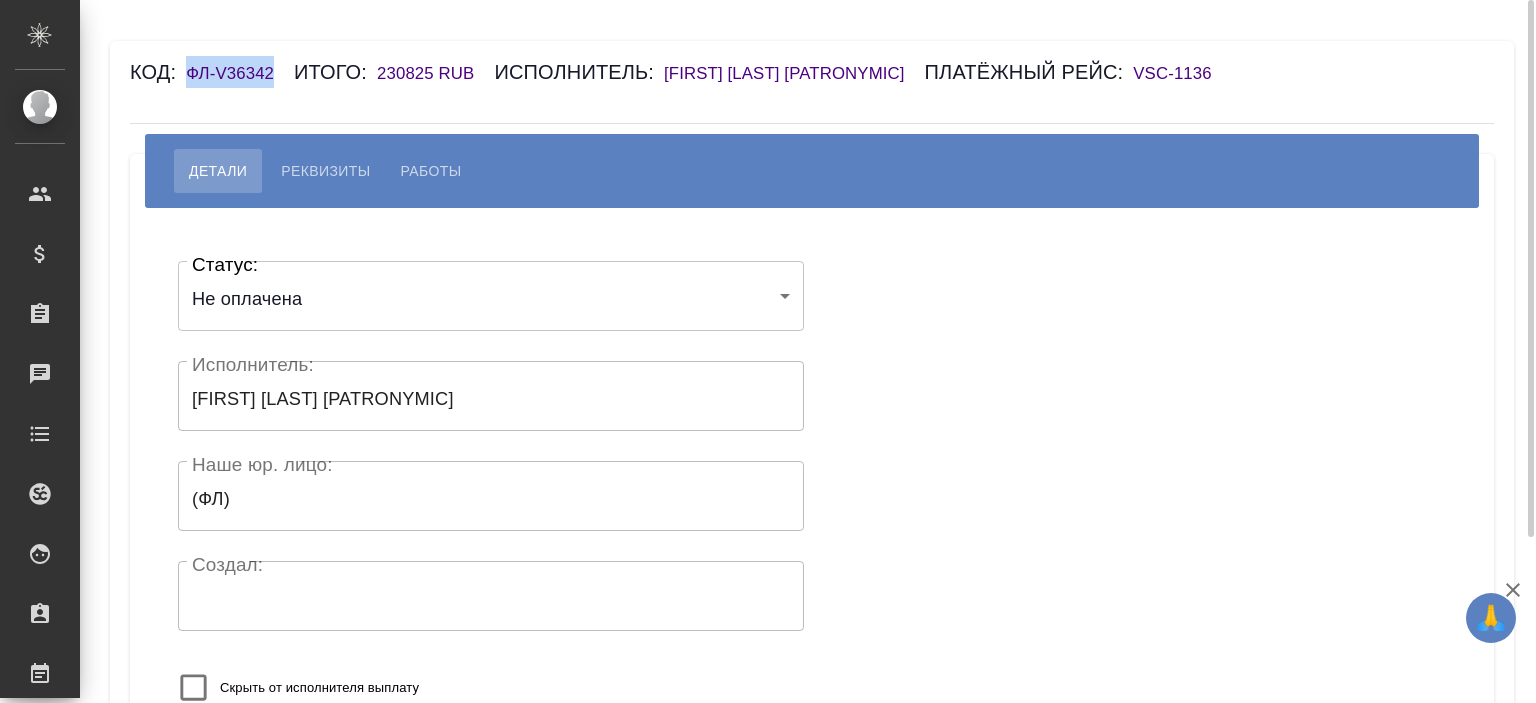 drag, startPoint x: 282, startPoint y: 71, endPoint x: 181, endPoint y: 81, distance: 101.49384 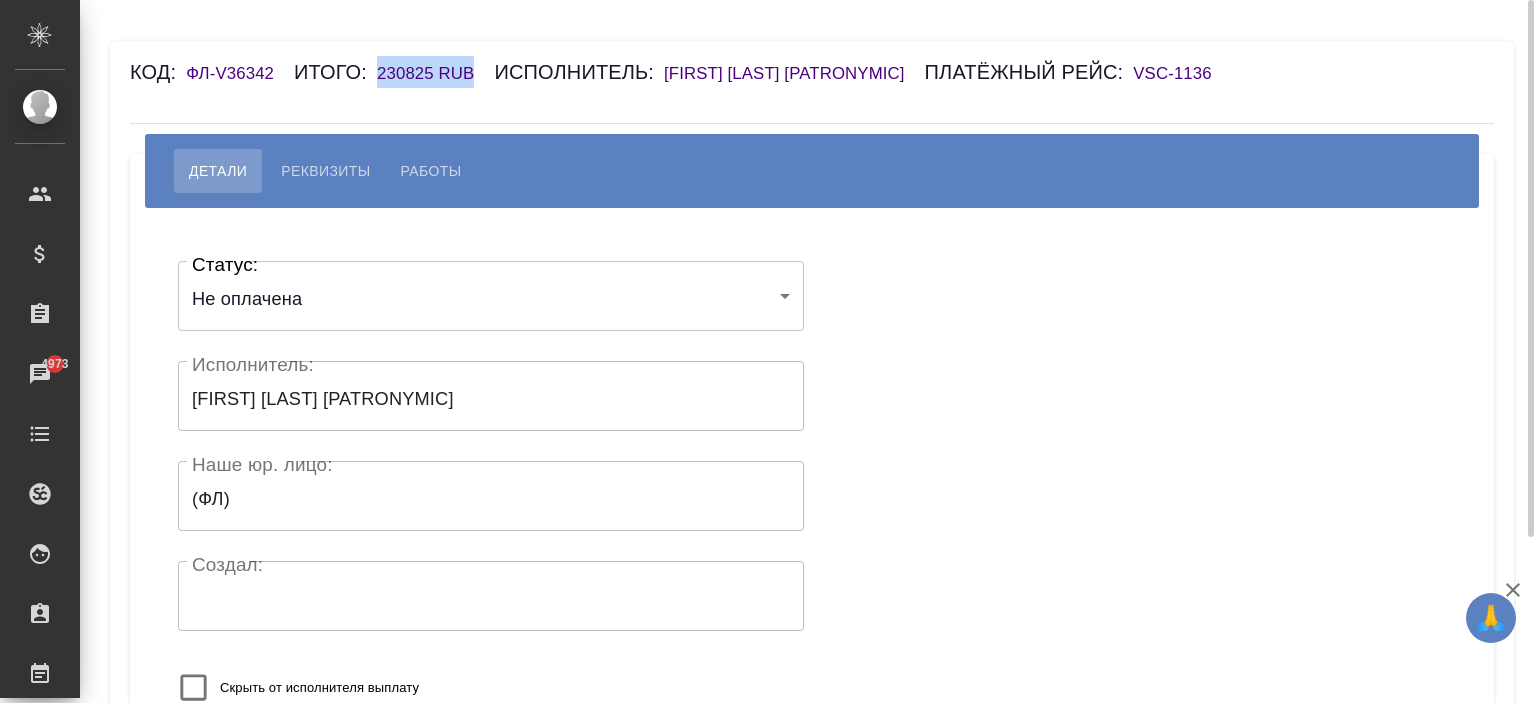 drag, startPoint x: 485, startPoint y: 67, endPoint x: 374, endPoint y: 81, distance: 111.8794 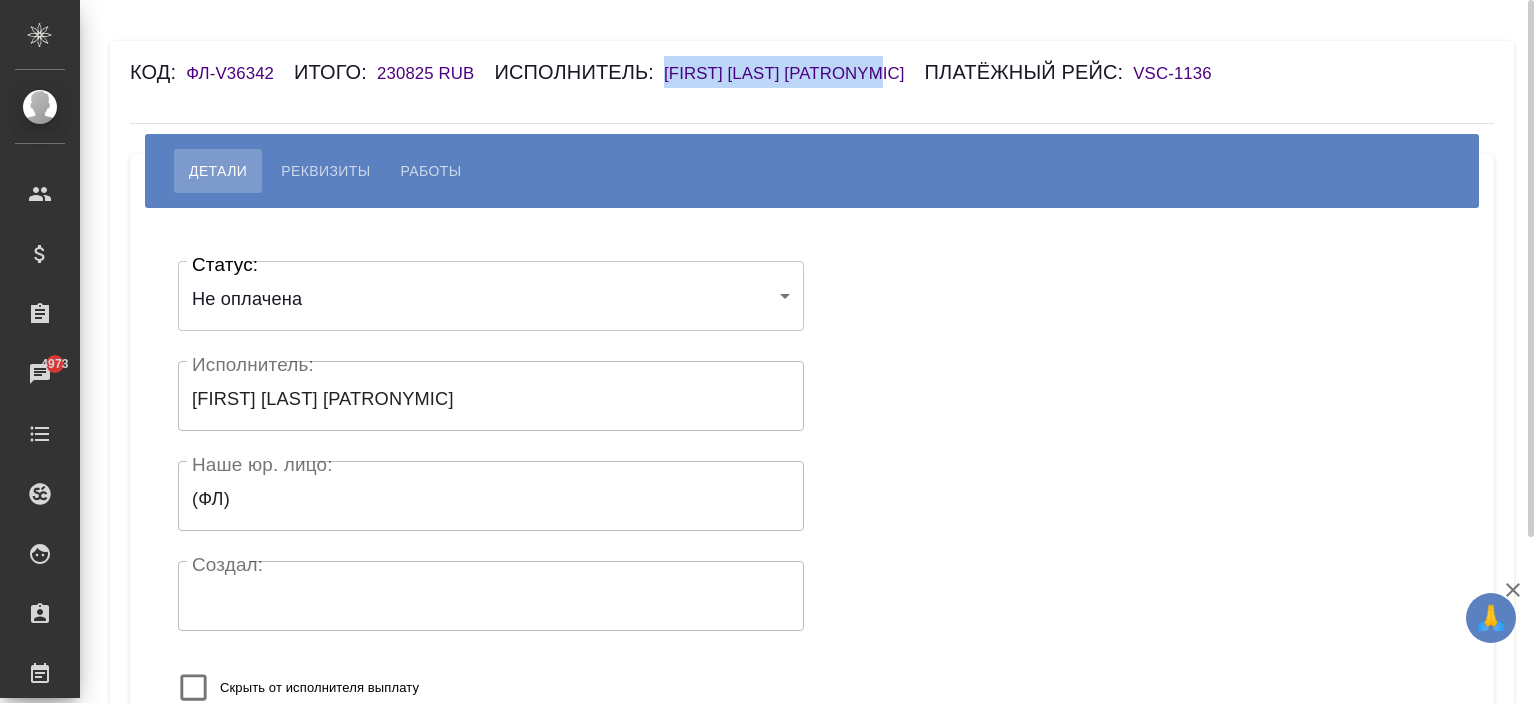 drag, startPoint x: 660, startPoint y: 68, endPoint x: 940, endPoint y: 67, distance: 280.0018 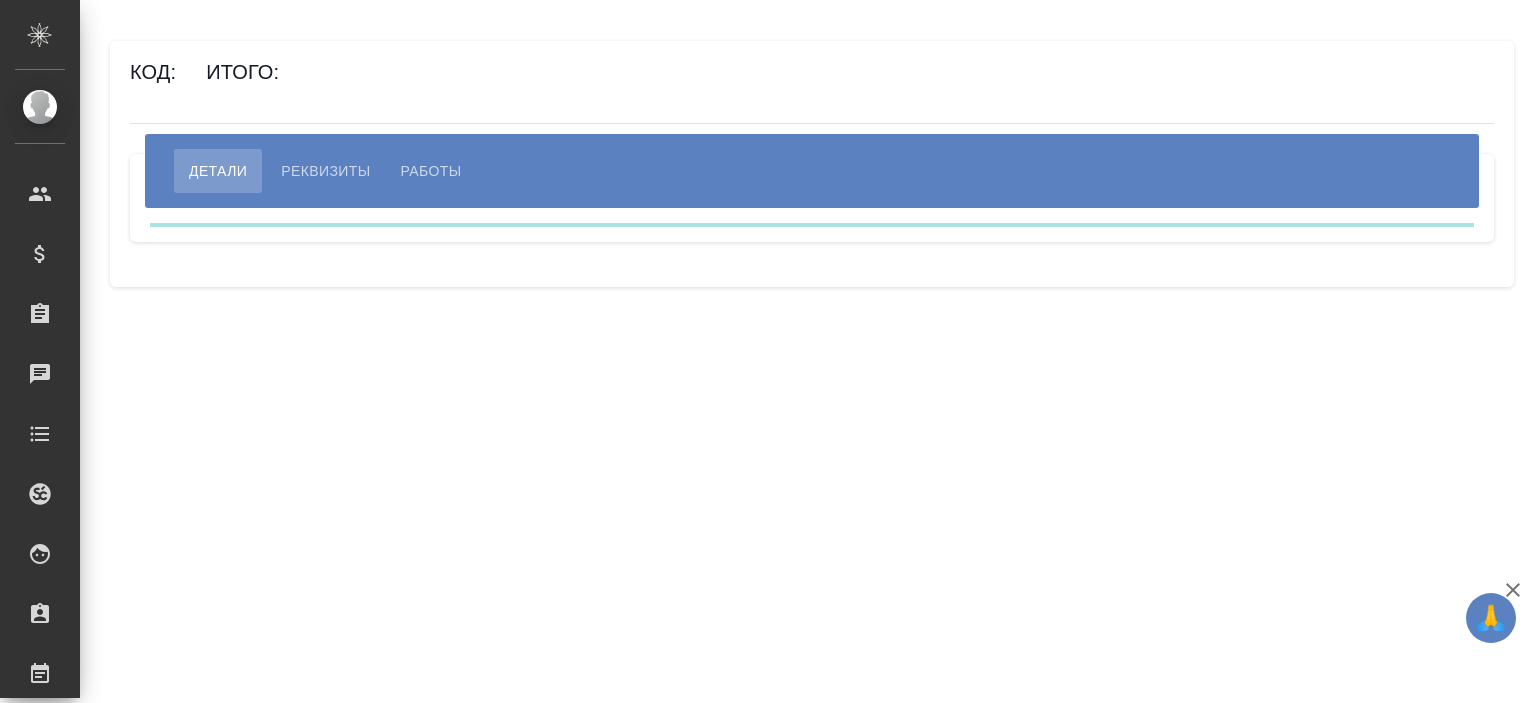scroll, scrollTop: 0, scrollLeft: 0, axis: both 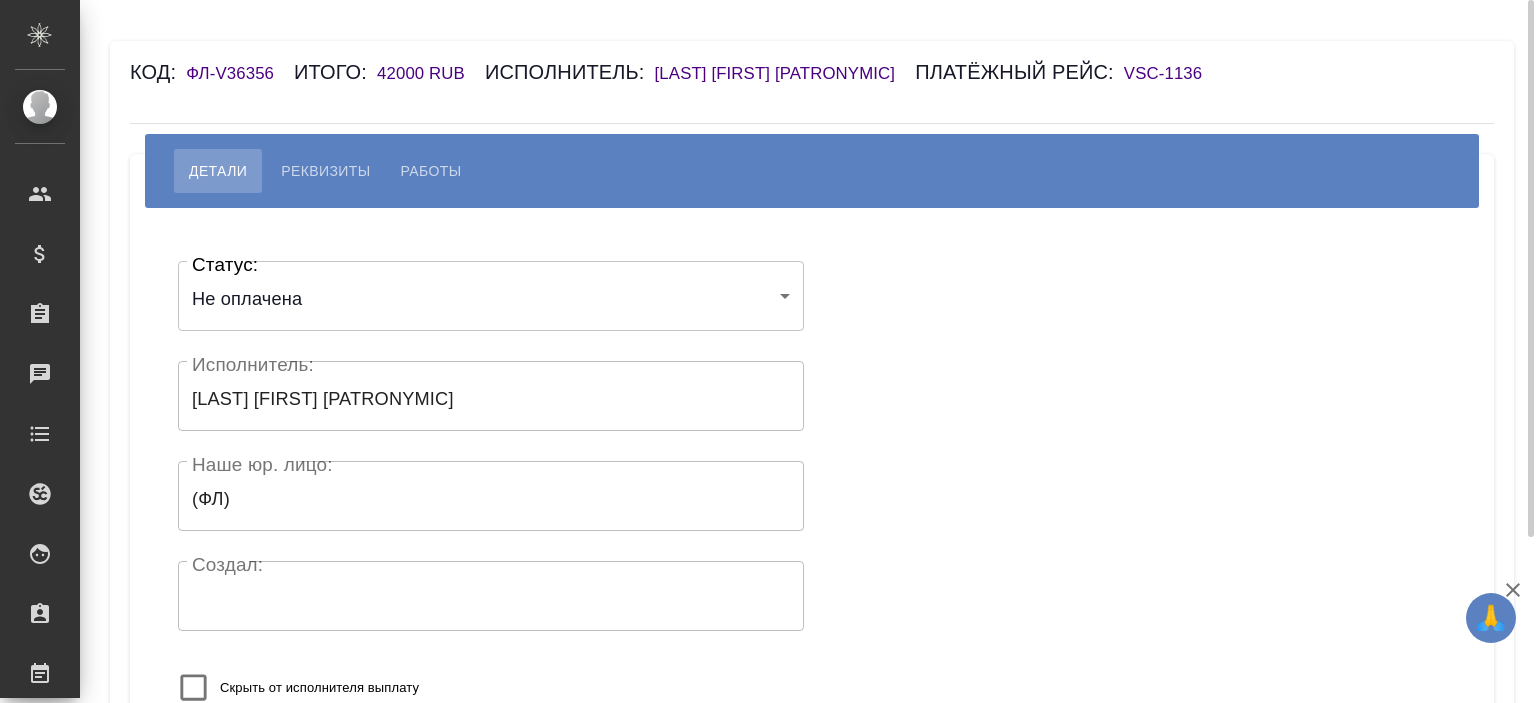 drag, startPoint x: 650, startPoint y: 68, endPoint x: 1061, endPoint y: 63, distance: 411.03043 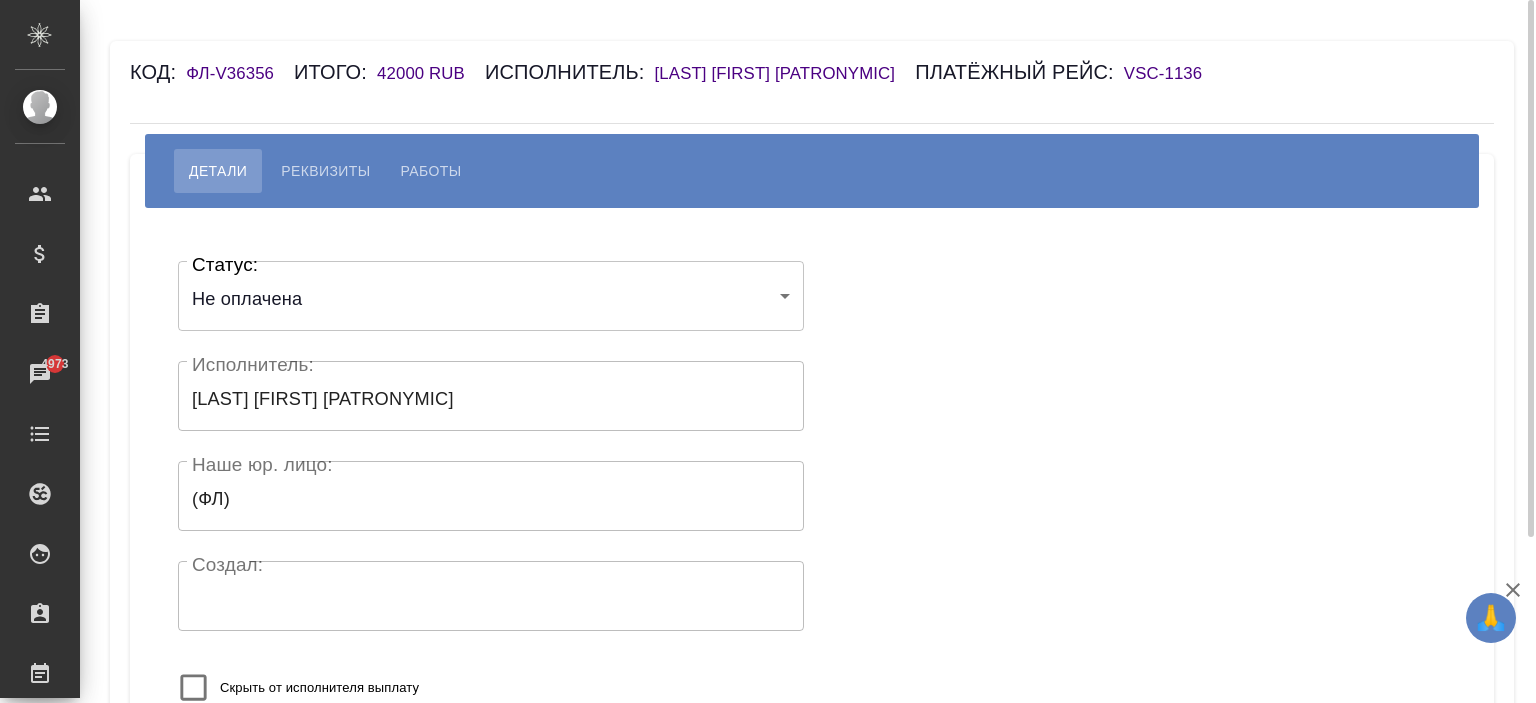 copy on "Костоглотова Валентина Александровна" 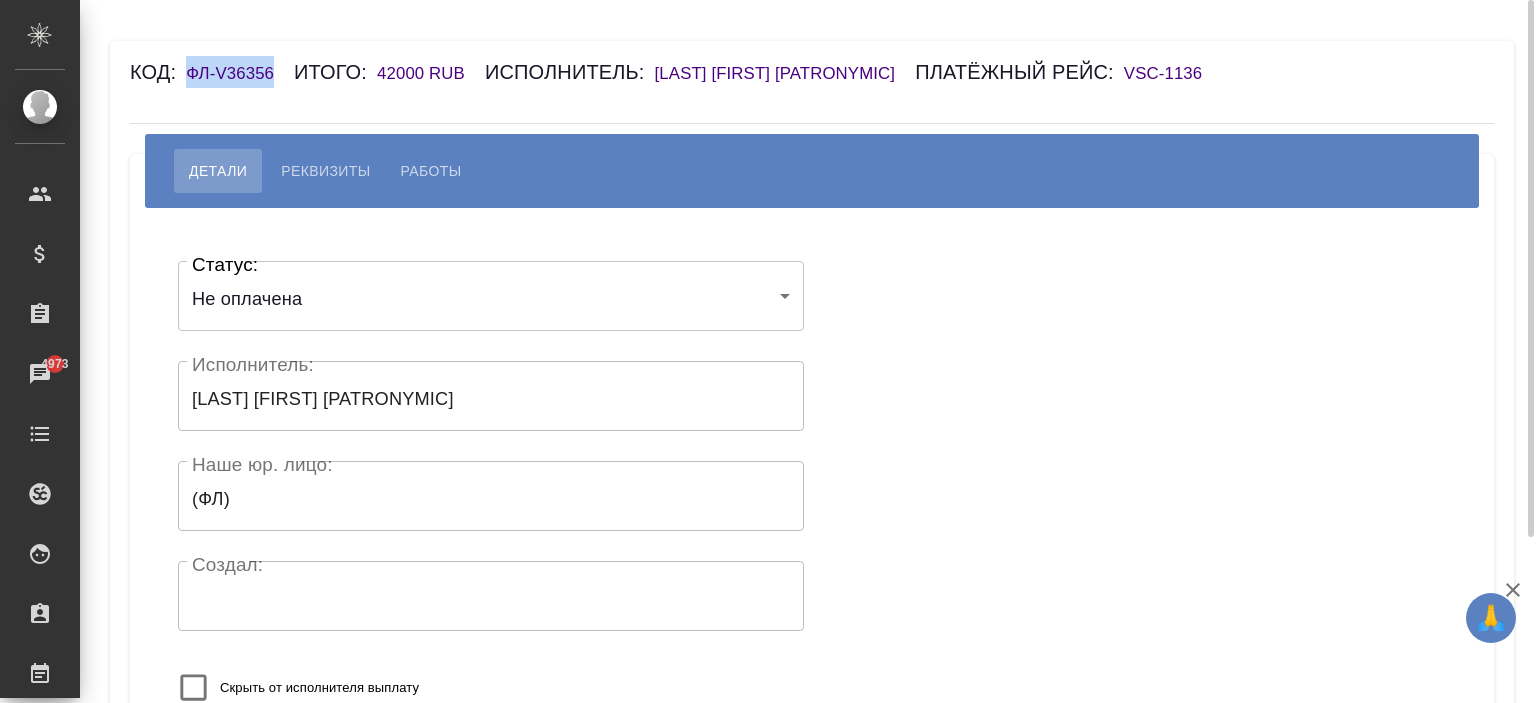 drag, startPoint x: 280, startPoint y: 70, endPoint x: 186, endPoint y: 71, distance: 94.00532 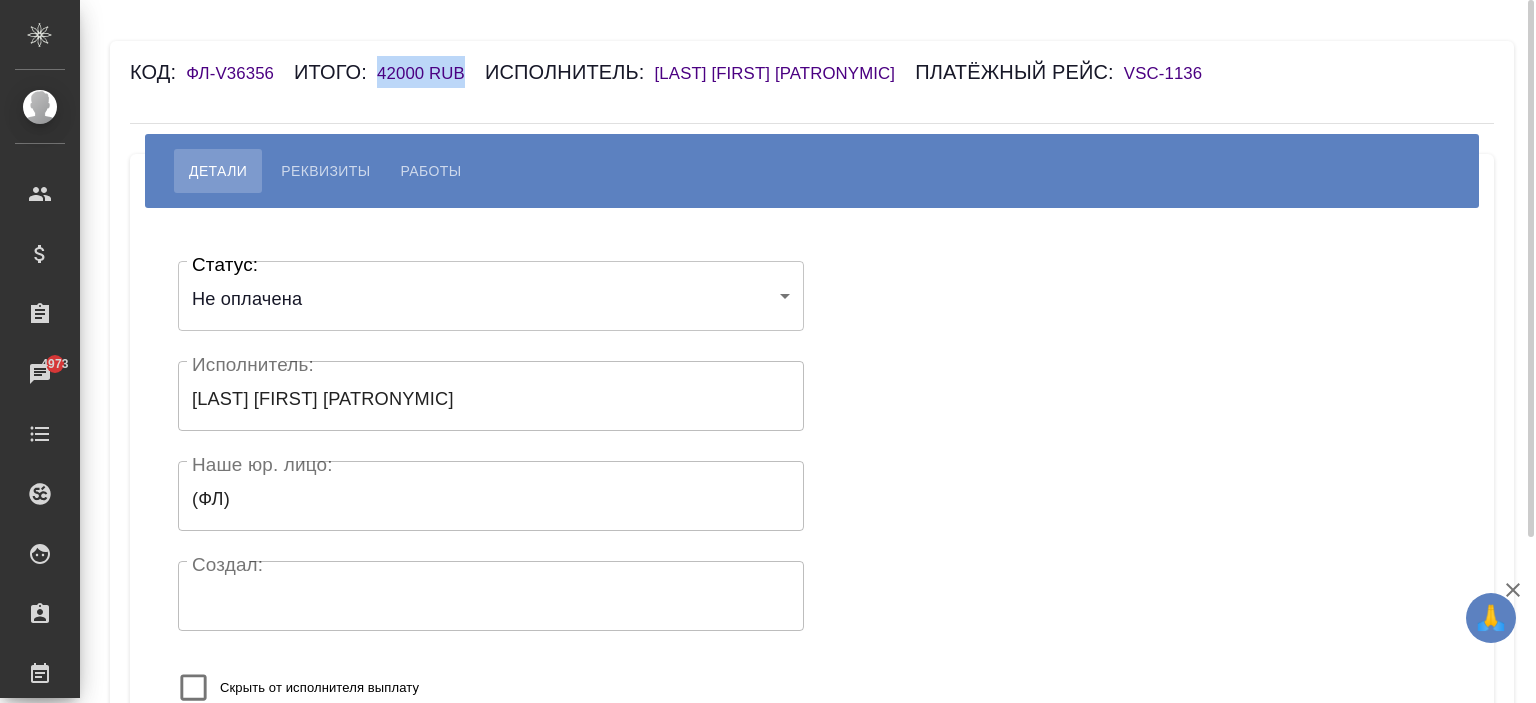 drag, startPoint x: 477, startPoint y: 79, endPoint x: 381, endPoint y: 81, distance: 96.02083 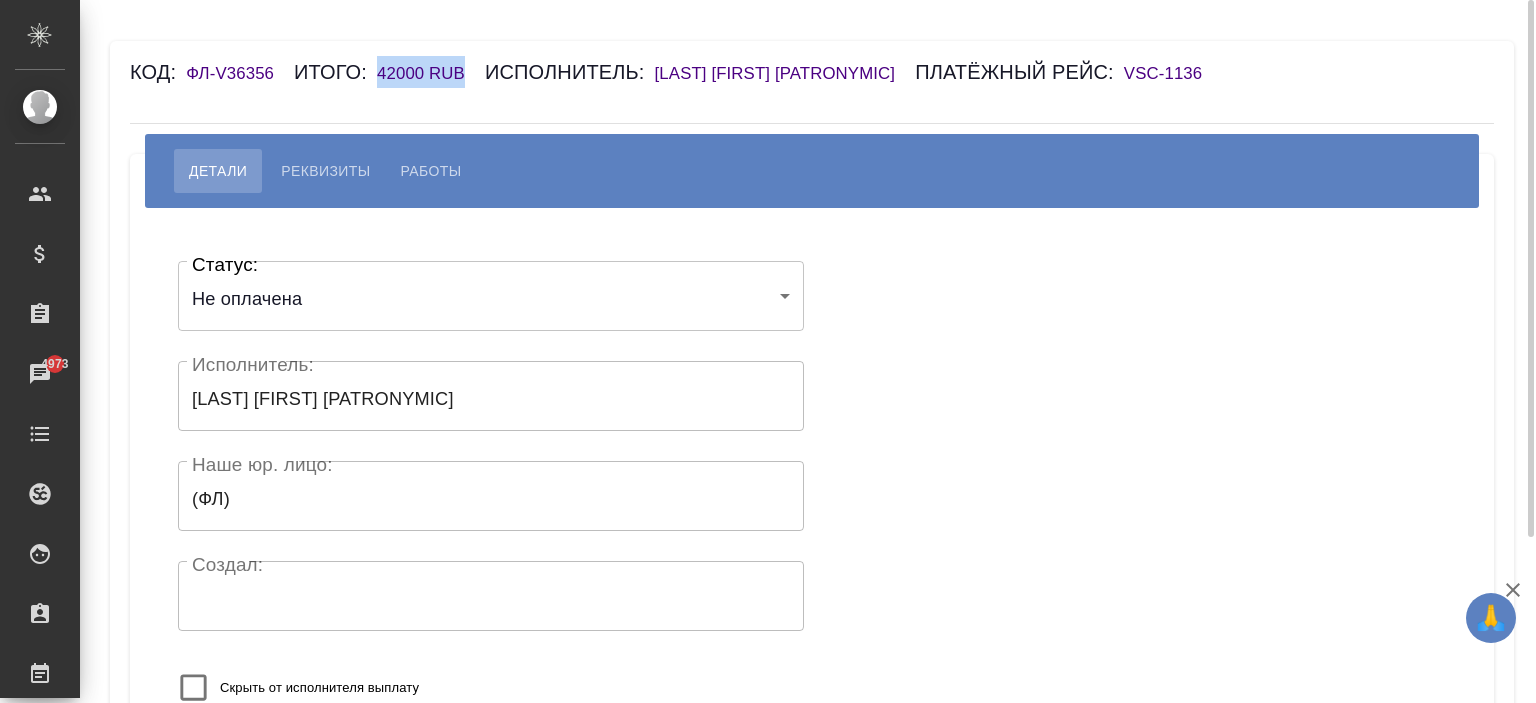 copy on "42000 RUB" 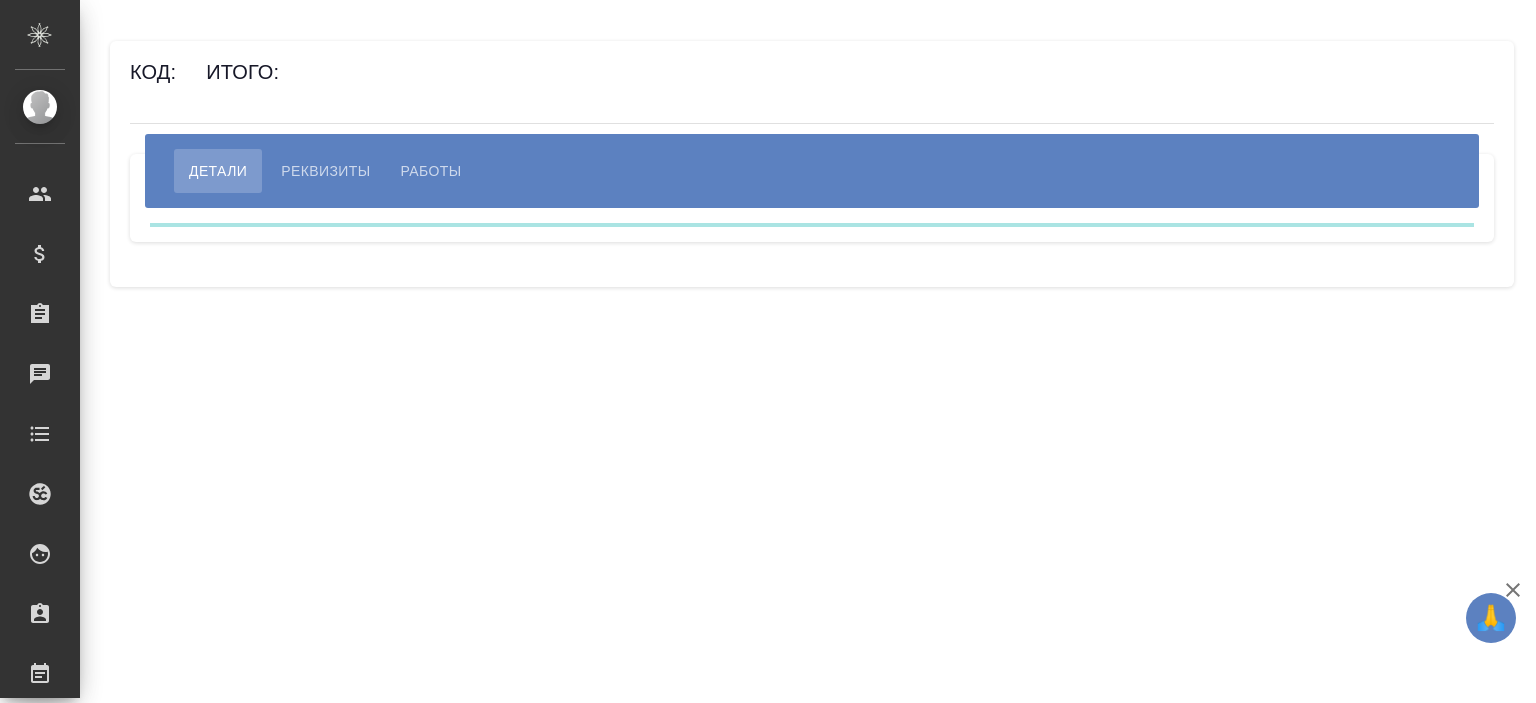 scroll, scrollTop: 0, scrollLeft: 0, axis: both 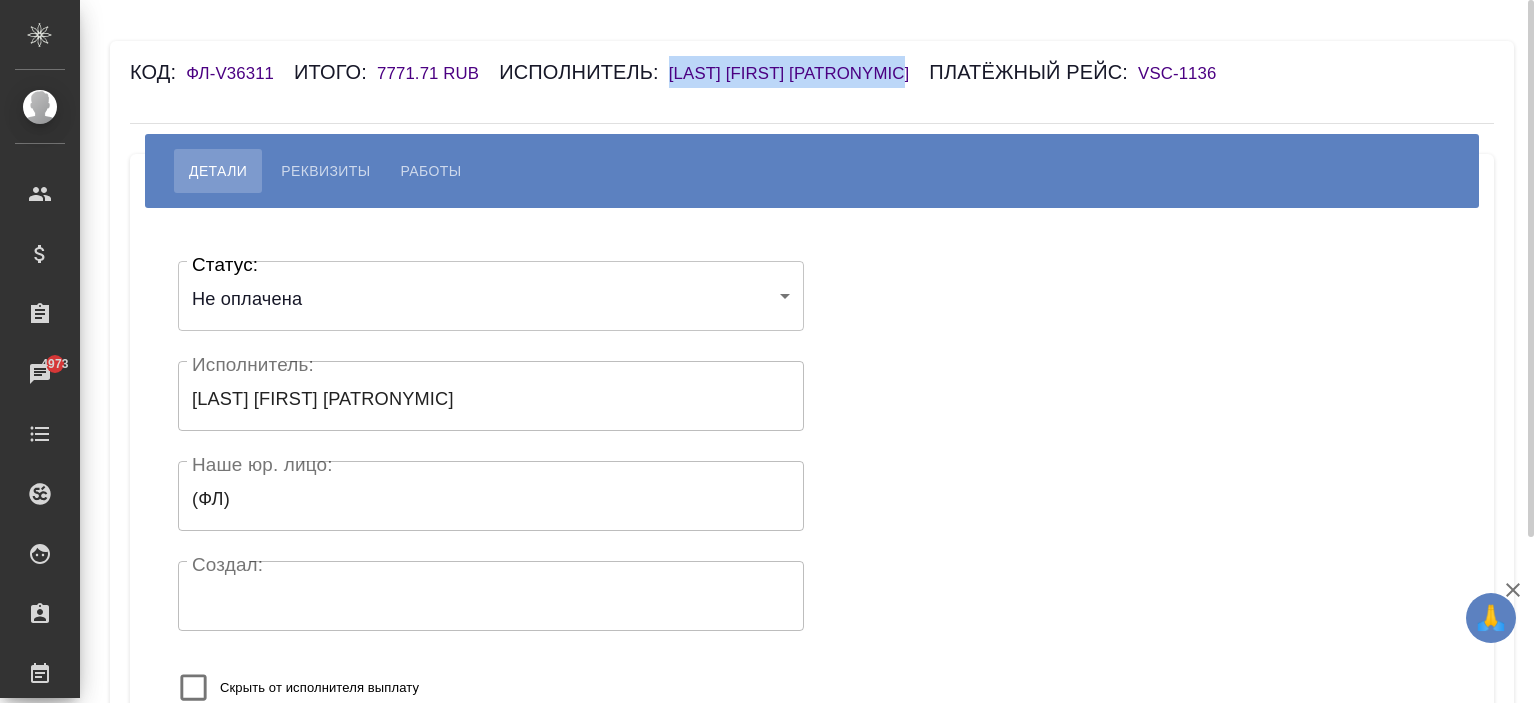 drag, startPoint x: 664, startPoint y: 63, endPoint x: 953, endPoint y: 61, distance: 289.00693 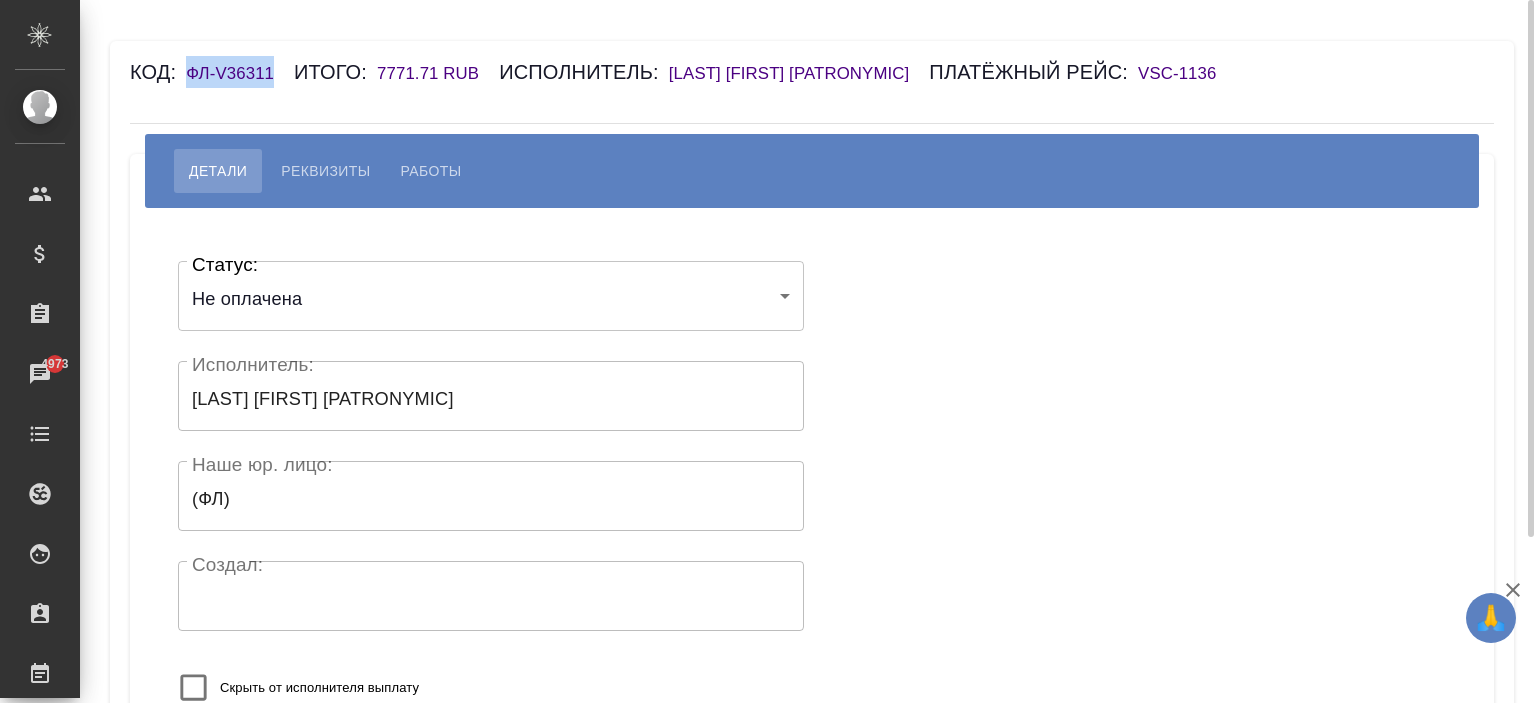 drag, startPoint x: 179, startPoint y: 68, endPoint x: 272, endPoint y: 68, distance: 93 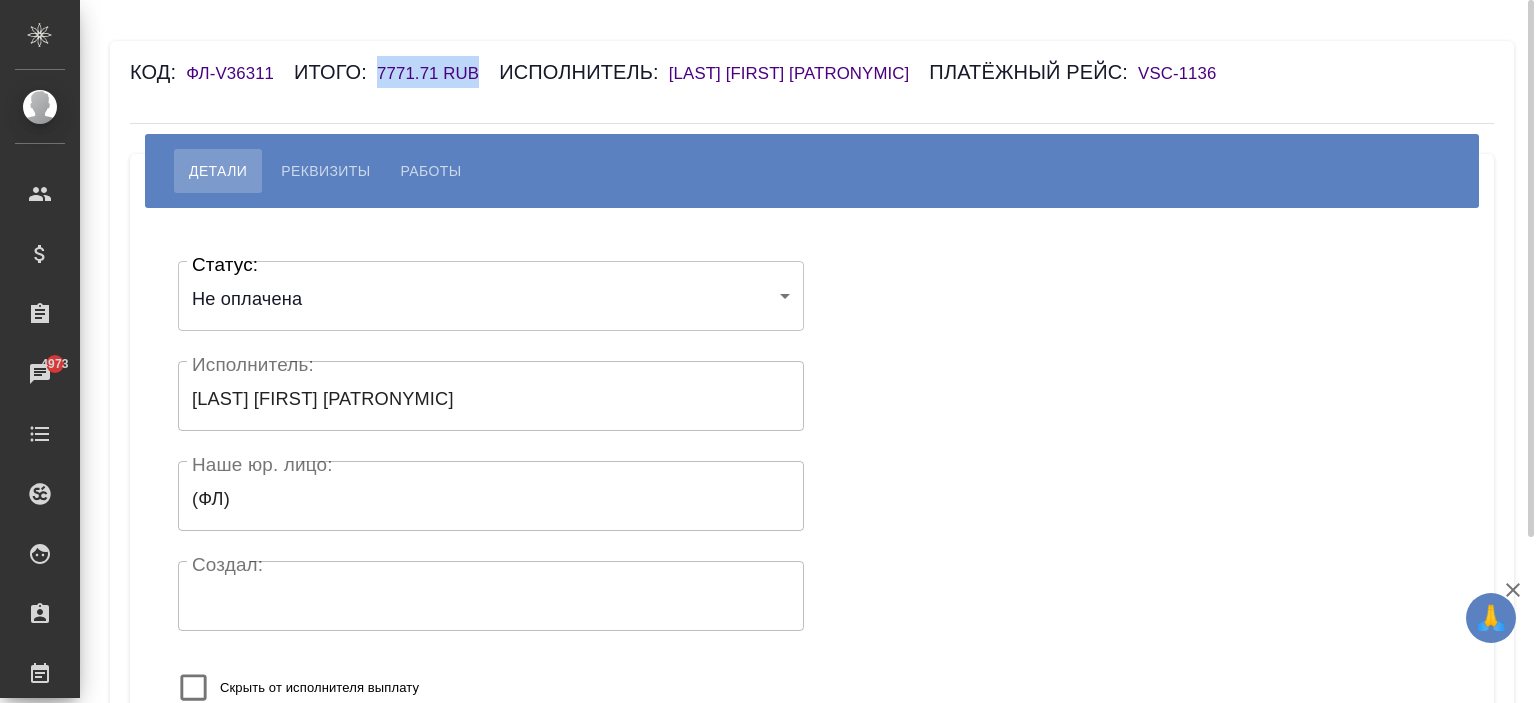 drag, startPoint x: 376, startPoint y: 61, endPoint x: 478, endPoint y: 63, distance: 102.01961 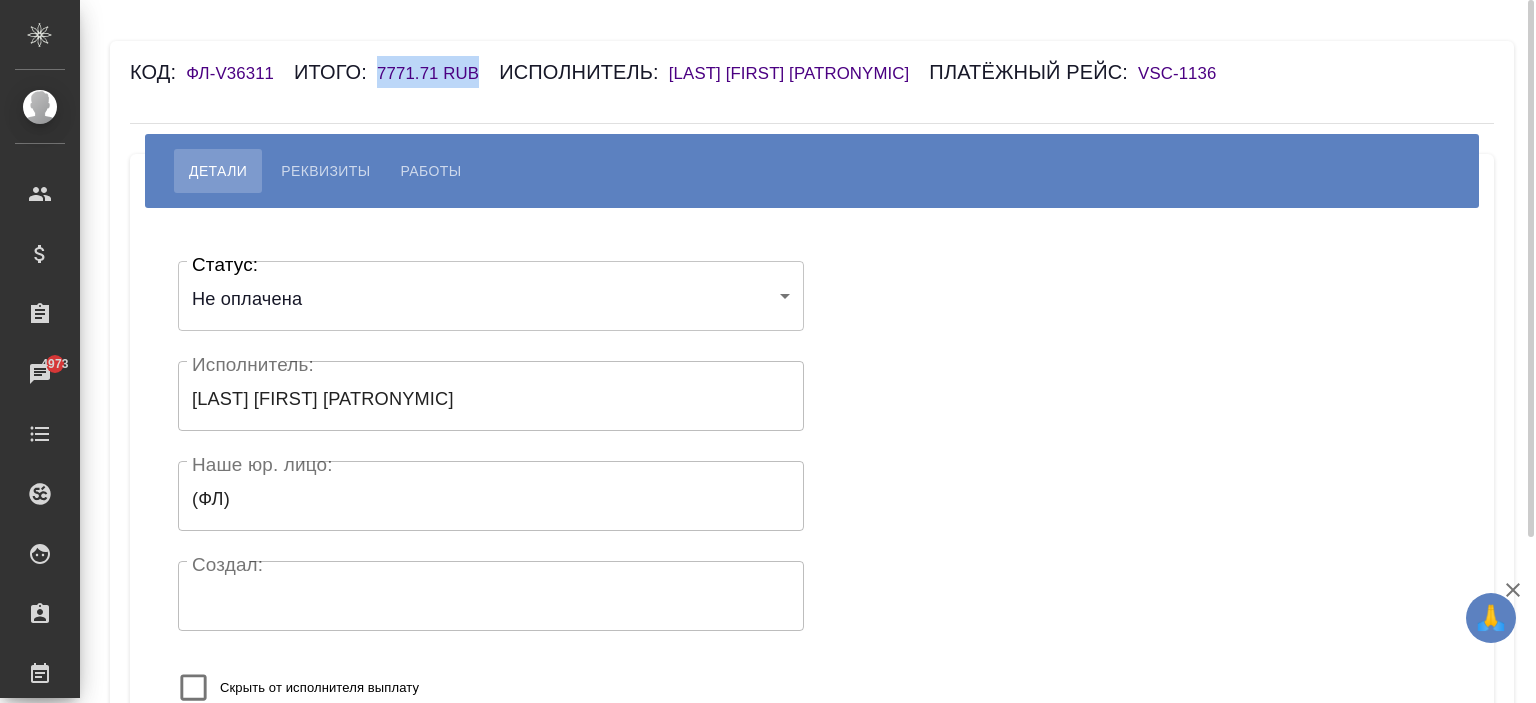 copy on "7771.71 RUB" 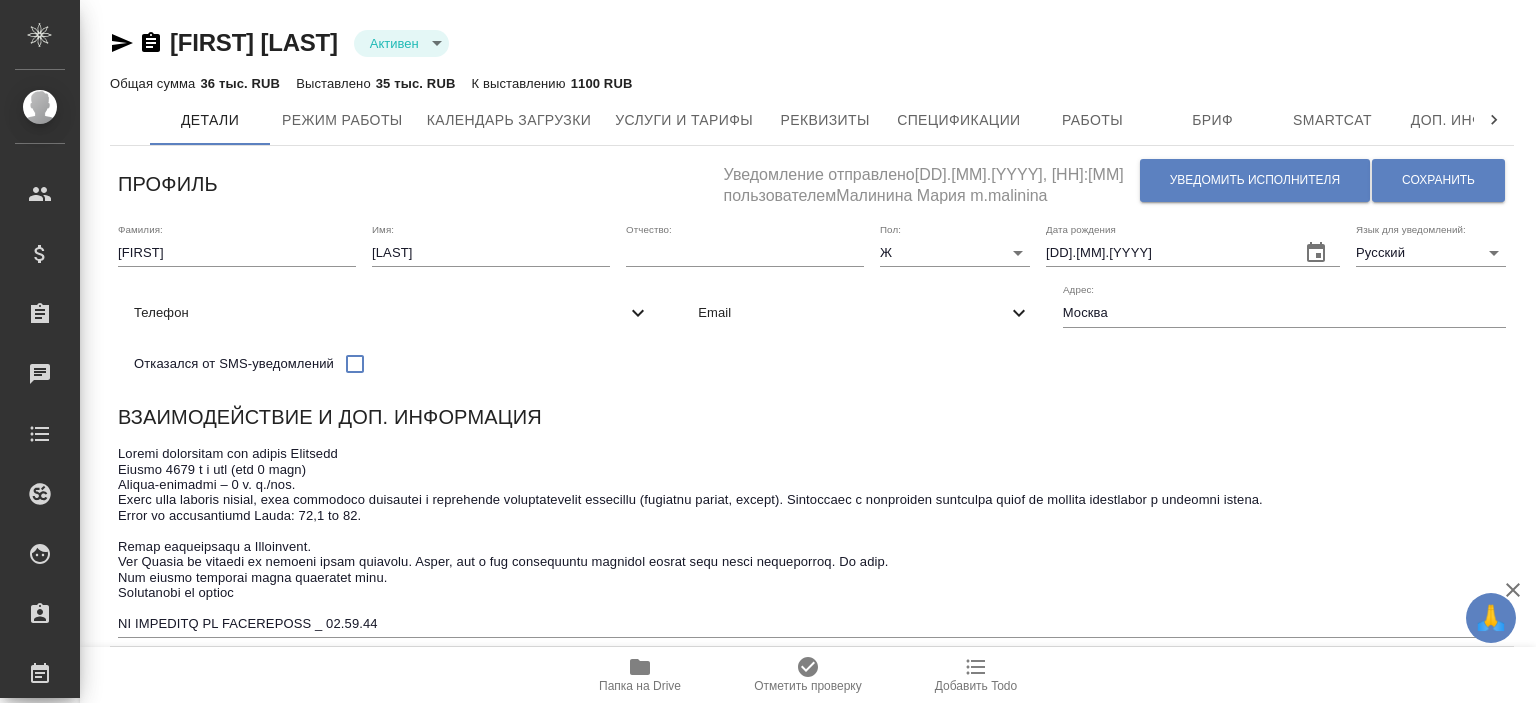scroll, scrollTop: 0, scrollLeft: 0, axis: both 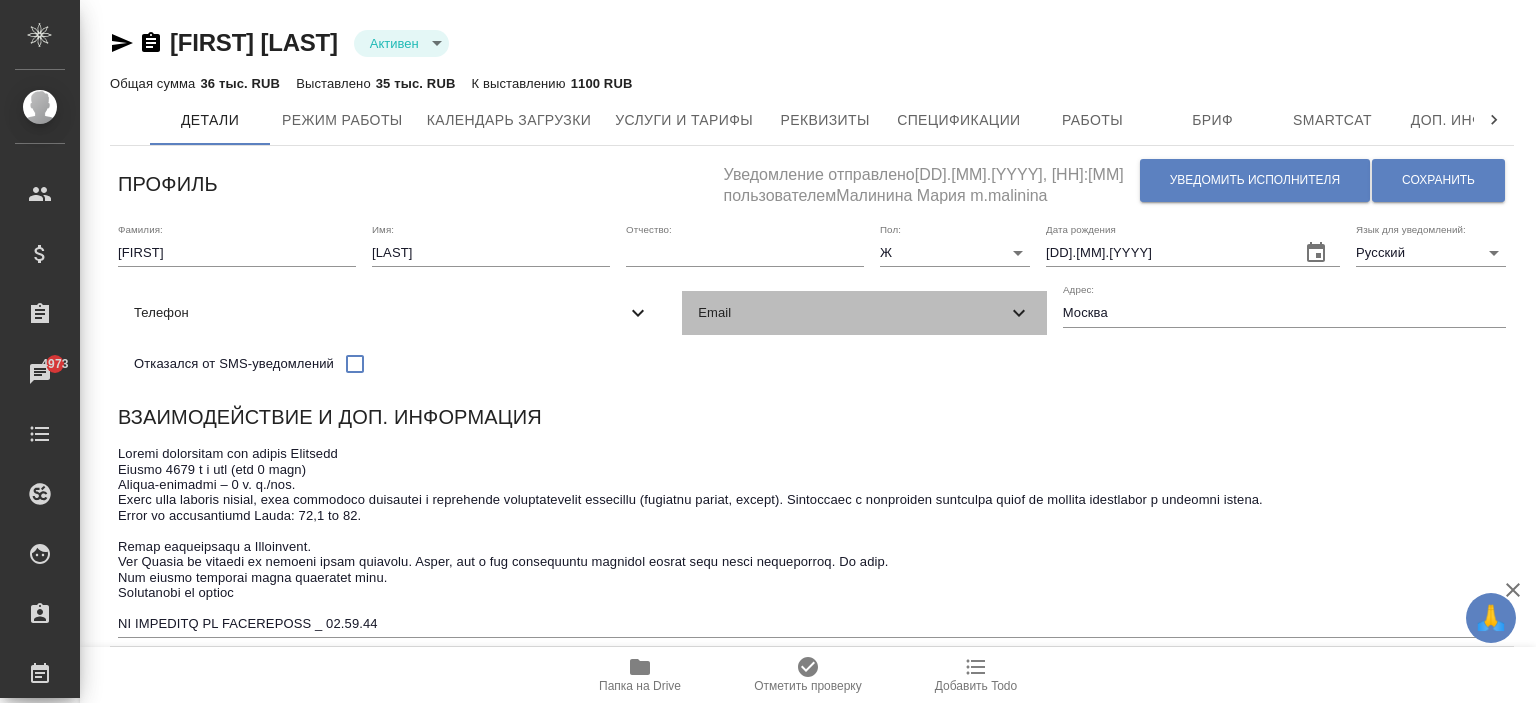 click on "Email" at bounding box center [852, 313] 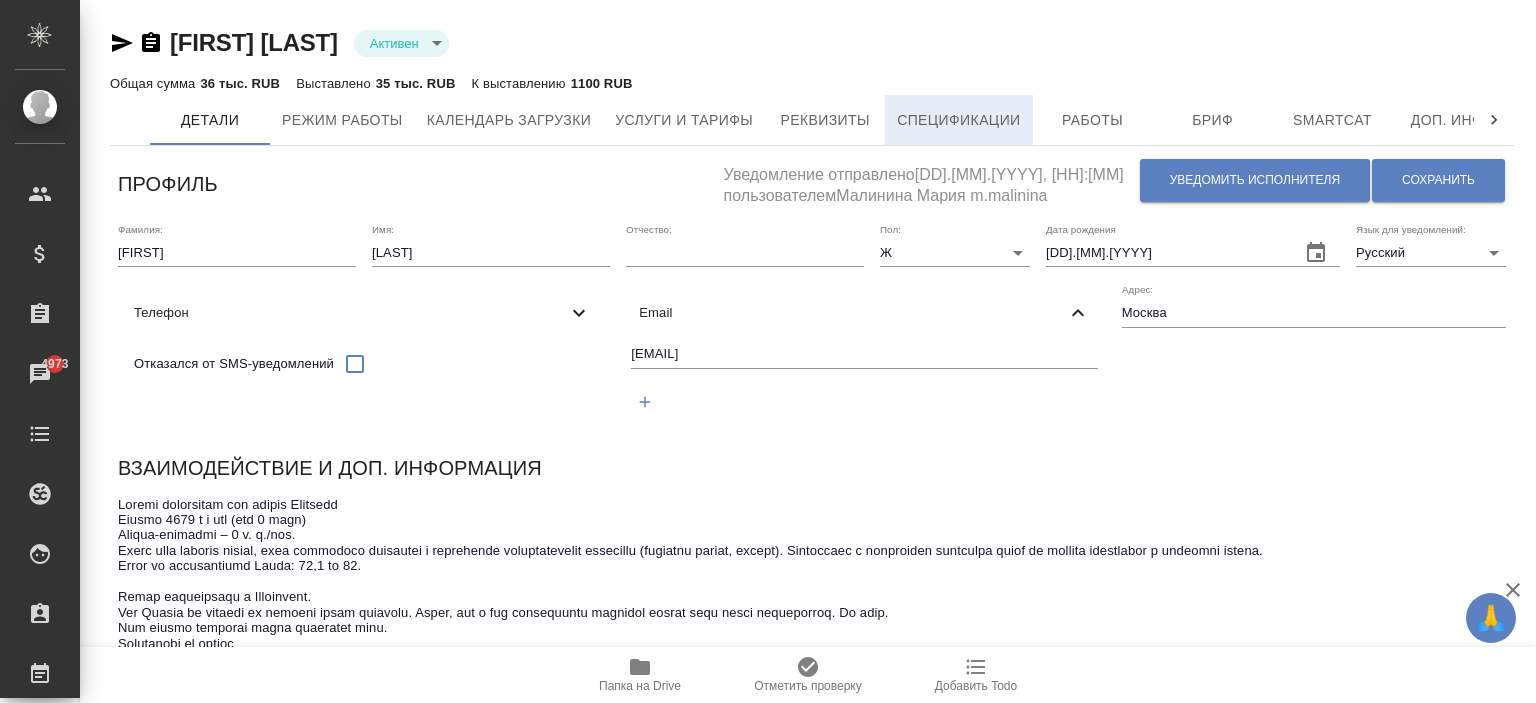 click on "Спецификации" at bounding box center (958, 120) 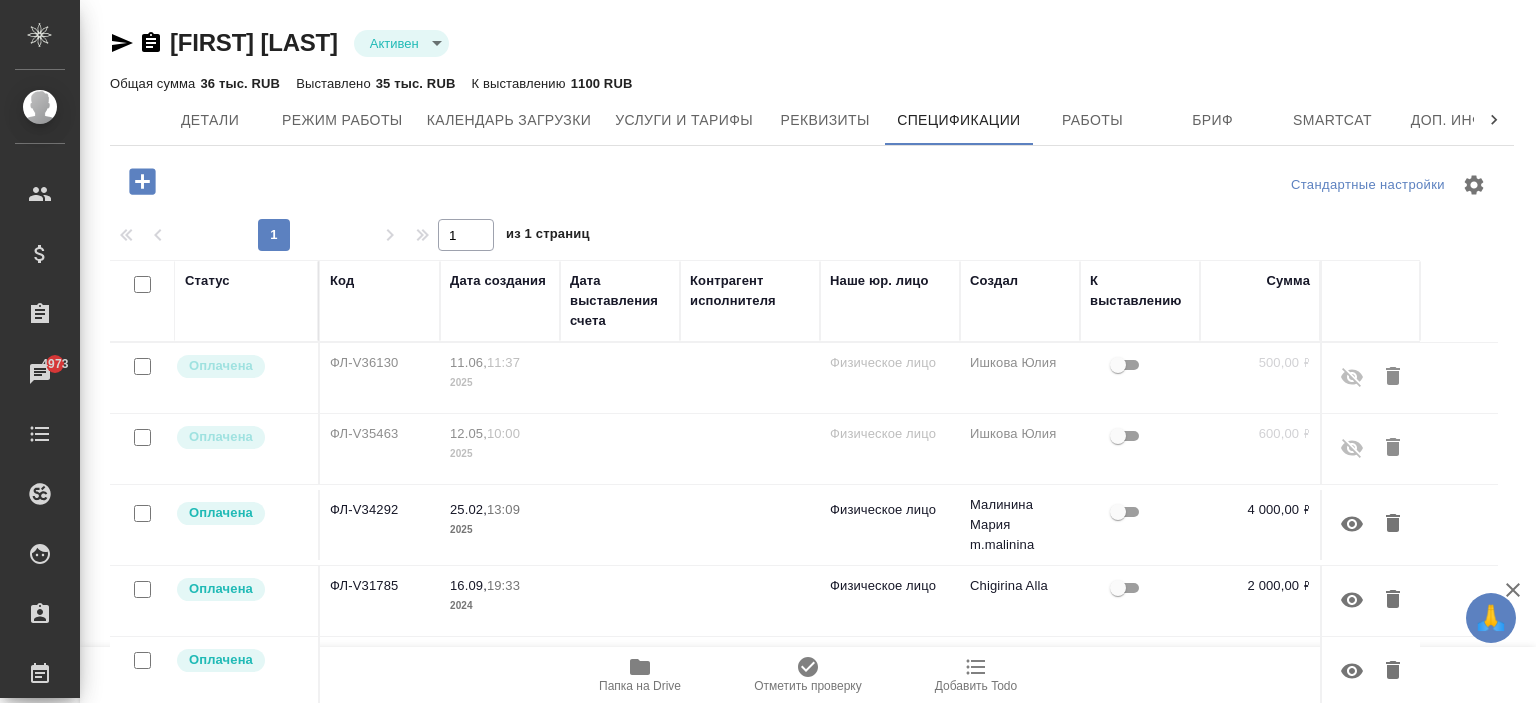 click 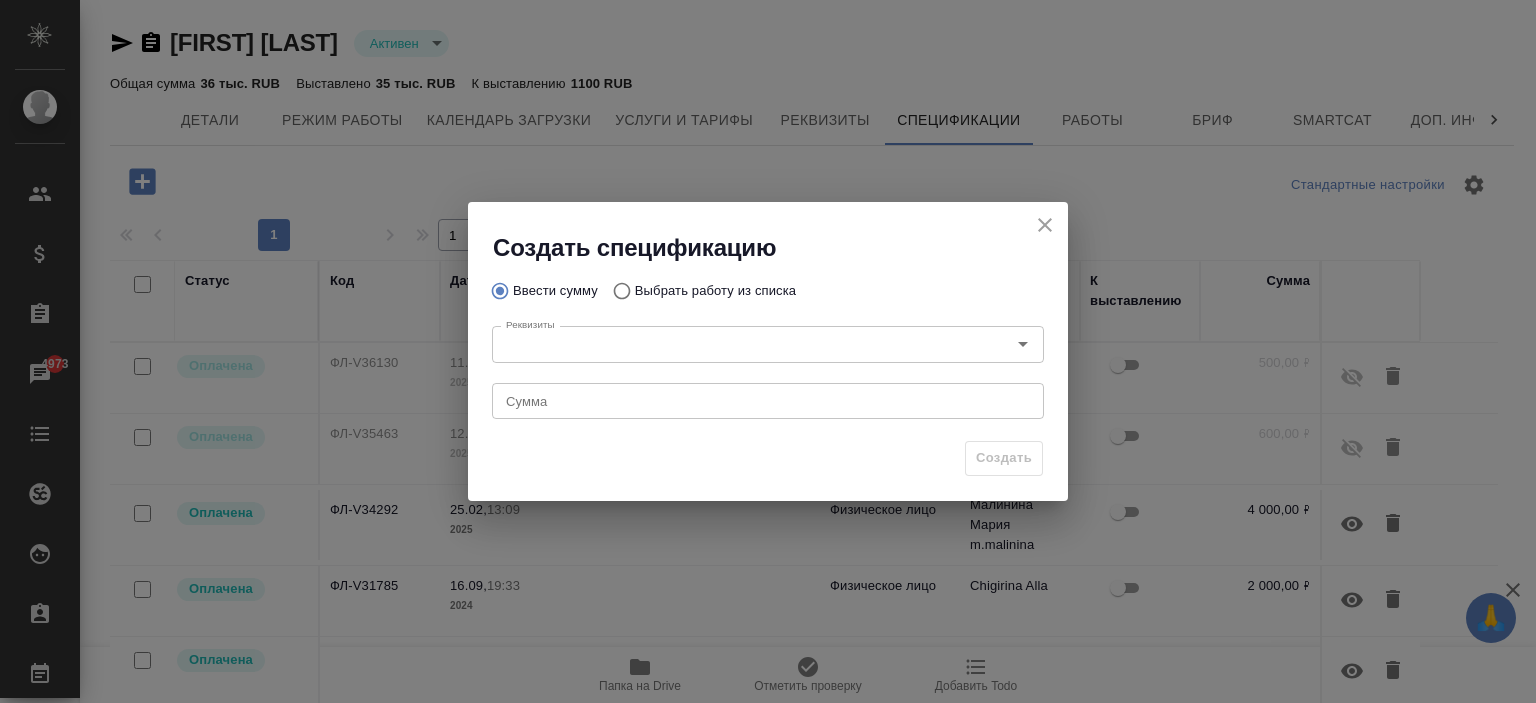click on "Выбрать работу из списка" at bounding box center (715, 291) 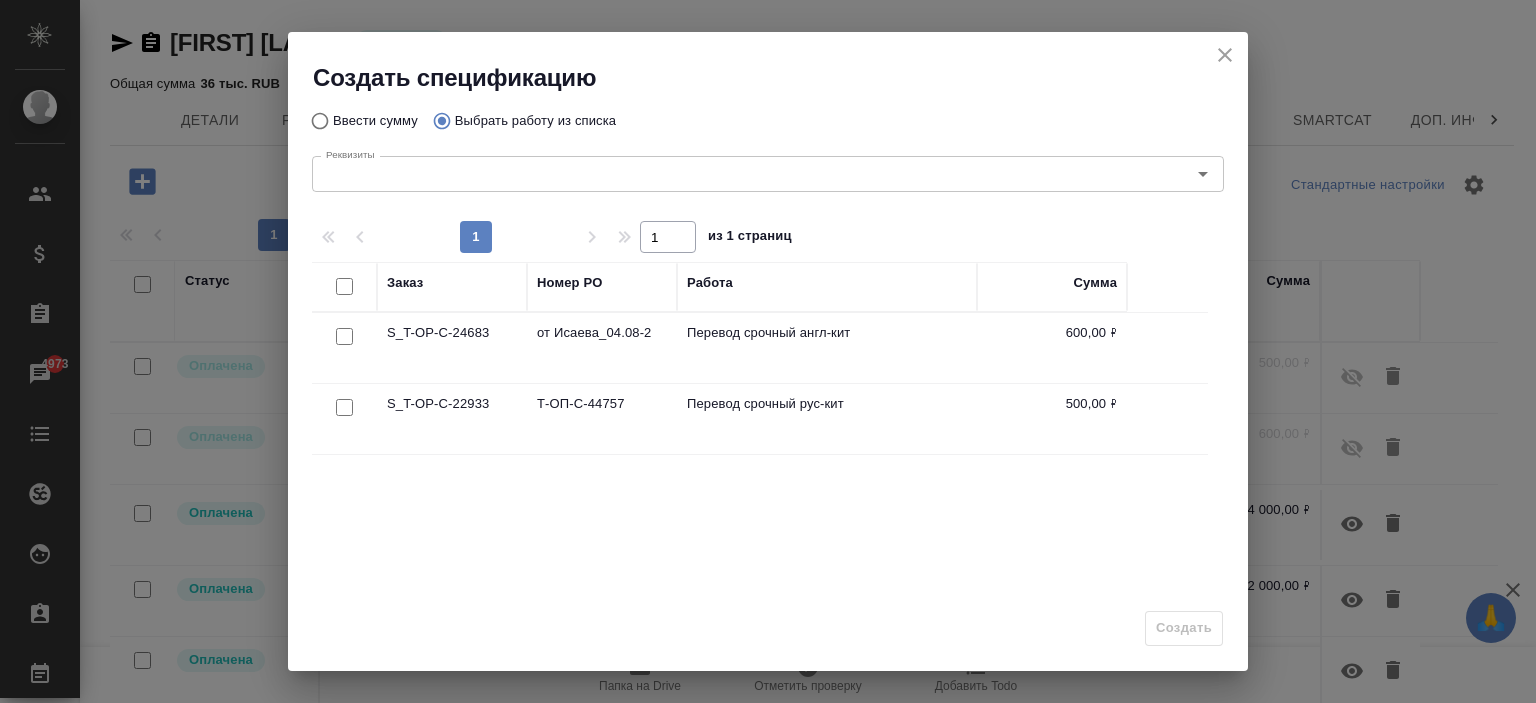 click at bounding box center (344, 336) 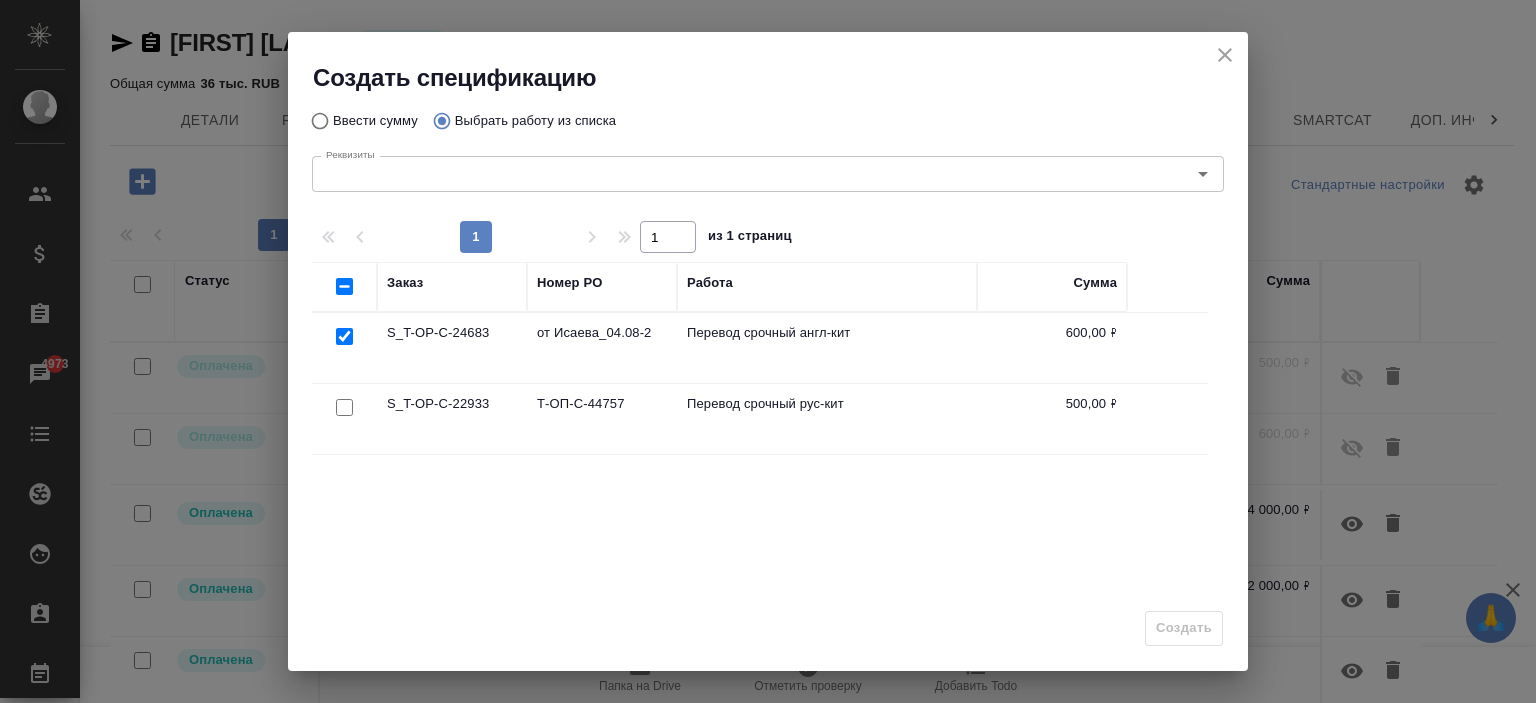 checkbox on "true" 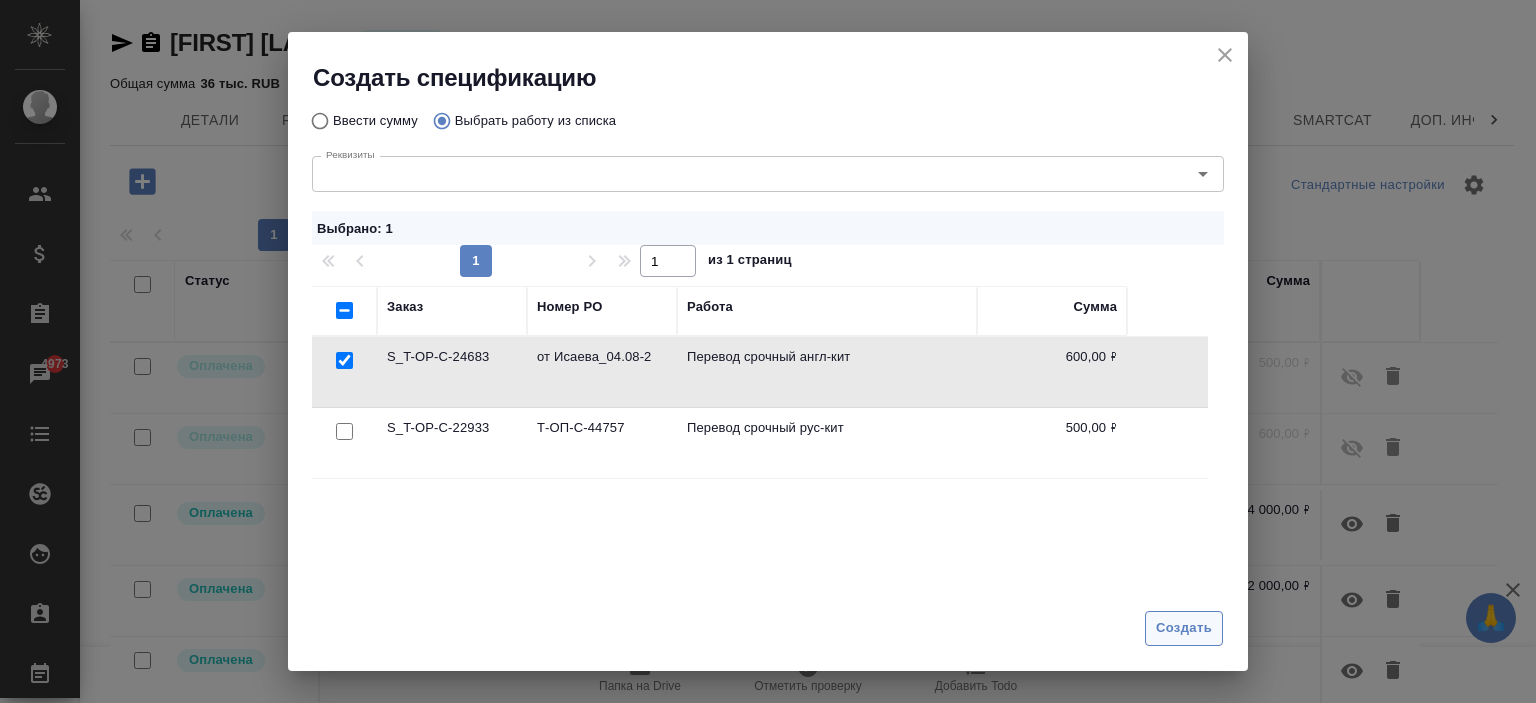 click on "Создать" at bounding box center (1184, 628) 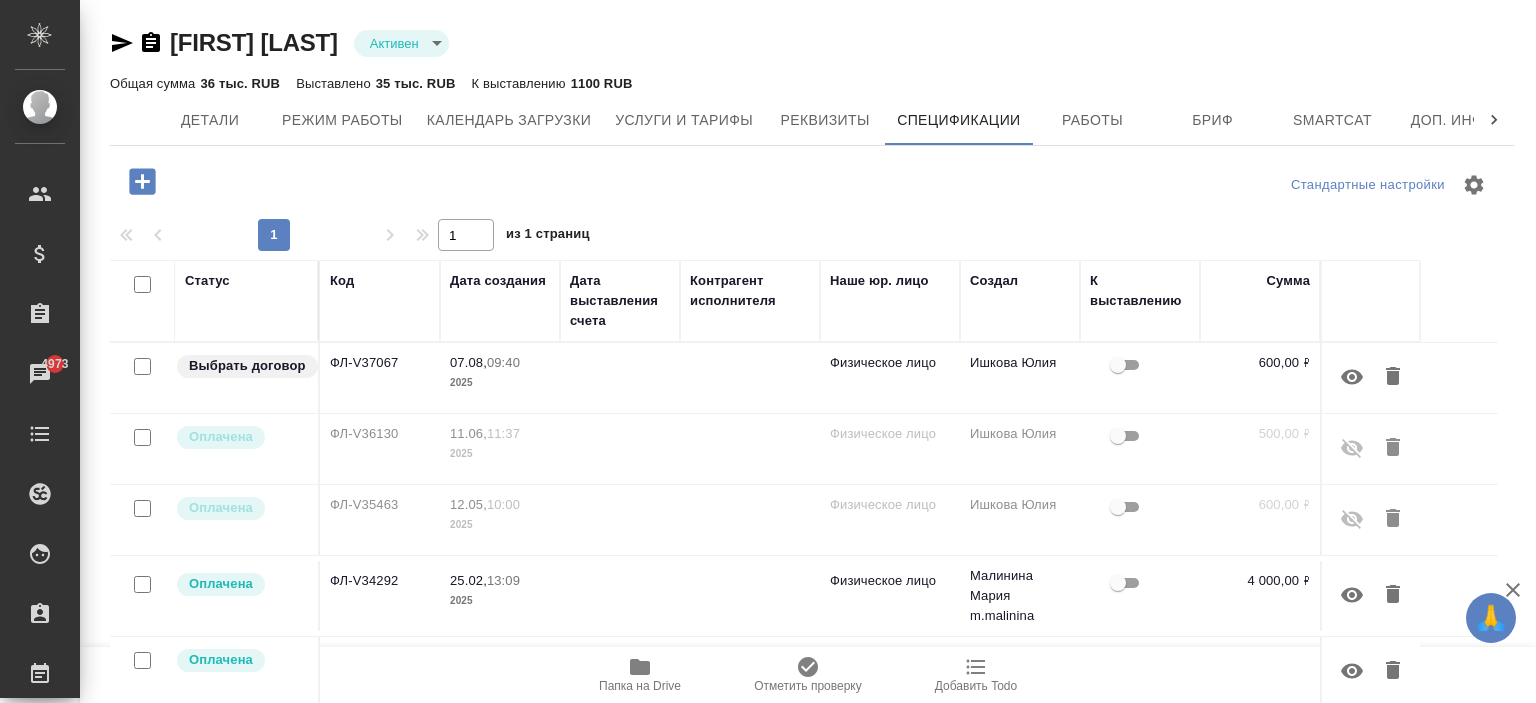 click 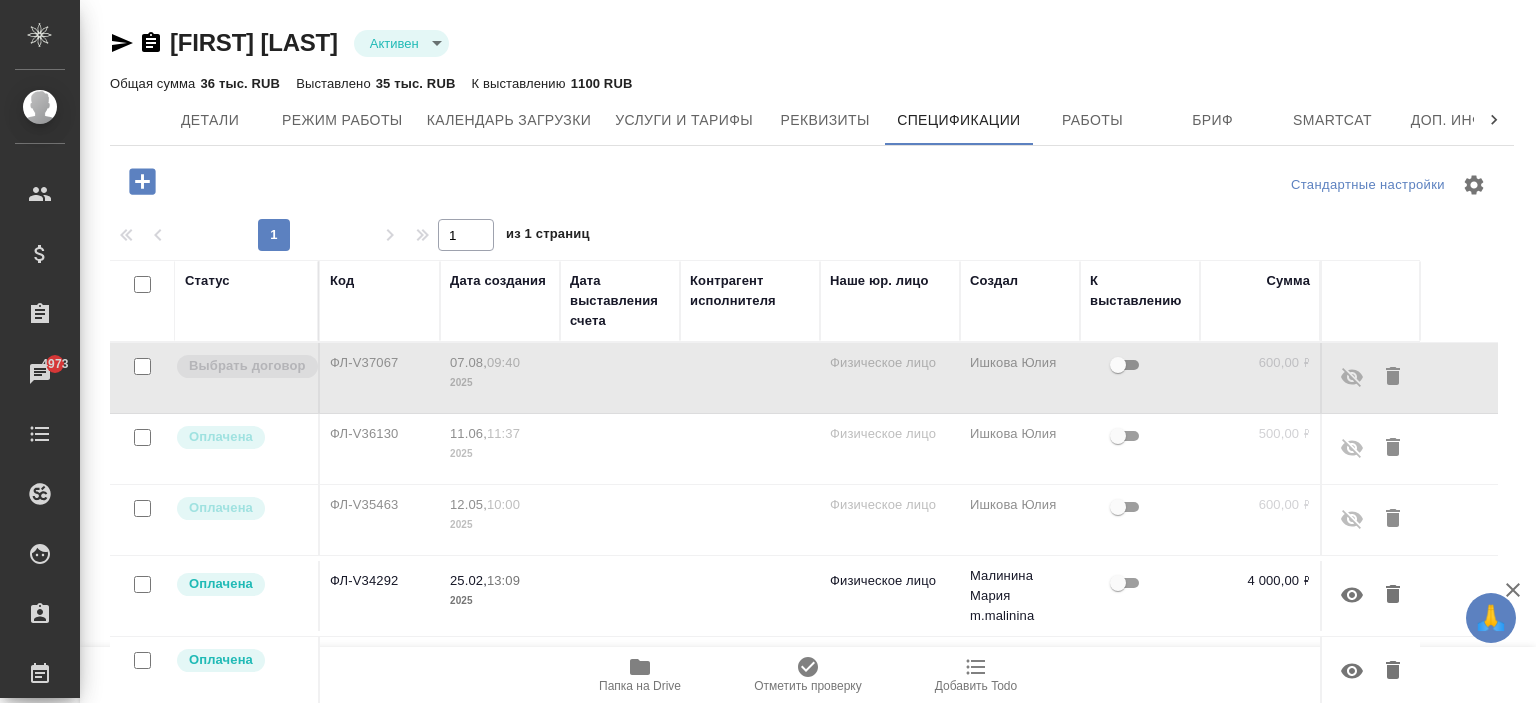 click on "Физическое лицо" at bounding box center (890, 378) 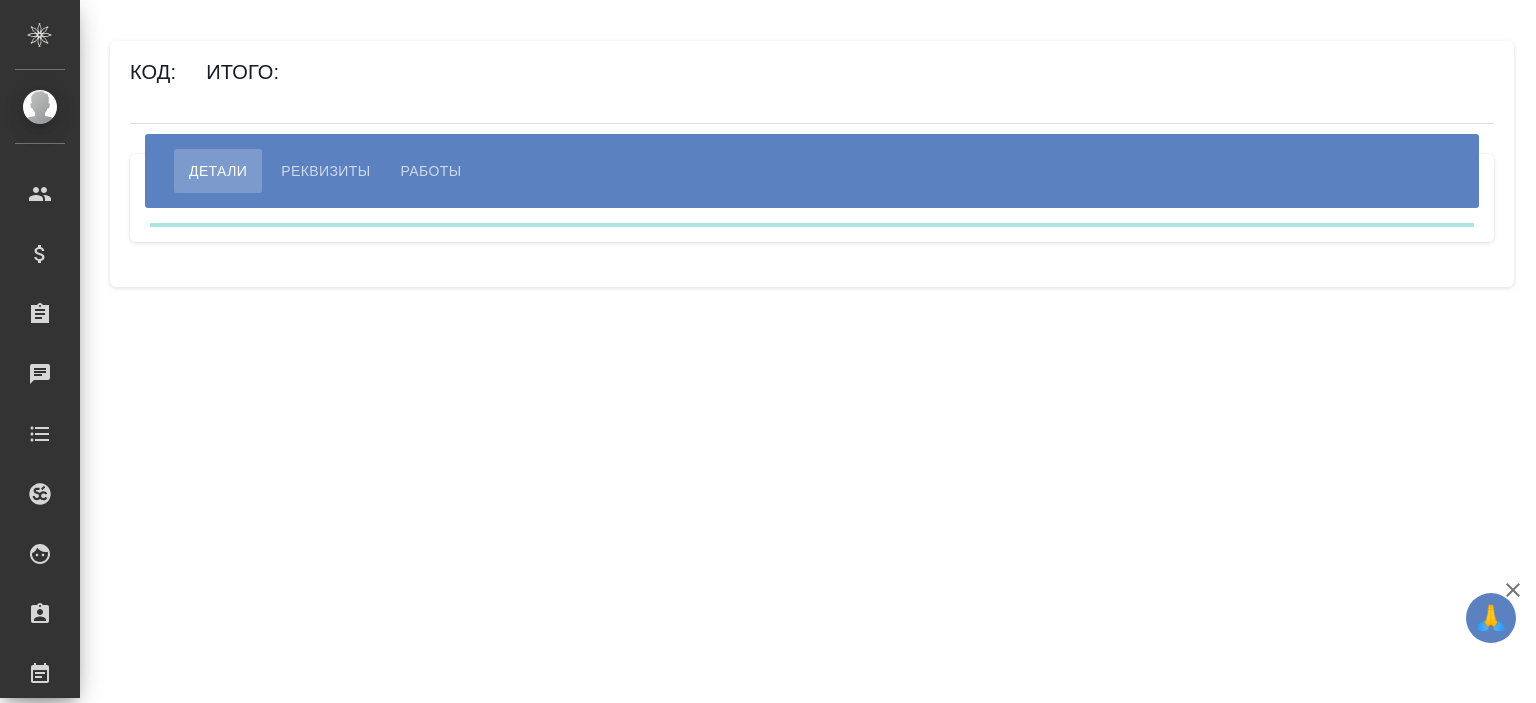scroll, scrollTop: 0, scrollLeft: 0, axis: both 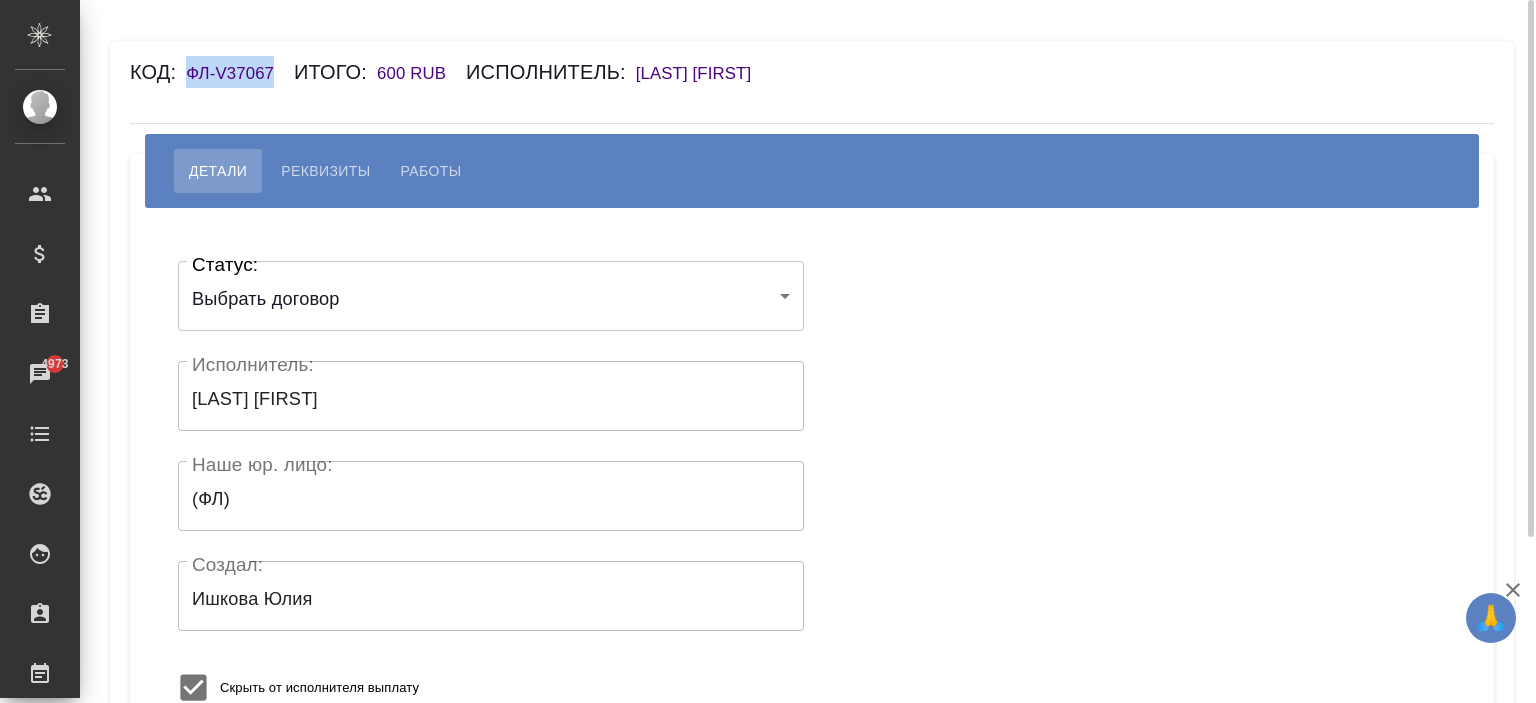 drag, startPoint x: 272, startPoint y: 71, endPoint x: 191, endPoint y: 75, distance: 81.09871 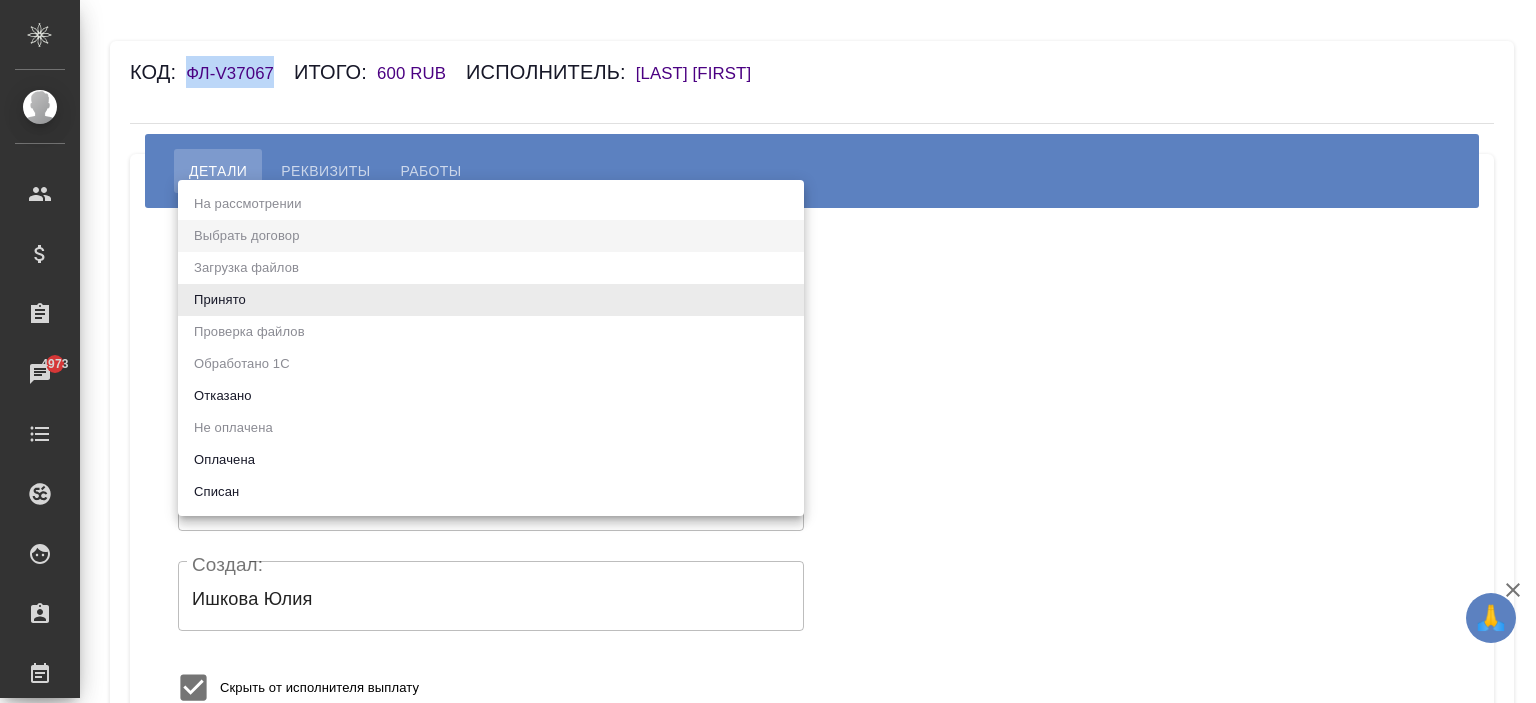 click on "Оплачена" at bounding box center [491, 460] 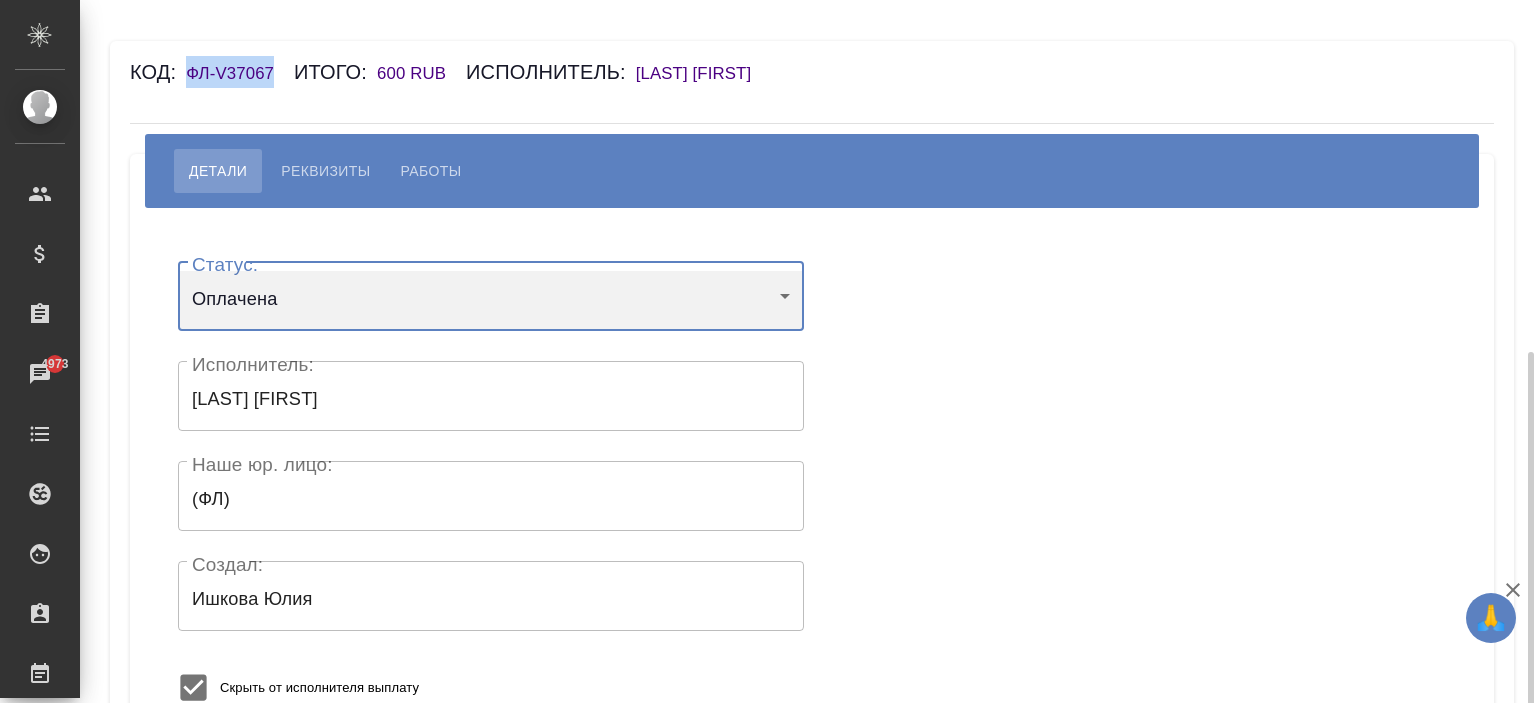 scroll, scrollTop: 200, scrollLeft: 0, axis: vertical 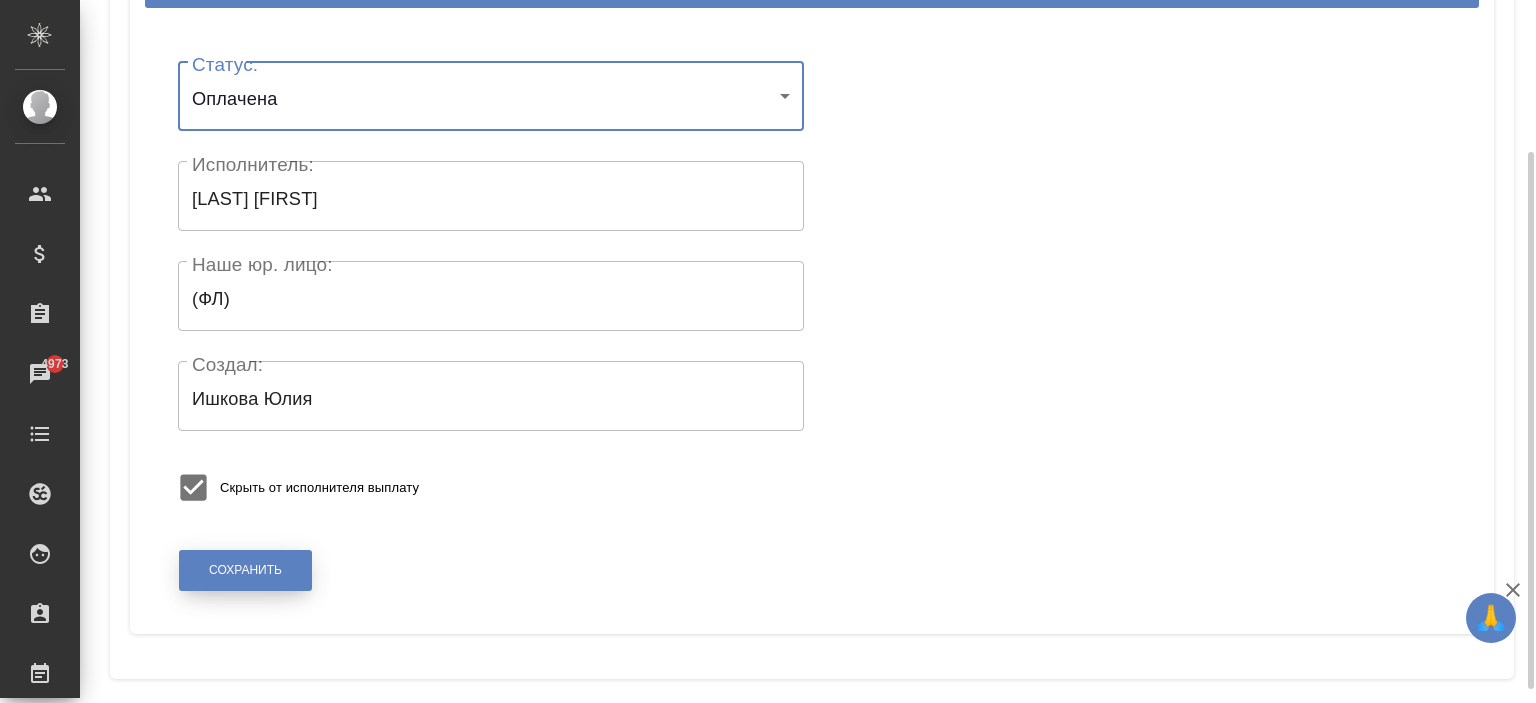 click on "Сохранить" at bounding box center [245, 570] 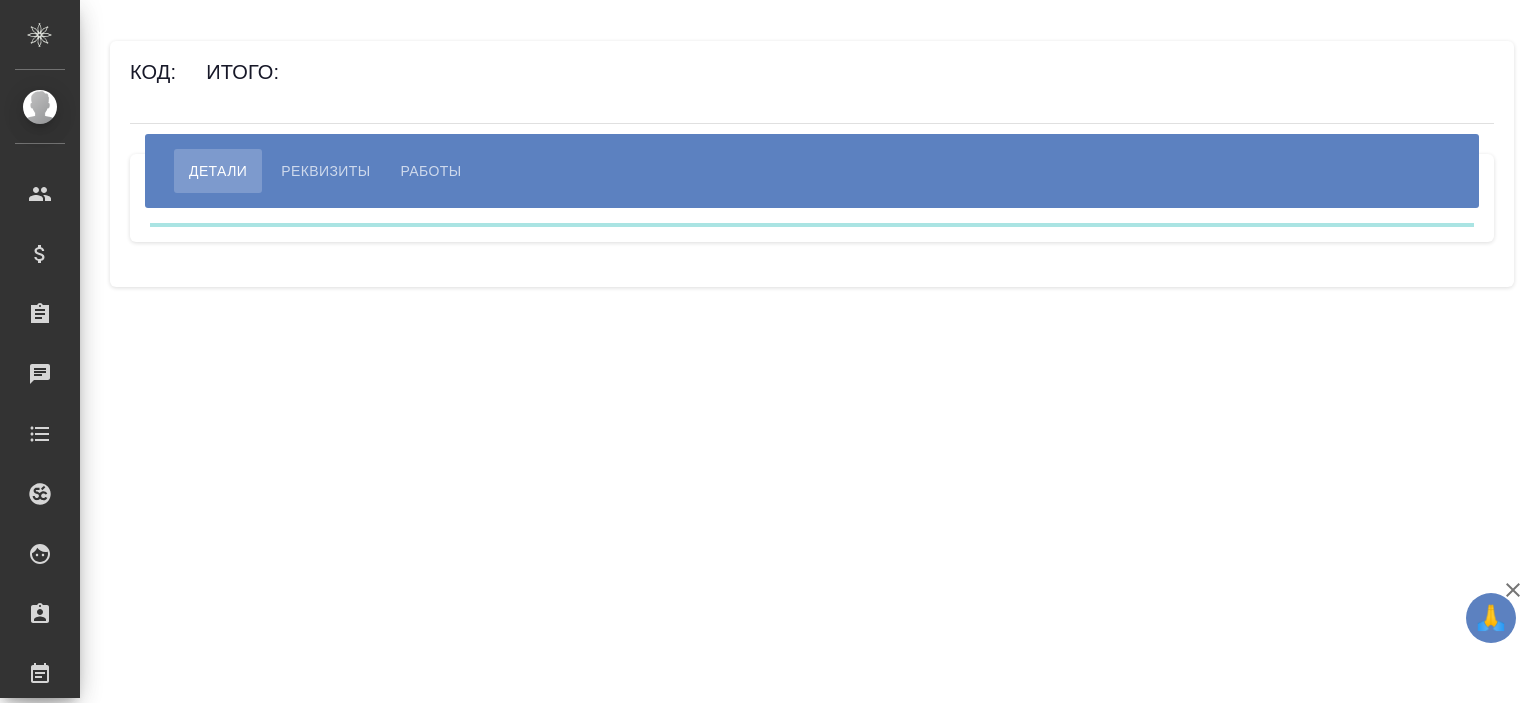 scroll, scrollTop: 0, scrollLeft: 0, axis: both 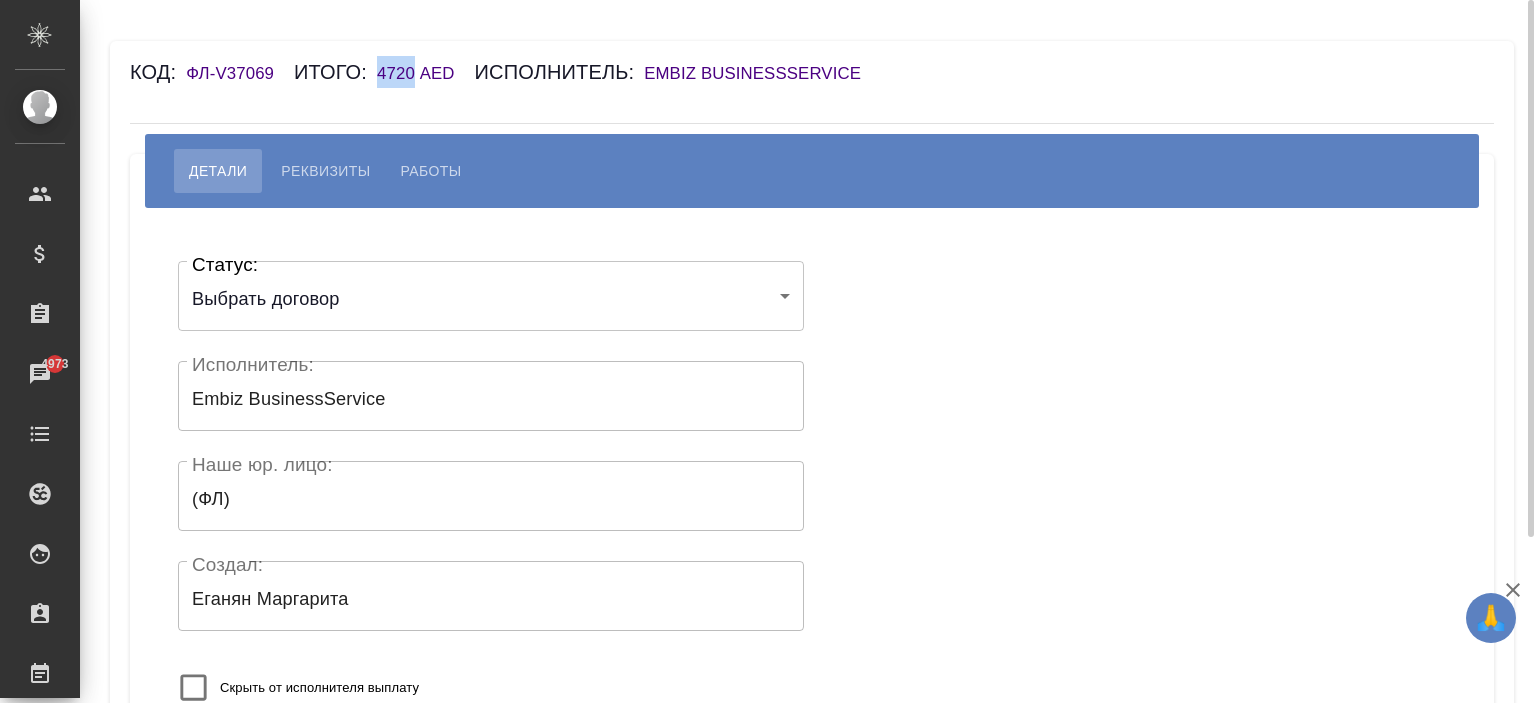 drag, startPoint x: 375, startPoint y: 70, endPoint x: 413, endPoint y: 68, distance: 38.052597 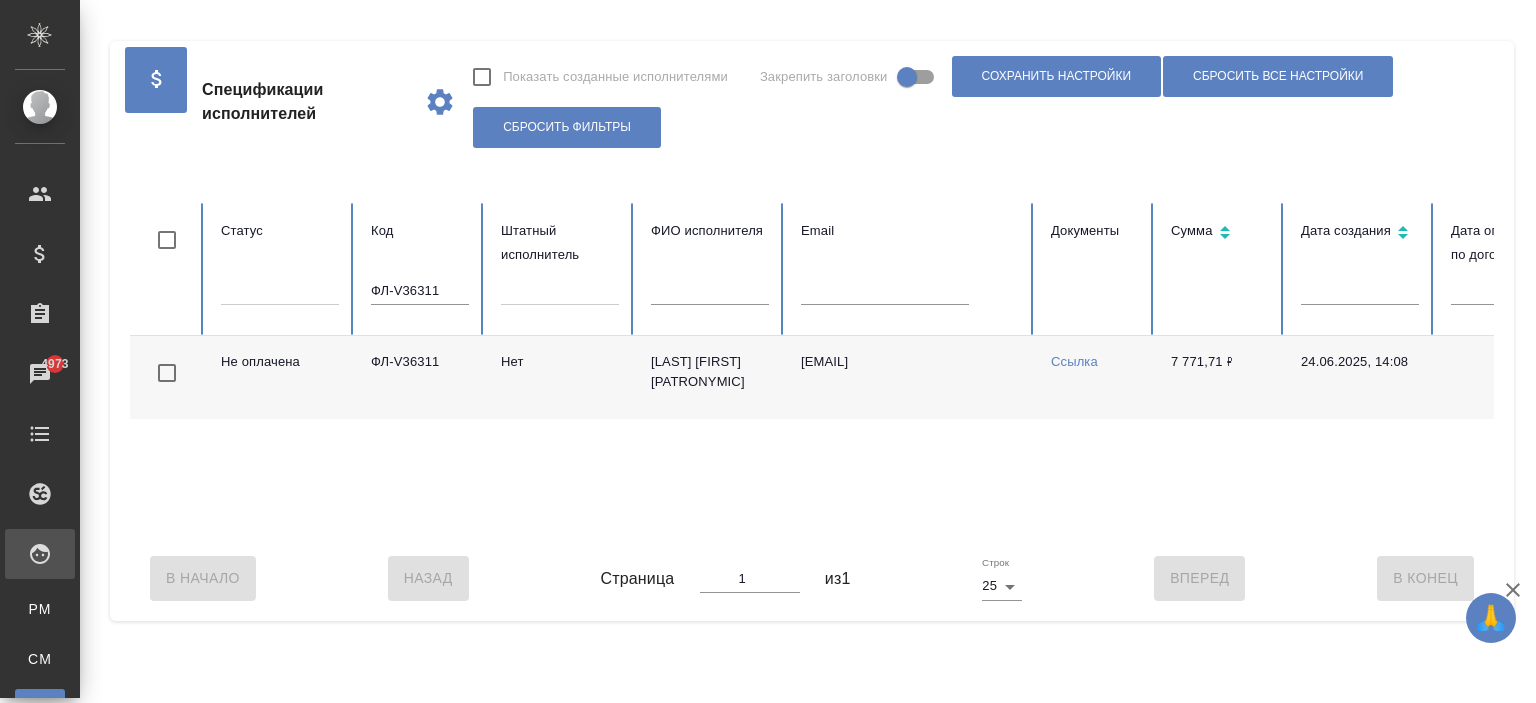 scroll, scrollTop: 0, scrollLeft: 0, axis: both 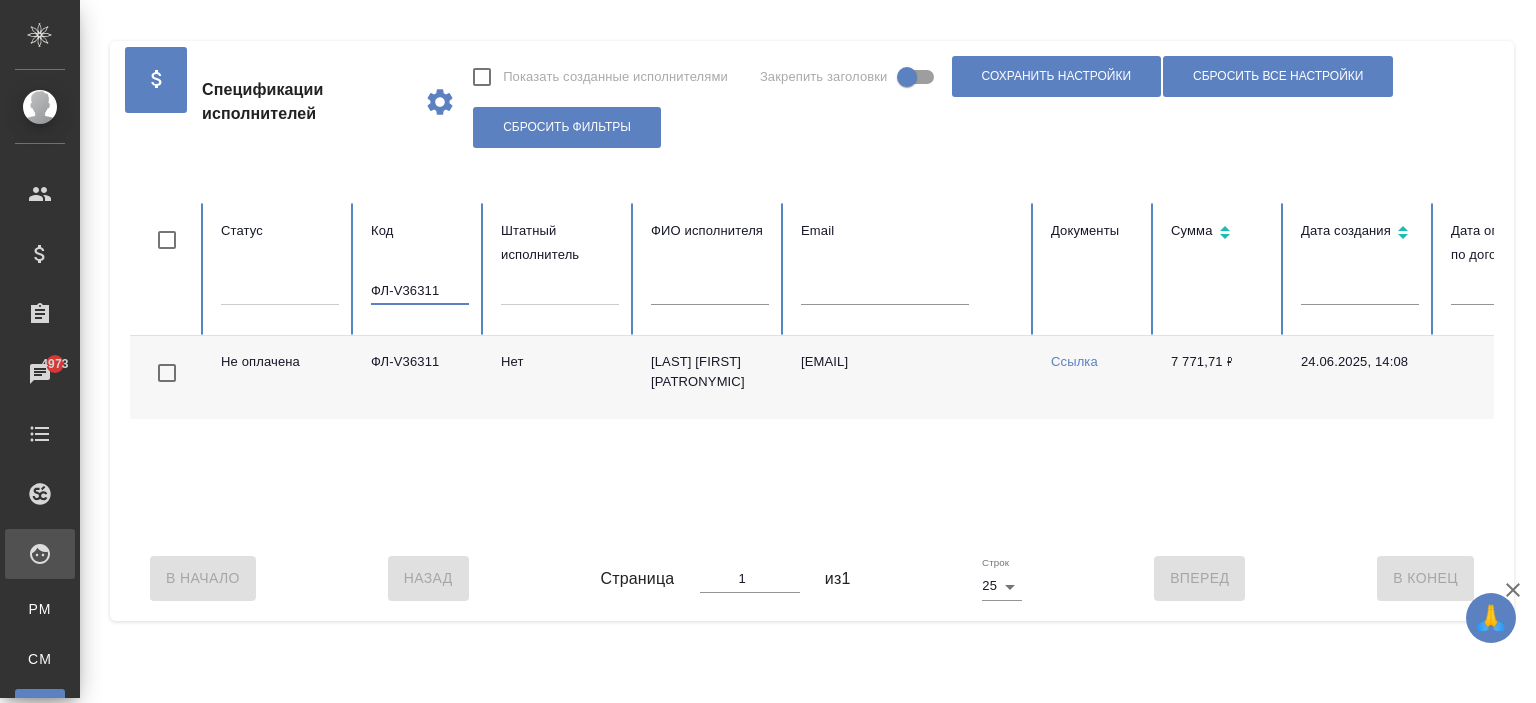 drag, startPoint x: 453, startPoint y: 289, endPoint x: 311, endPoint y: 283, distance: 142.12671 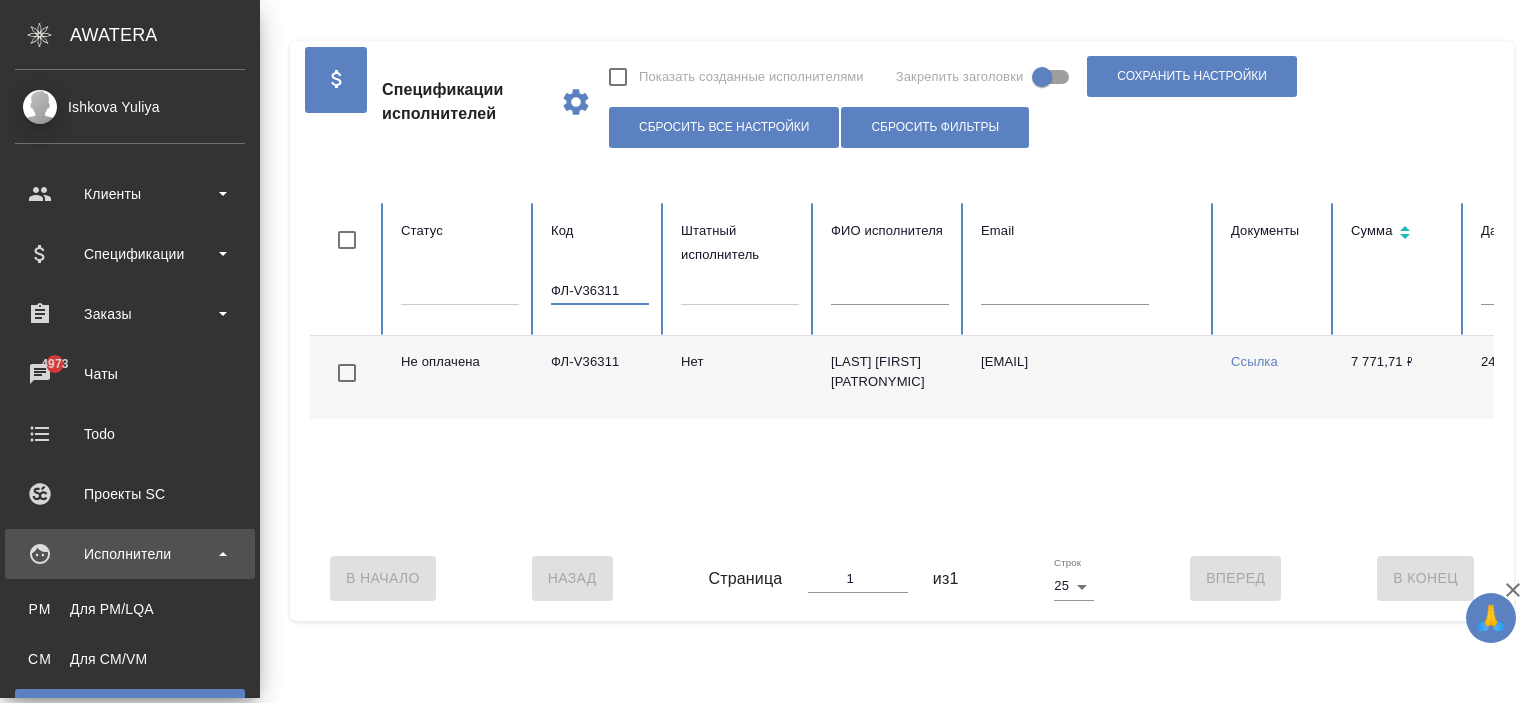 scroll, scrollTop: 100, scrollLeft: 0, axis: vertical 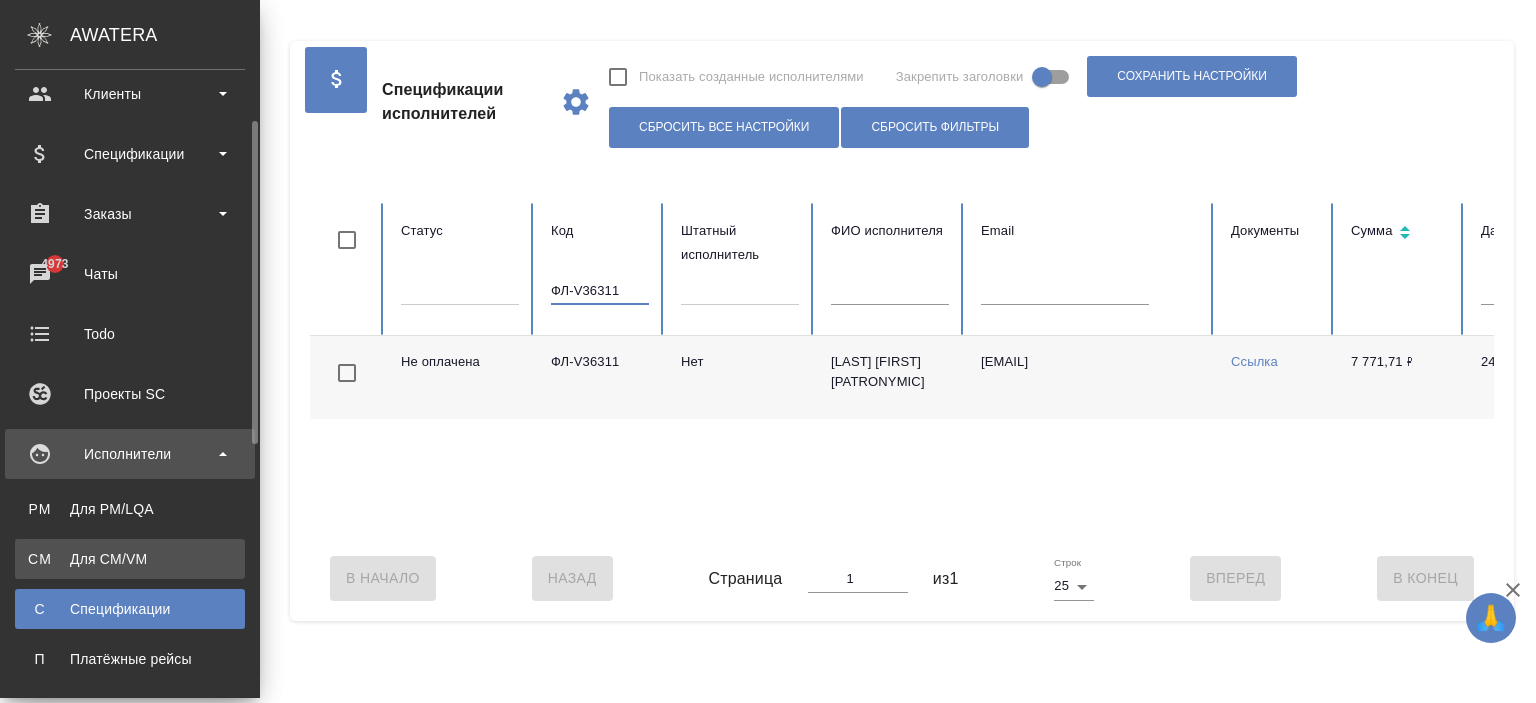 click on "Для CM/VM" at bounding box center (130, 559) 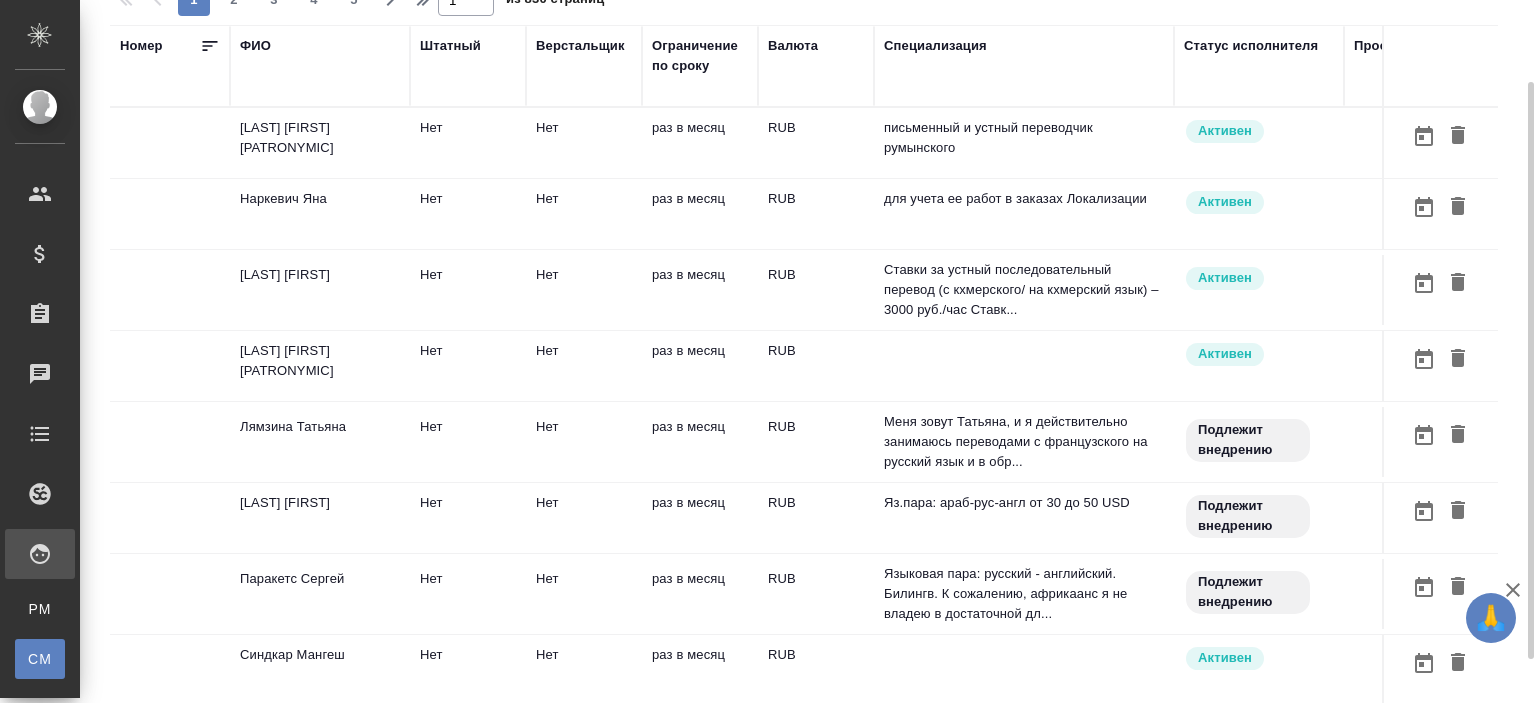 scroll, scrollTop: 152, scrollLeft: 0, axis: vertical 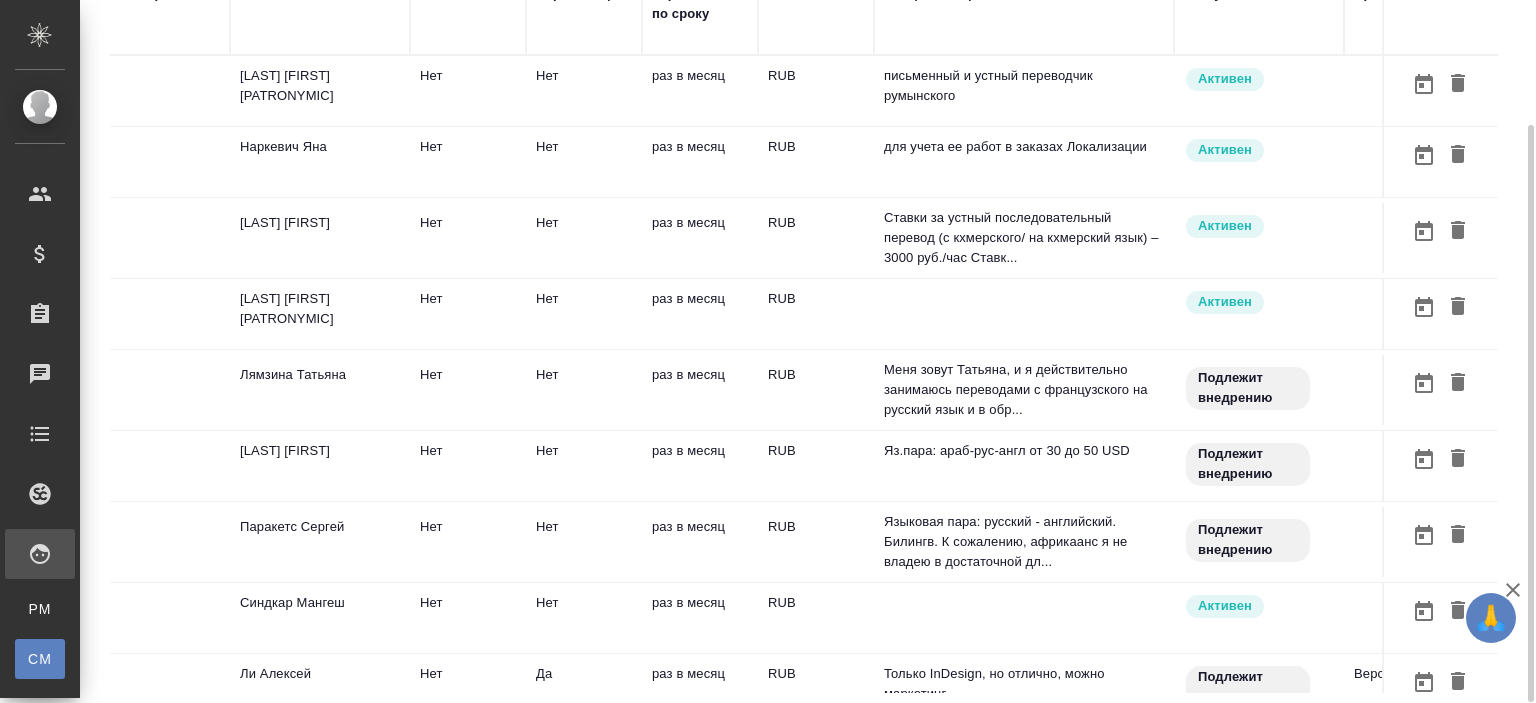 drag, startPoint x: 720, startPoint y: 673, endPoint x: 734, endPoint y: 690, distance: 22.022715 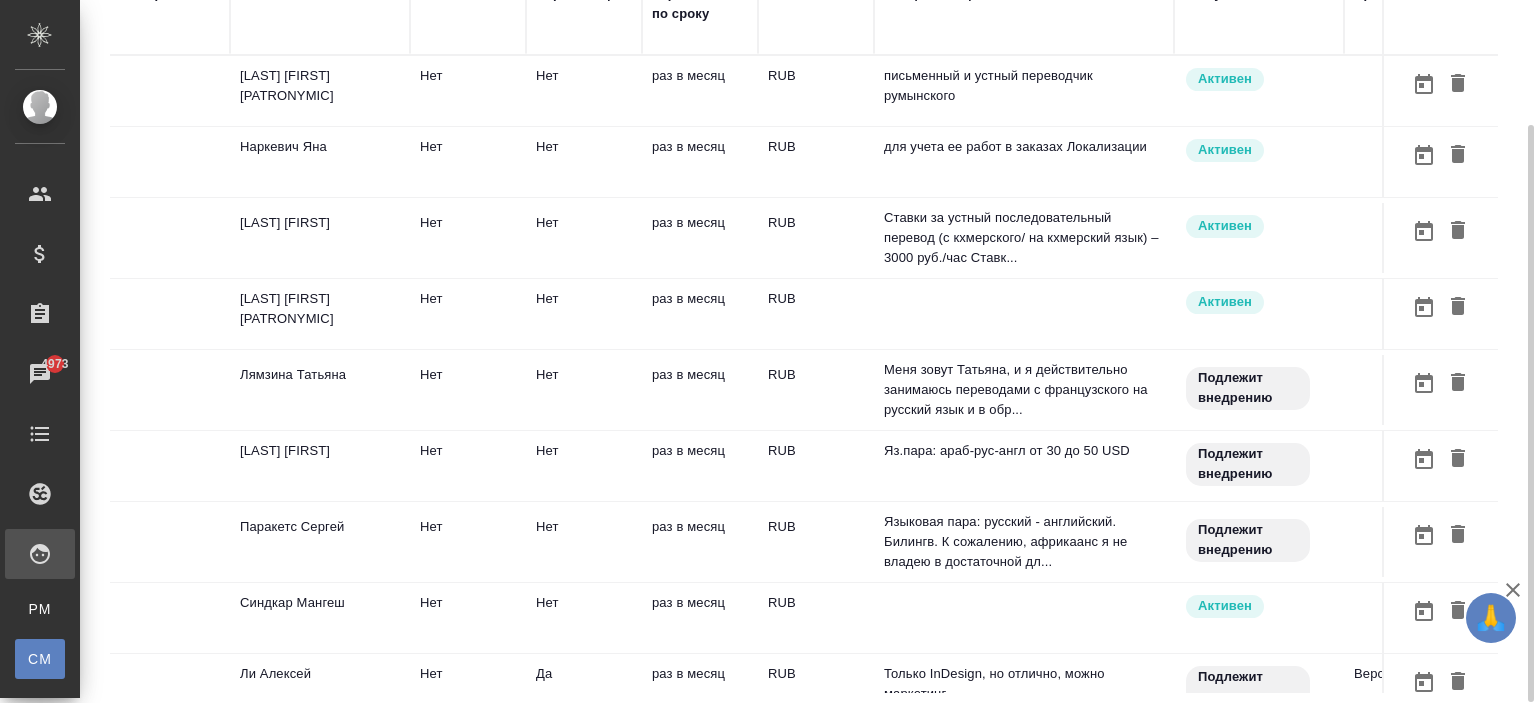scroll, scrollTop: 0, scrollLeft: 763, axis: horizontal 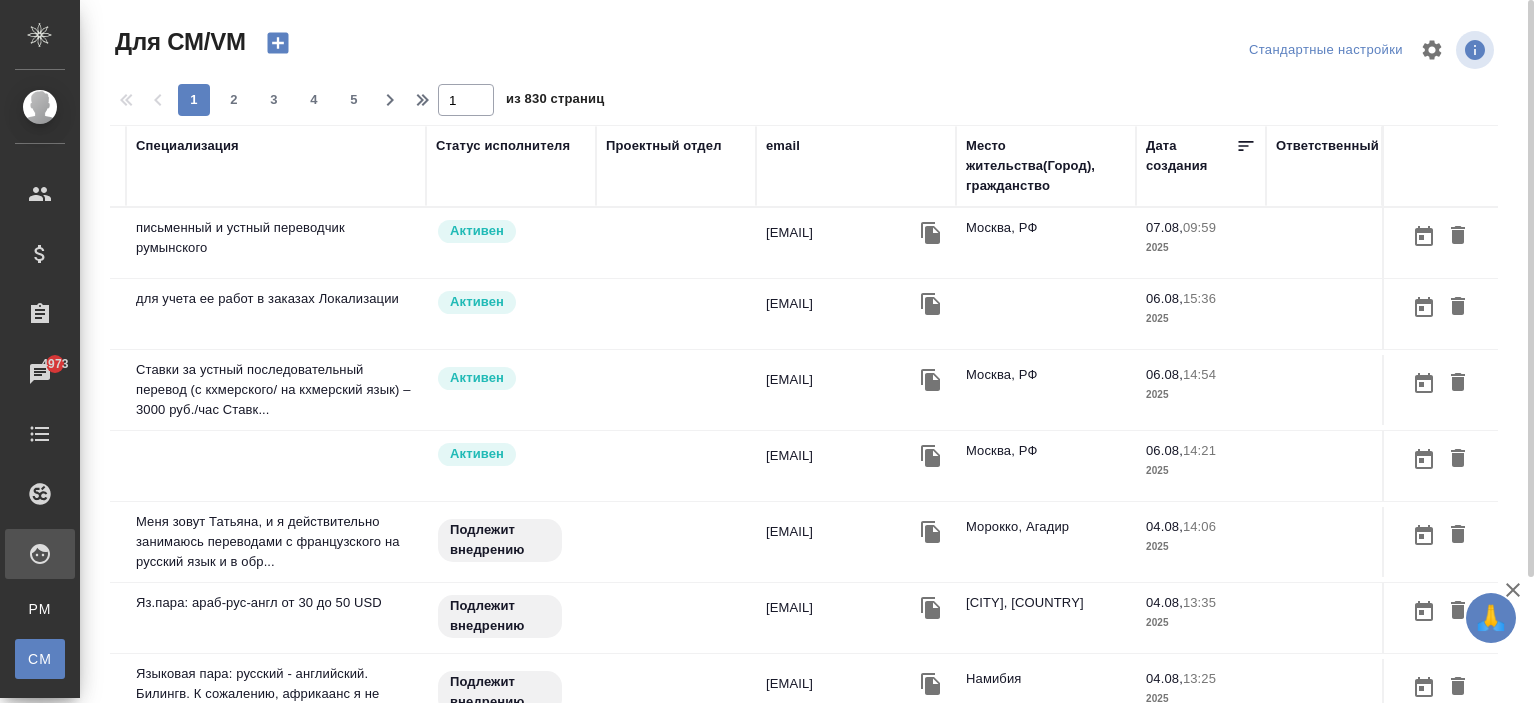click on "email" at bounding box center (783, 146) 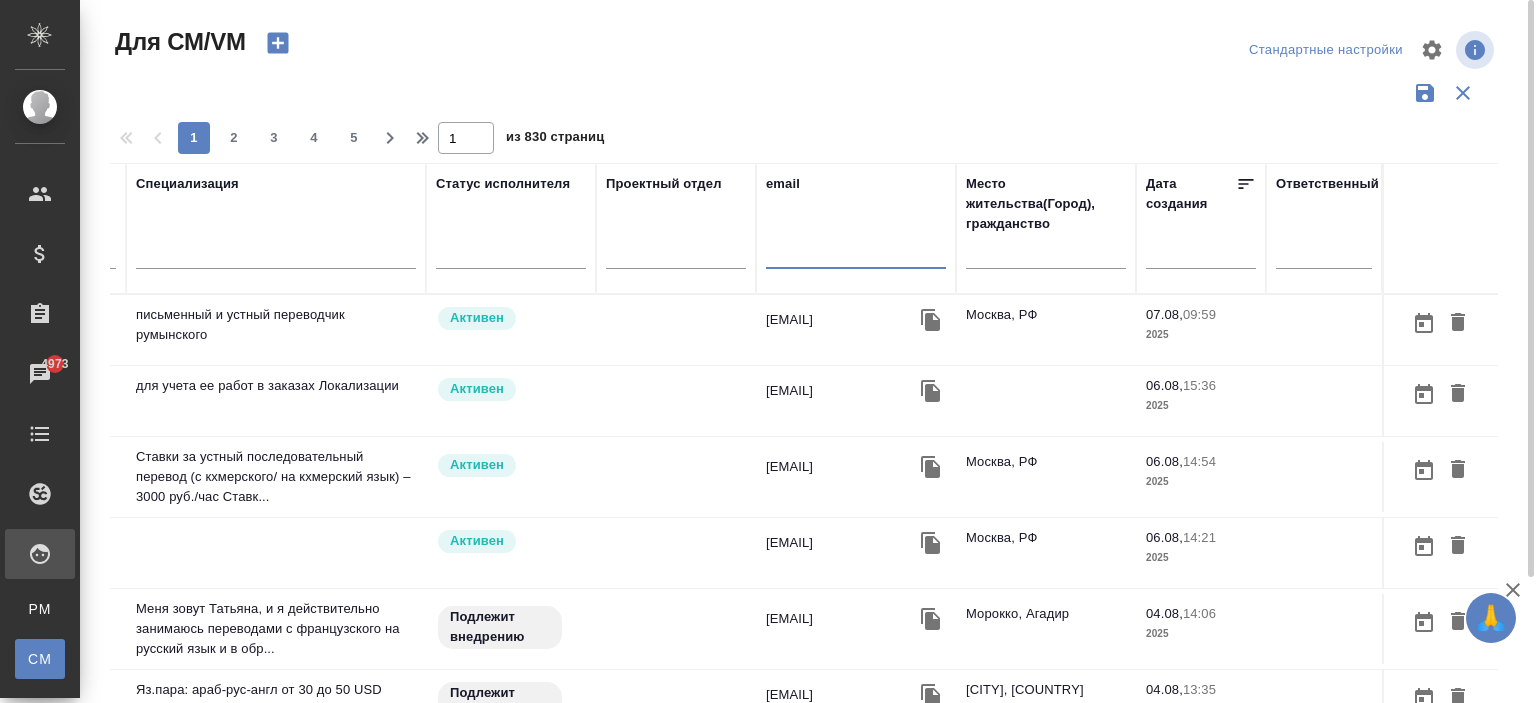 paste on "basumalliksuhita@gmail.com" 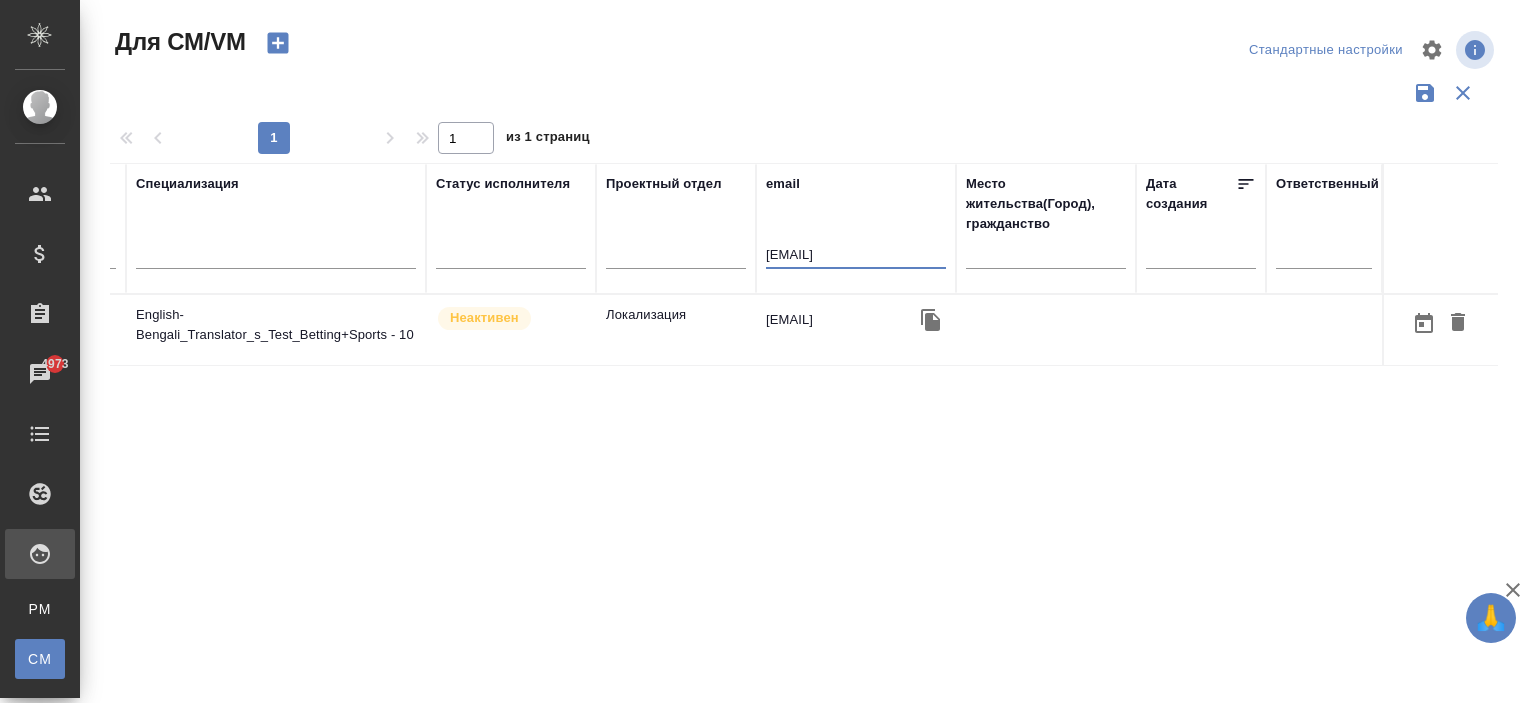 scroll, scrollTop: 0, scrollLeft: 748, axis: horizontal 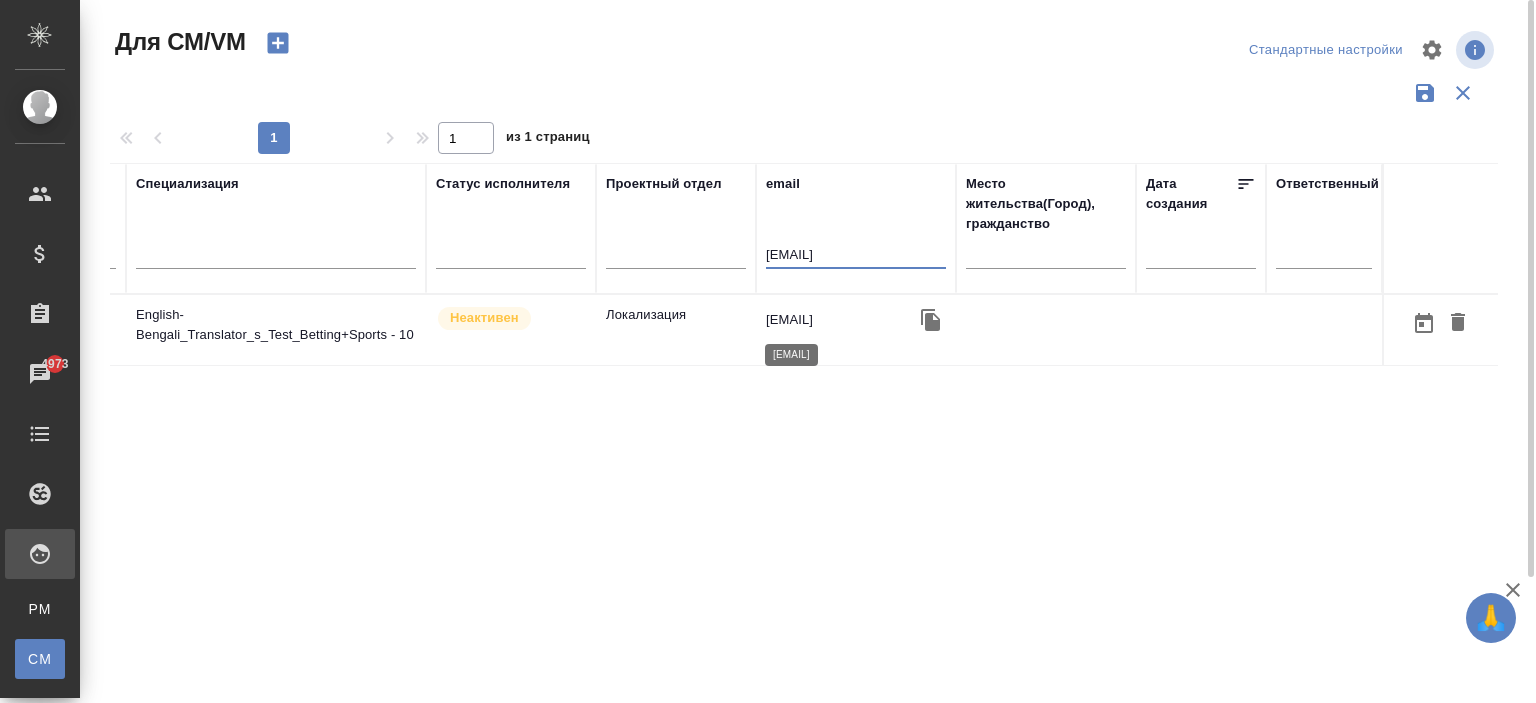 click on "basumalliksuhita@gma..." at bounding box center (789, 320) 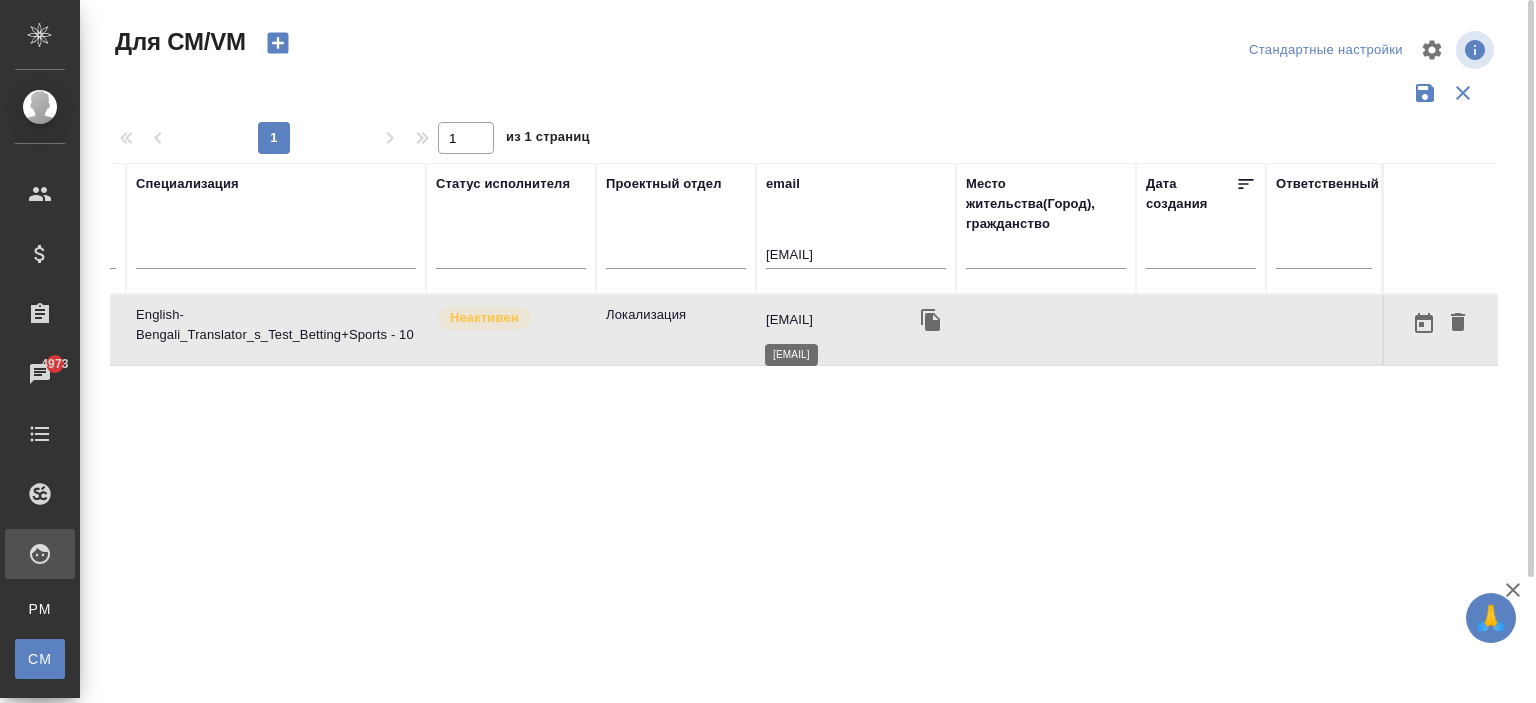 click on "basumalliksuhita@gma..." at bounding box center (789, 320) 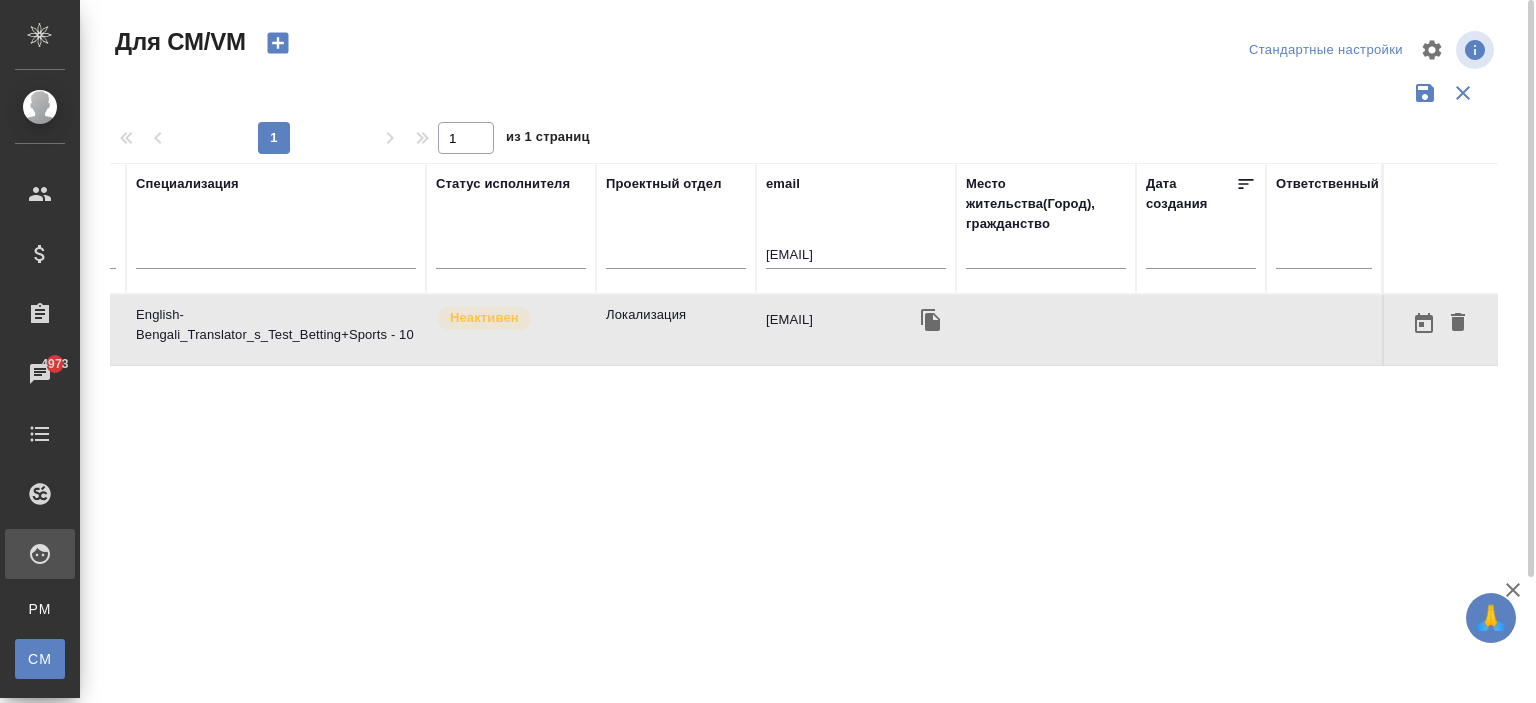 click on "basumalliksuhita@gma..." at bounding box center (856, 330) 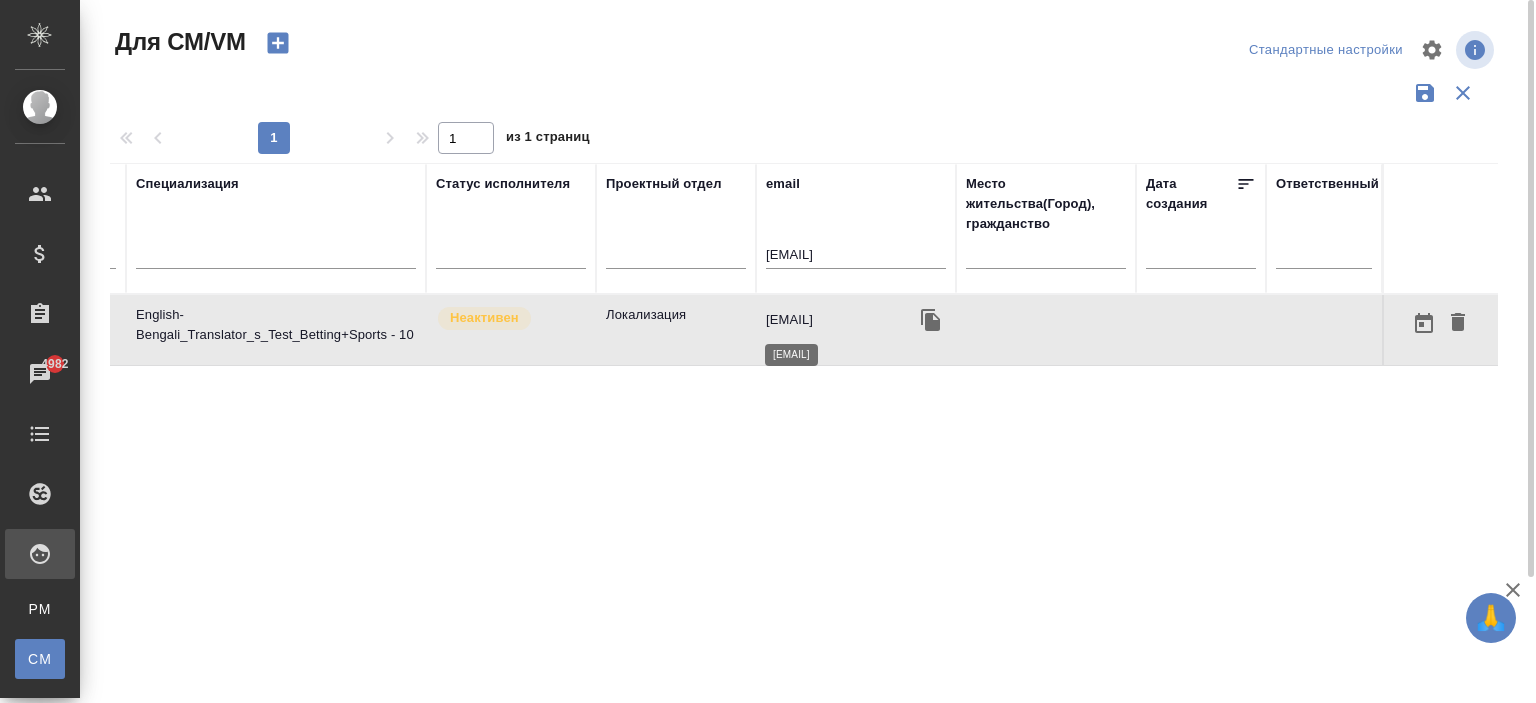 click on "basumalliksuhita@gma..." at bounding box center (789, 320) 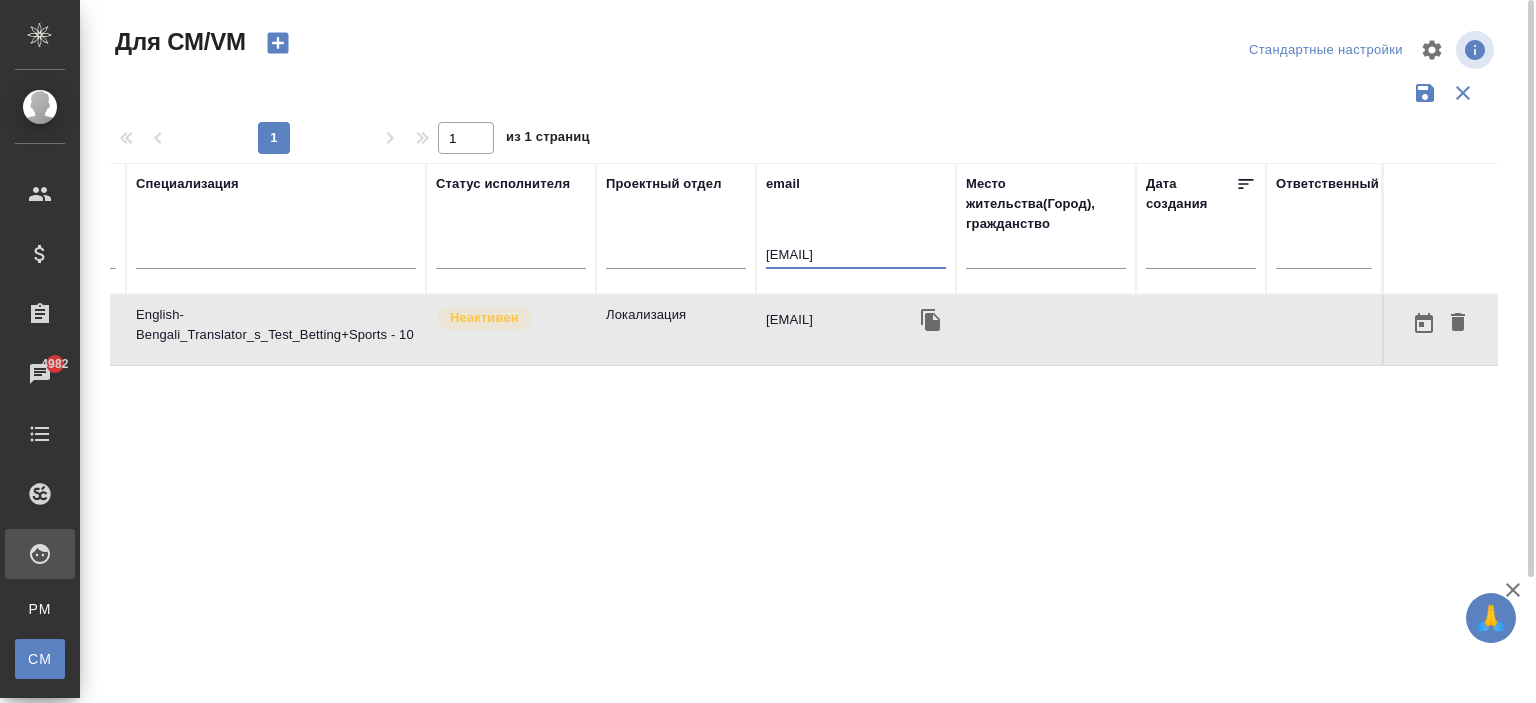drag, startPoint x: 765, startPoint y: 251, endPoint x: 1079, endPoint y: 261, distance: 314.1592 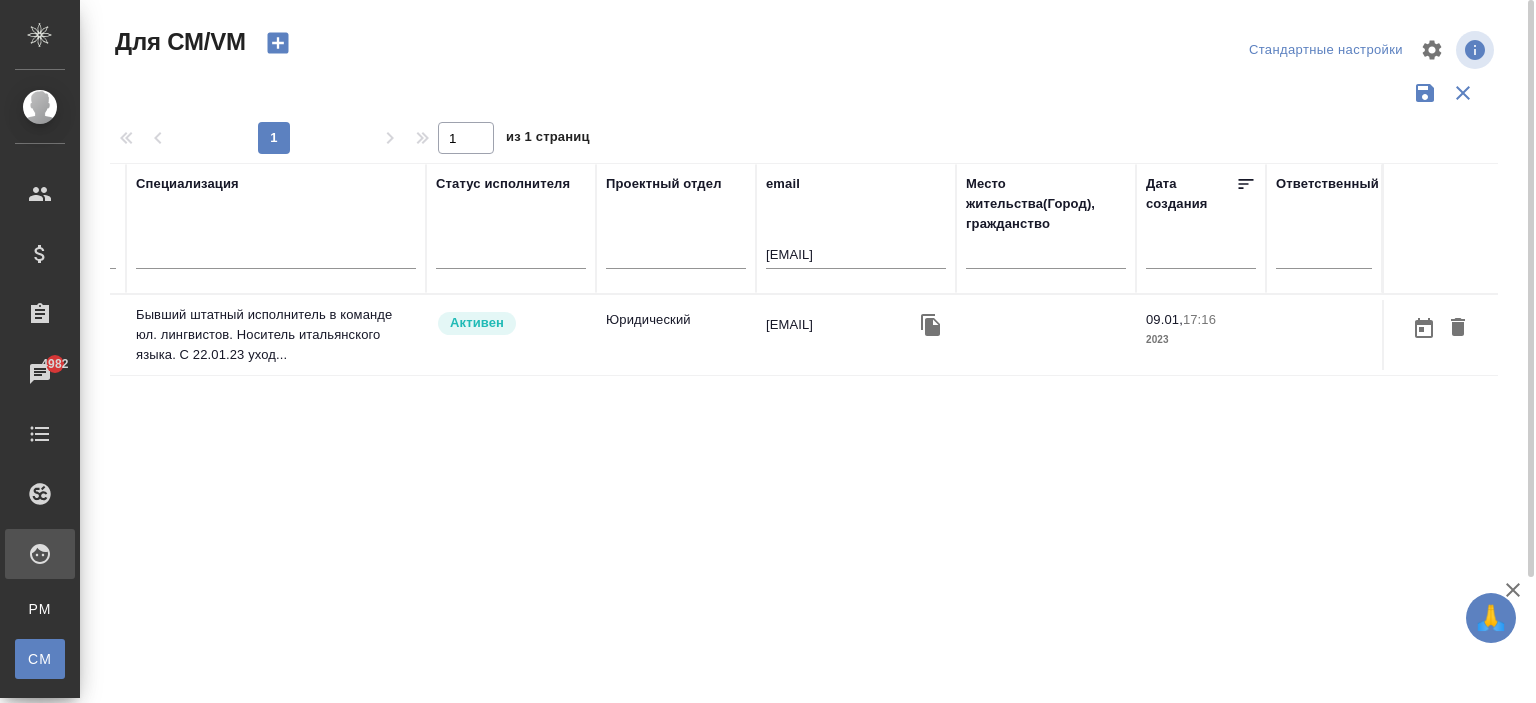 click on "l.baragone@gmail.com" at bounding box center [856, 325] 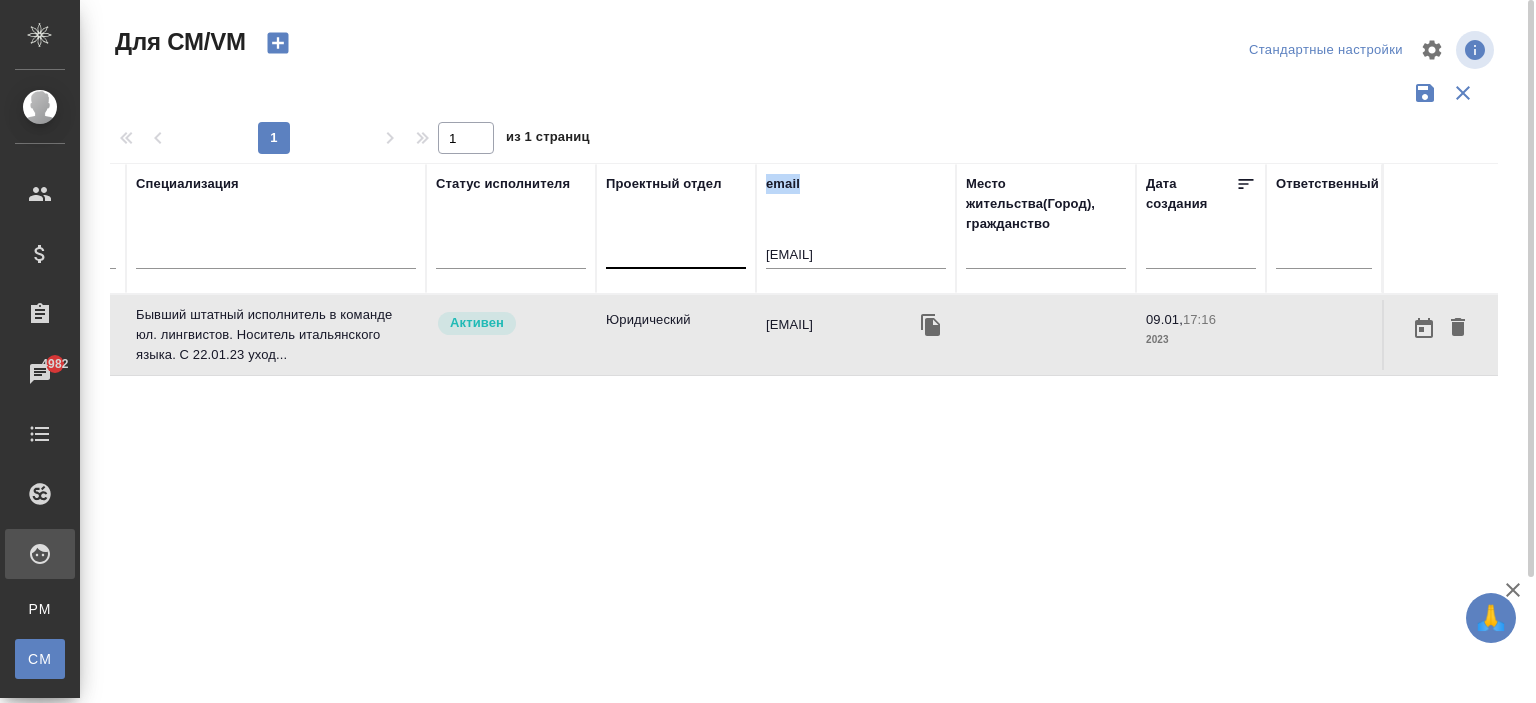 drag, startPoint x: 919, startPoint y: 240, endPoint x: 733, endPoint y: 251, distance: 186.32498 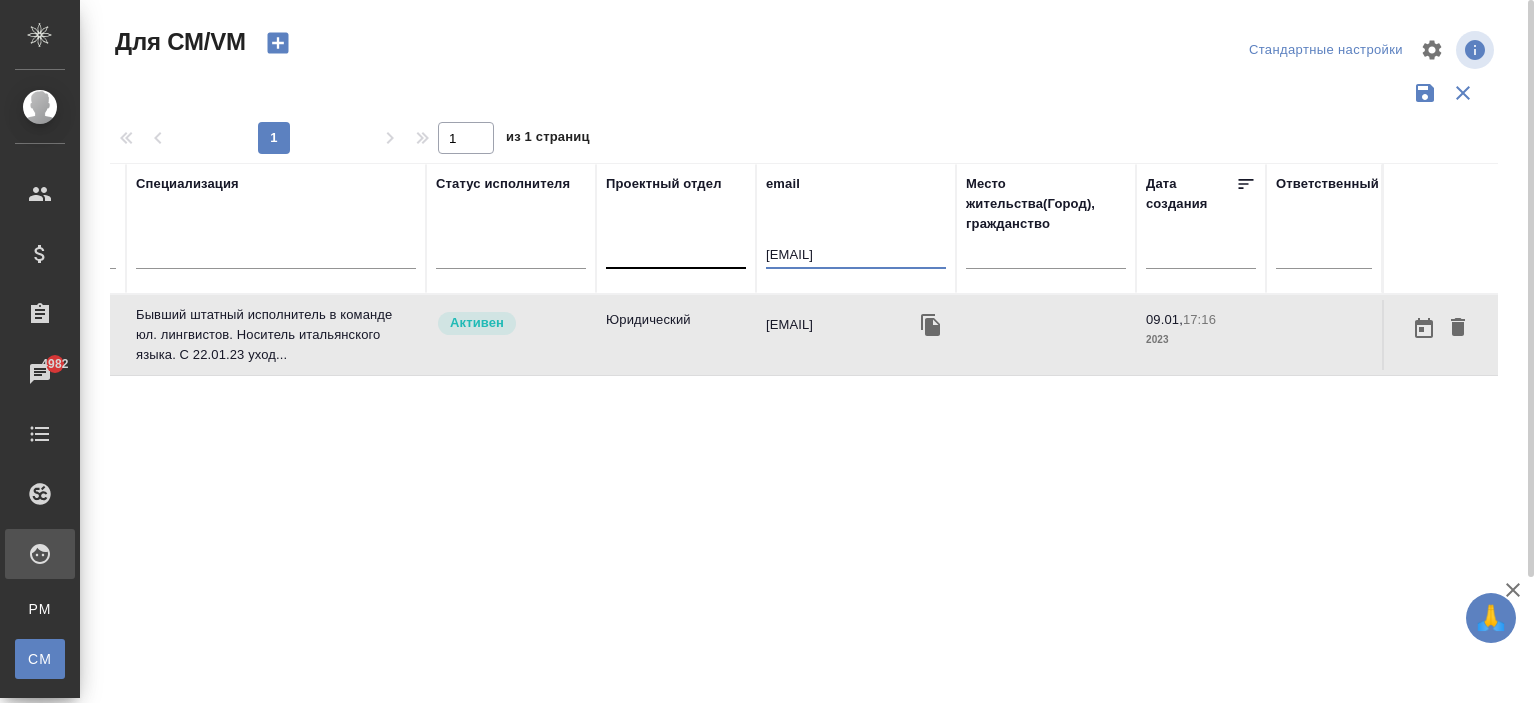 drag, startPoint x: 836, startPoint y: 256, endPoint x: 686, endPoint y: 250, distance: 150.11995 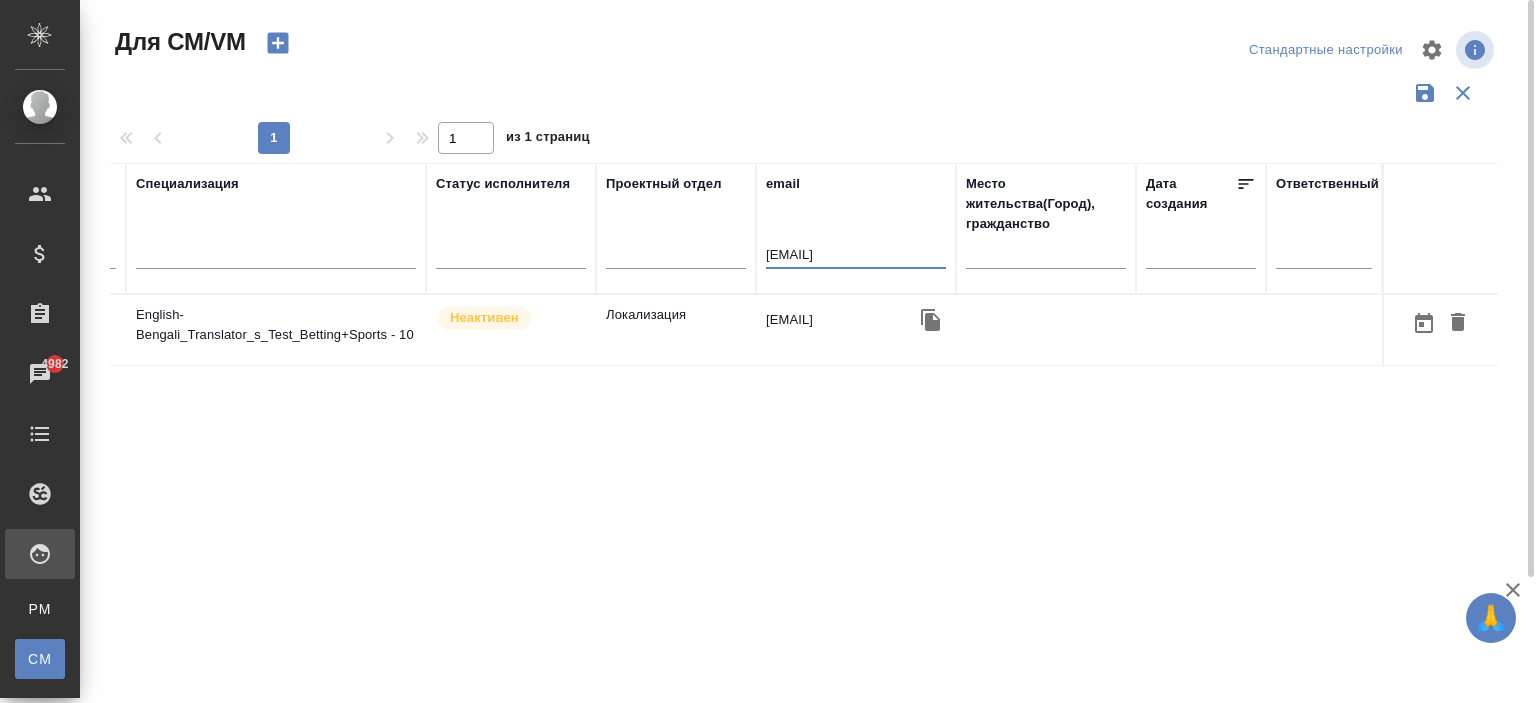 type on "basumalliksuhita@gmail.com" 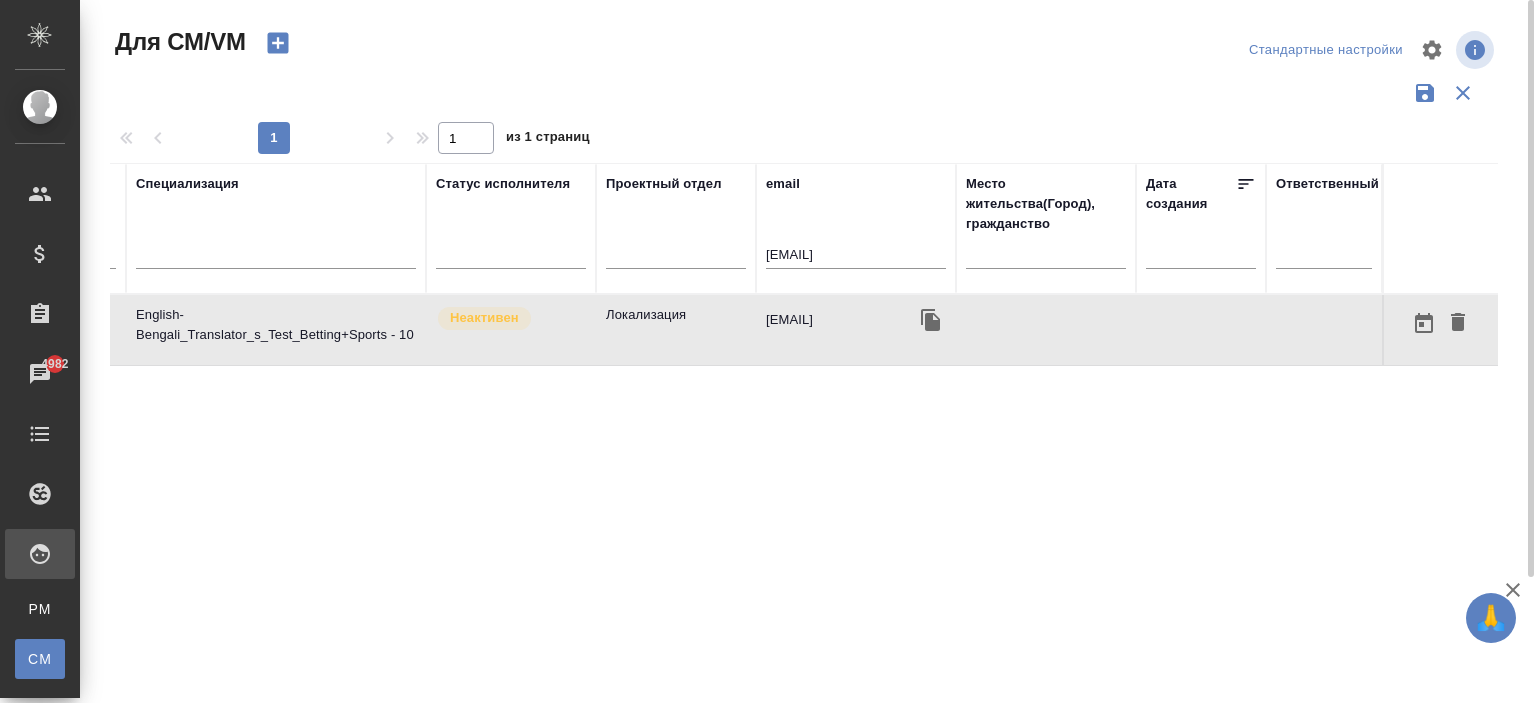click on "basumalliksuhita@gma..." at bounding box center (856, 320) 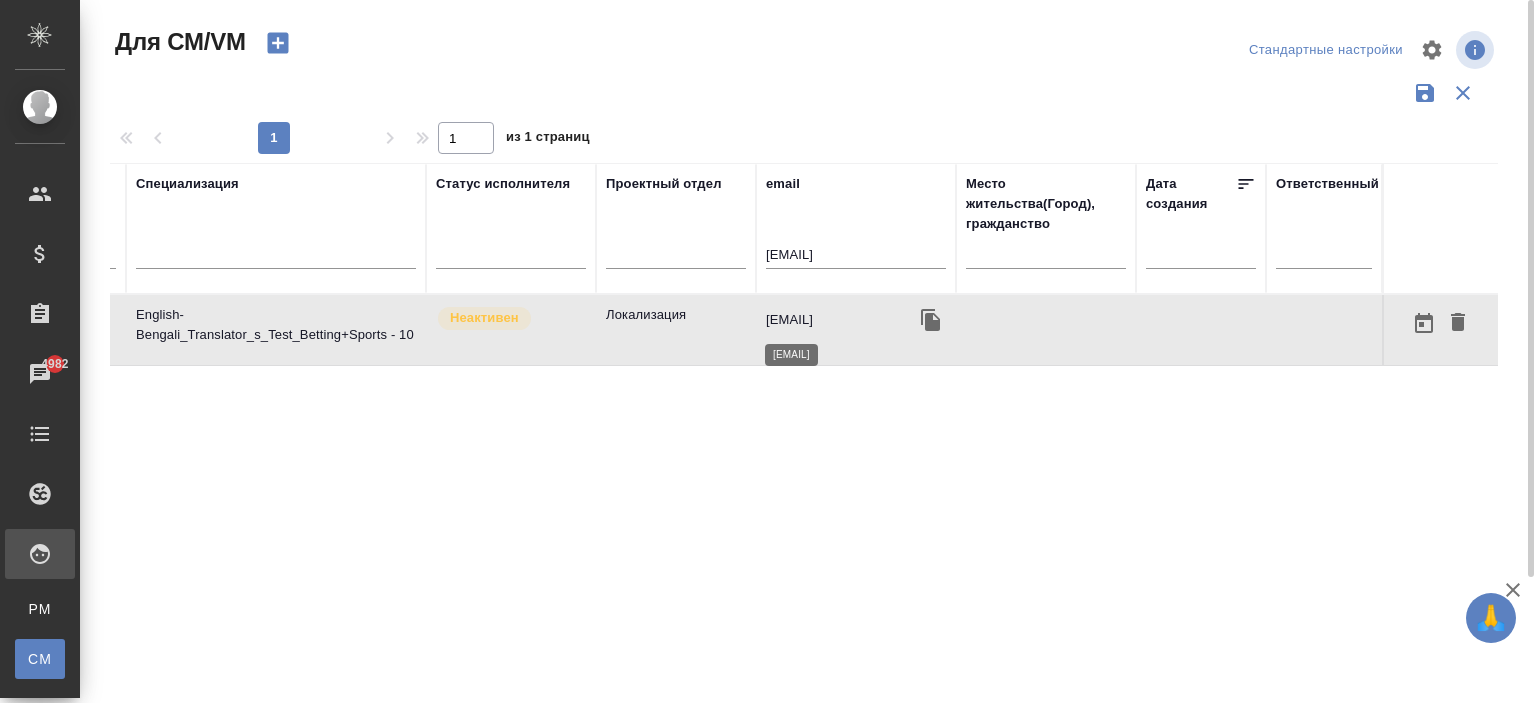 click on "basumalliksuhita@gma..." at bounding box center [789, 320] 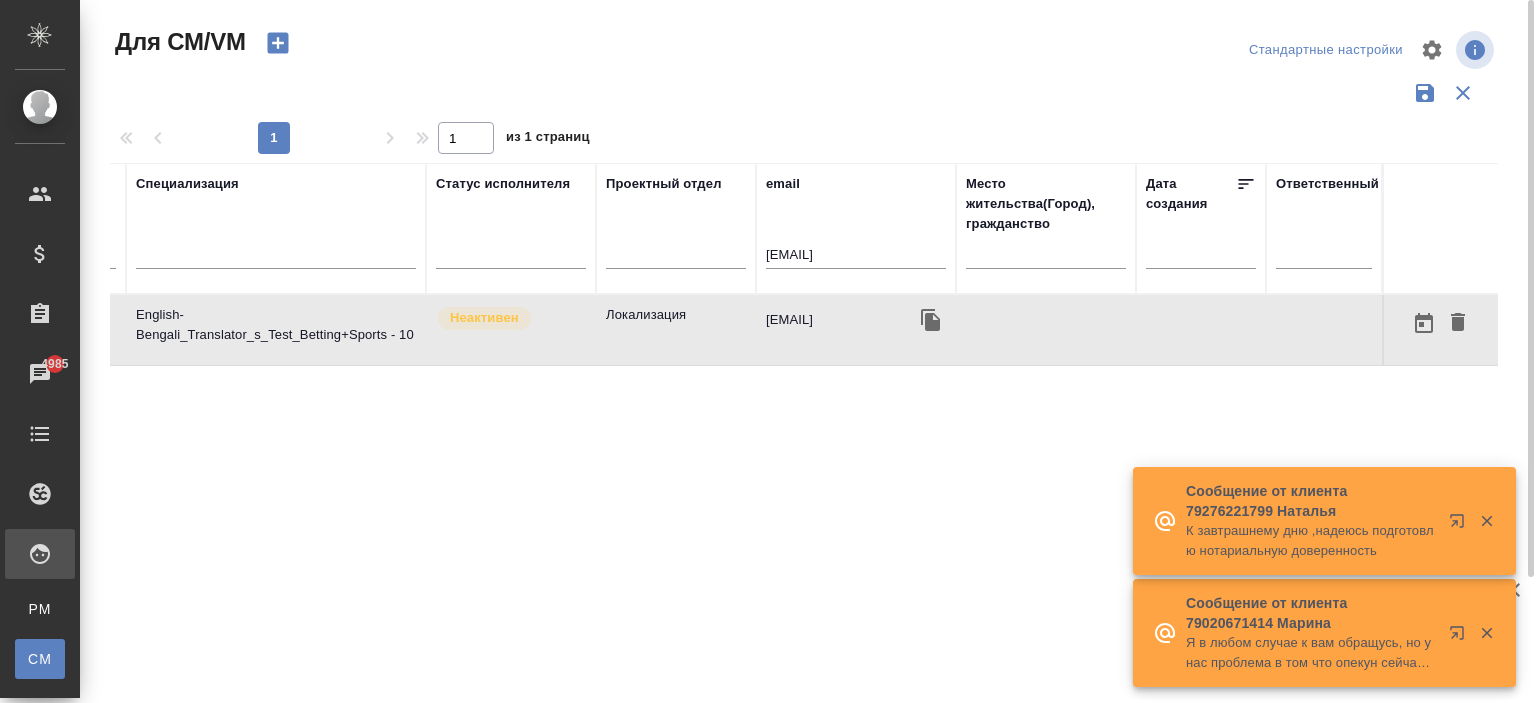 click on "basumalliksuhita@gma..." at bounding box center (856, 330) 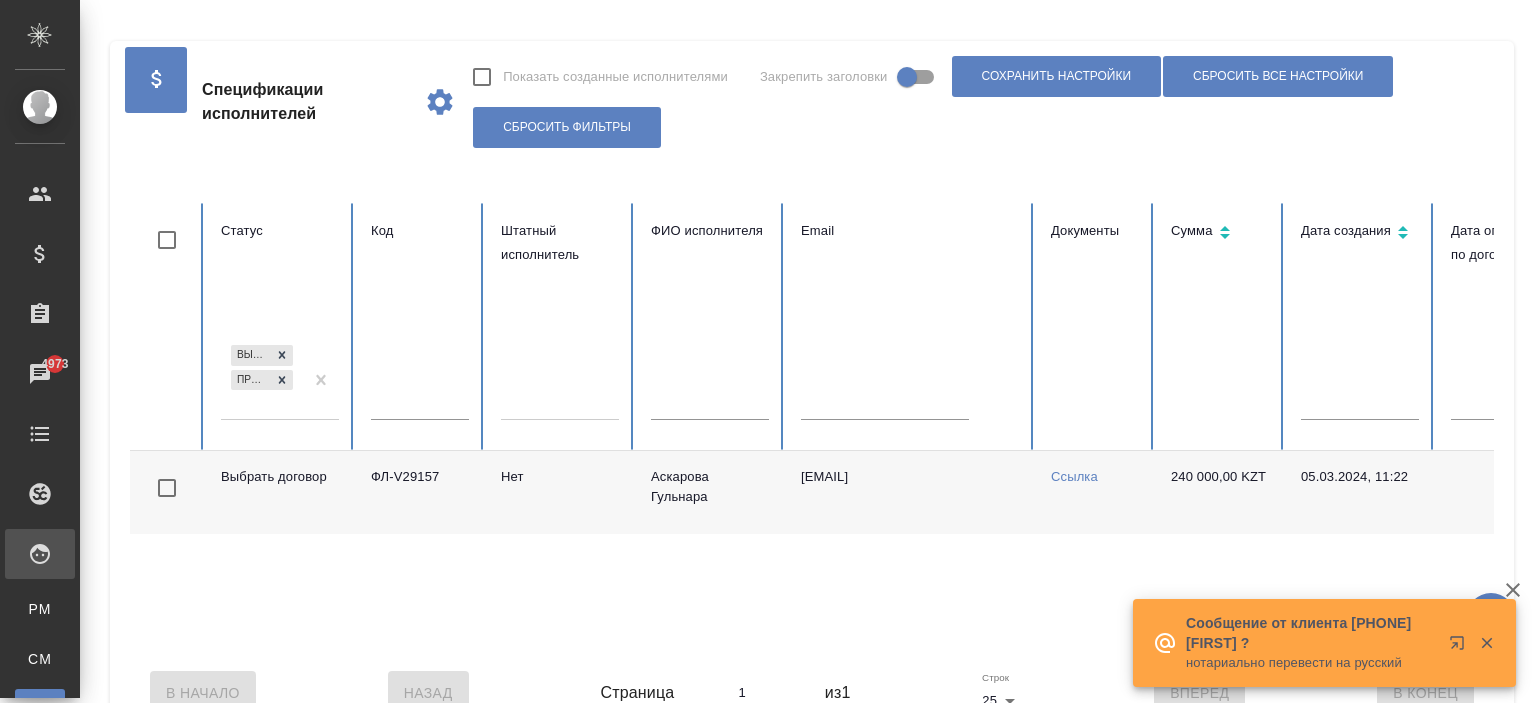scroll, scrollTop: 0, scrollLeft: 0, axis: both 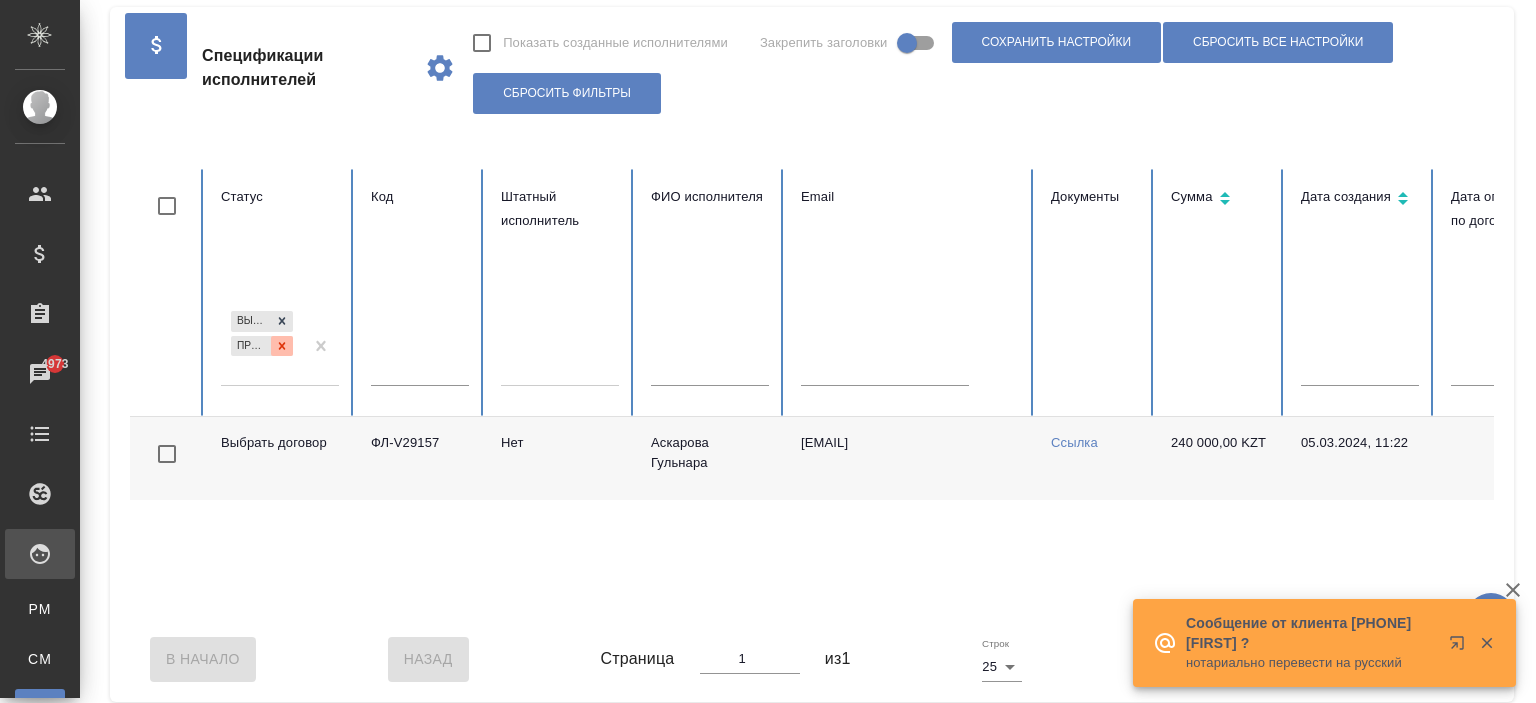 click 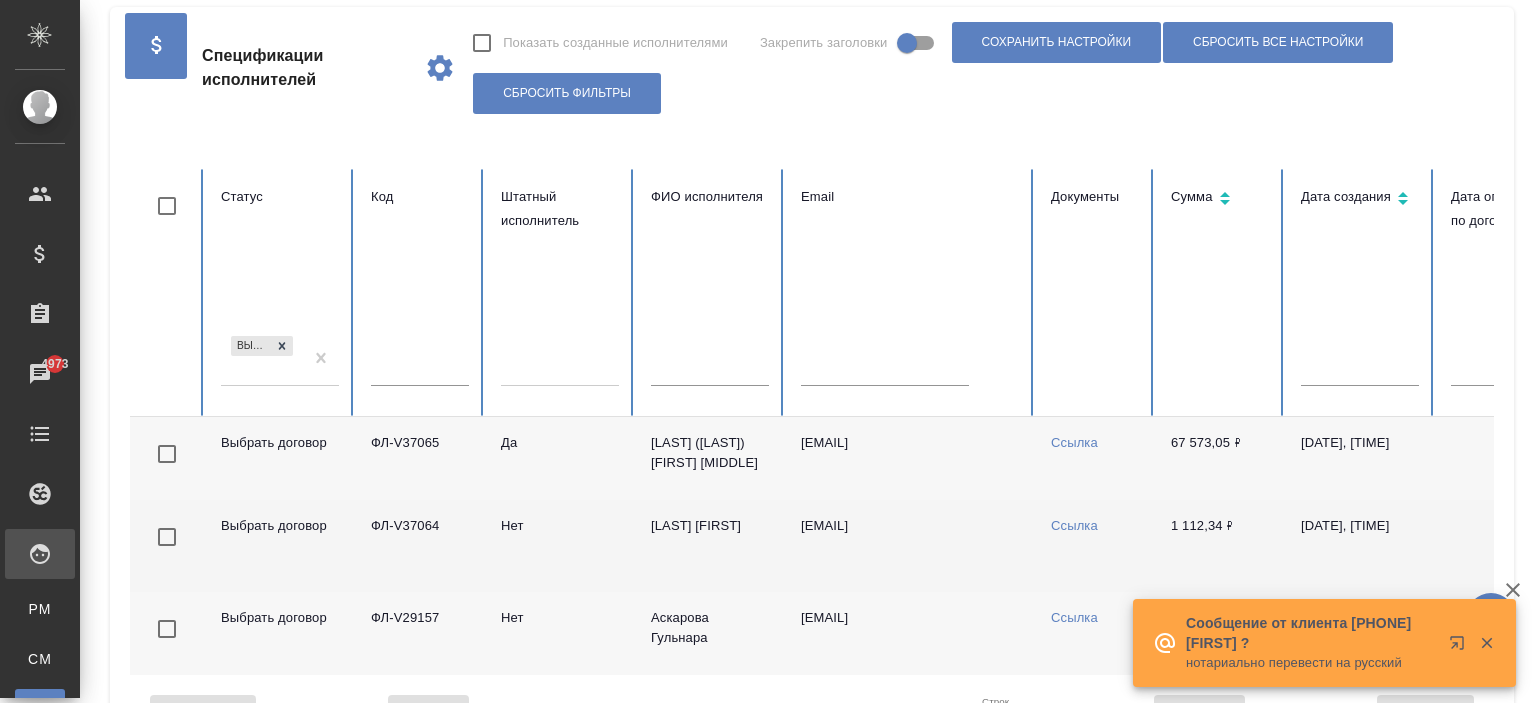 scroll, scrollTop: 134, scrollLeft: 0, axis: vertical 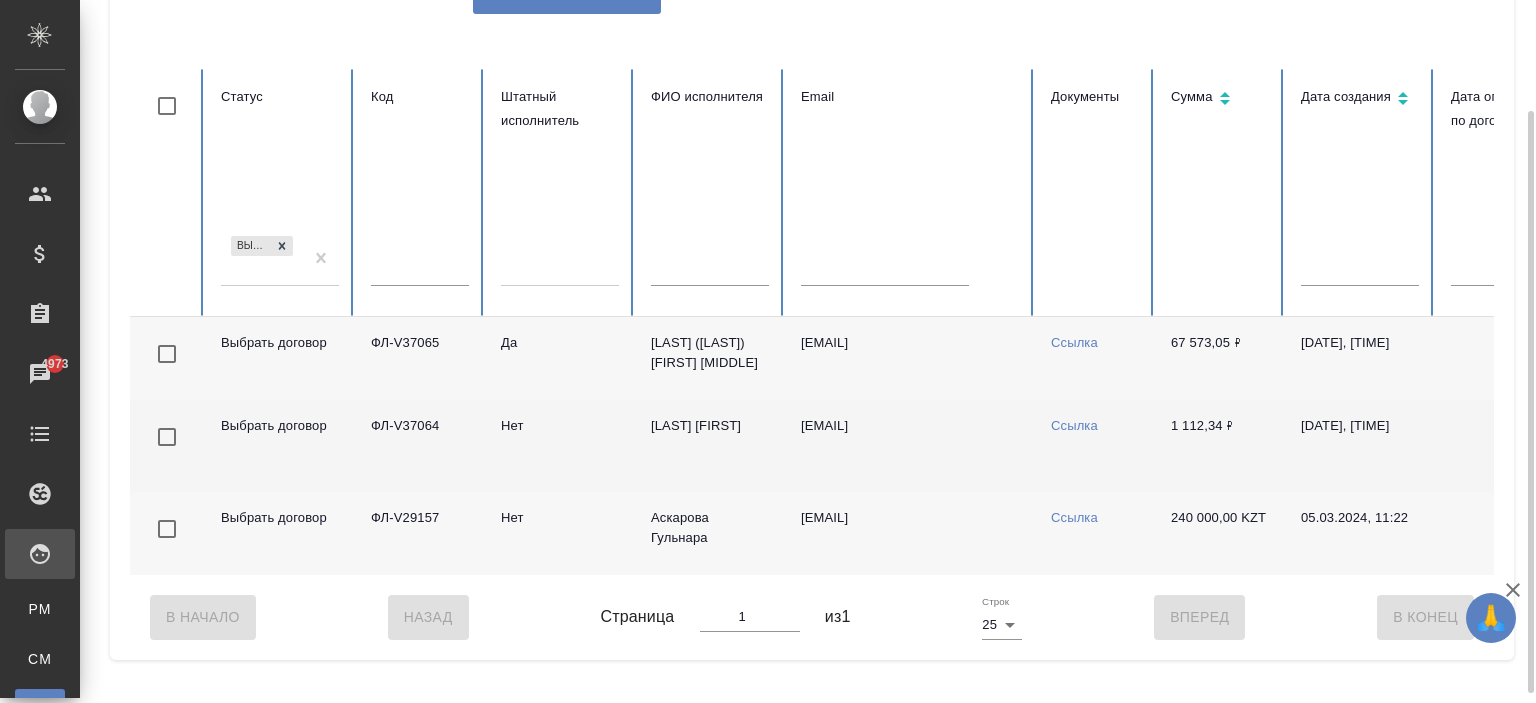 click on "[LAST] [FIRST]" at bounding box center [710, 446] 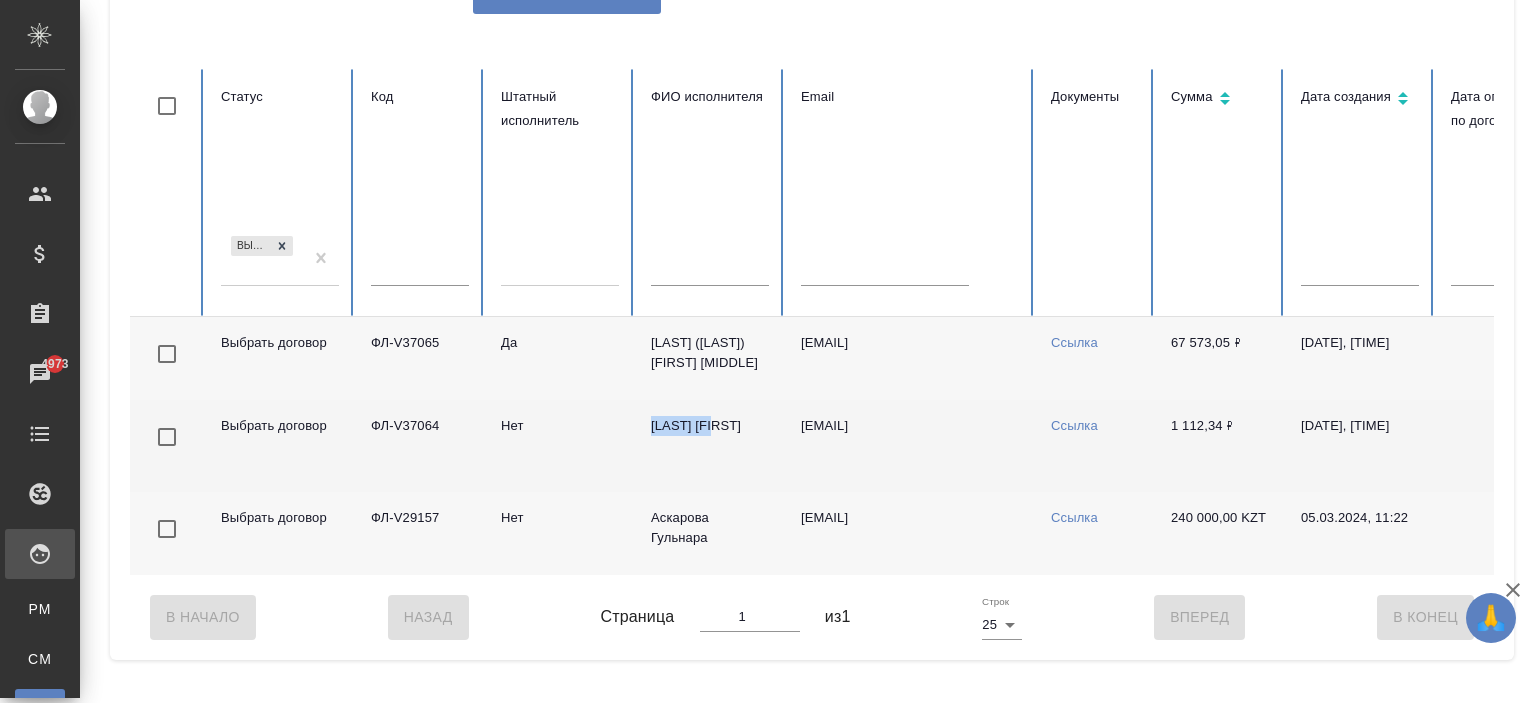 click on "[LAST] [FIRST]" at bounding box center [710, 446] 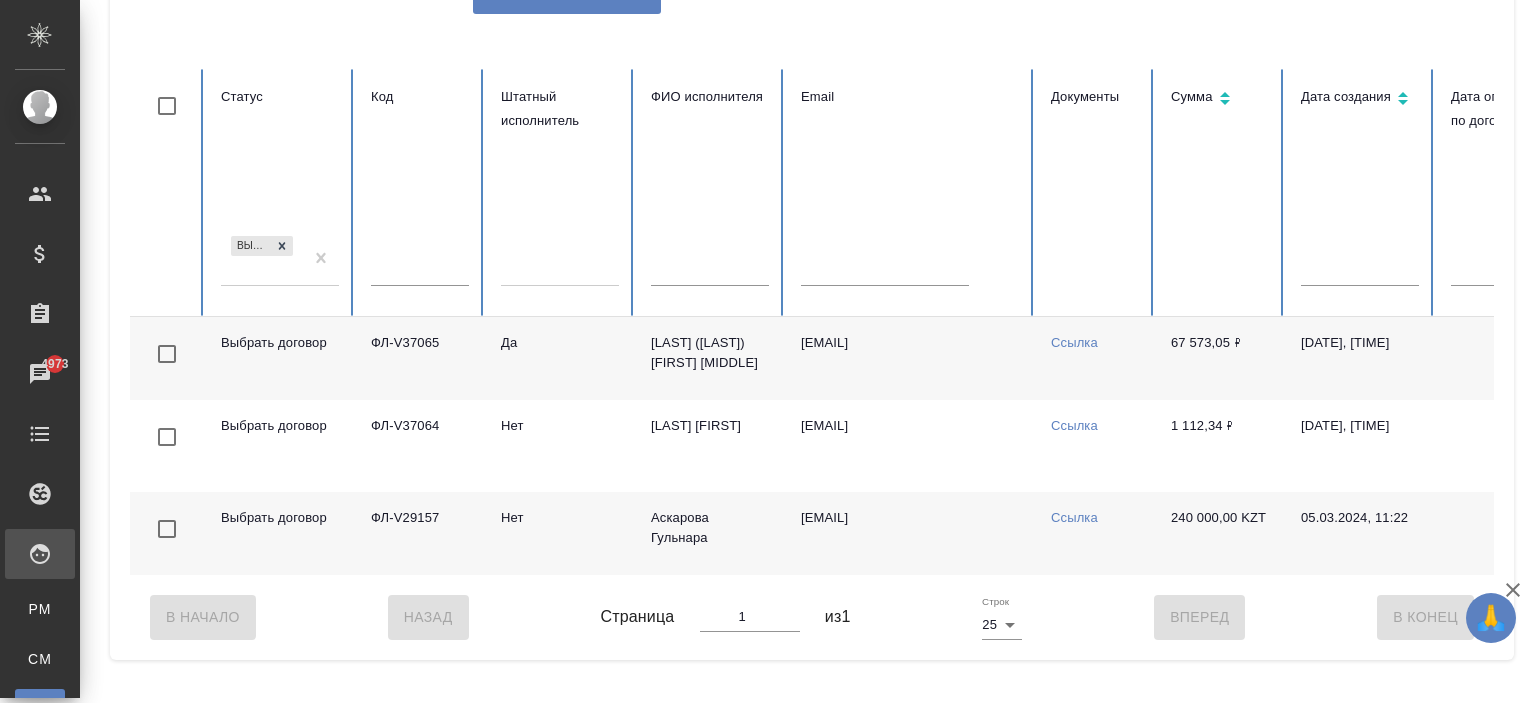 click on "Выбрать договор" at bounding box center [280, 358] 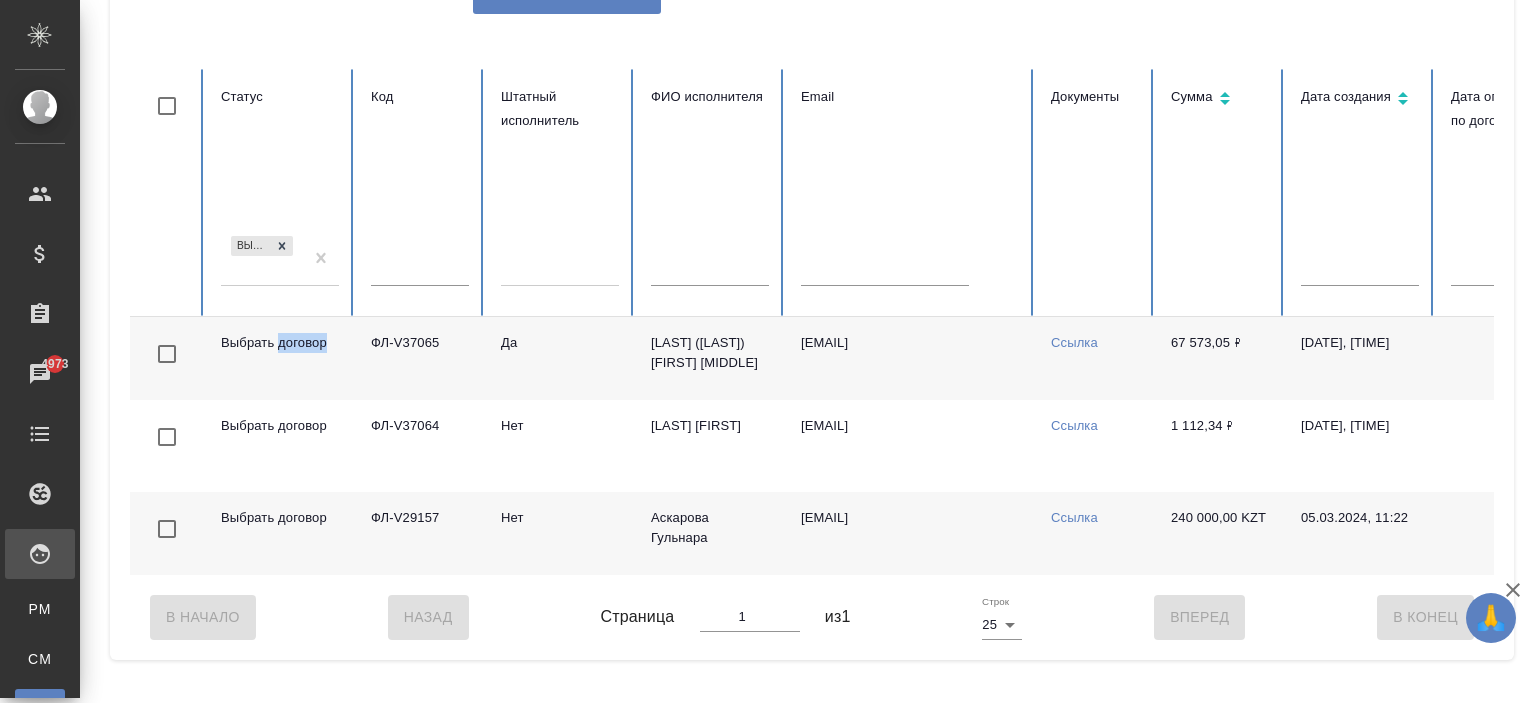 click on "Выбрать договор" at bounding box center [280, 358] 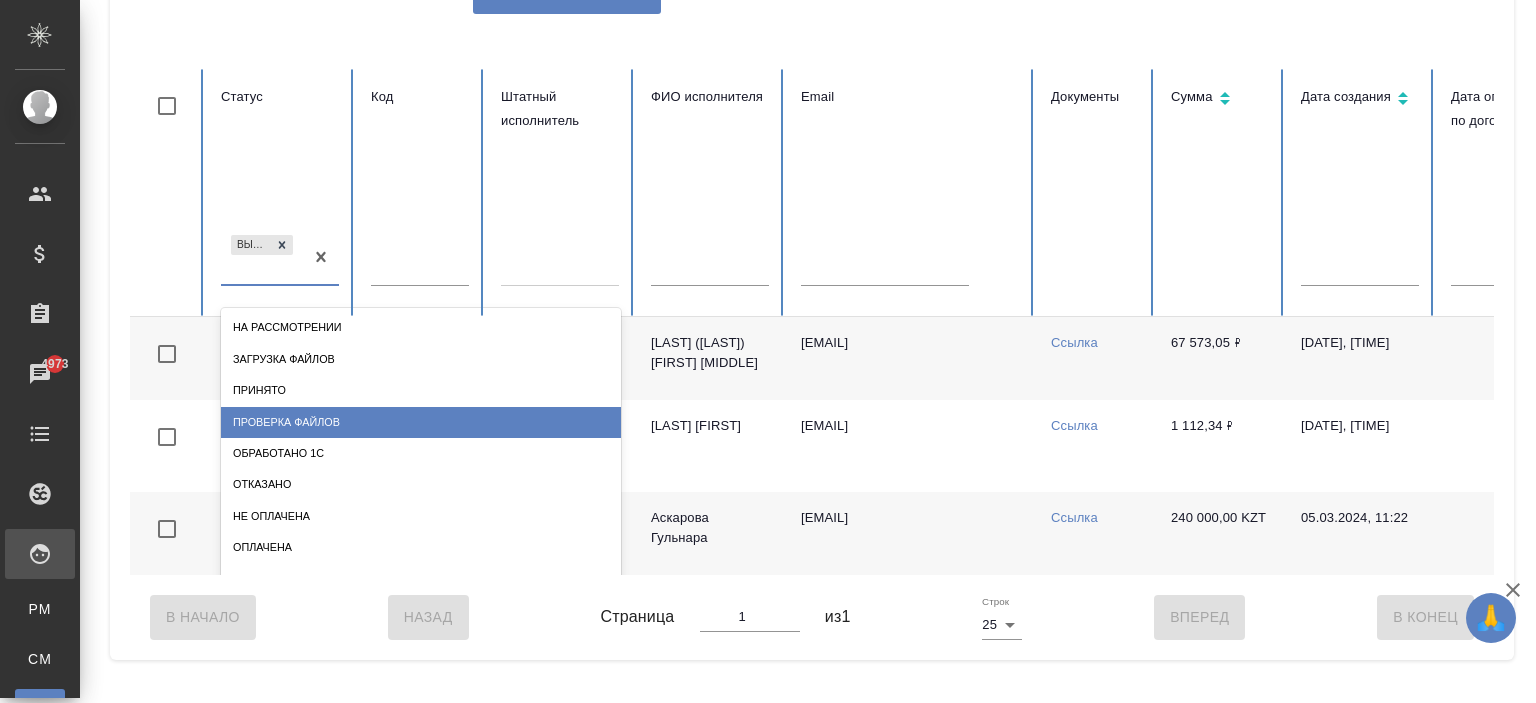 click on "Проверка файлов" at bounding box center (421, 422) 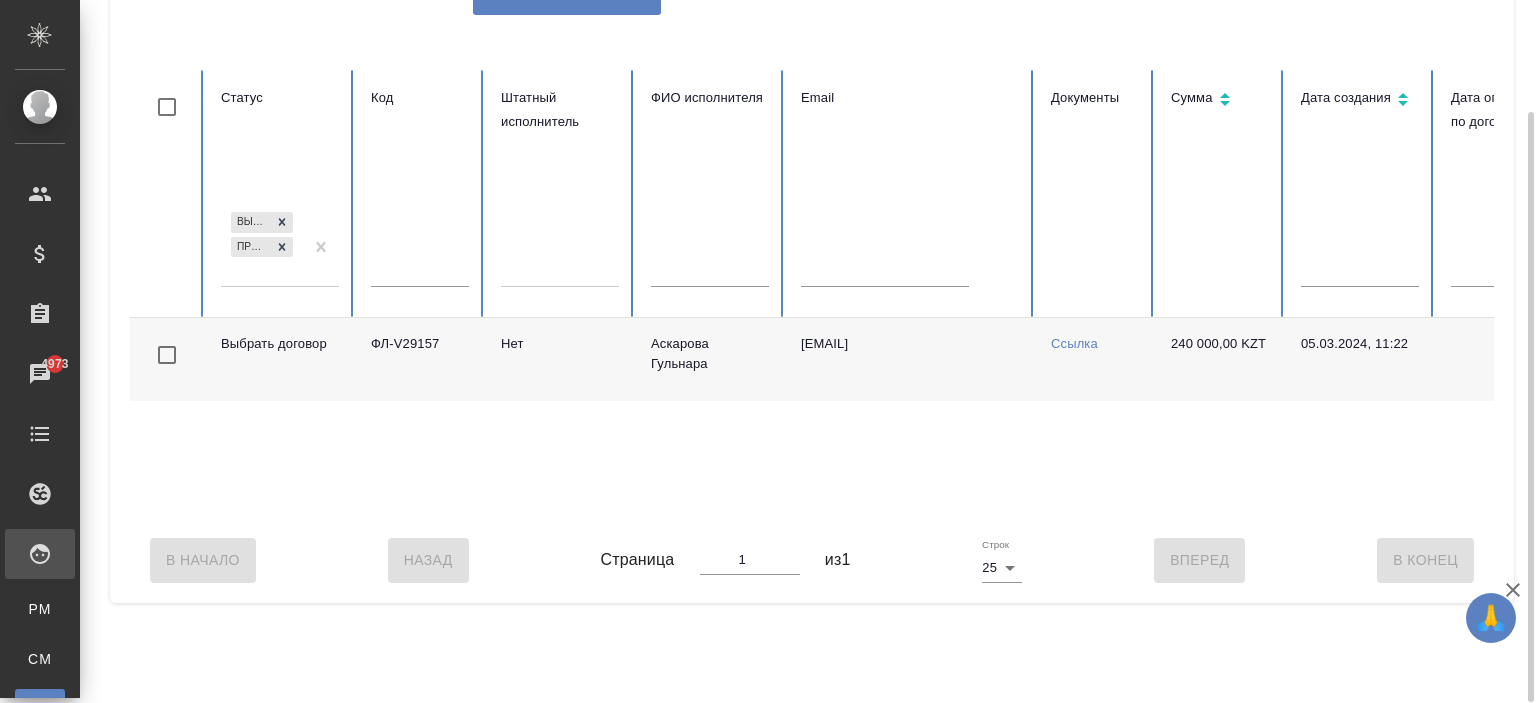 scroll, scrollTop: 132, scrollLeft: 0, axis: vertical 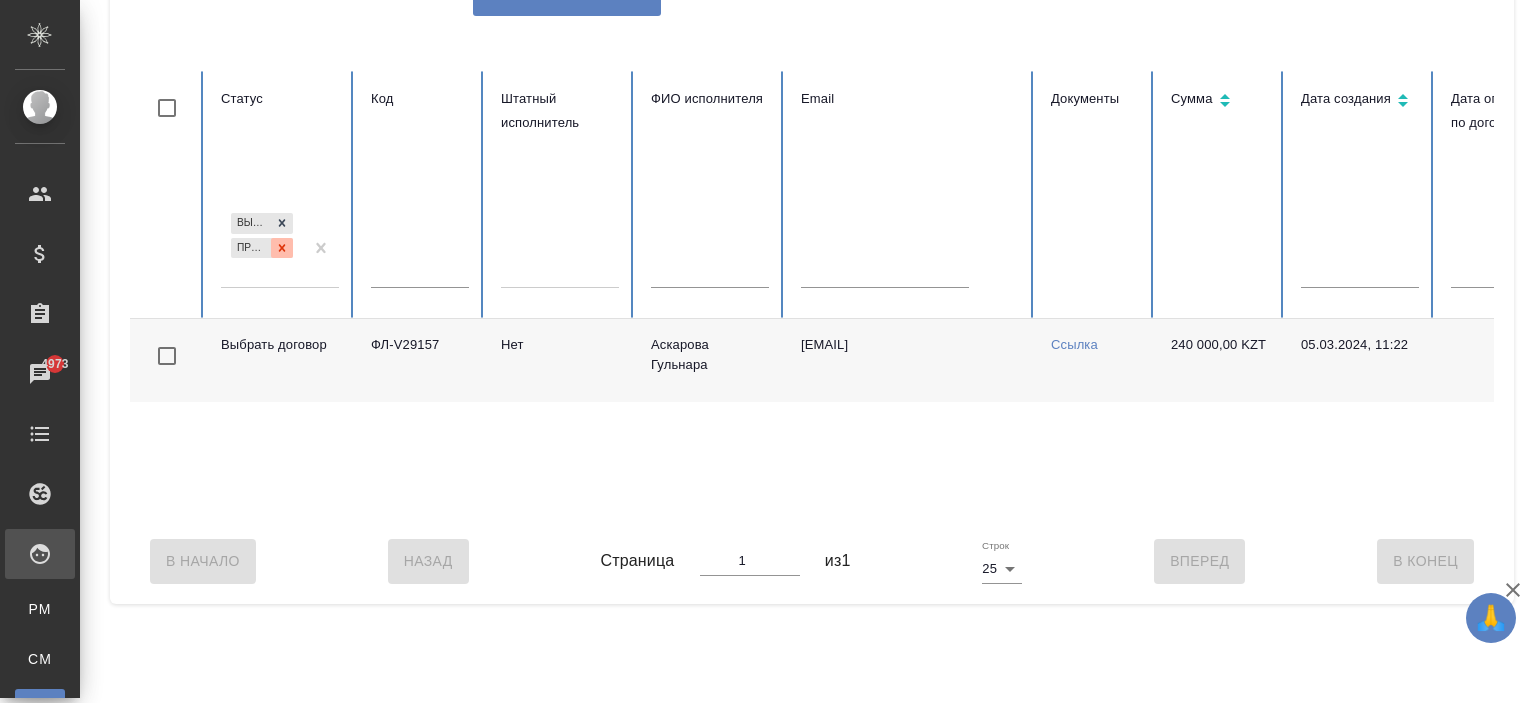click 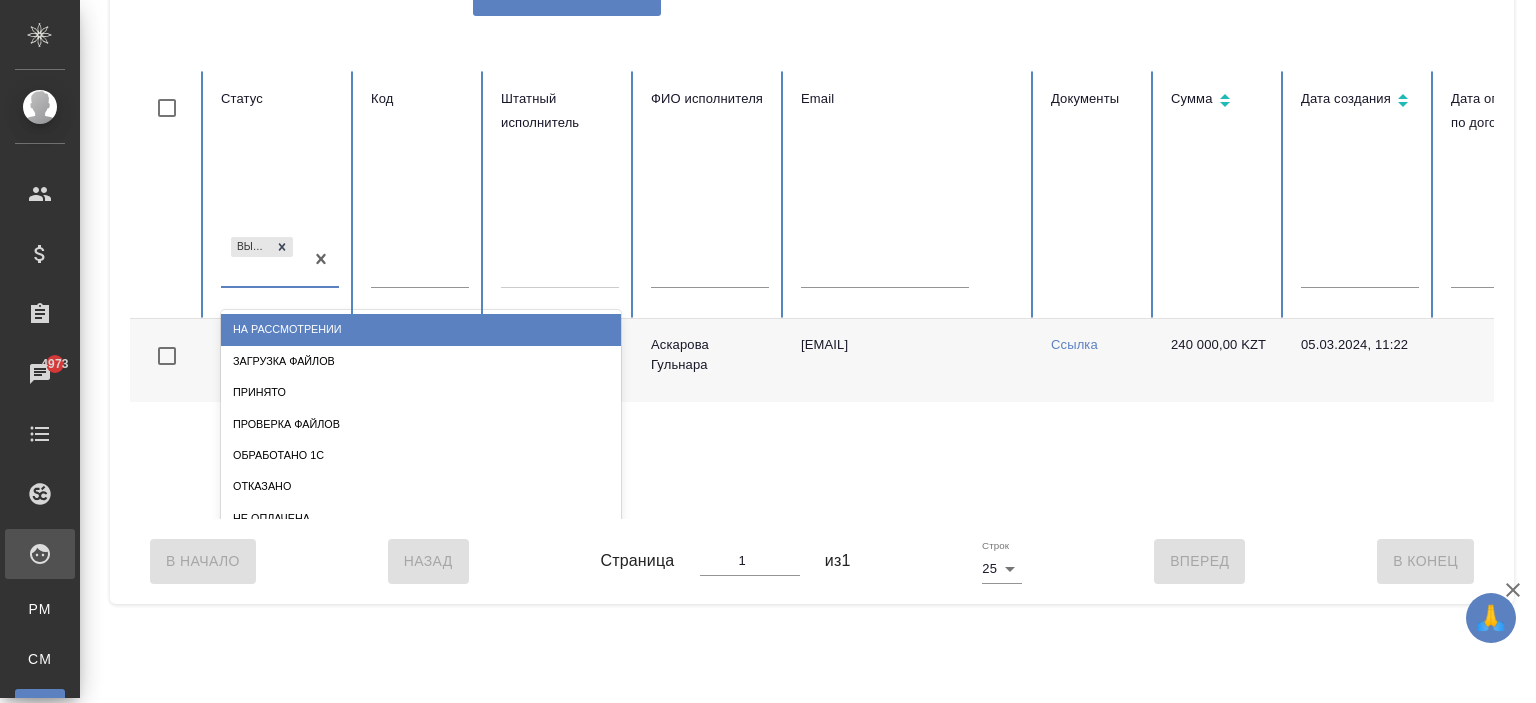 click on "Выбрать договор" at bounding box center (262, 260) 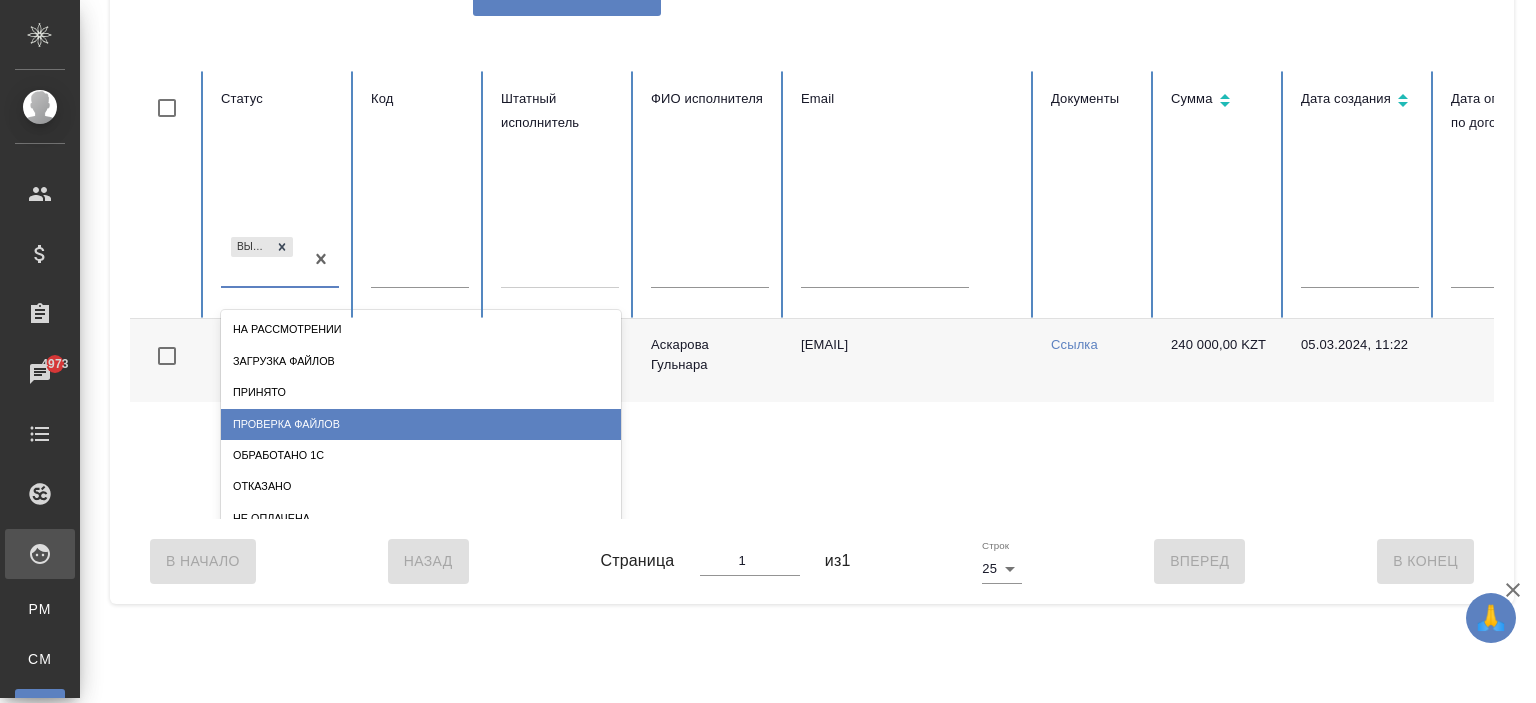 click on "Проверка файлов" at bounding box center (421, 424) 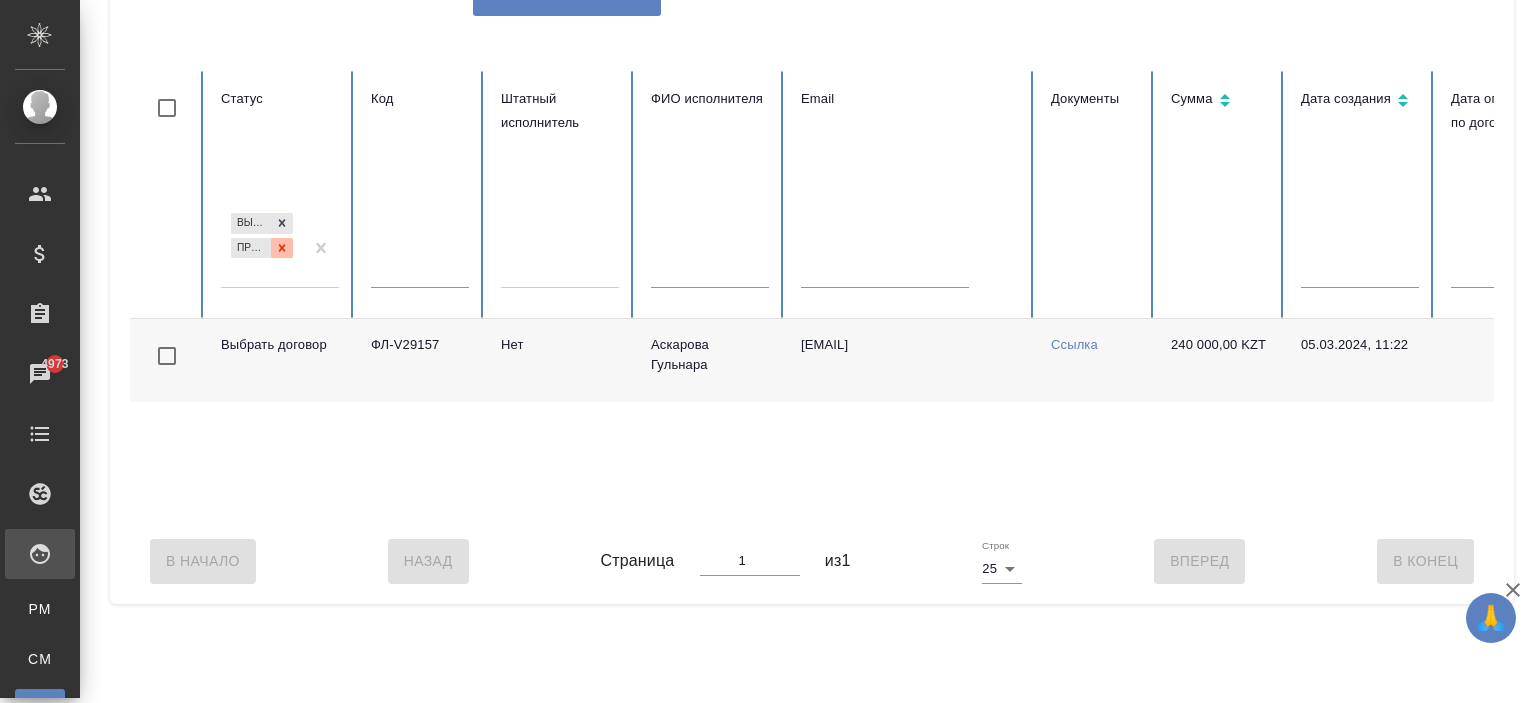 click at bounding box center (282, 248) 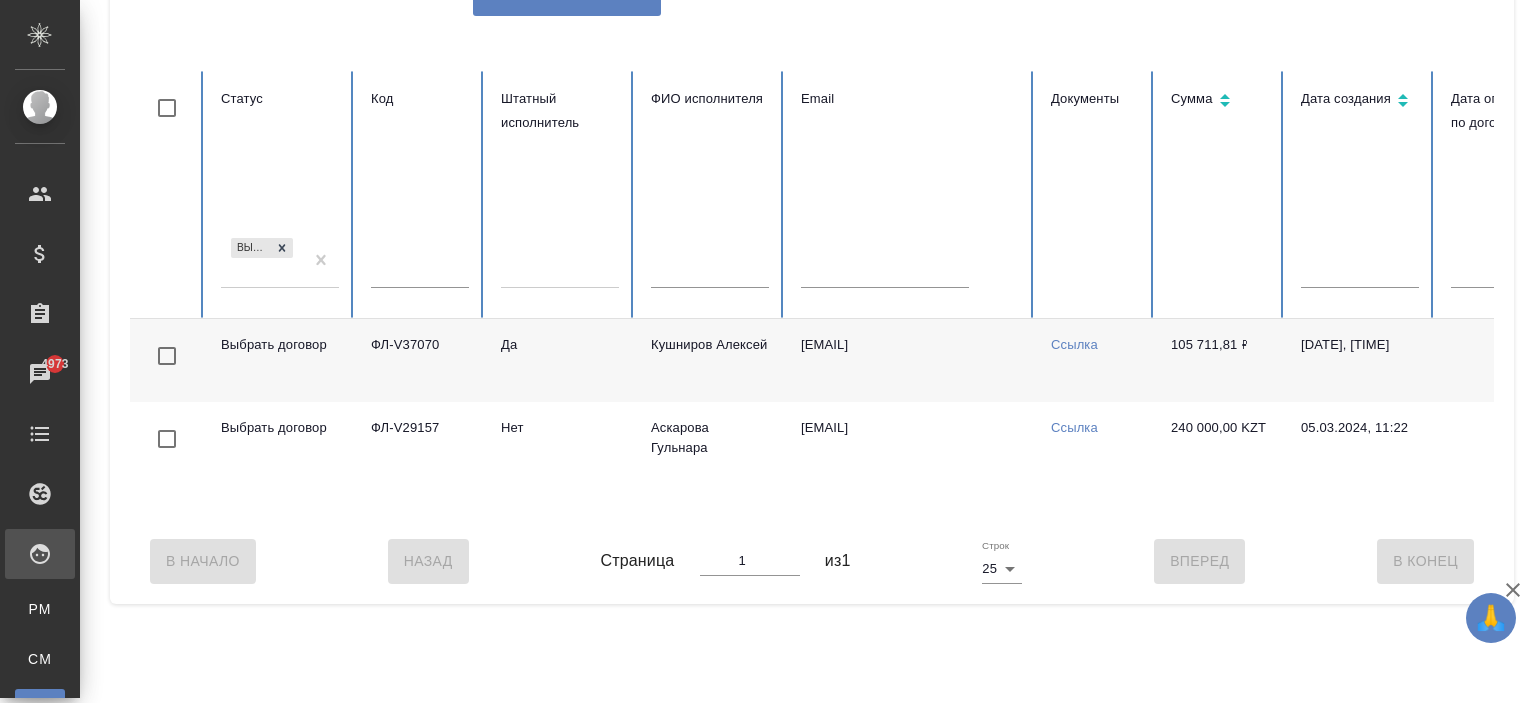 click on "Кушниров Алексей" at bounding box center (710, 360) 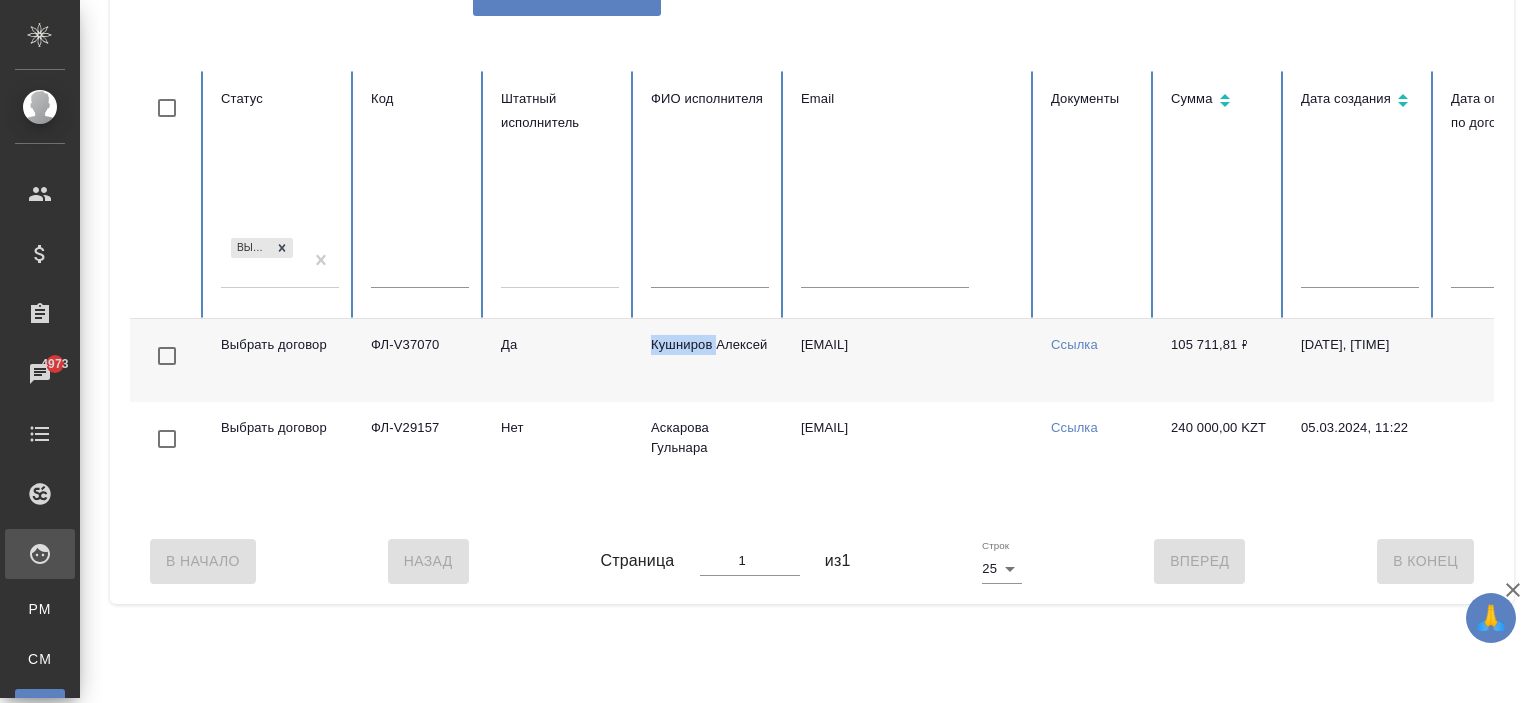 click on "Кушниров Алексей" at bounding box center (710, 360) 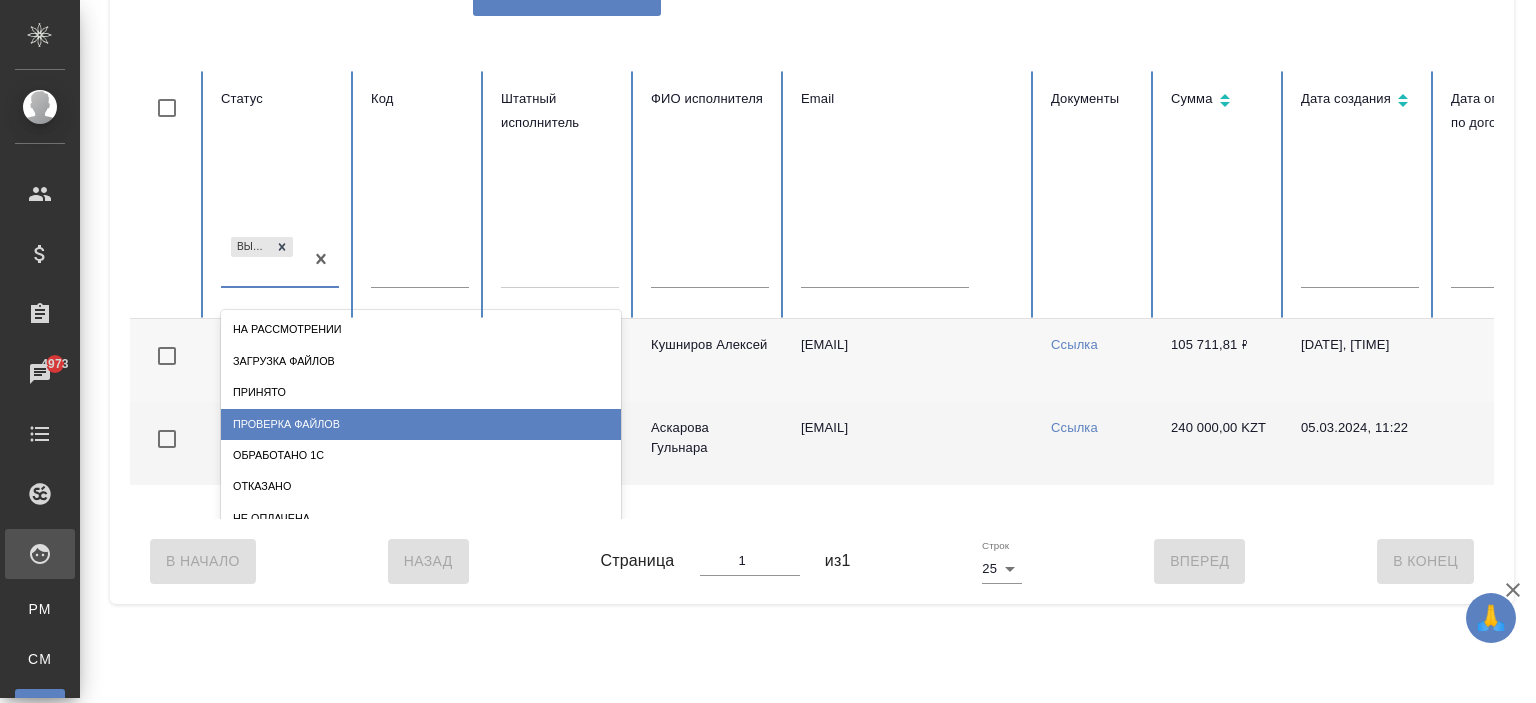 click on "Проверка файлов" at bounding box center (421, 424) 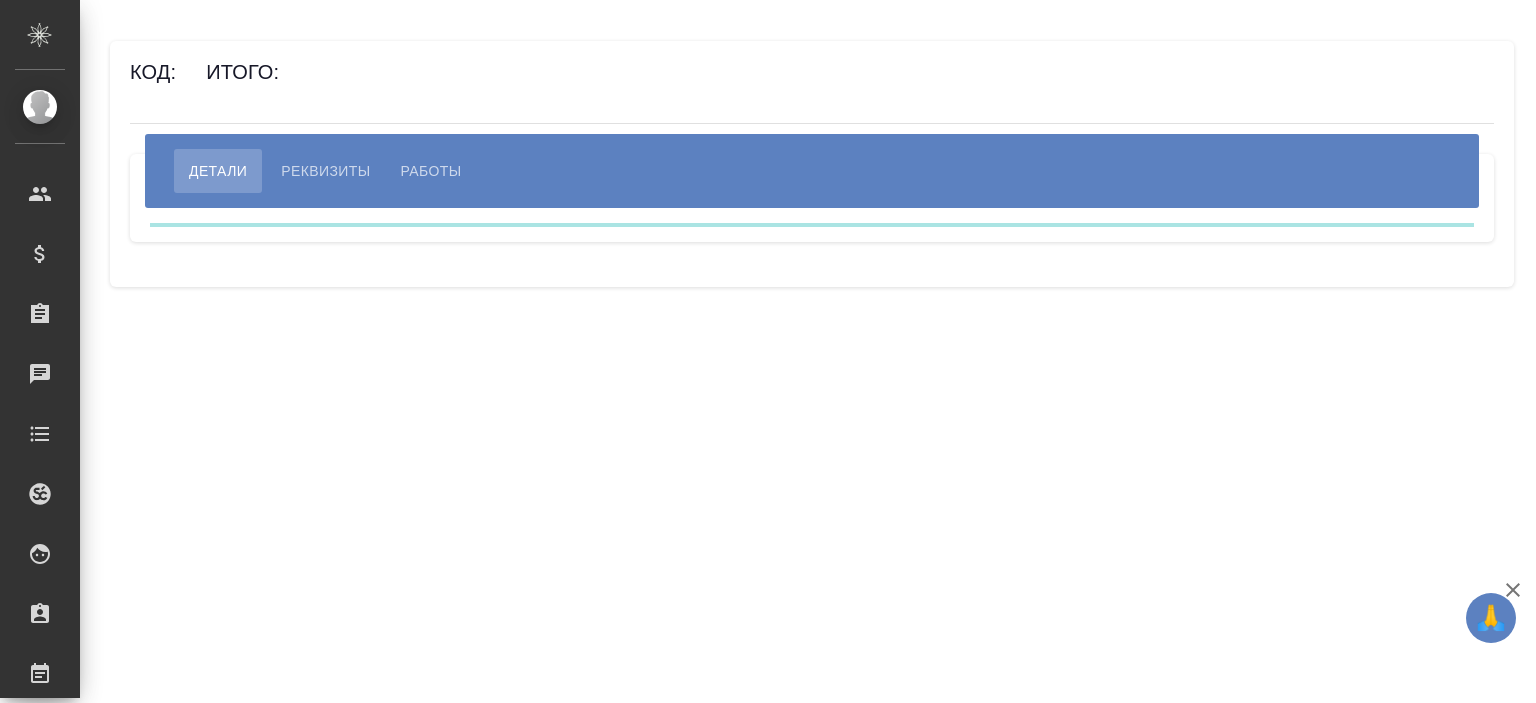 scroll, scrollTop: 0, scrollLeft: 0, axis: both 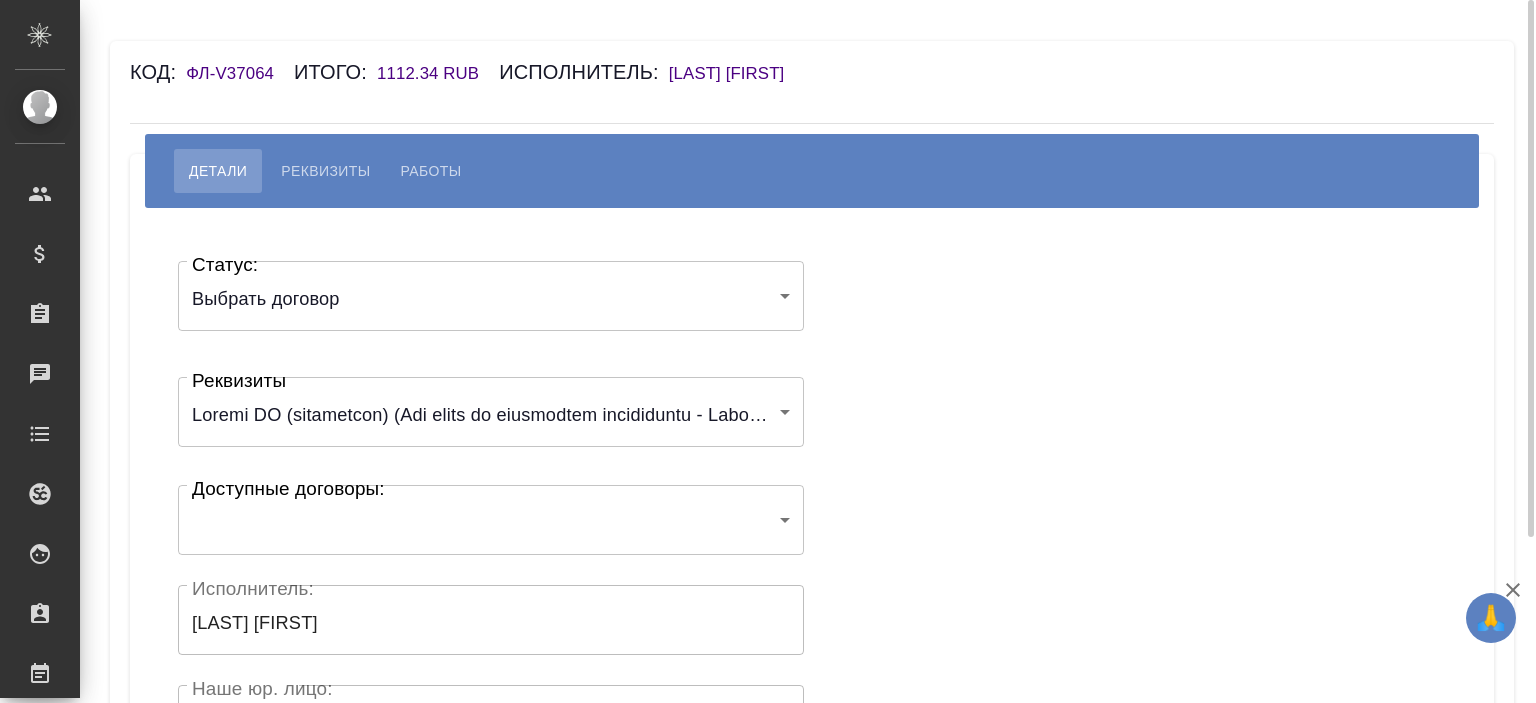 click on "🙏 .cls-1
fill:#fff;
AWATERA [LAST] [FIRST] Клиенты Спецификации Заказы Чаты Todo Проекты SC Исполнители Кандидаты Работы Входящие заявки Заявки на доставку Рекламации Проекты процессинга Конференции Выйти Код: ФЛ-V37064 Итого: 1112.34 RUB Исполнитель: [LAST] [FIRST] Детали Реквизиты Работы Статус: Выбрать договор chooseContract Статус: Реквизиты 6167fd5821936847e10bef2d Реквизиты Доступные договоры: ​ Доступные договоры: Исполнитель: [LAST] [FIRST] Исполнитель: Наше юр. лицо: (ФЛ) Наше юр. лицо: Создал: Создал: Скрыть от исполнителя выплату Сохранить .cls-1
fill:#fff;
AWATERA" at bounding box center (768, 351) 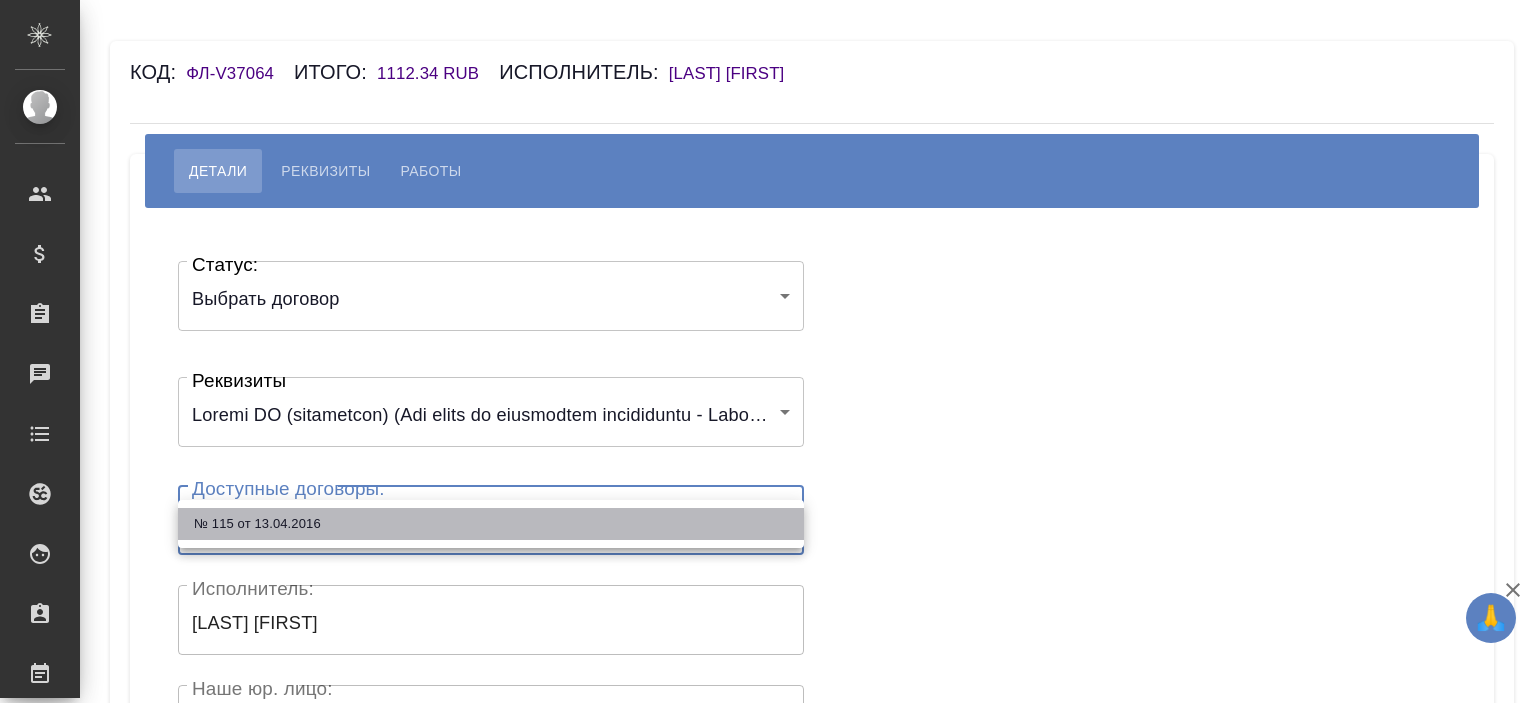 click on "№ 115 от 13.04.2016" at bounding box center [491, 524] 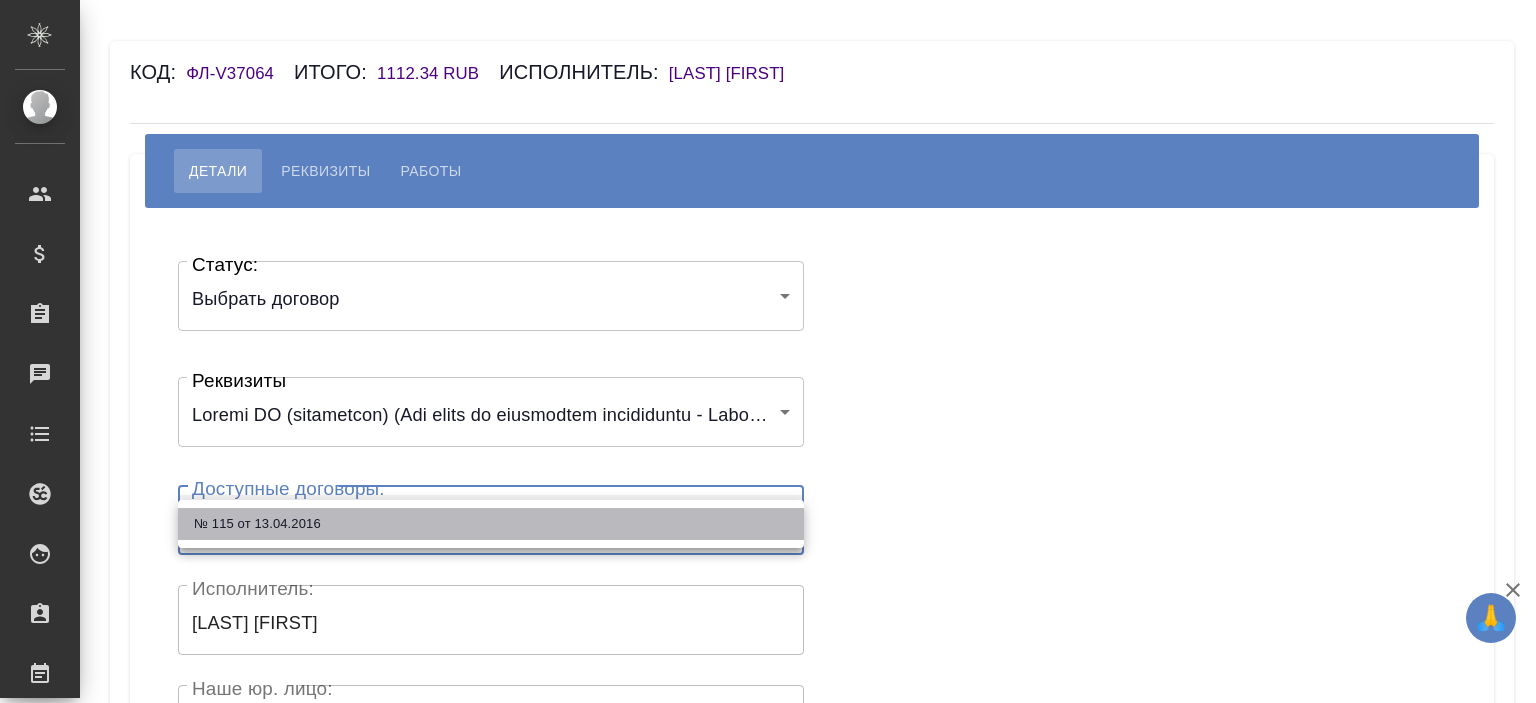 type on "60eed011544a686df4044d47" 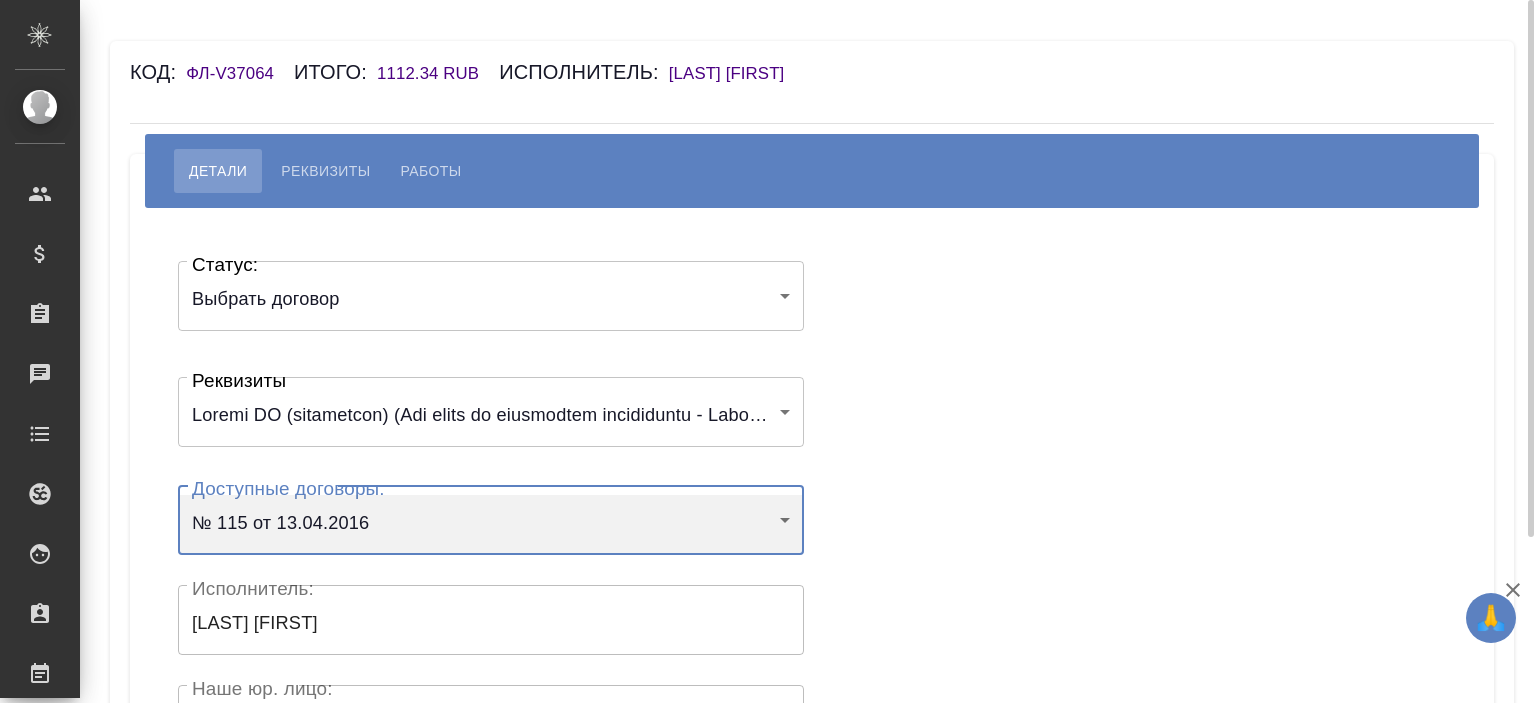 scroll, scrollTop: 440, scrollLeft: 0, axis: vertical 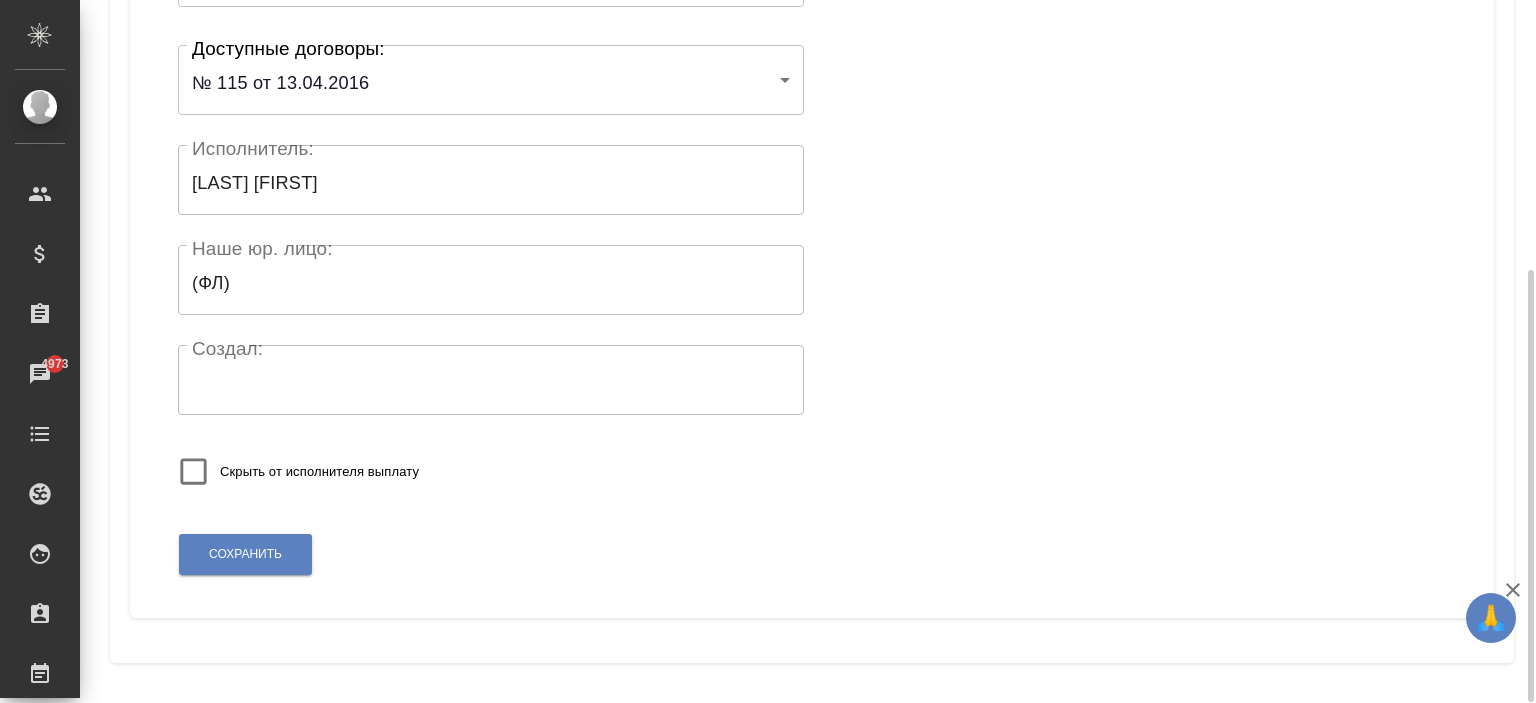 click on "Сохранить" at bounding box center [245, 554] 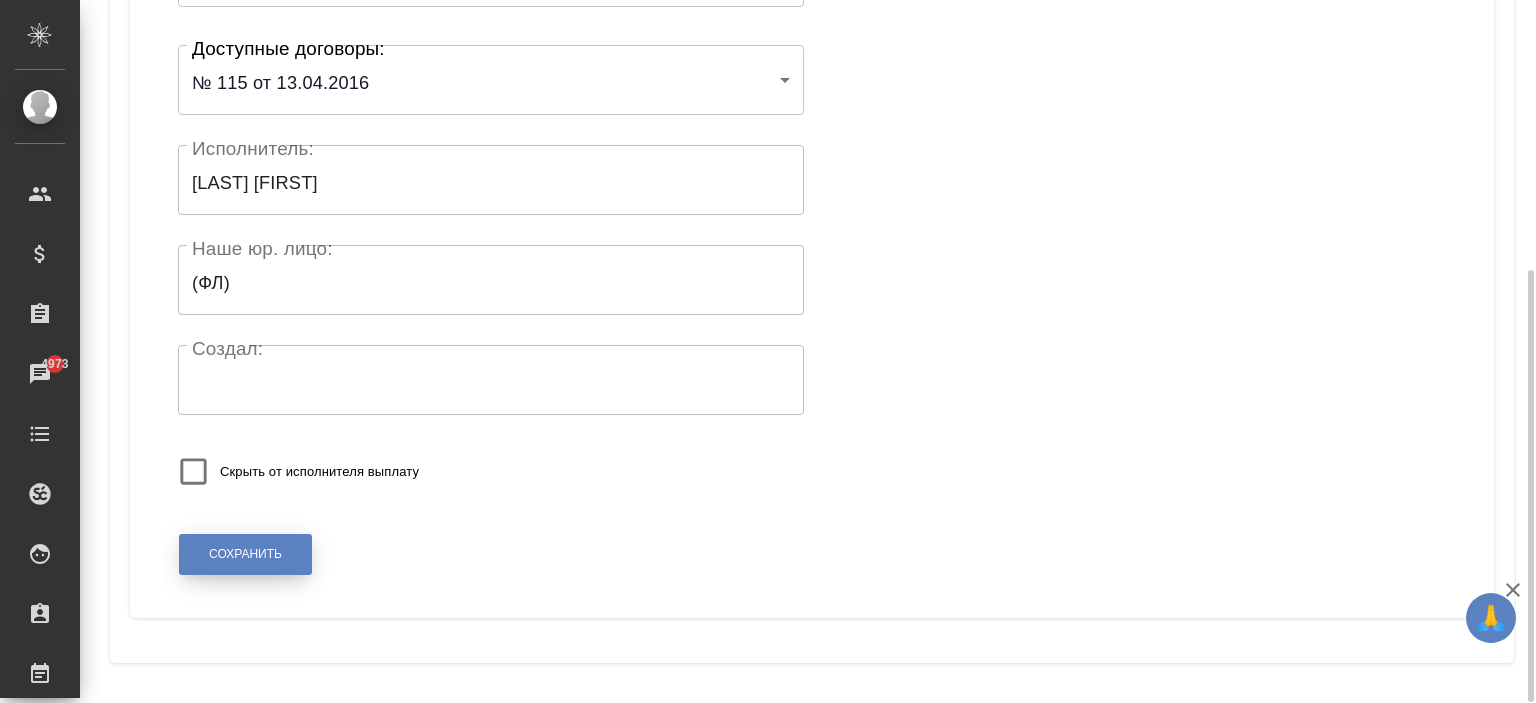 click on "Сохранить" at bounding box center [245, 554] 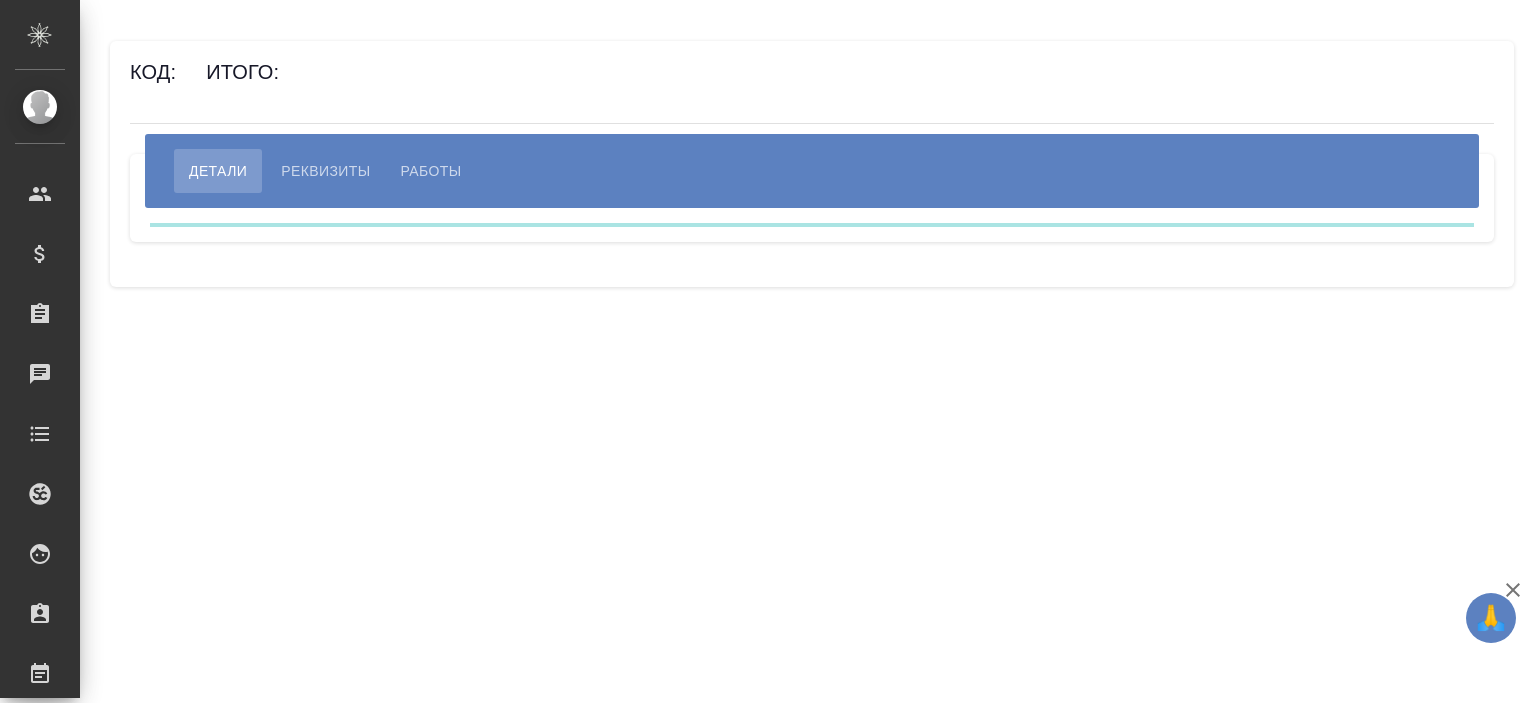 scroll, scrollTop: 0, scrollLeft: 0, axis: both 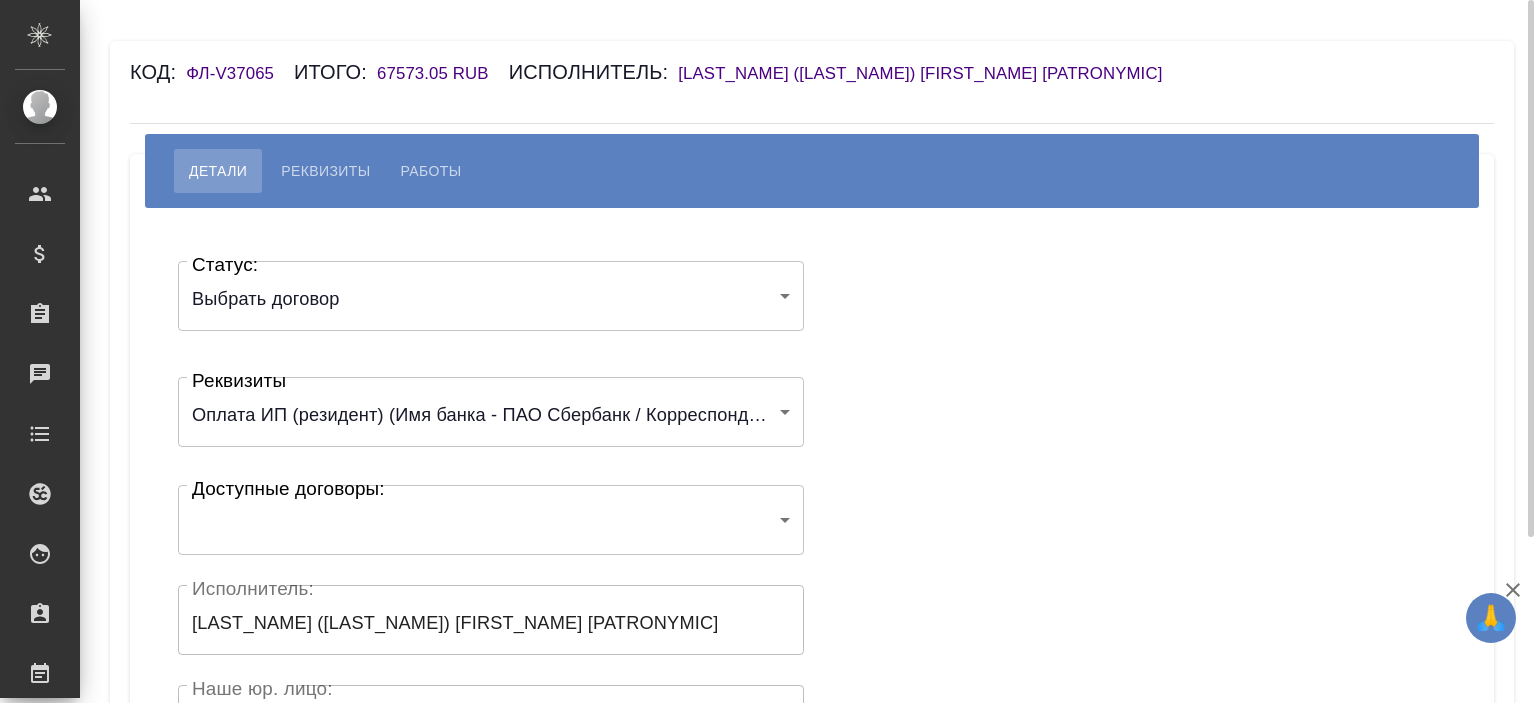 click on "Статус: Выбрать договор chooseContract Статус: Реквизиты Оплата ИП (резидент) (Имя банка - ПАО Сбербанк / Корреспондентский счет - [ACCOUNT_NUMBER] / БИК - [BIK] / Расчетный счет - [ACCOUNT_NUMBER] / ИНН получателя - [INN] / ОГРН - [OGRN] / ФИО получателя - [LAST_NAME] [FIRST_NAME] [PATRONYMIC]) 67f39d9e7b74806529faa0ef Реквизиты Доступные договоры: ​ Доступные договоры: Исполнитель: [LAST_NAME] ([LAST_NAME]) [FIRST_NAME] [PATRONYMIC] Исполнитель: Наше юр. лицо: (ФЛ) Наше юр. лицо: Создал: Создал: Скрыть от исполнителя выплату" at bounding box center [491, 599] 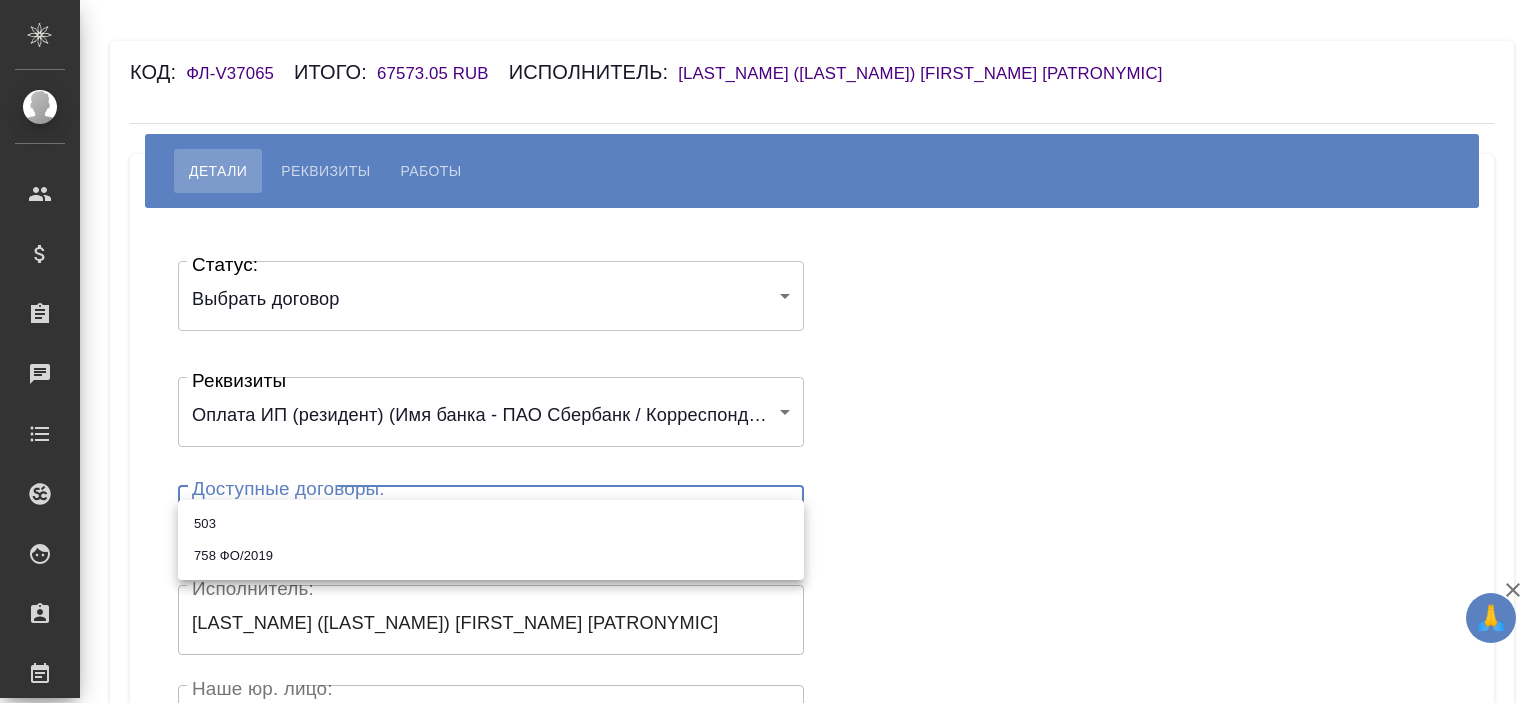 click on "503" at bounding box center [491, 524] 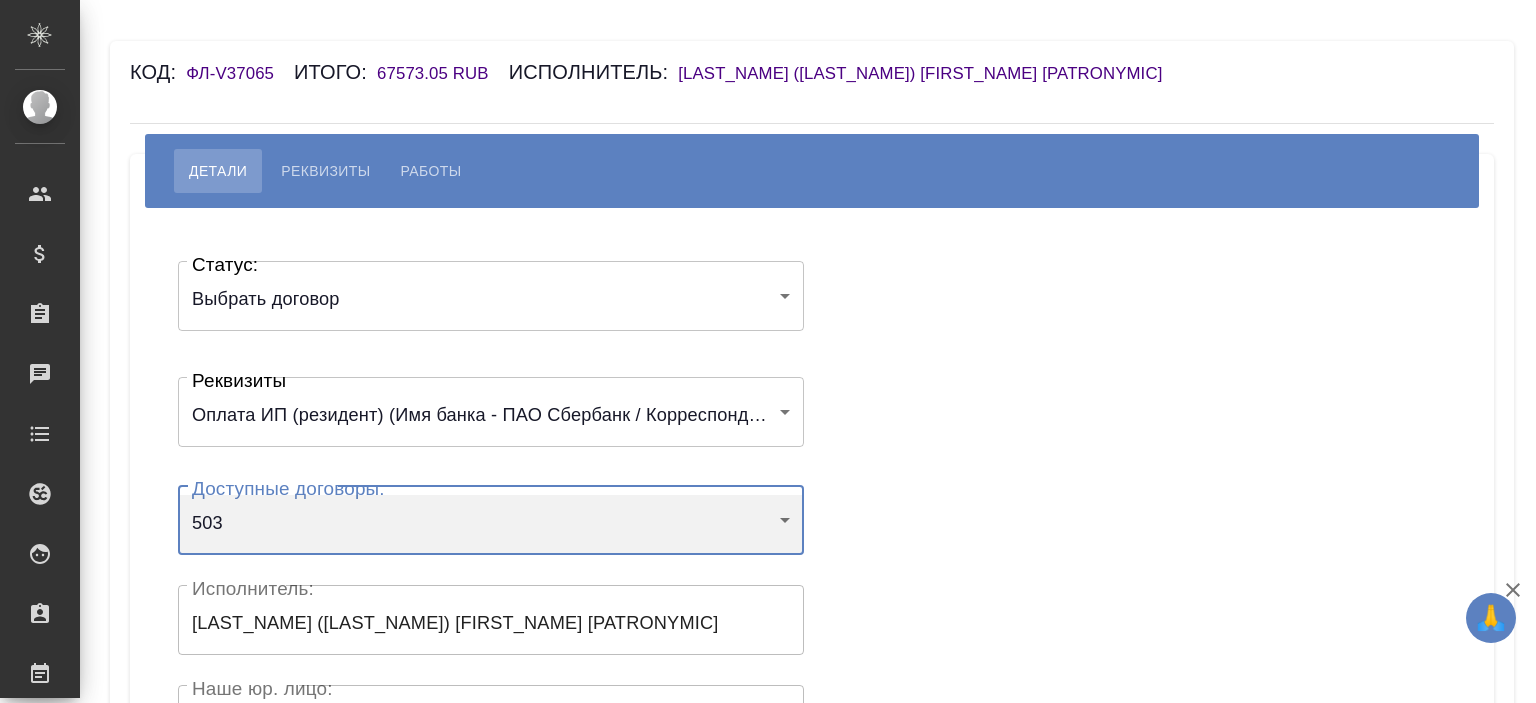 type on "685138f1b23a9e6ba3b61746" 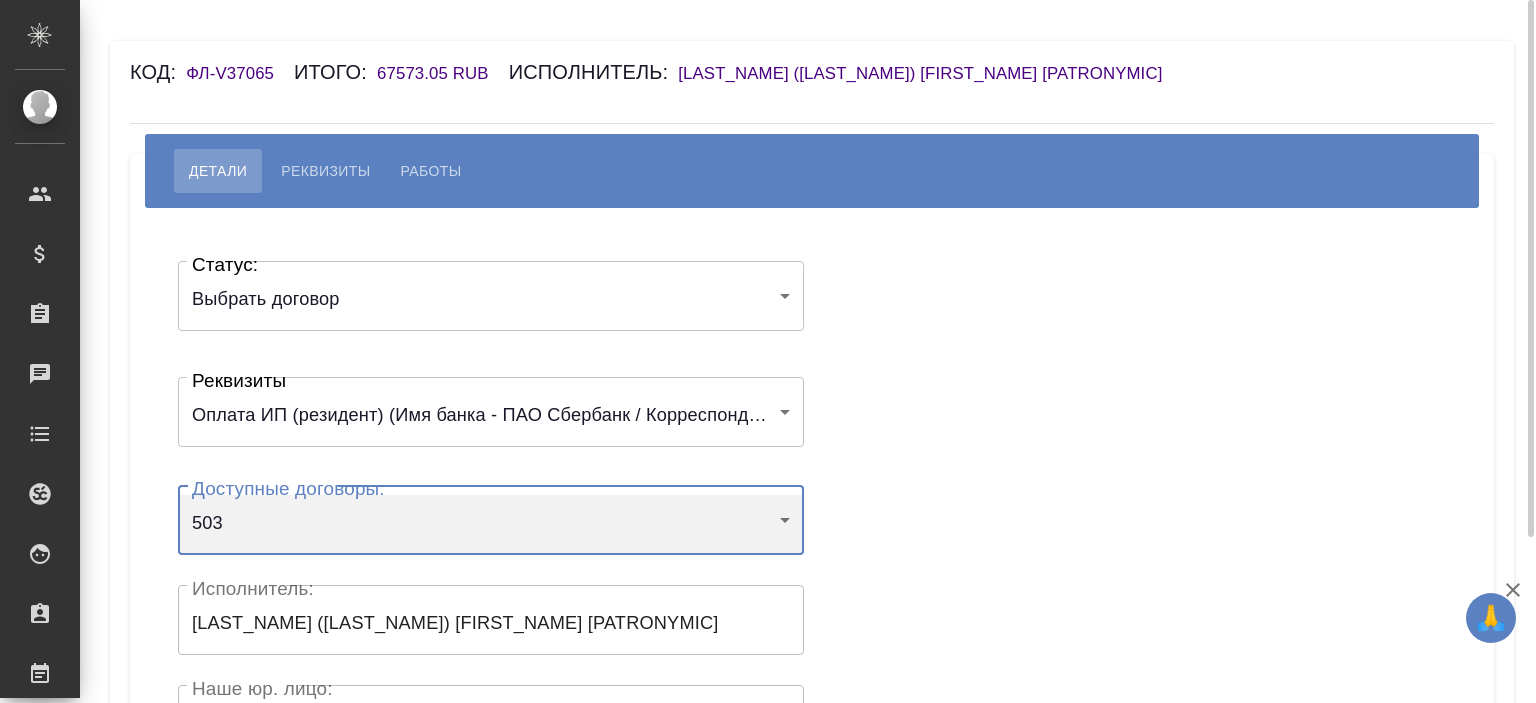scroll, scrollTop: 440, scrollLeft: 0, axis: vertical 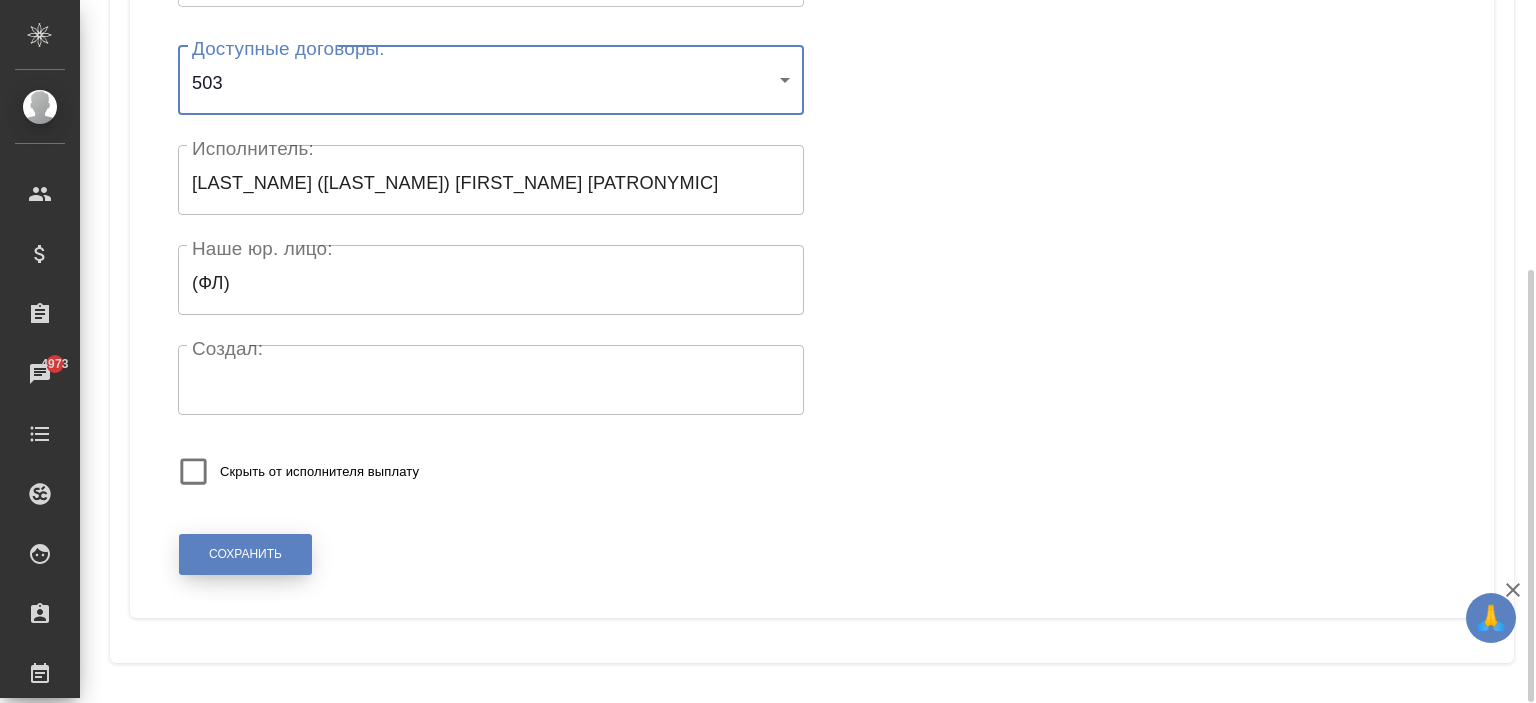 click on "Сохранить" at bounding box center (245, 554) 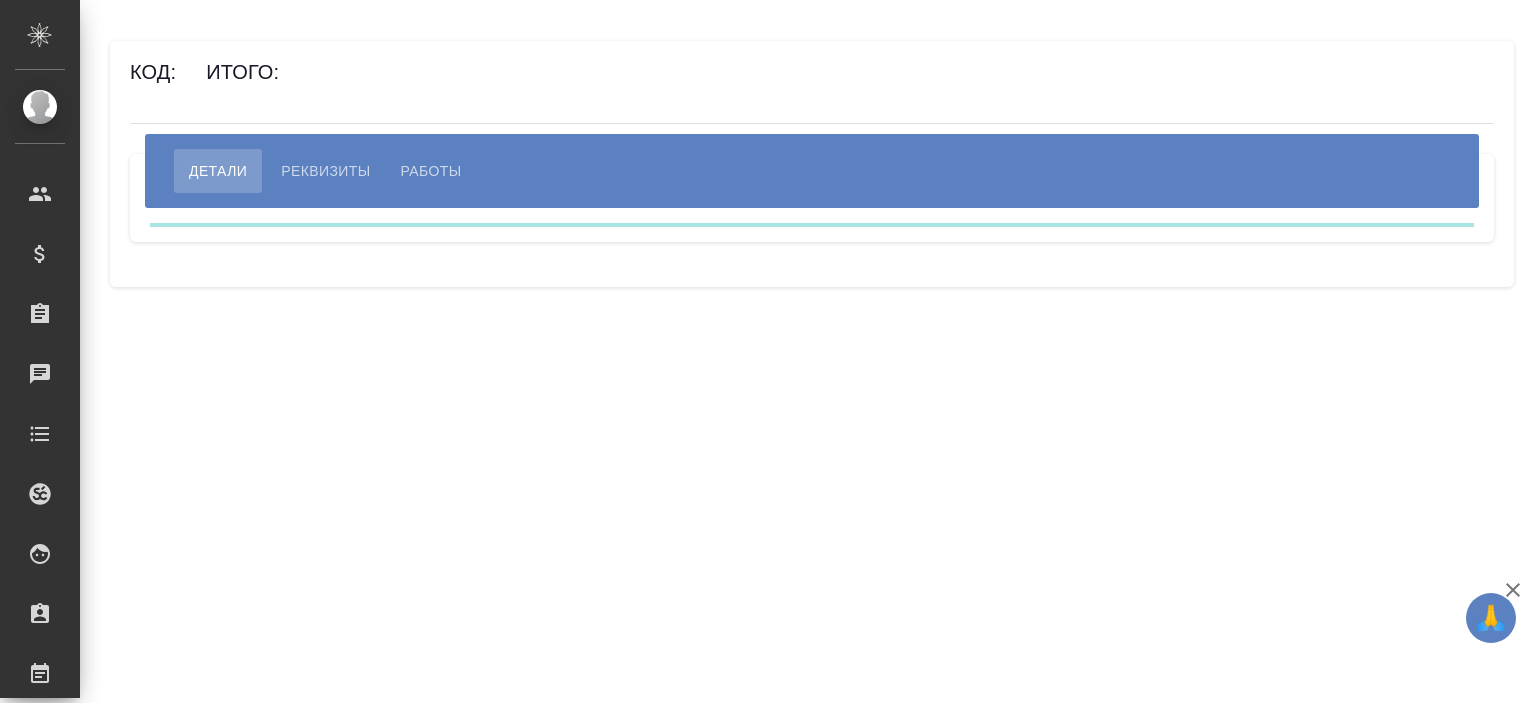 scroll, scrollTop: 0, scrollLeft: 0, axis: both 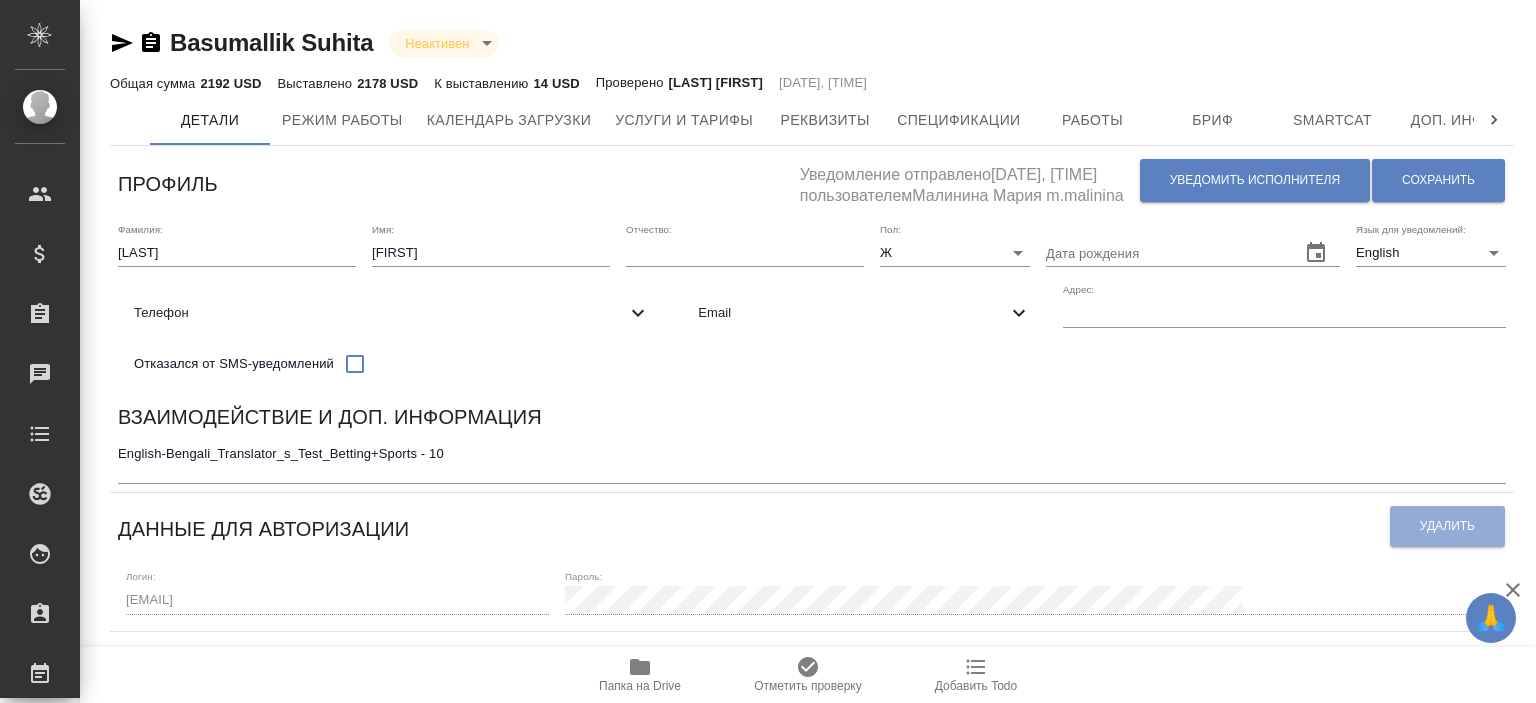 click on "Email" at bounding box center [864, 313] 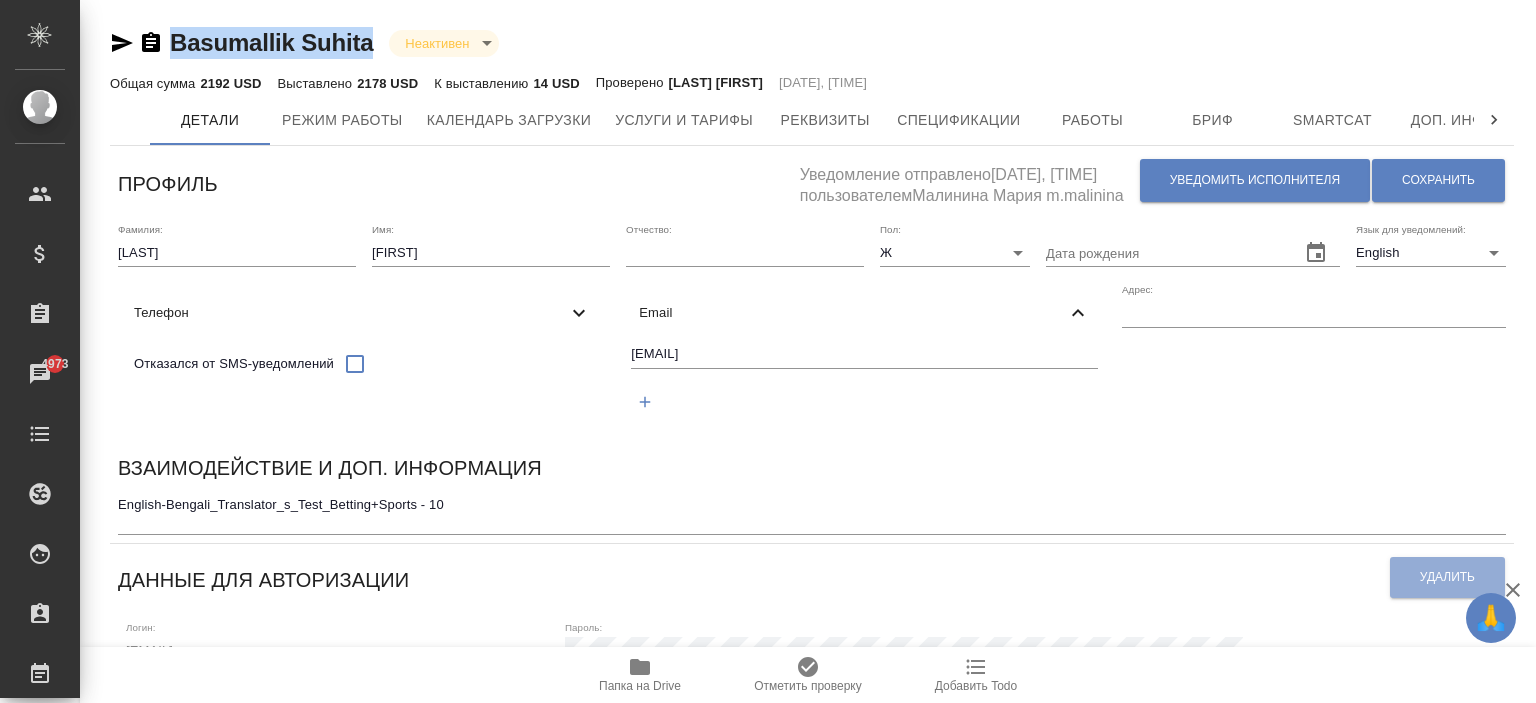 drag, startPoint x: 381, startPoint y: 48, endPoint x: 160, endPoint y: 49, distance: 221.00226 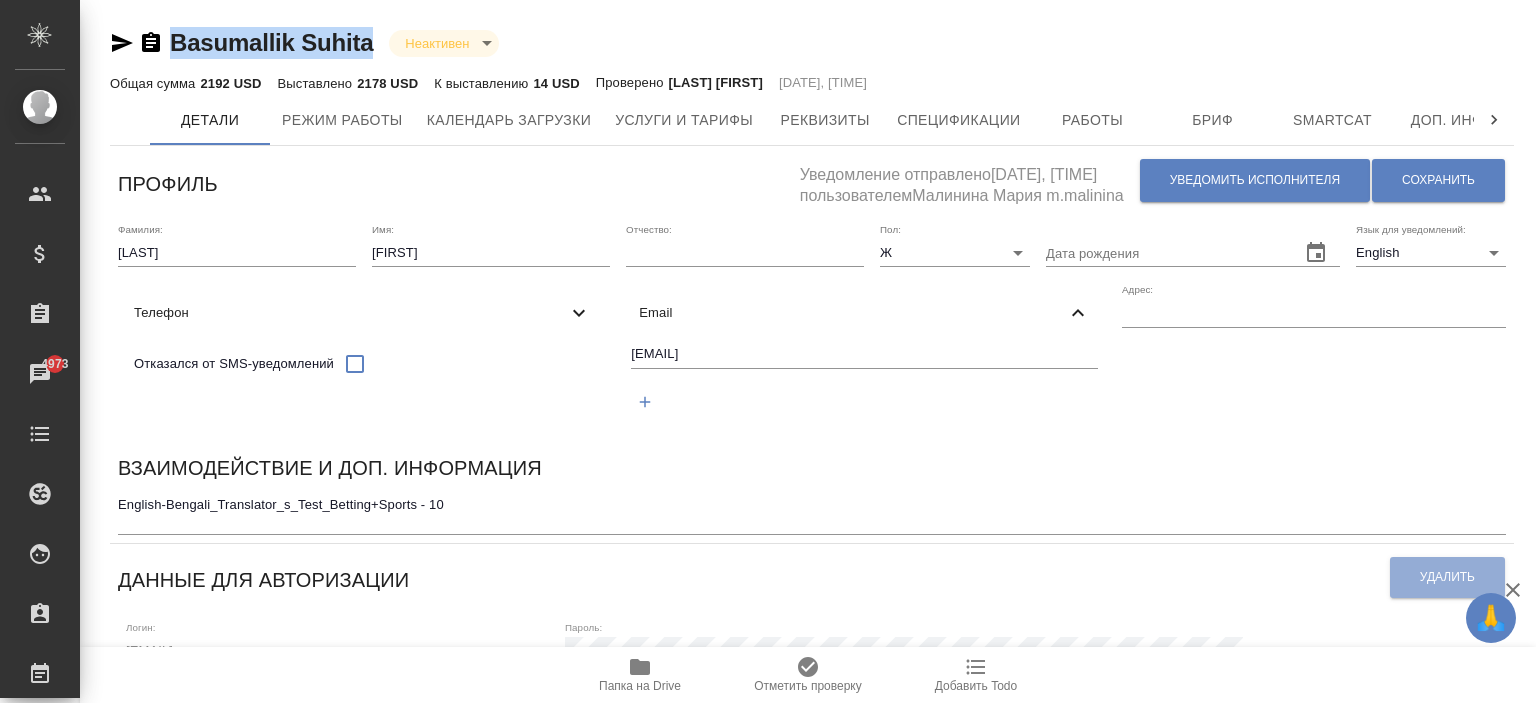 copy on "Basumallik Suhita" 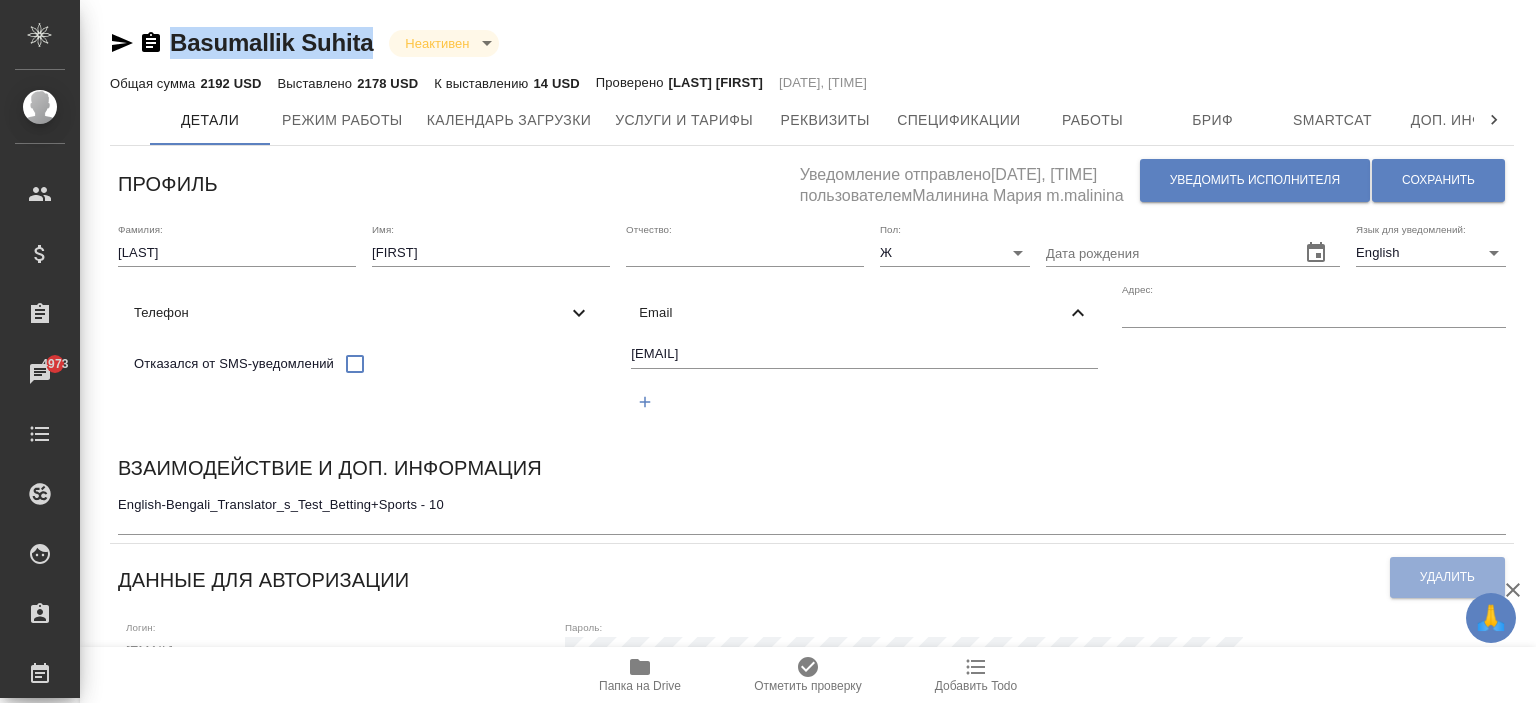 click on "Basumallik Suhita Неактивен inactive Общая сумма 2192 USD   Выставлено 2178 USD   К выставлению 14 USD   Проверено Стаценко Александра 21.07.2021, 17:15 Детали Режим работы Календарь загрузки Услуги и тарифы Реквизиты Спецификации Работы Бриф Smartcat Доп. инфо Чат Профиль Уведомление отправлено  23.01.2022, 12:47 пользователем  Малинина Мария m.malinina Уведомить исполнителя Сохранить Фамилия: Basumallik Имя: Suhita Отчество: Пол: Ж female Дата рождения Язык для уведомлений: English EN Телефон Отказался от SMS-уведомлений Email basumalliksuhita@gmail.com Адрес: Взаимодействие и доп. информация English-Bengali_Translator_s_Test_Betting+Sports - 10
x Логин:" at bounding box center [812, 696] 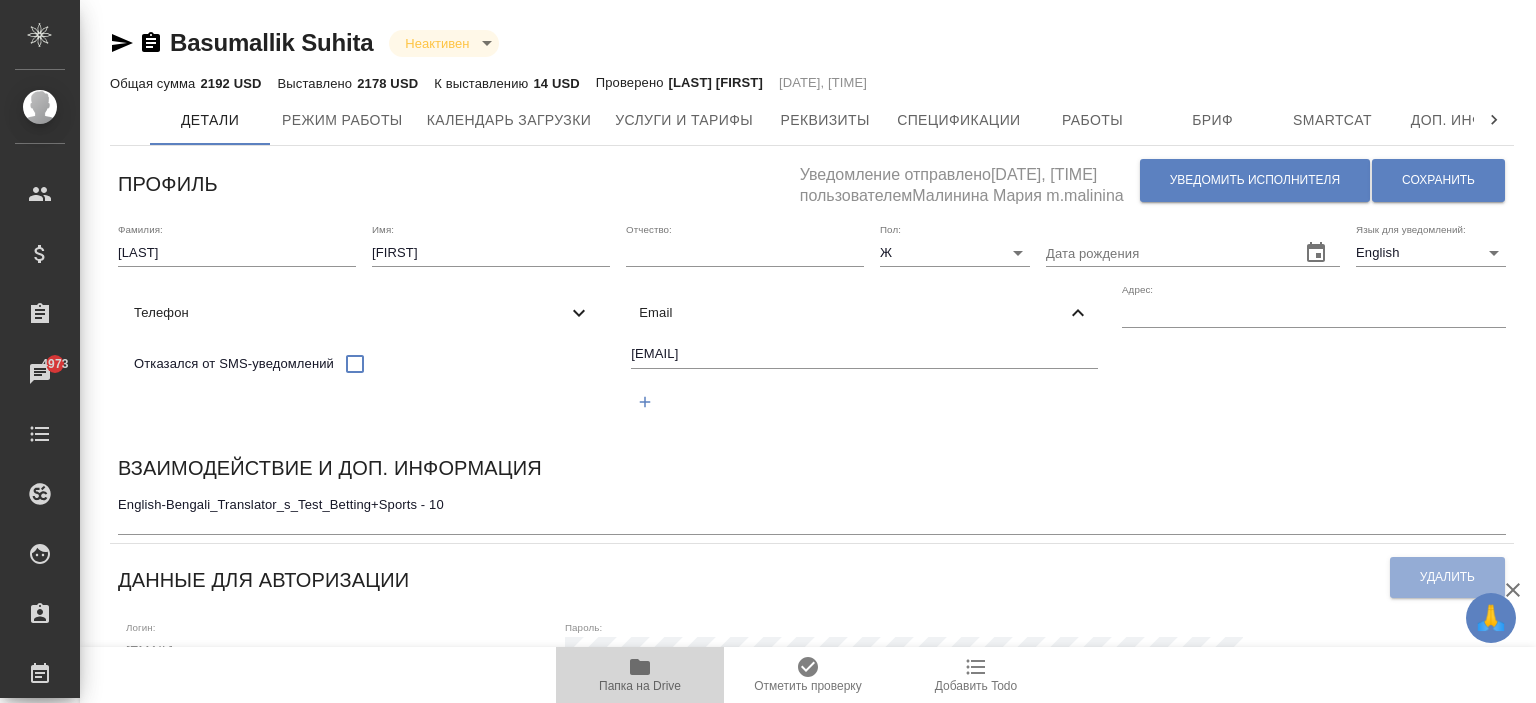 click 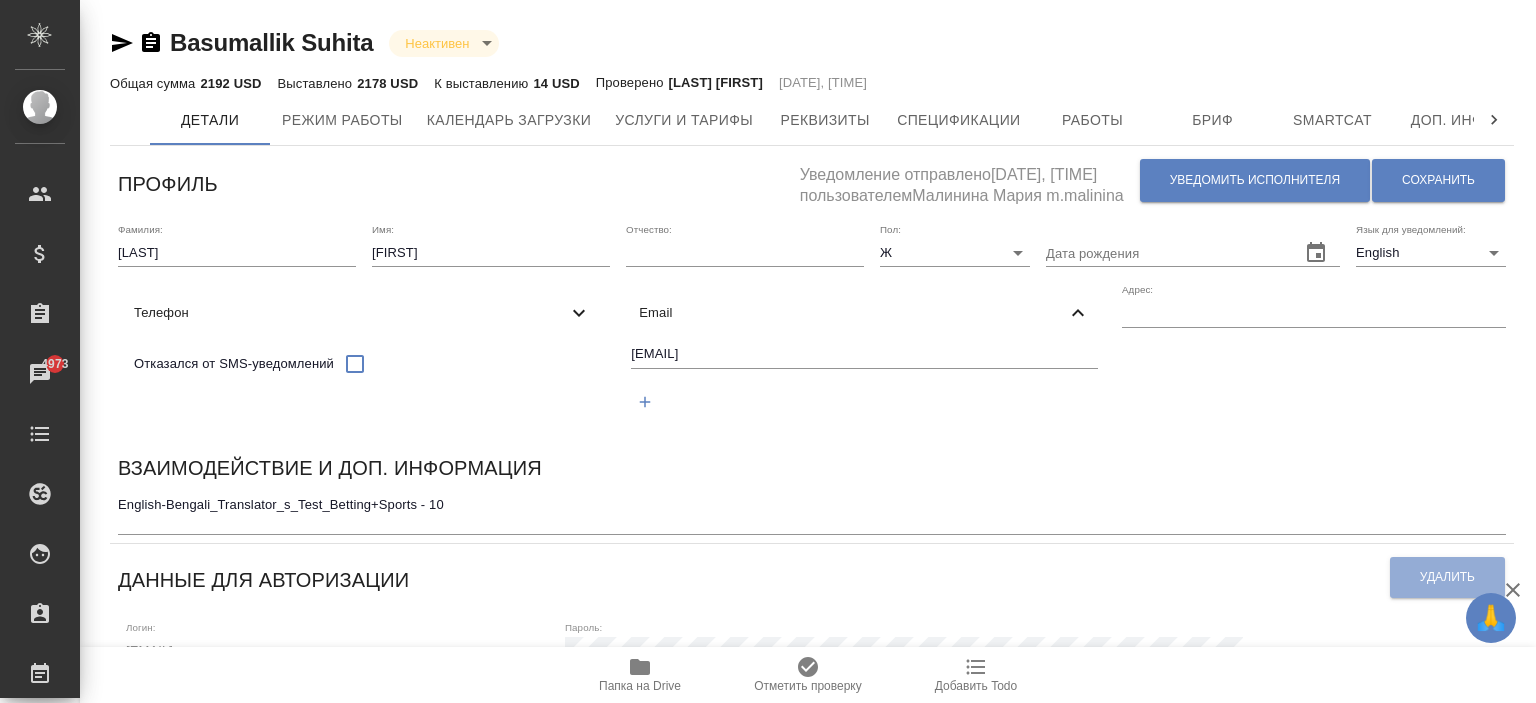 click 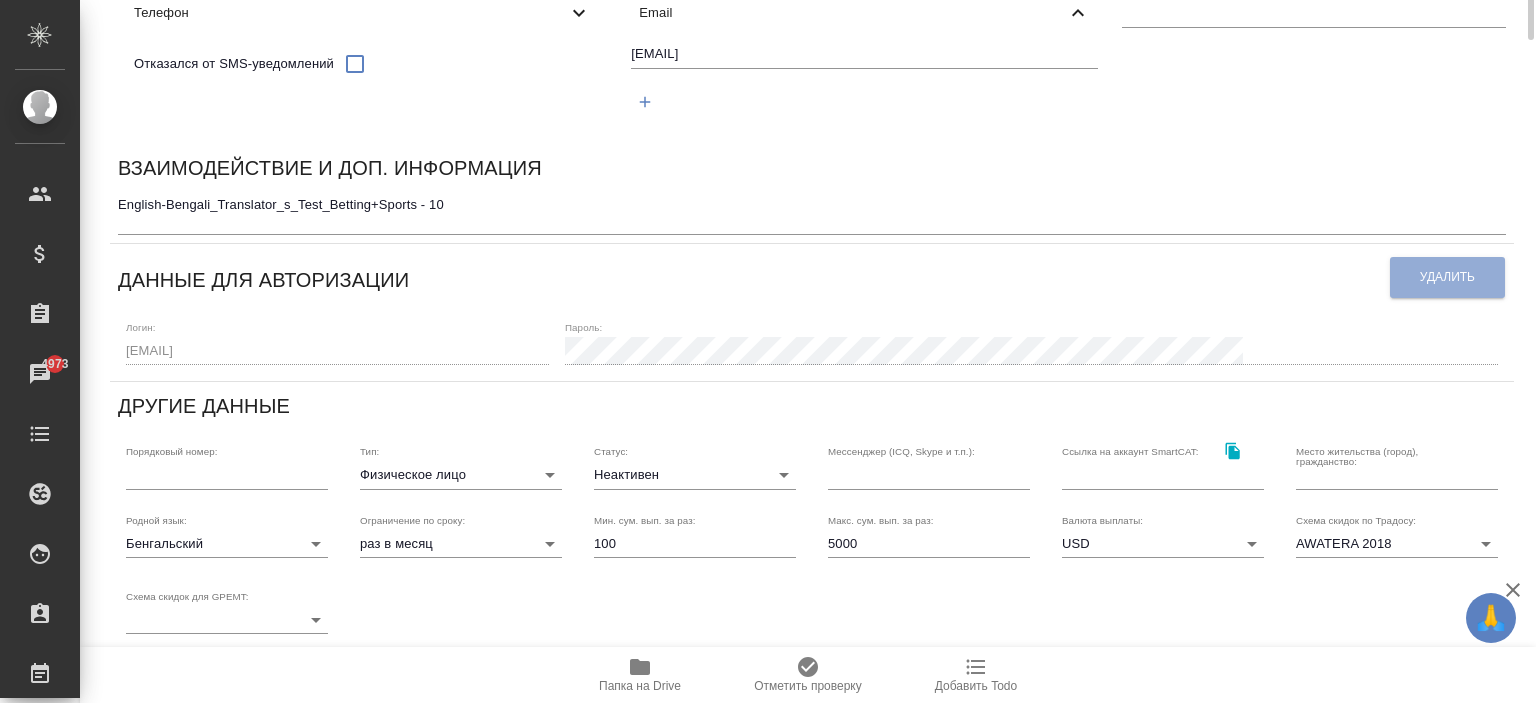 scroll, scrollTop: 0, scrollLeft: 0, axis: both 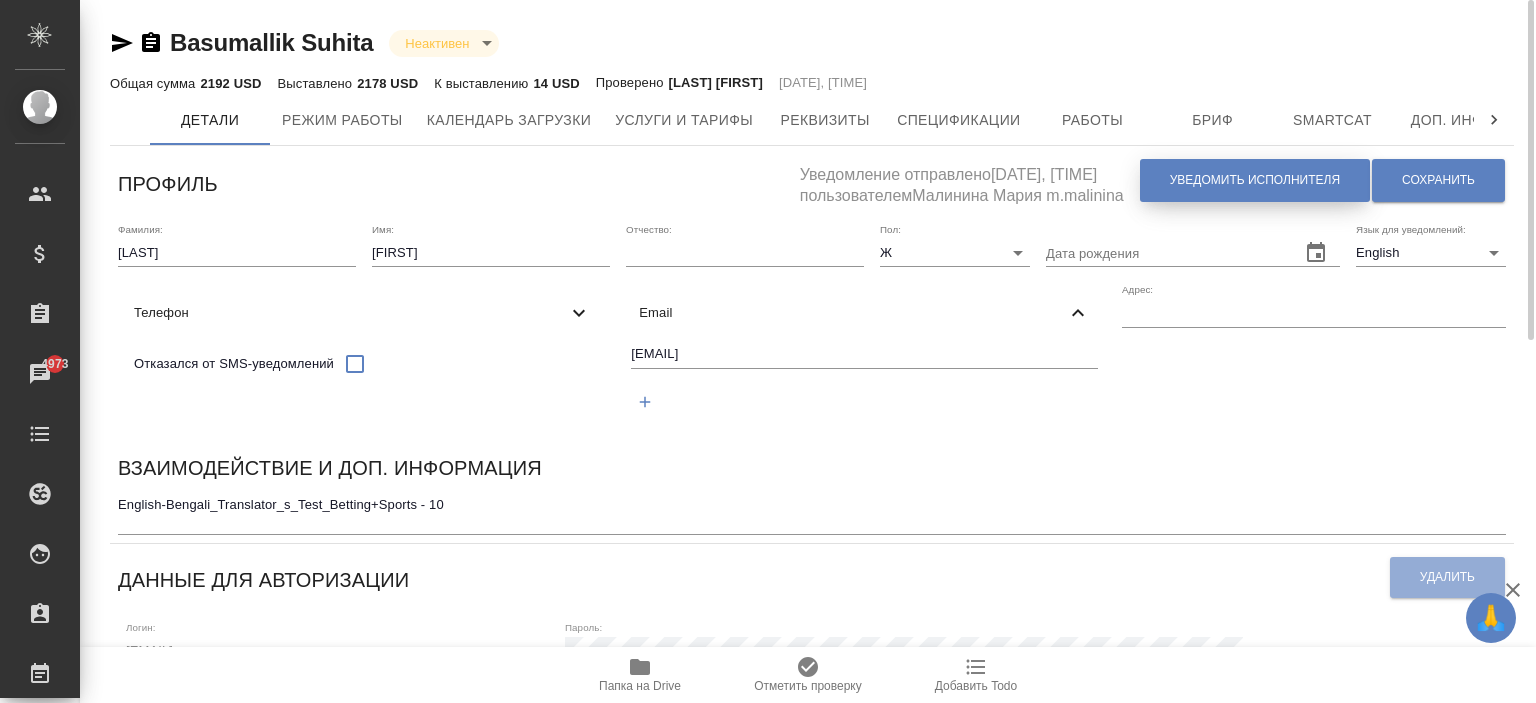 click on "Уведомить исполнителя" at bounding box center (1255, 180) 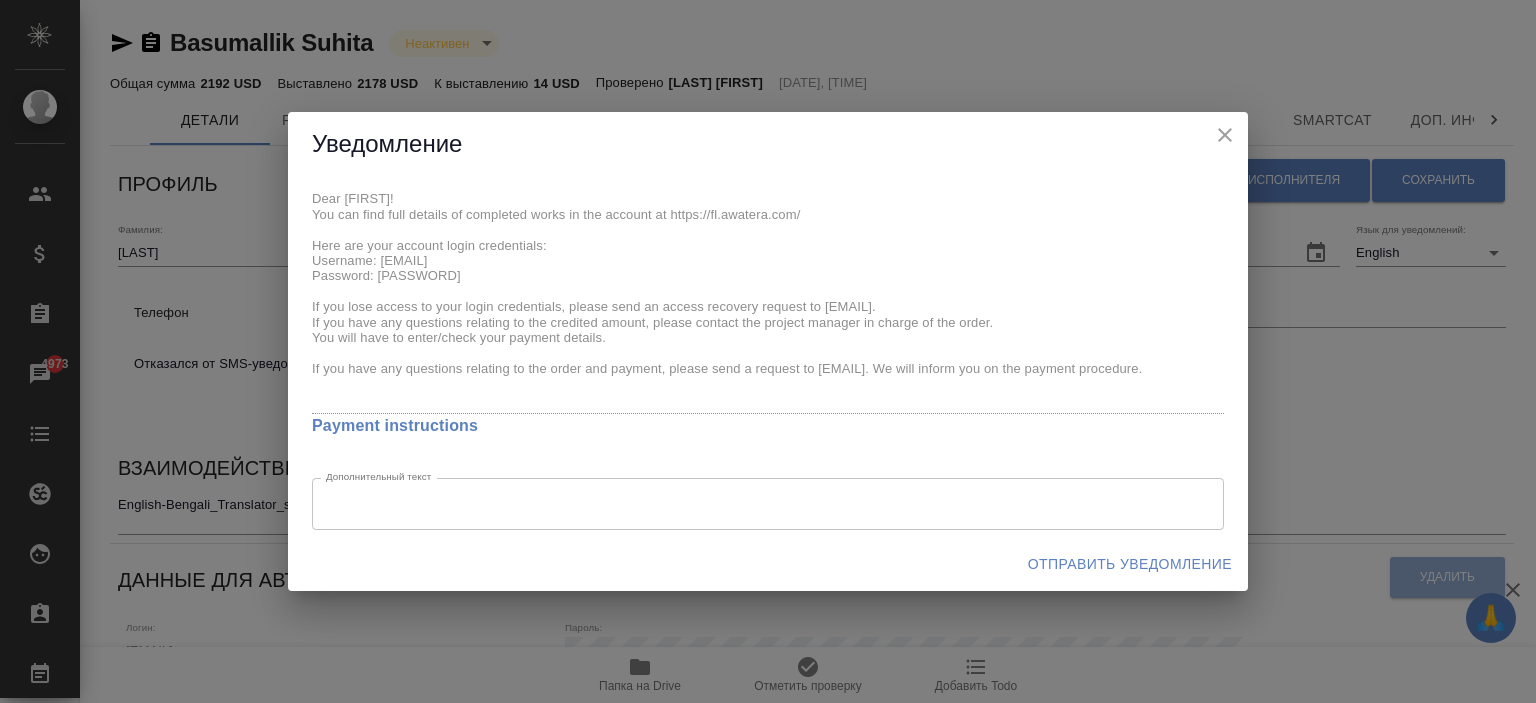 click on "Уведомление Dear Suhita!
You can find full details of completed works in the account at https://fl.awatera.com/
Here are your account login credentials:
Username: basumalliksuhita@gmail.com
Password: 8ujMmXbhgyF7
If you lose access to your login credentials, please send an access recovery request to payout@awatera.com.
If you have any questions relating to the credited amount, please contact the project manager in charge of the order.
You will have to enter/check your payment details.
If you have any questions relating to the order and payment, please send a request to payout@awatera.com. We will inform you on the payment procedure.
x Payment instructions Дополнительный текст x Дополнительный текст Отправить уведомление" at bounding box center [768, 351] 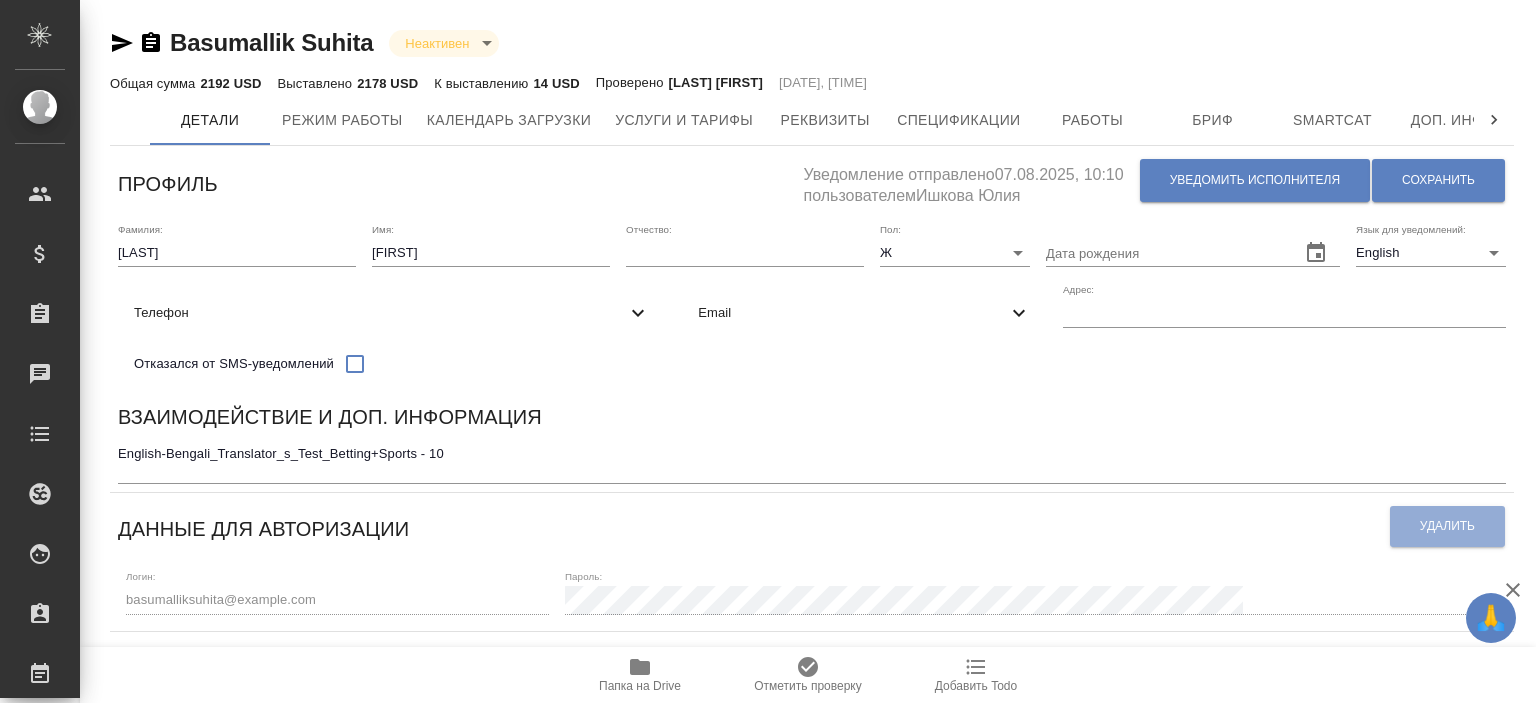 scroll, scrollTop: 0, scrollLeft: 0, axis: both 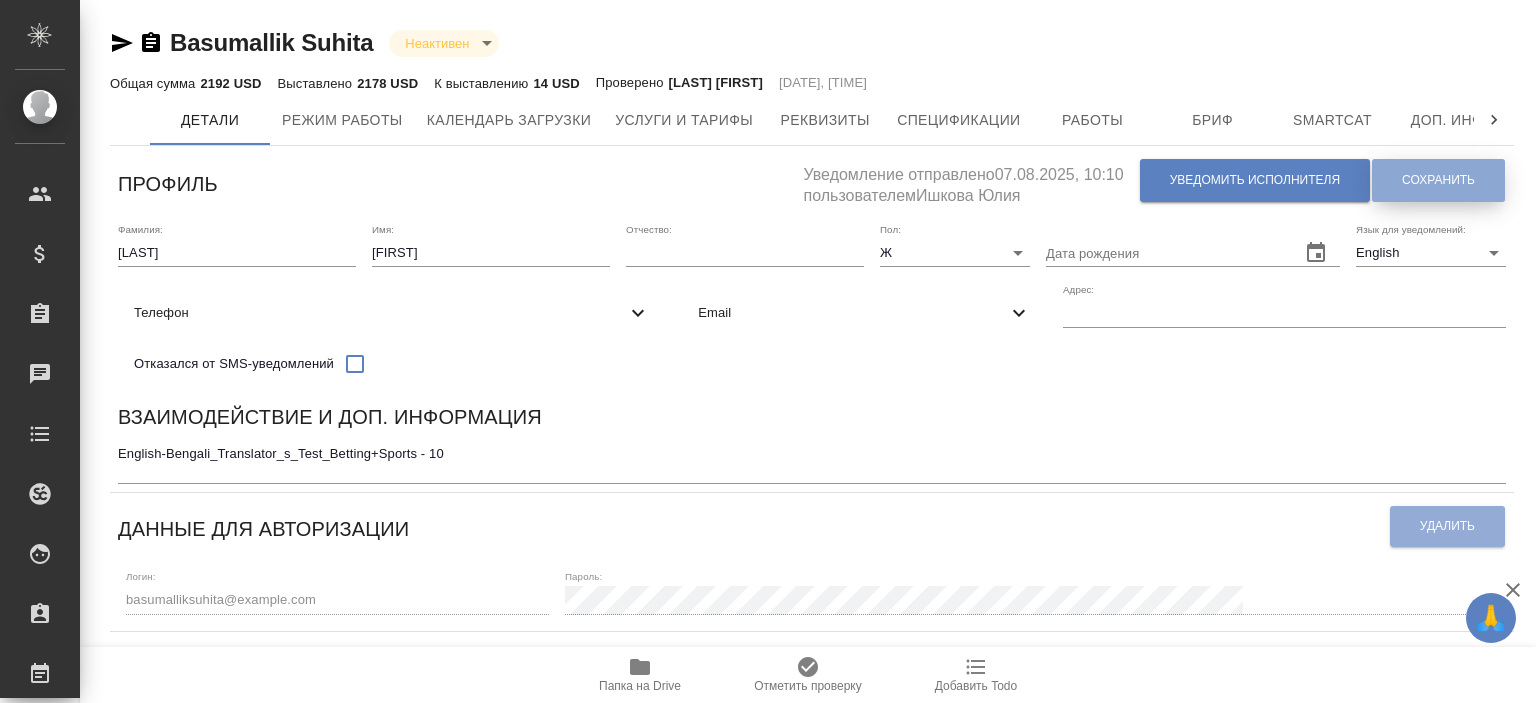 click on "Сохранить" at bounding box center (1438, 180) 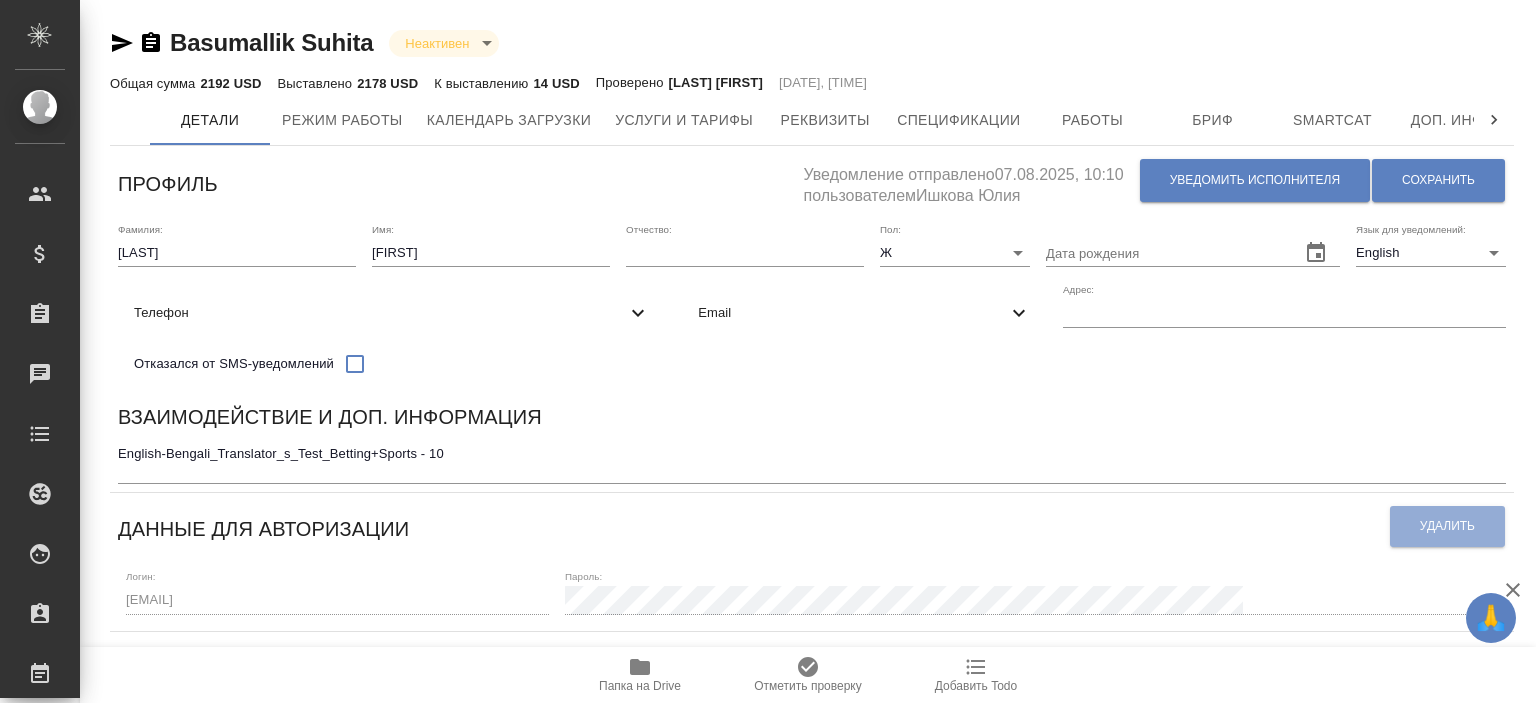 scroll, scrollTop: 0, scrollLeft: 0, axis: both 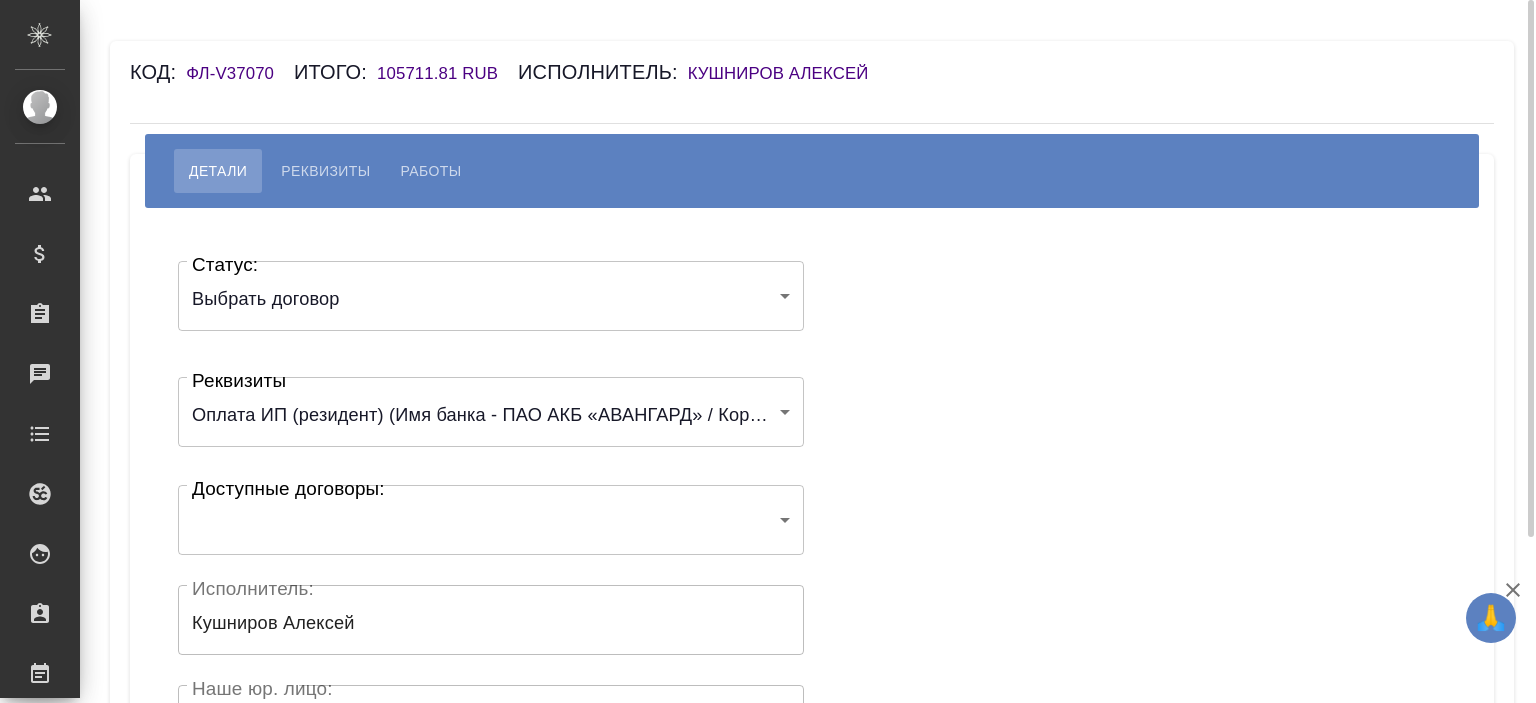 click on "🙏 .cls-1
fill:#fff;
AWATERA [LAST] [FIRST] Клиенты Спецификации Заказы Чаты Todo Проекты SC Исполнители Кандидаты Работы Входящие заявки Заявки на доставку Рекламации Проекты процессинга Конференции Выйти Код: ФЛ-V37070 Итого: 105711.81 RUB Исполнитель: [LAST] [FIRST] Детали Реквизиты Работы Статус: Выбрать договор chooseContract Статус: Реквизиты Оплата ИП (резидент) (Имя банка - ПАО АКБ «АВАНГАРД» / Корреспондентский счет - [ACCOUNT_NUMBER] / БИК - [BIK] / Расчетный счет - [ACCOUNT_NUMBER] / ИНН получателя - [INN] / ОГРН - [OGRN] / ФИО получателя - [LAST] [FIRST] [PATRONYMIC]) ​ (ФЛ)" at bounding box center [768, 351] 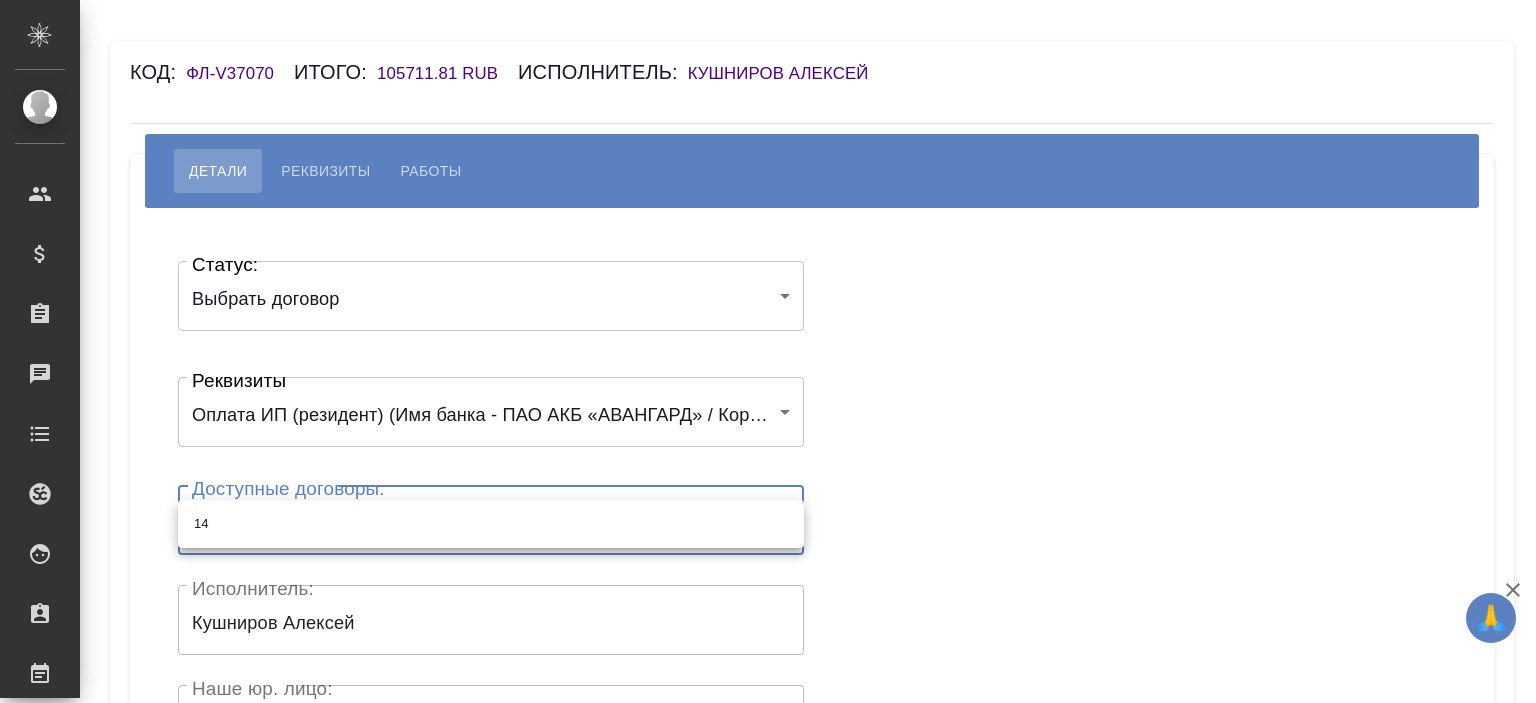 click on "14" at bounding box center [491, 524] 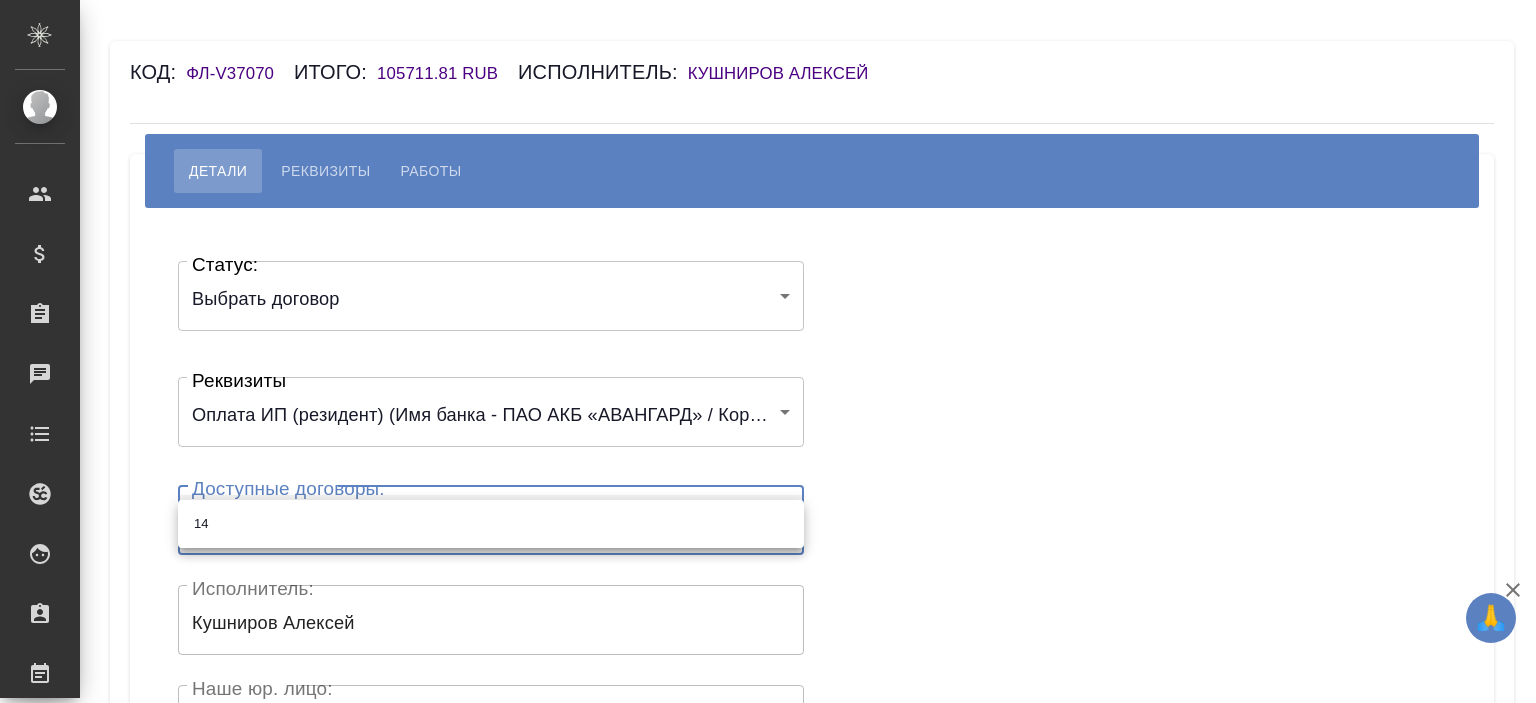 type on "67373c729d0105507165313e" 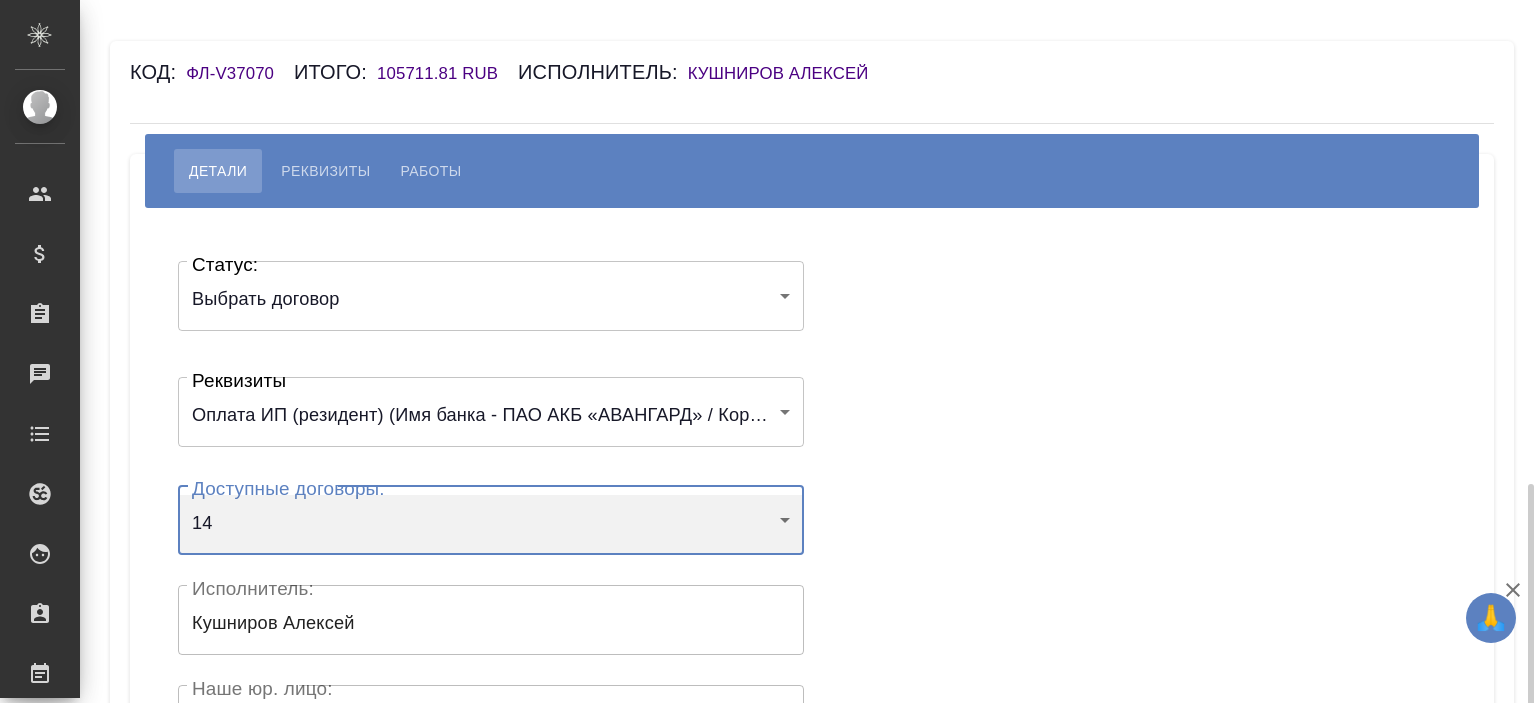 scroll, scrollTop: 440, scrollLeft: 0, axis: vertical 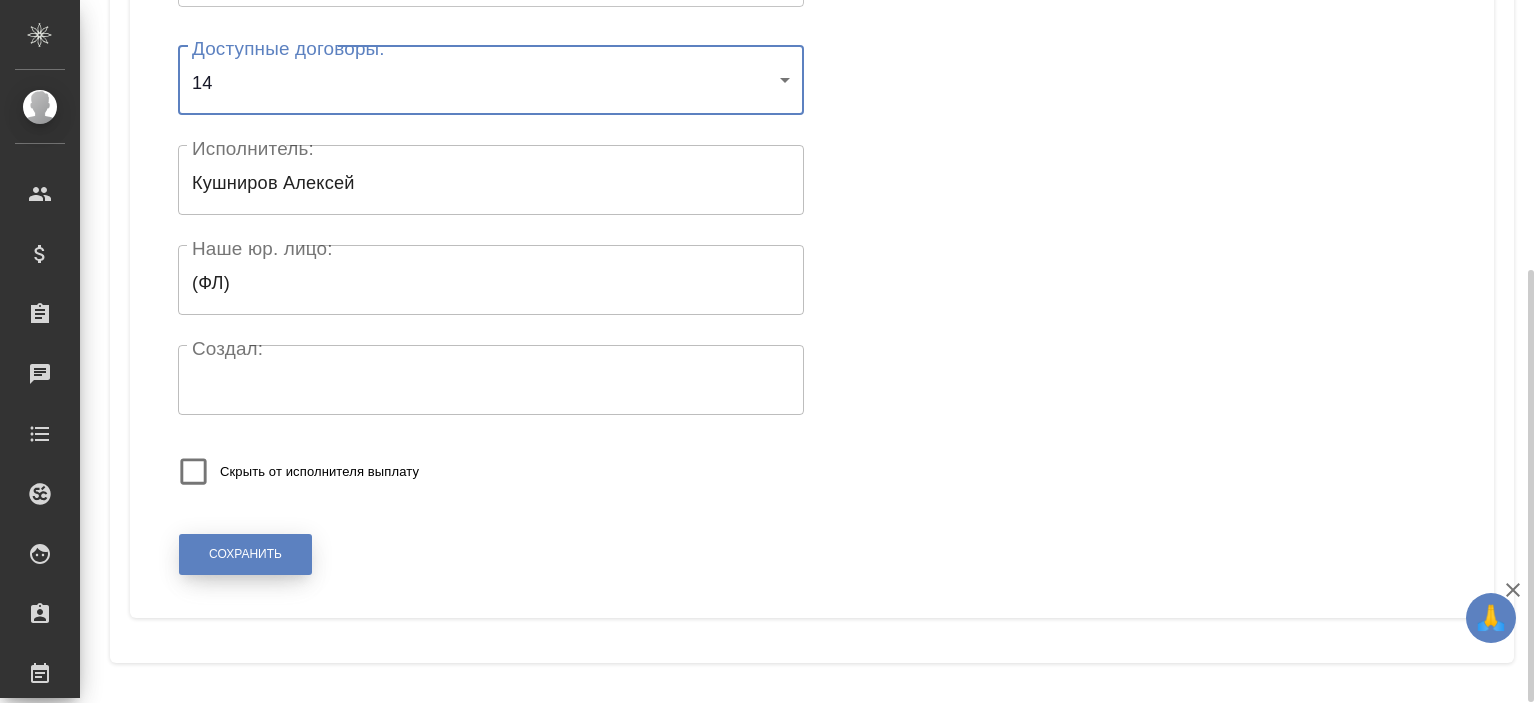 click on "Сохранить" at bounding box center (245, 554) 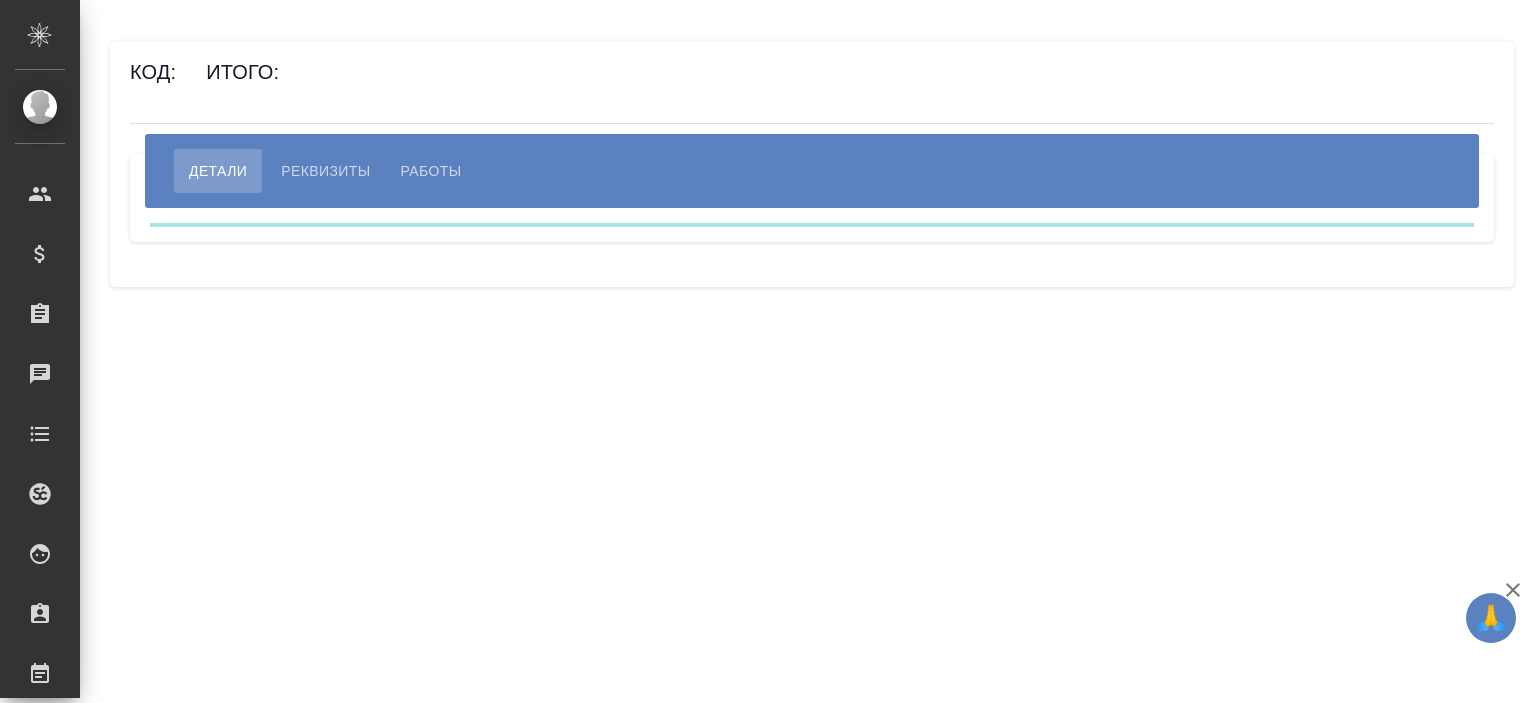 scroll, scrollTop: 0, scrollLeft: 0, axis: both 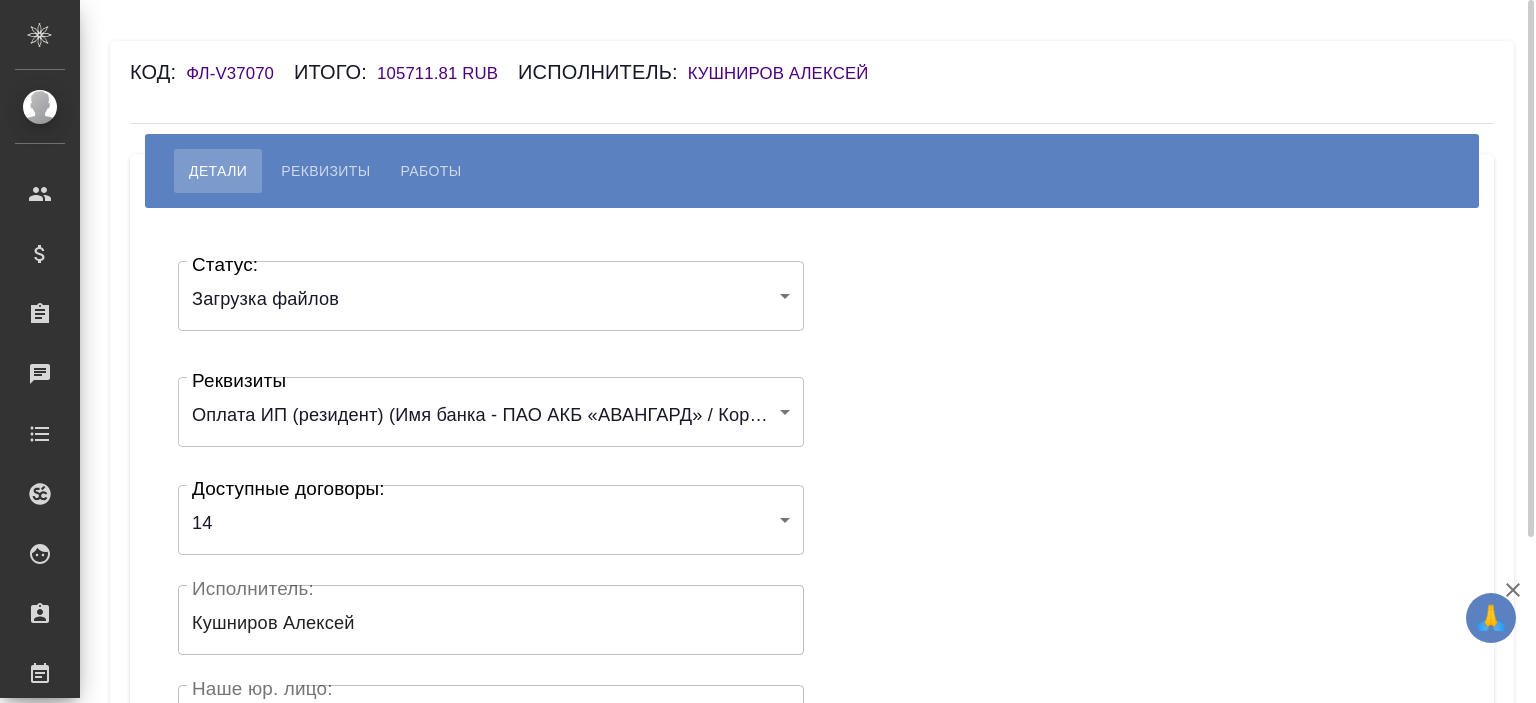 click on "Кушниров Алексей" at bounding box center [788, 73] 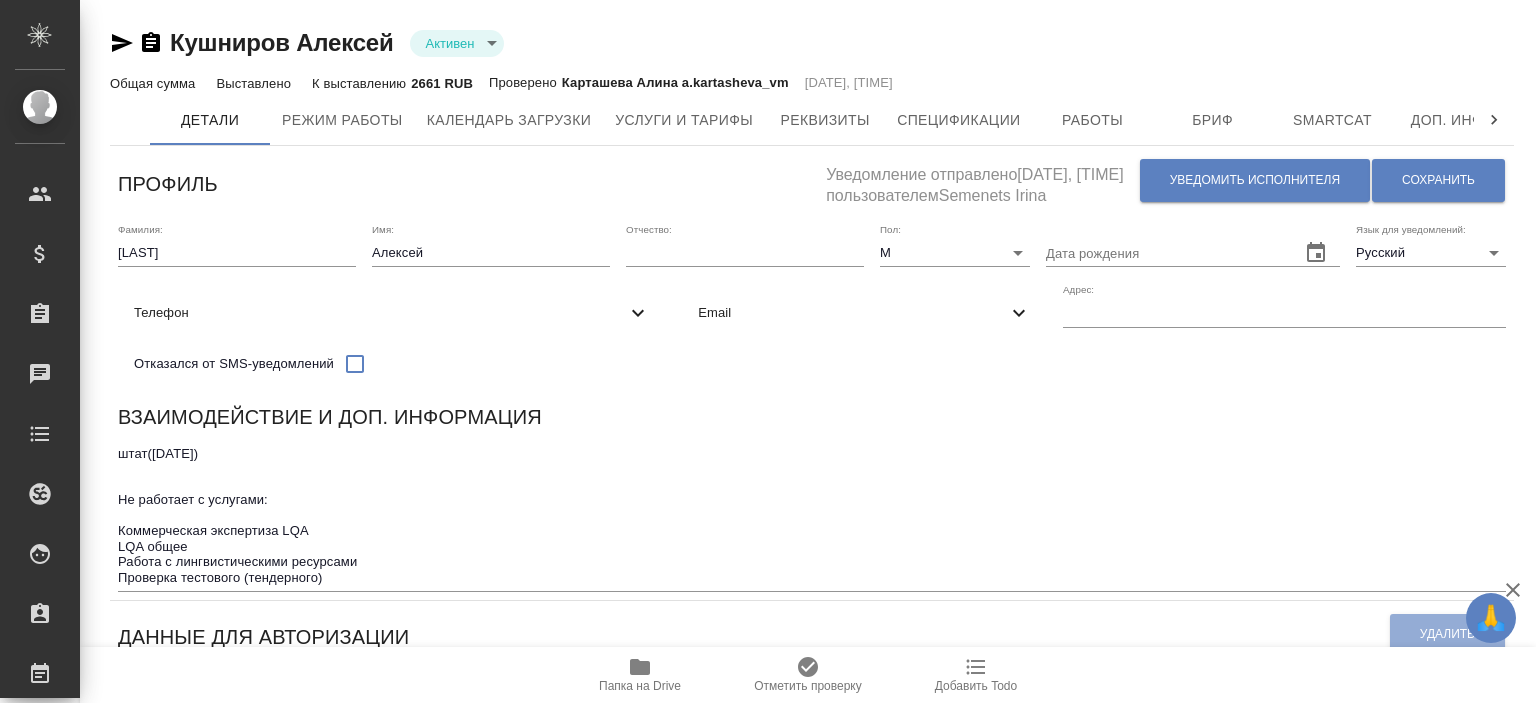 scroll, scrollTop: 0, scrollLeft: 0, axis: both 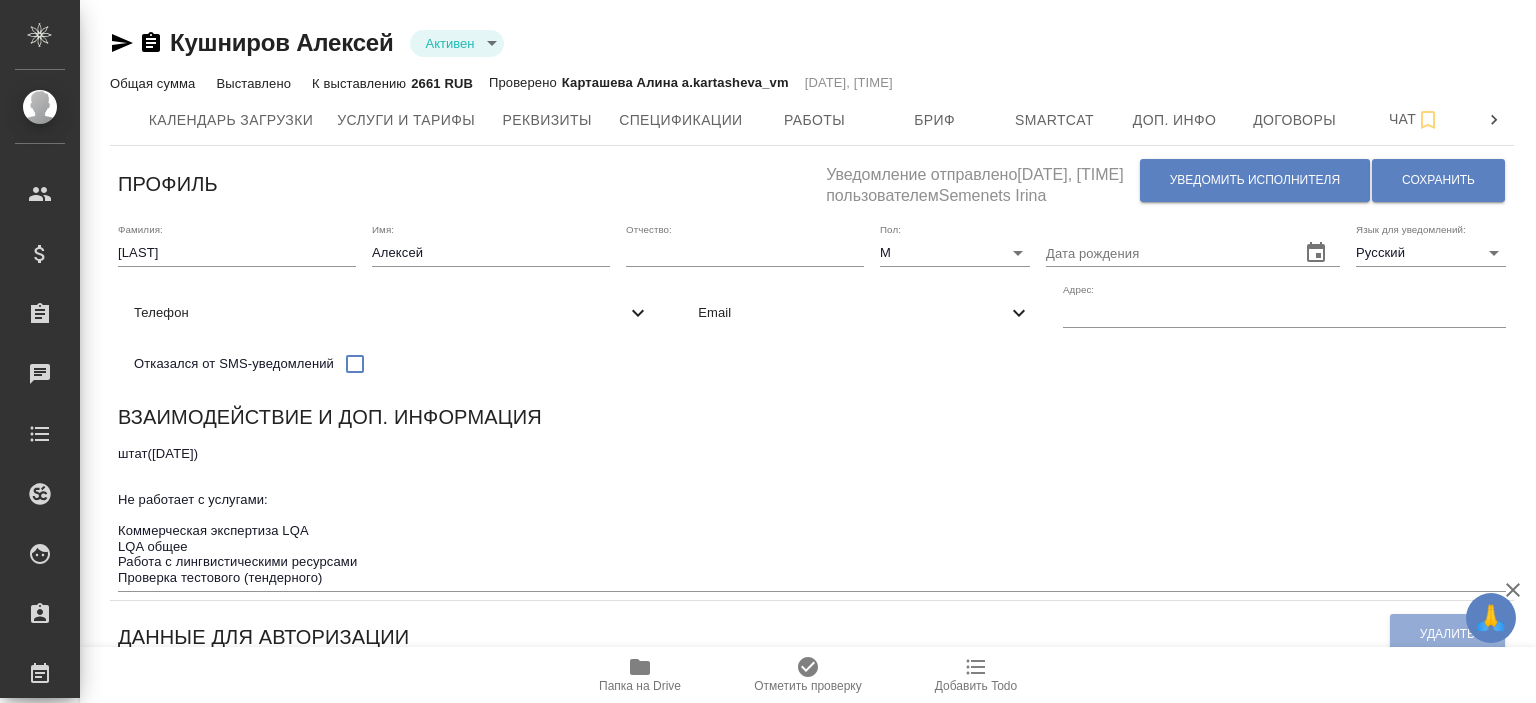 click 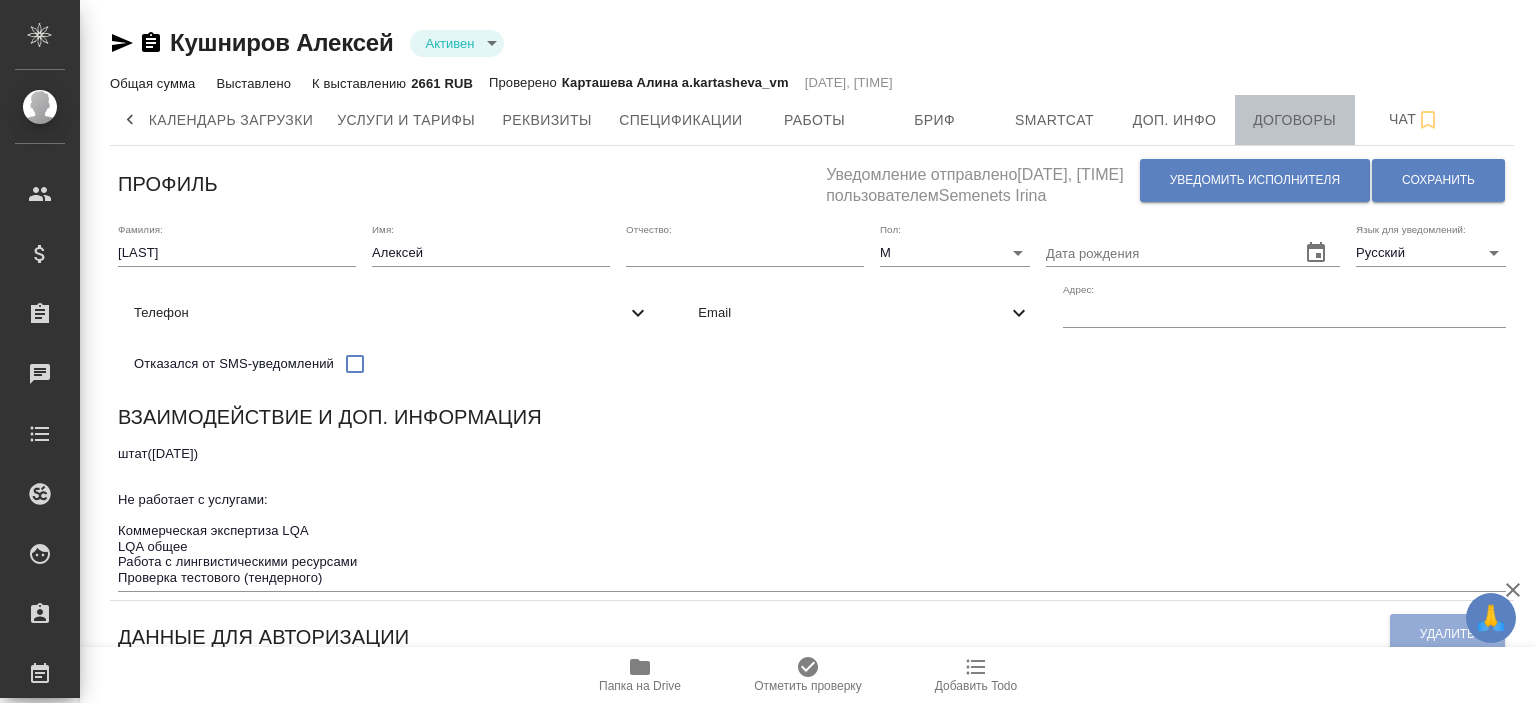 click on "Договоры" at bounding box center [1295, 120] 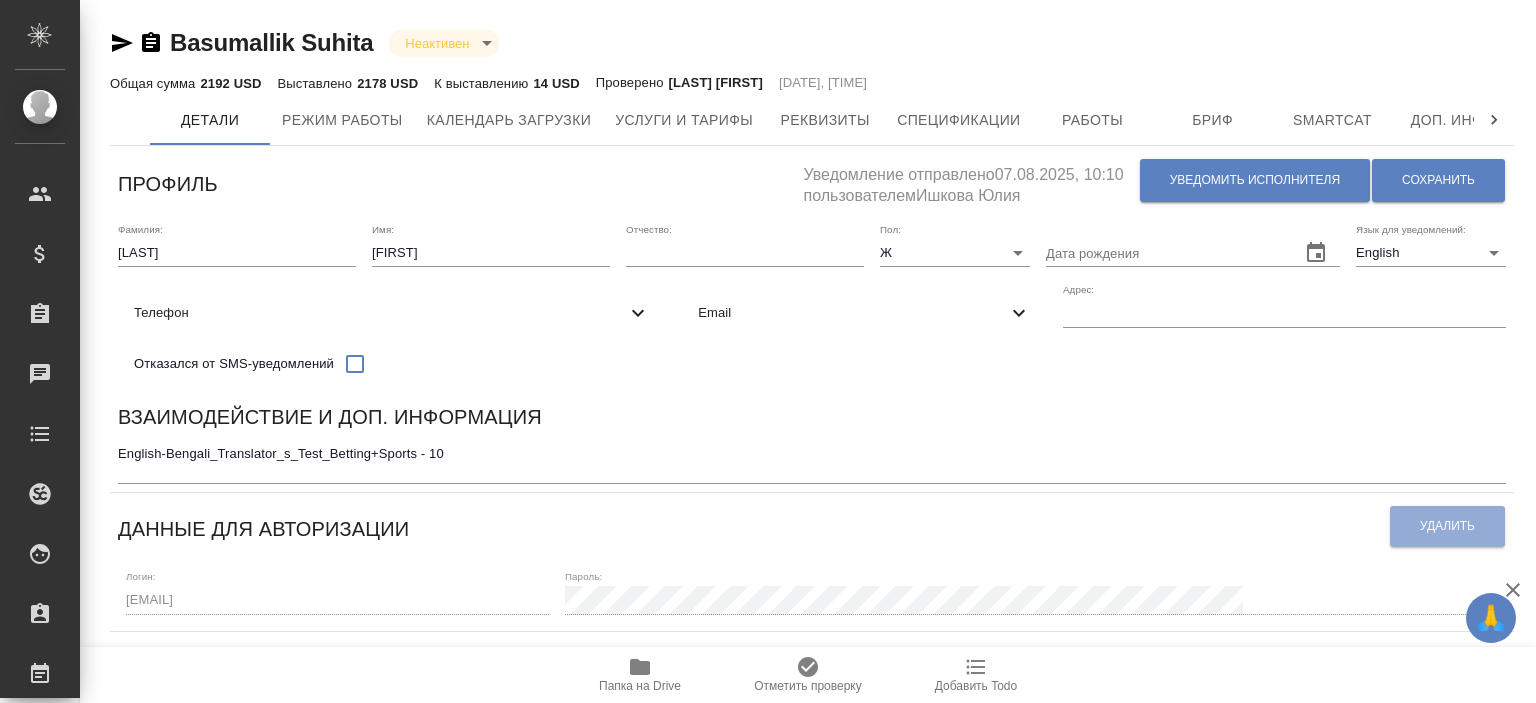 scroll, scrollTop: 0, scrollLeft: 0, axis: both 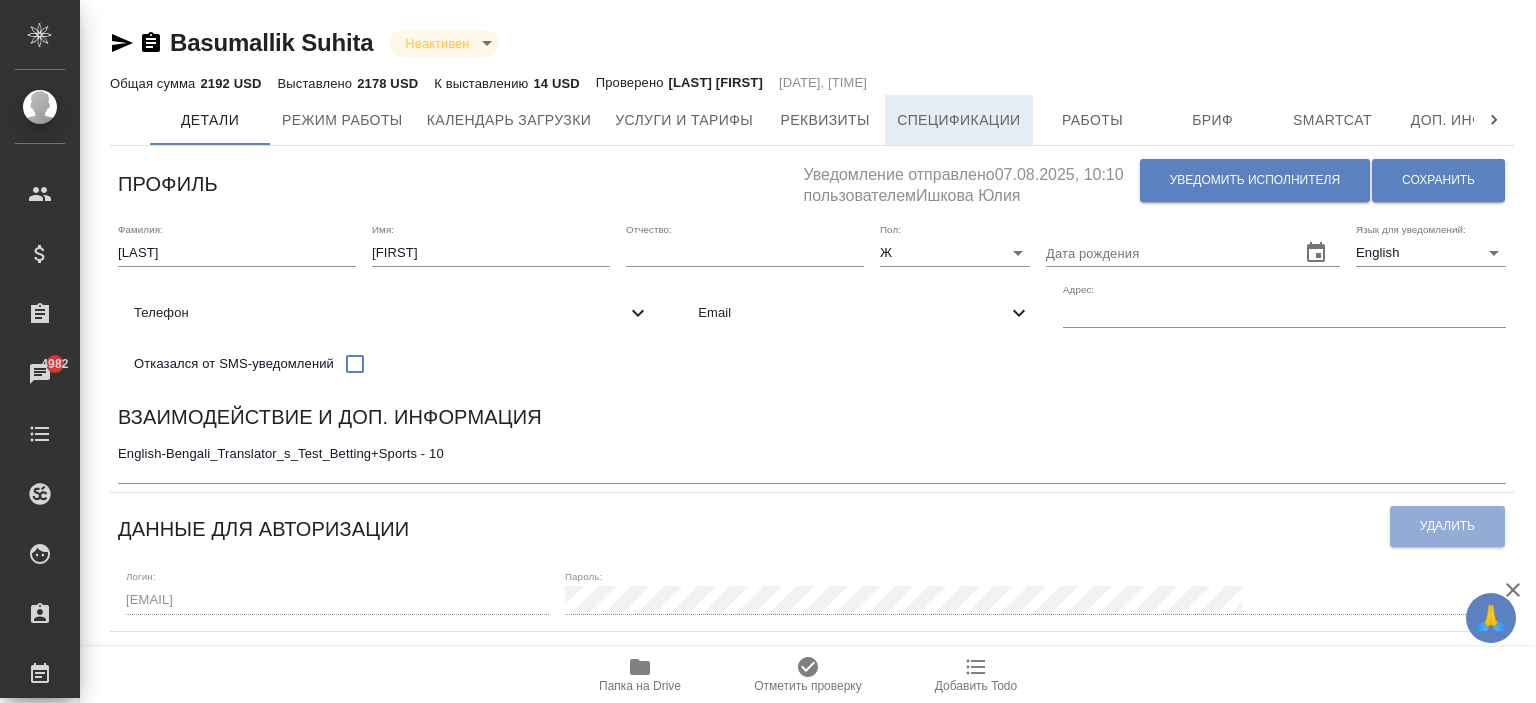 click on "Спецификации" at bounding box center [958, 120] 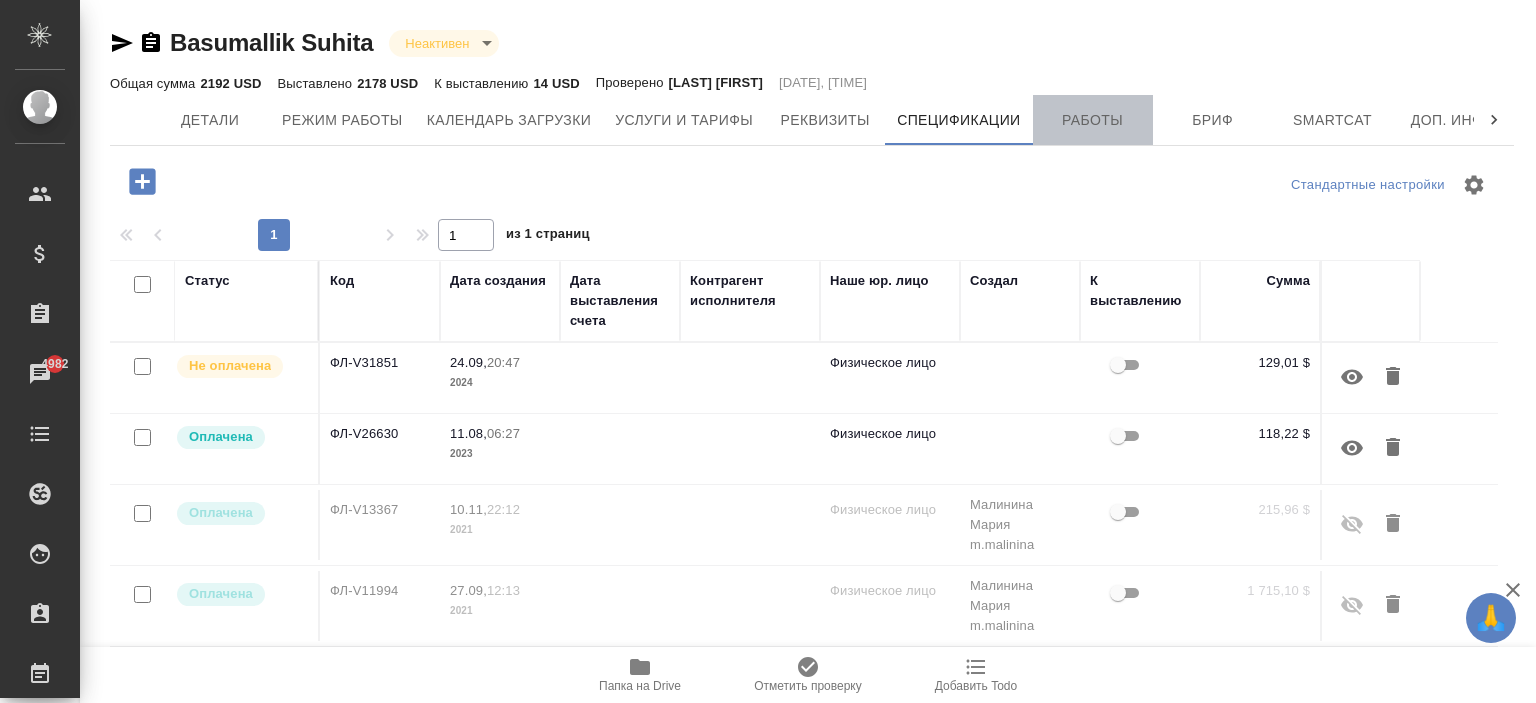 click on "Работы" at bounding box center (1093, 120) 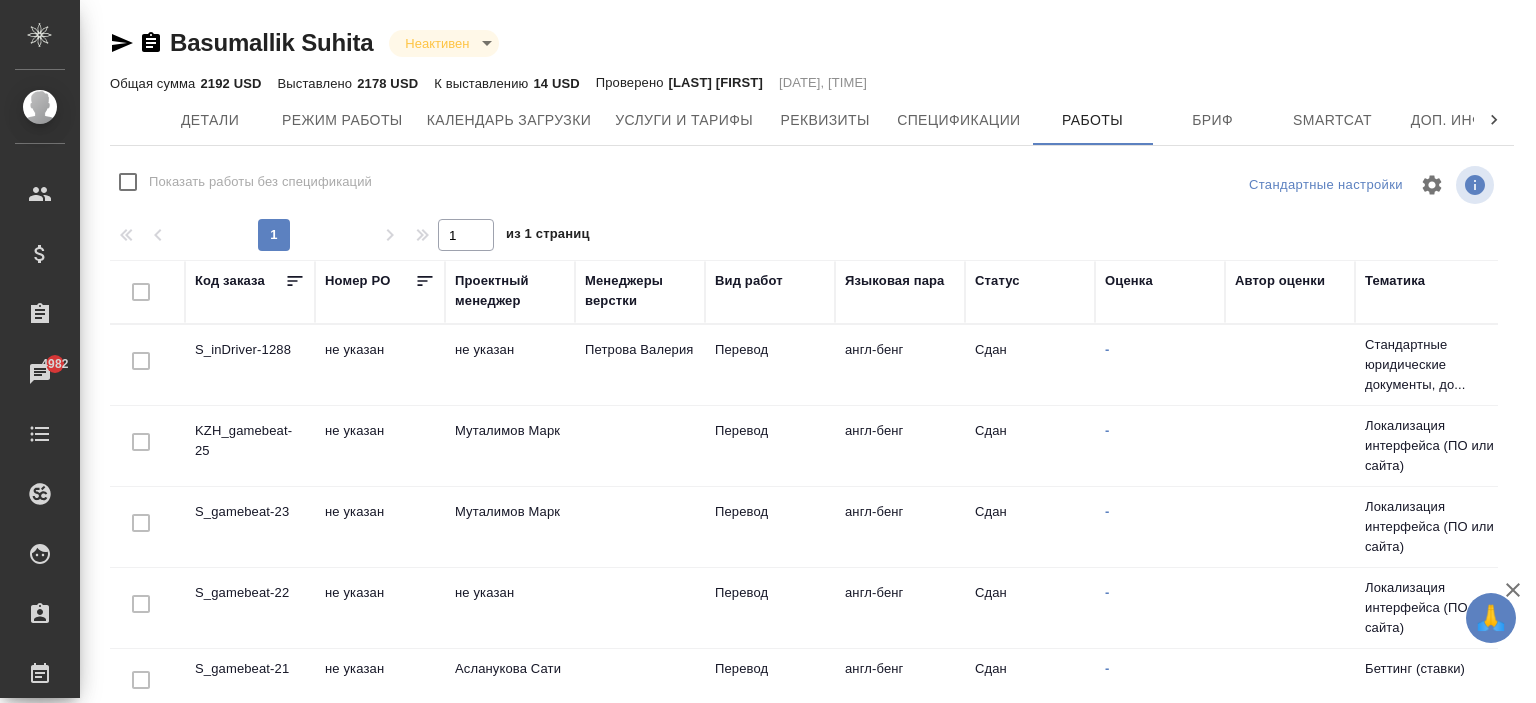 click on "Показать работы без спецификаций" at bounding box center [128, 182] 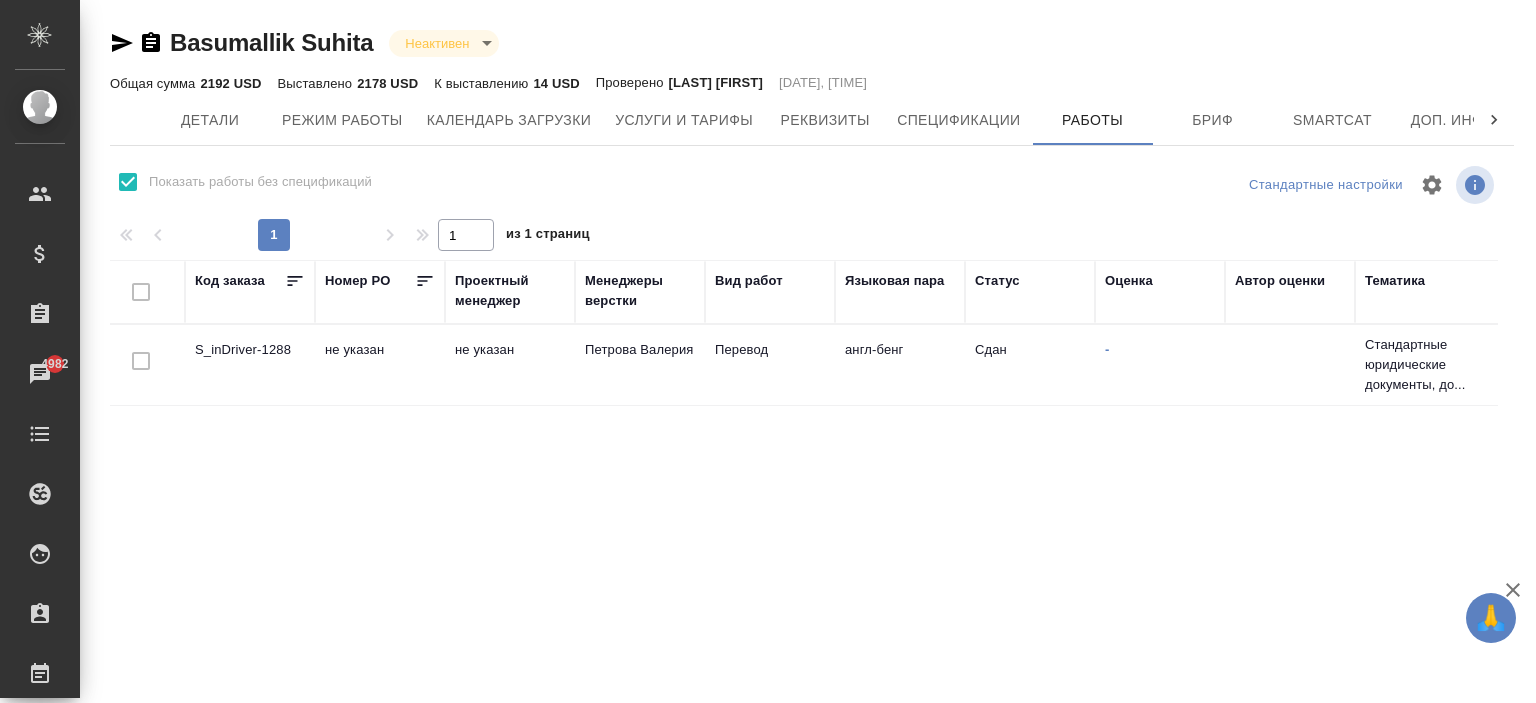 scroll, scrollTop: 88, scrollLeft: 0, axis: vertical 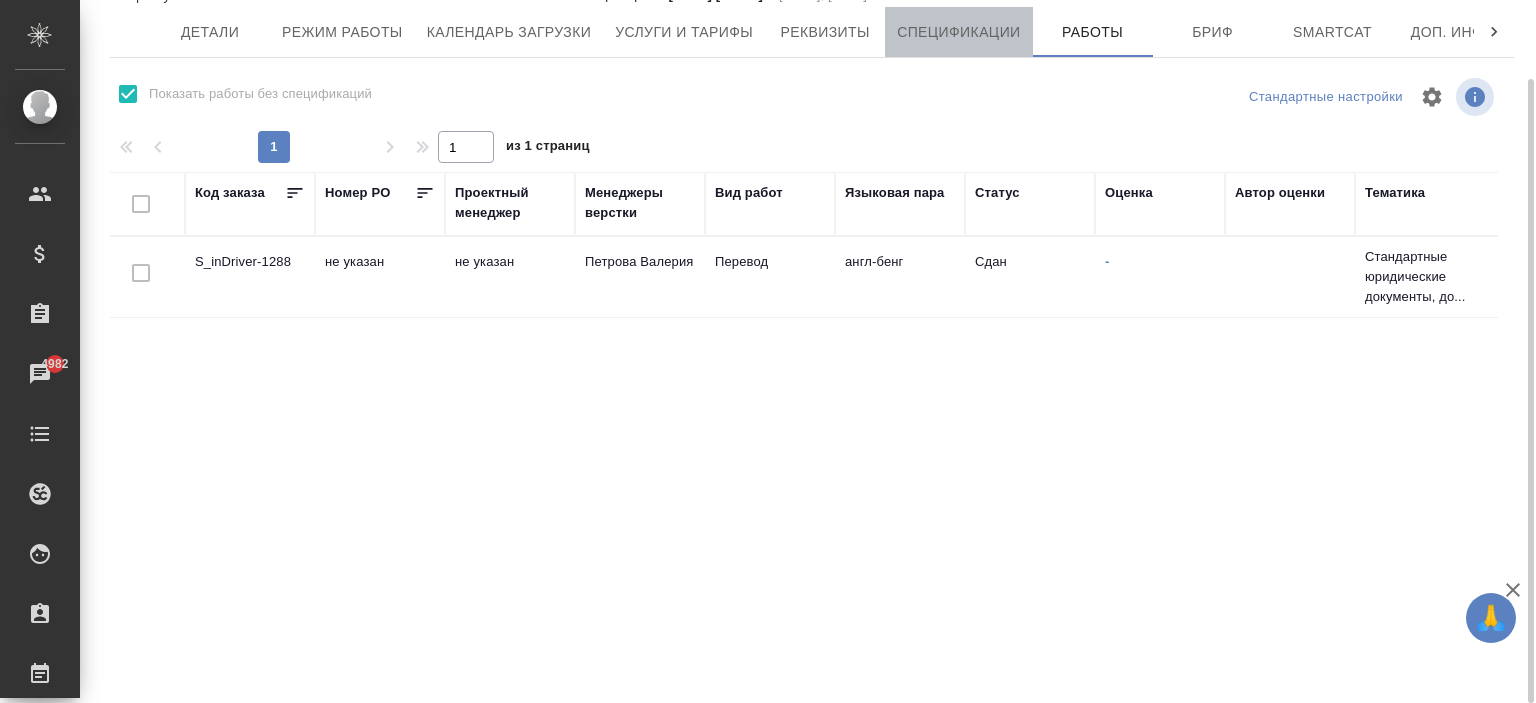 click on "Спецификации" at bounding box center (958, 32) 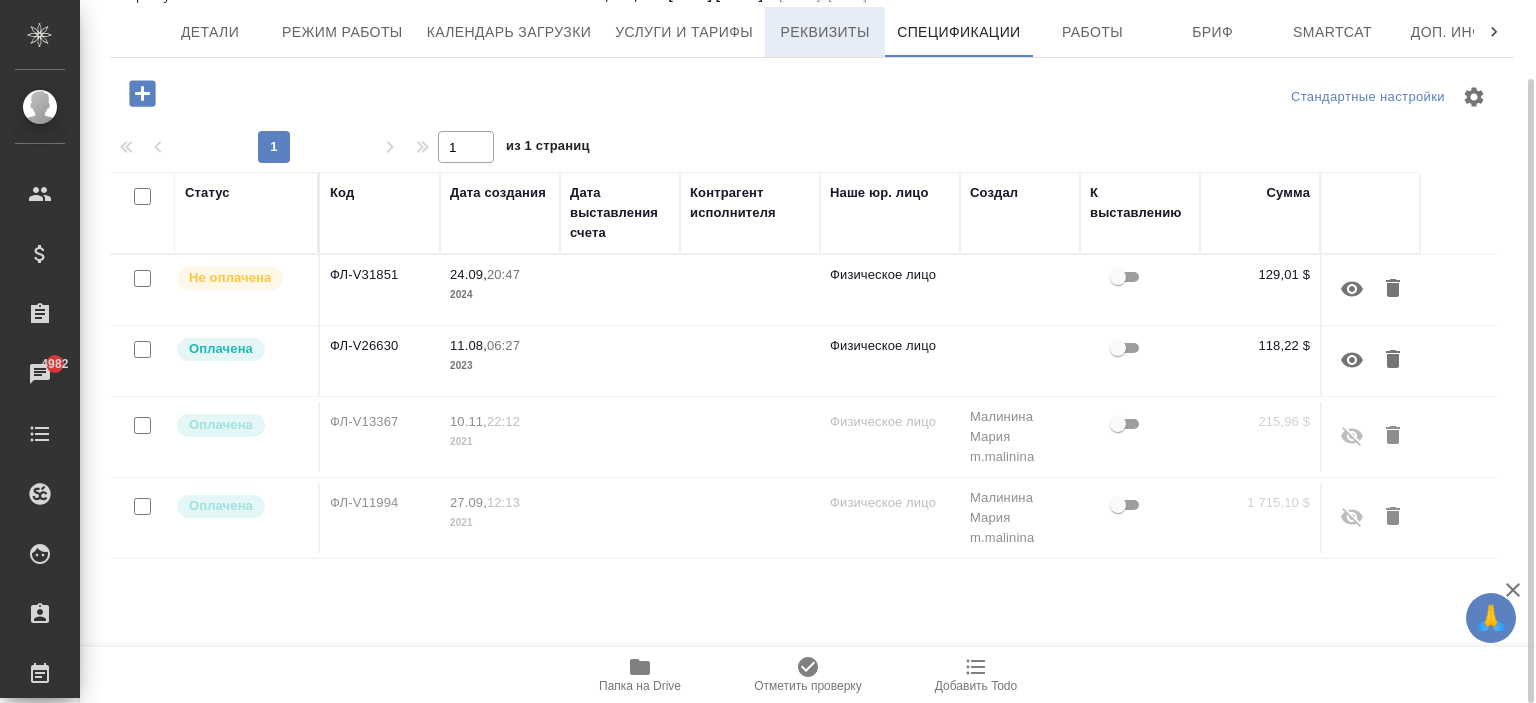 click on "Реквизиты" at bounding box center (825, 32) 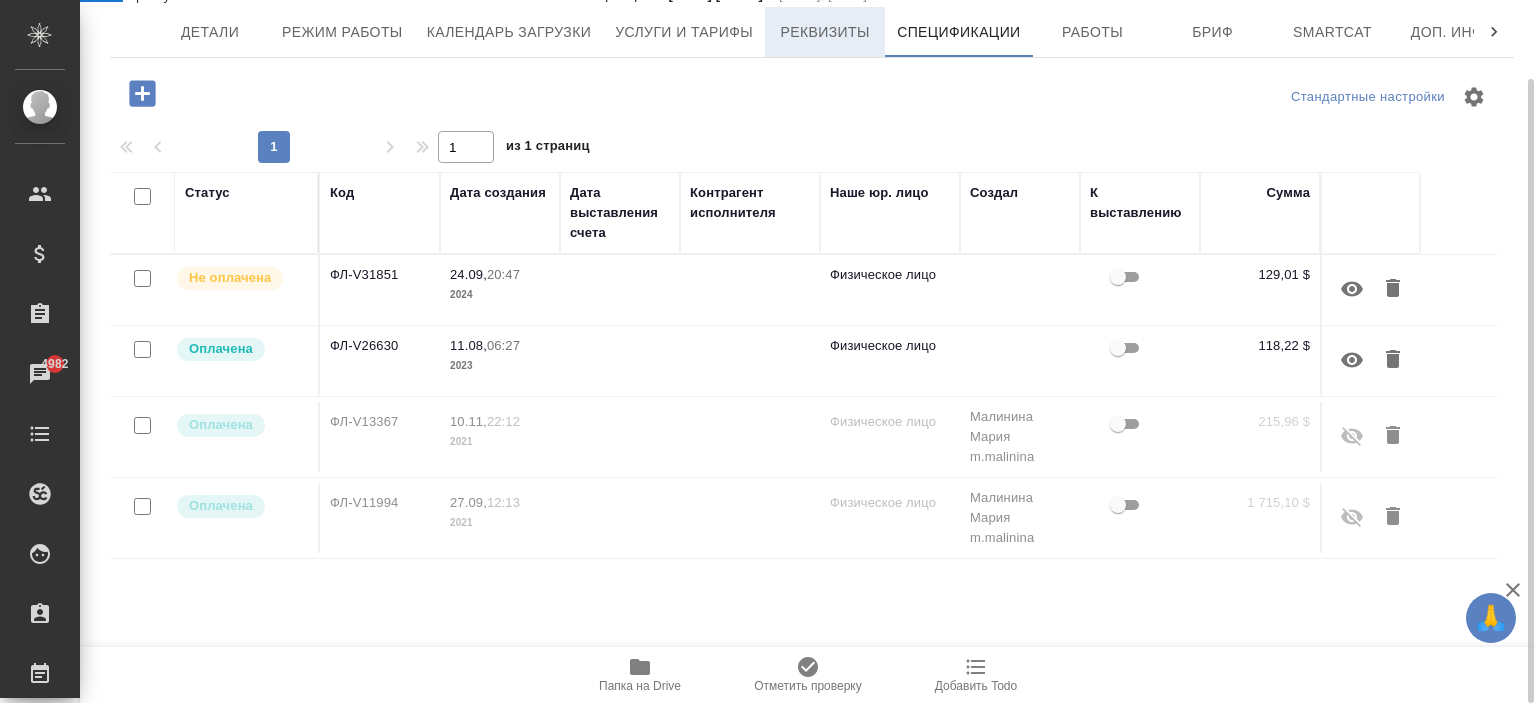 select on "10" 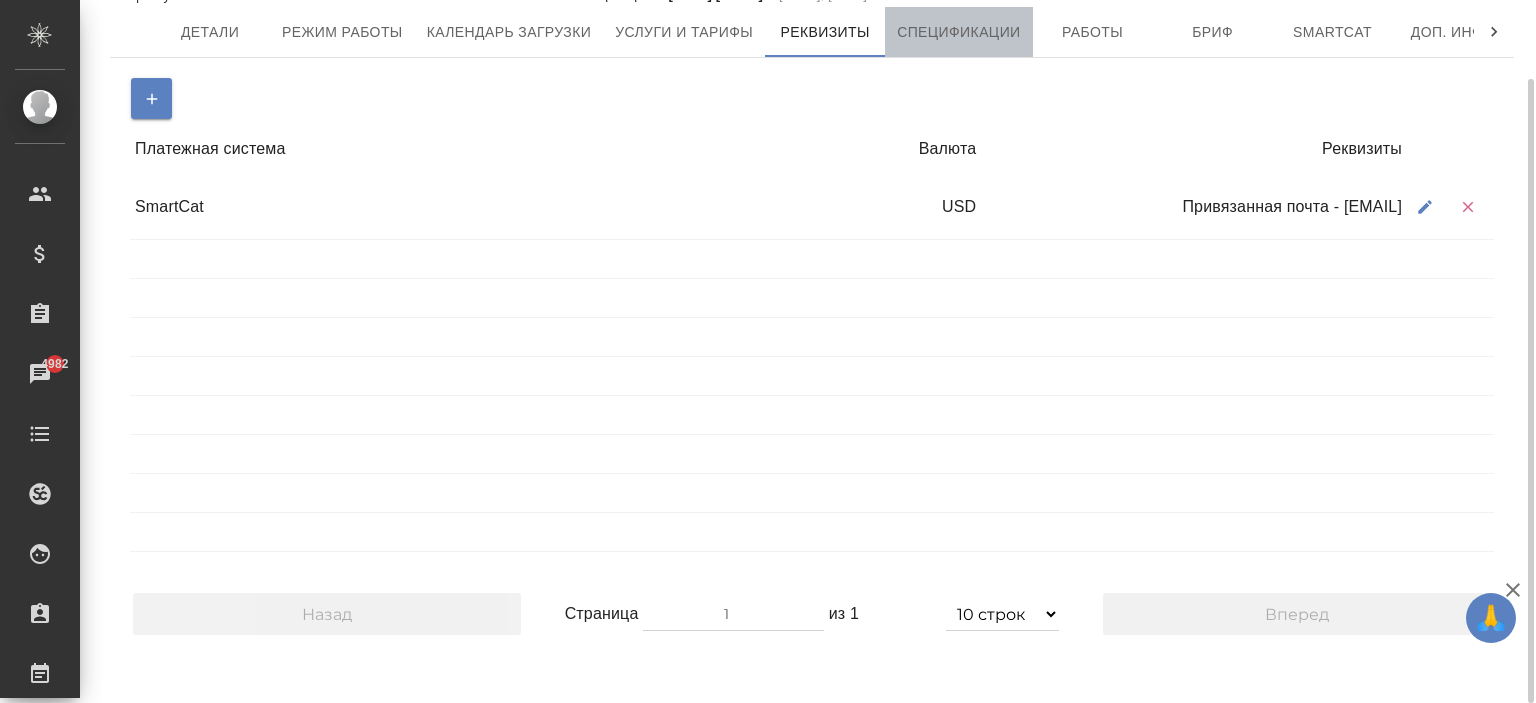 click on "Спецификации" at bounding box center [958, 32] 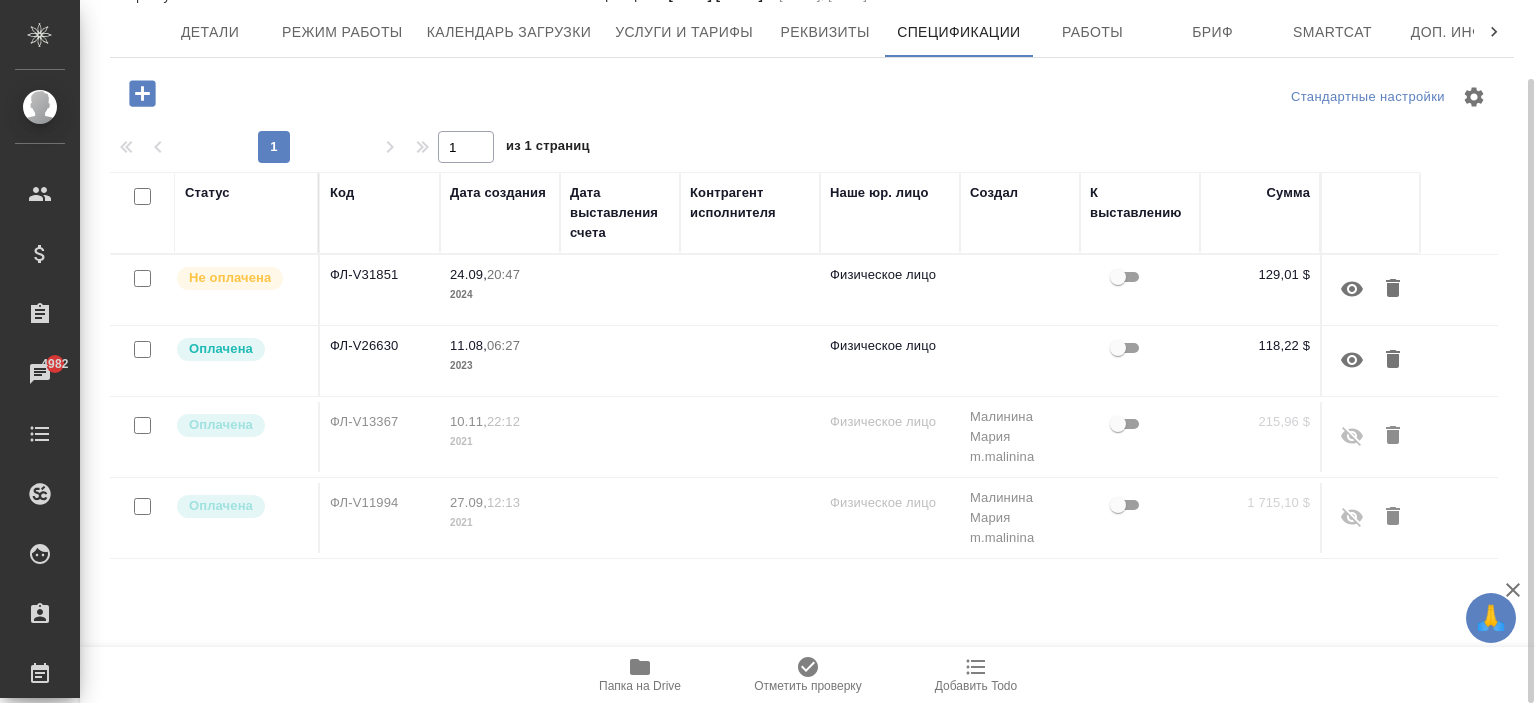 click on "24.09,  20:47 2024" at bounding box center (500, 290) 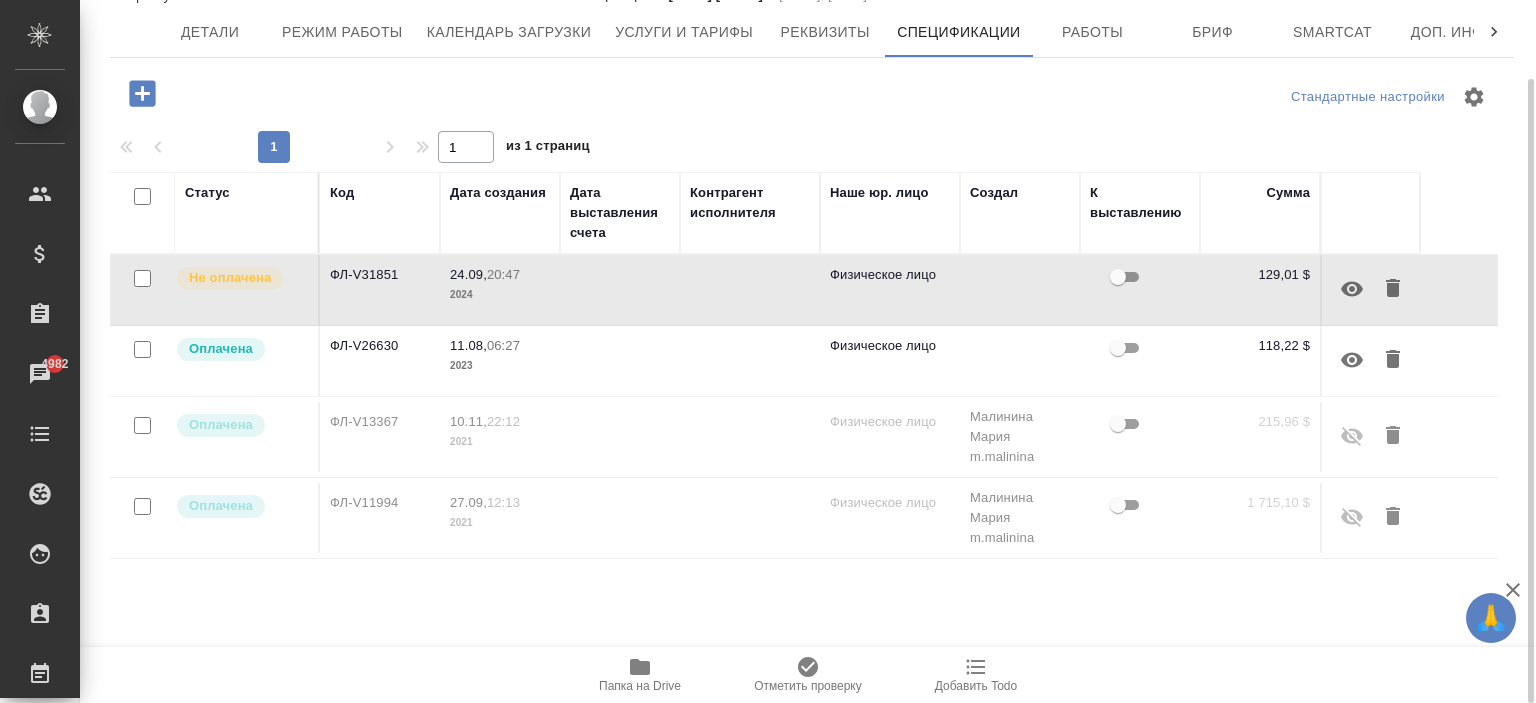 click on "24.09,  20:47 2024" at bounding box center (500, 290) 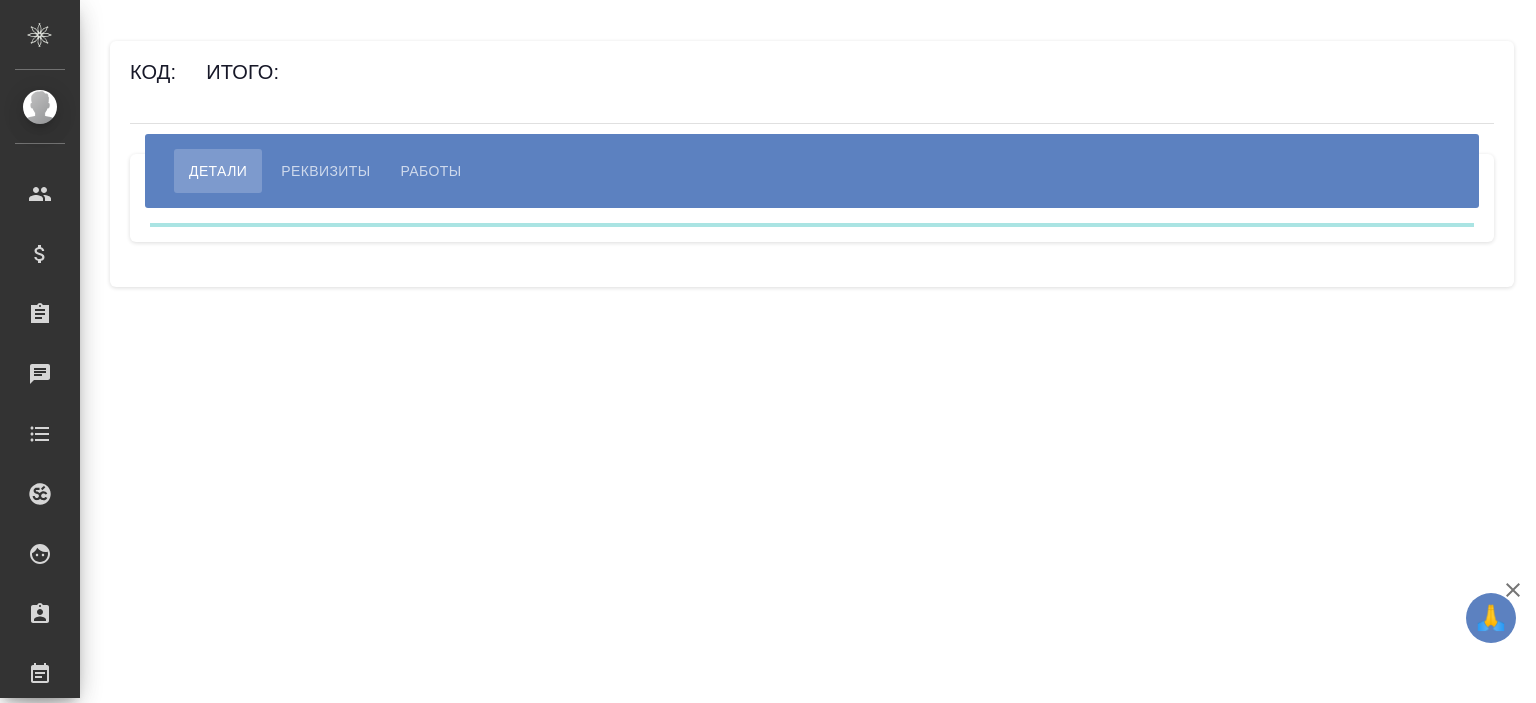 scroll, scrollTop: 0, scrollLeft: 0, axis: both 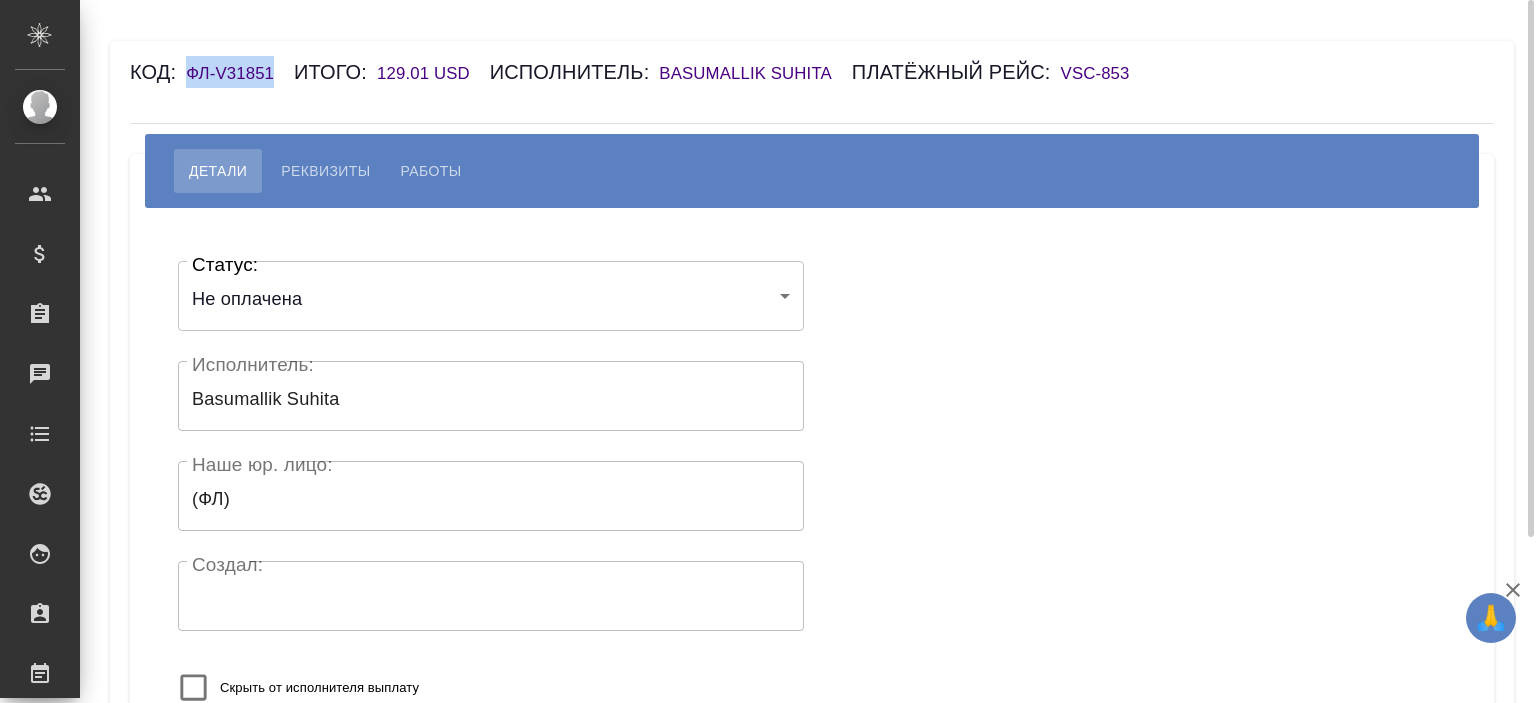 drag, startPoint x: 276, startPoint y: 71, endPoint x: 187, endPoint y: 79, distance: 89.358826 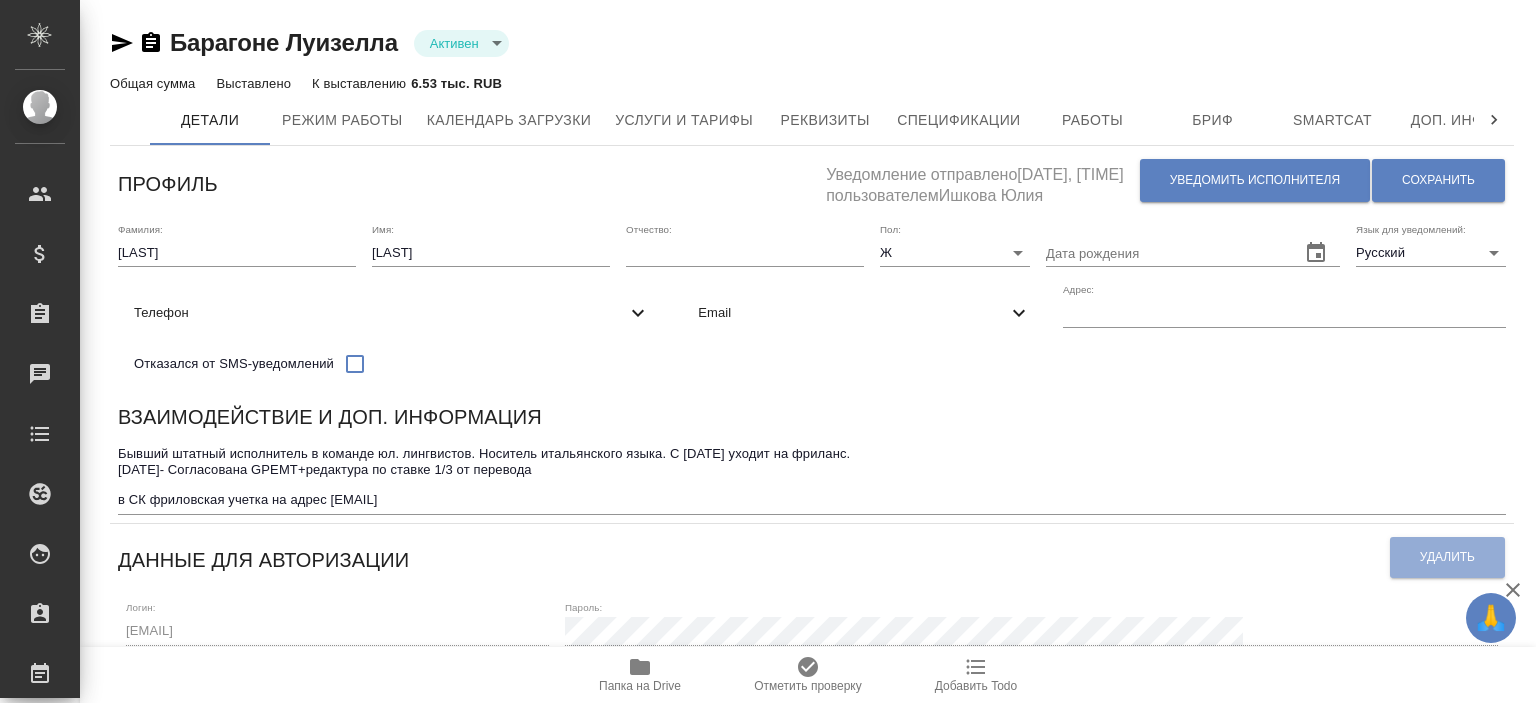 scroll, scrollTop: 0, scrollLeft: 0, axis: both 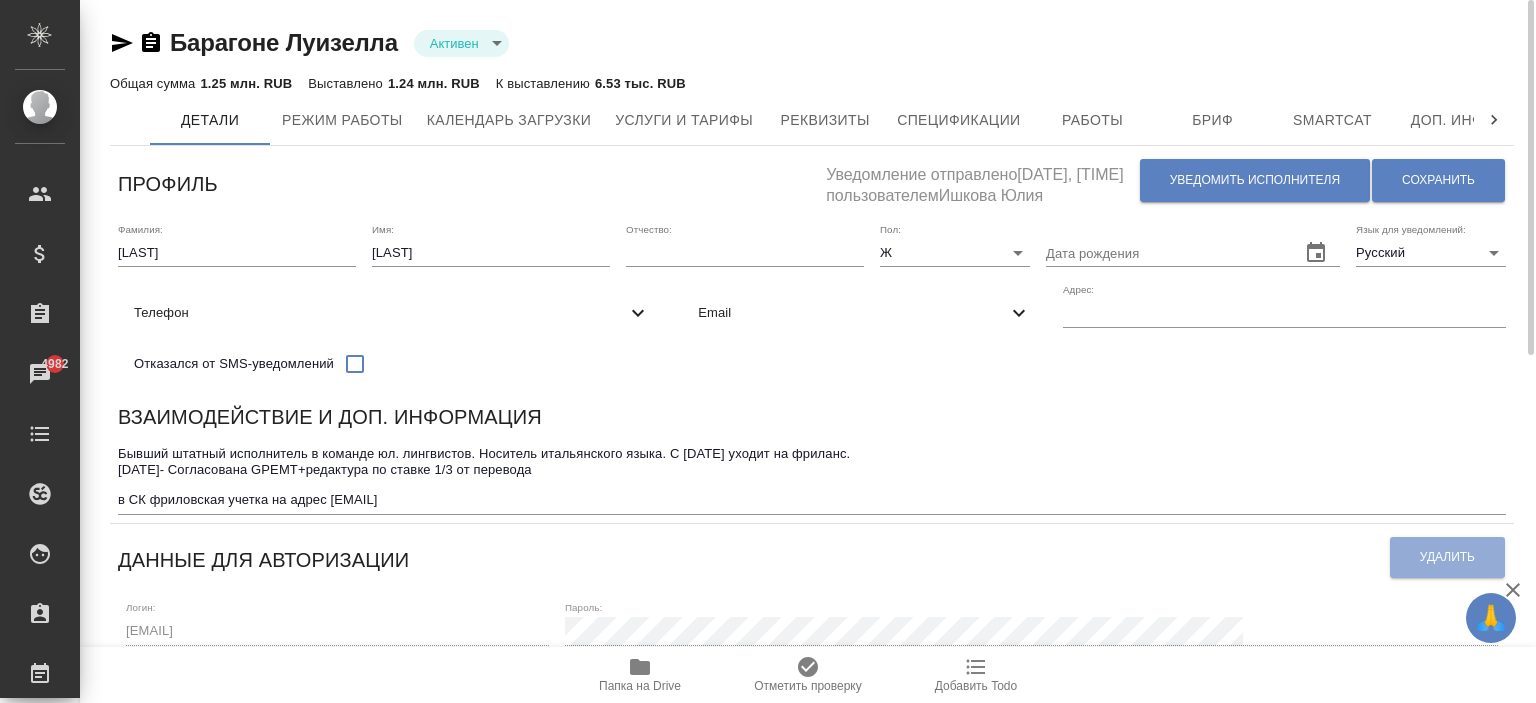 click on "Email" at bounding box center (864, 313) 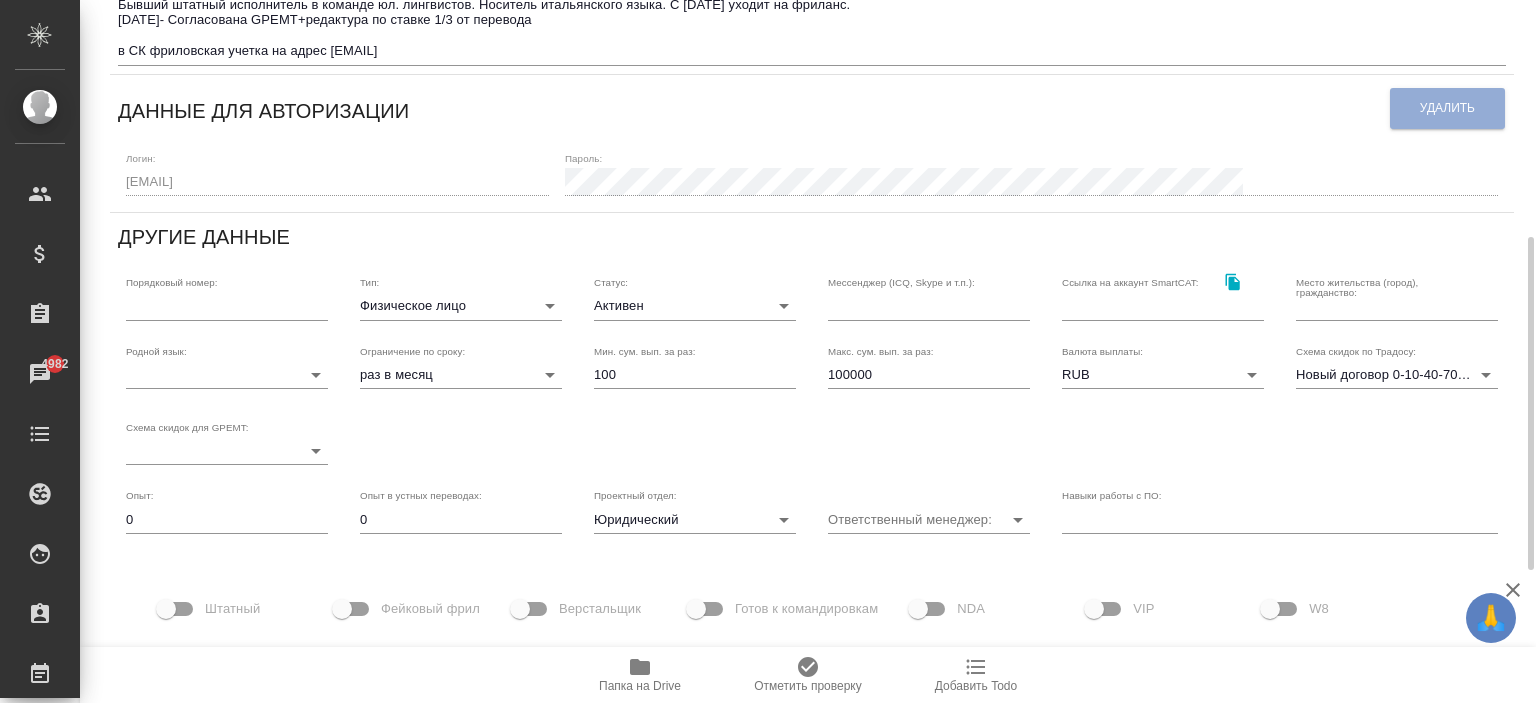 scroll, scrollTop: 0, scrollLeft: 0, axis: both 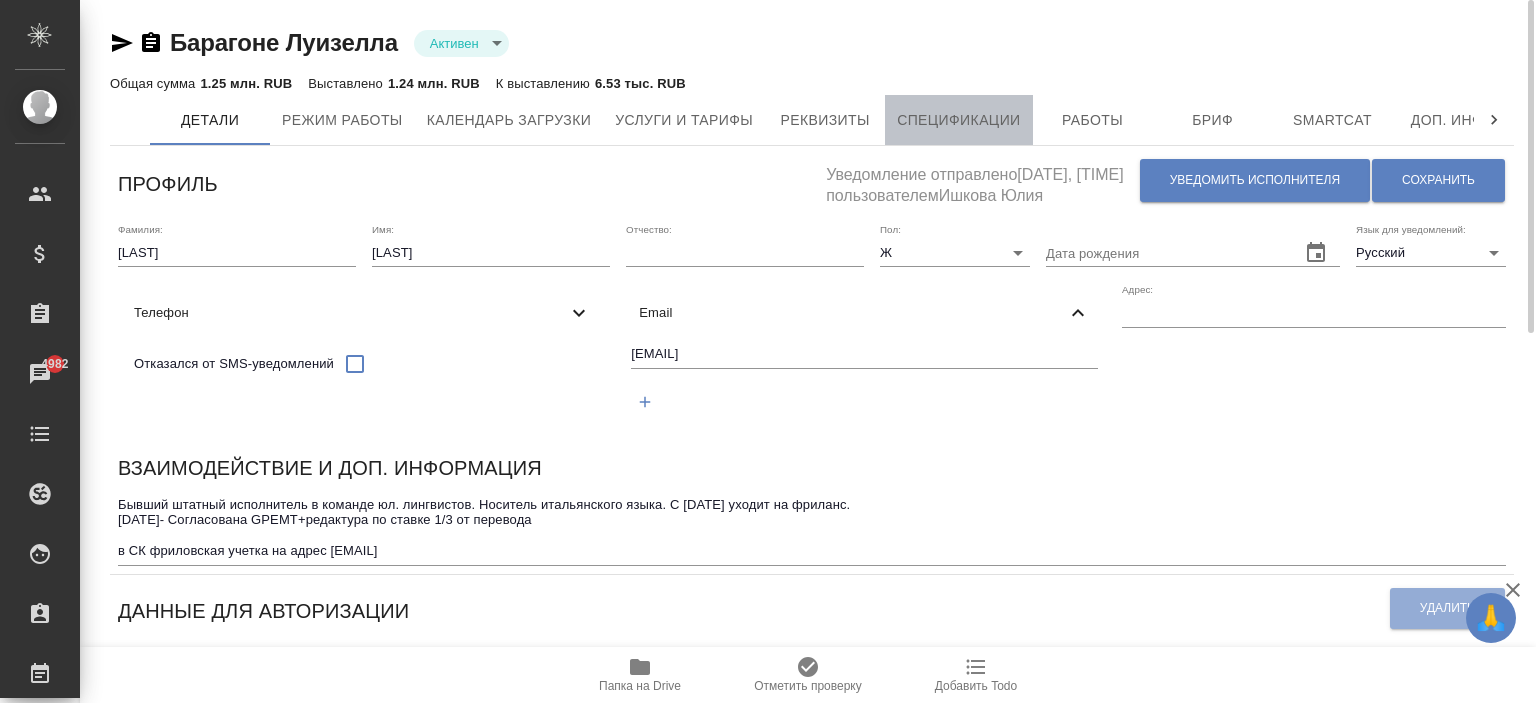 click on "Спецификации" at bounding box center (958, 120) 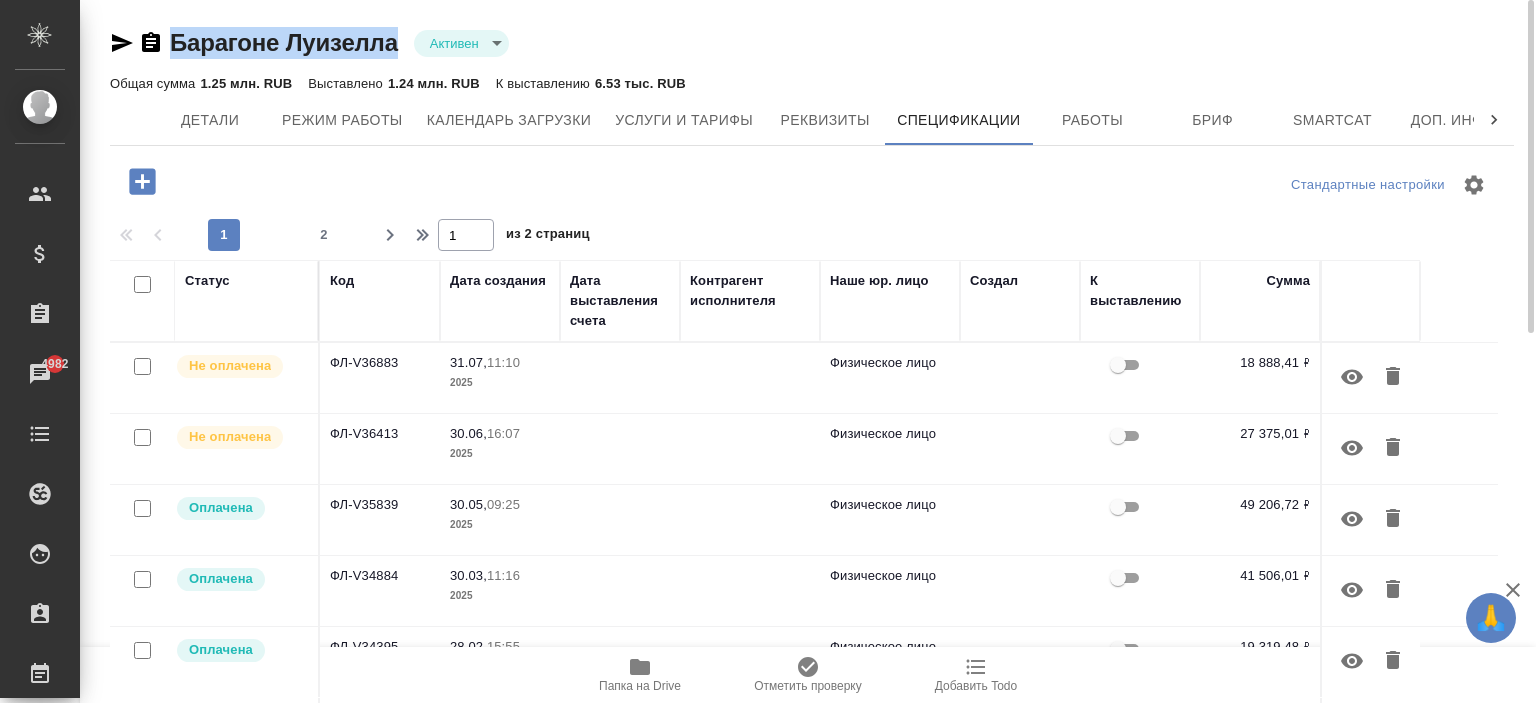 drag, startPoint x: 402, startPoint y: 41, endPoint x: 206, endPoint y: 11, distance: 198.28262 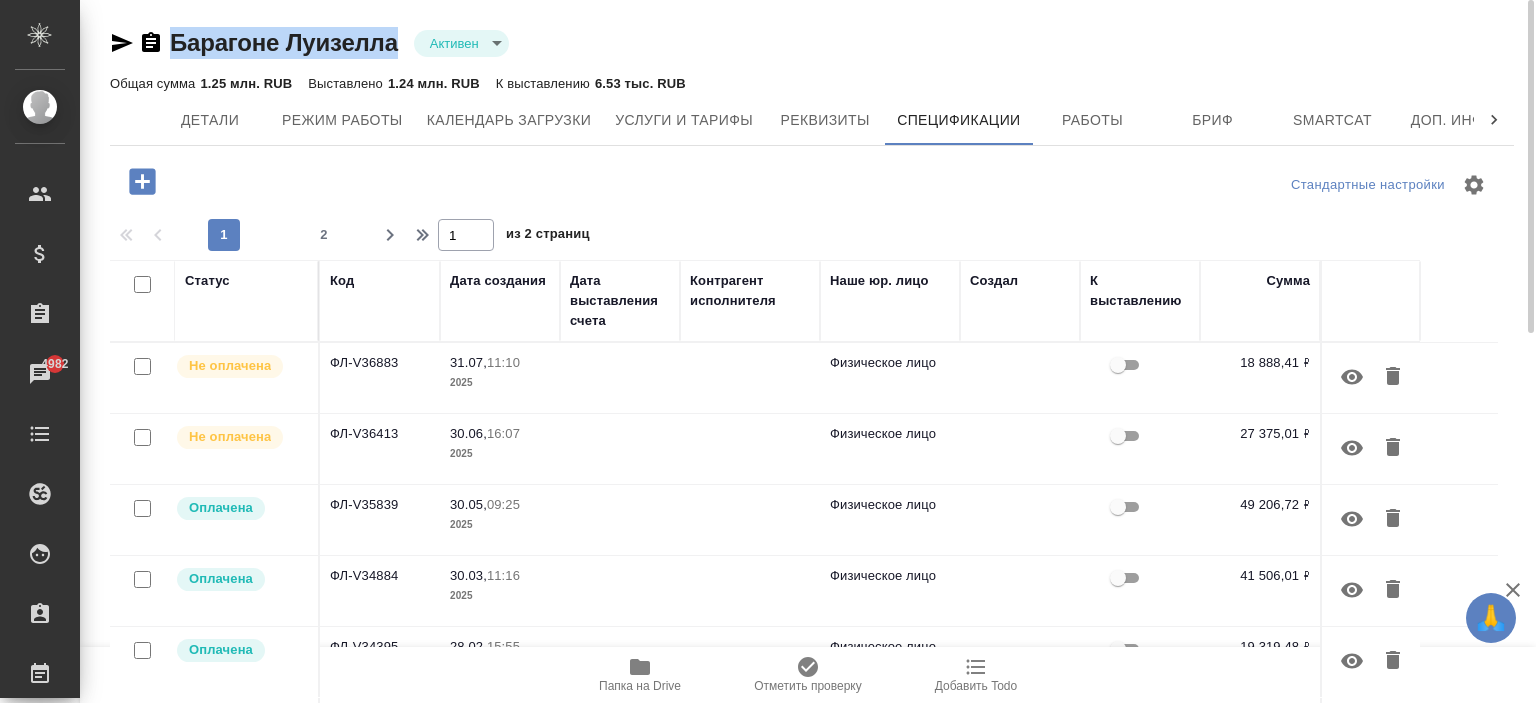 click on "Барагоне Луизелла Активен active" at bounding box center (812, 43) 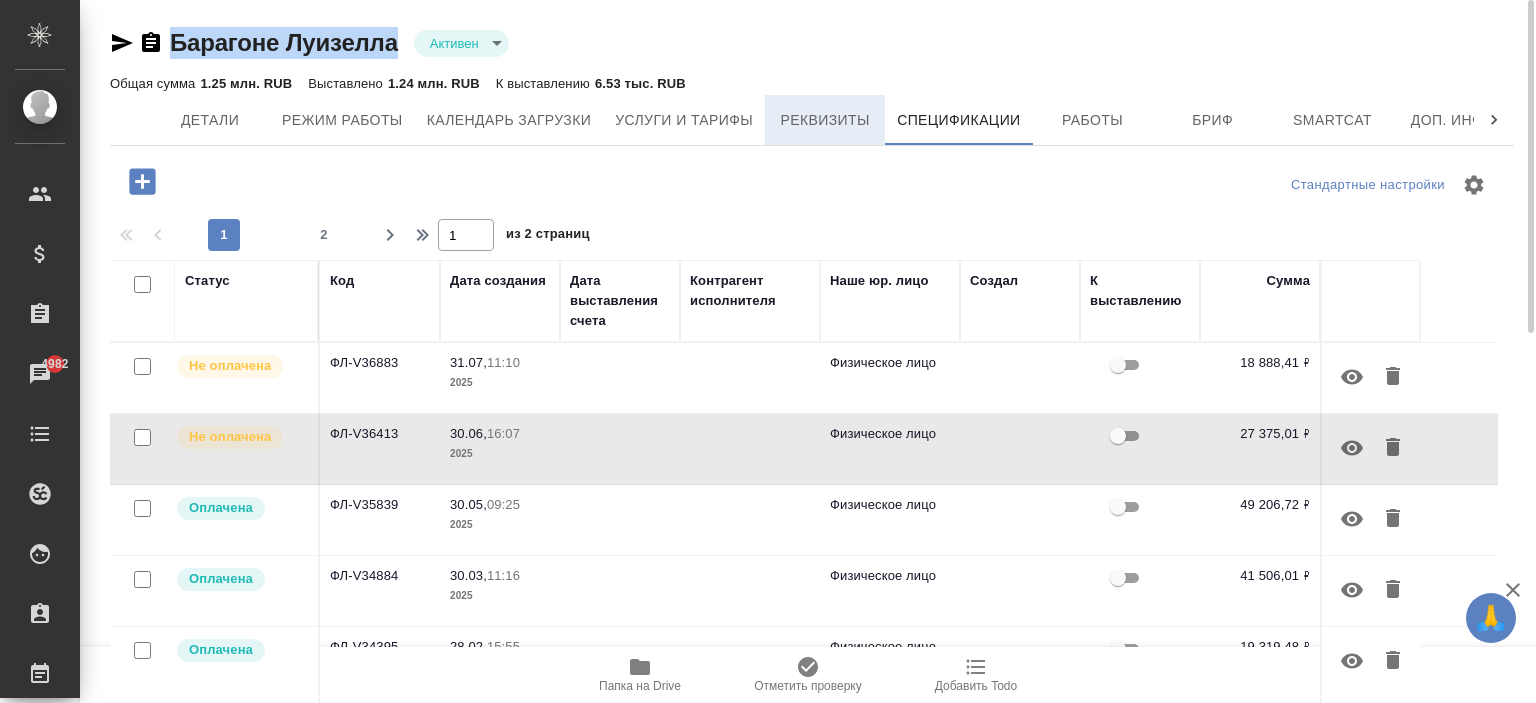 click on "Общая сумма 1.25 млн. RUB   Выставлено 1.24 млн. RUB   К выставлению 6.53 тыс. RUB" at bounding box center (812, 83) 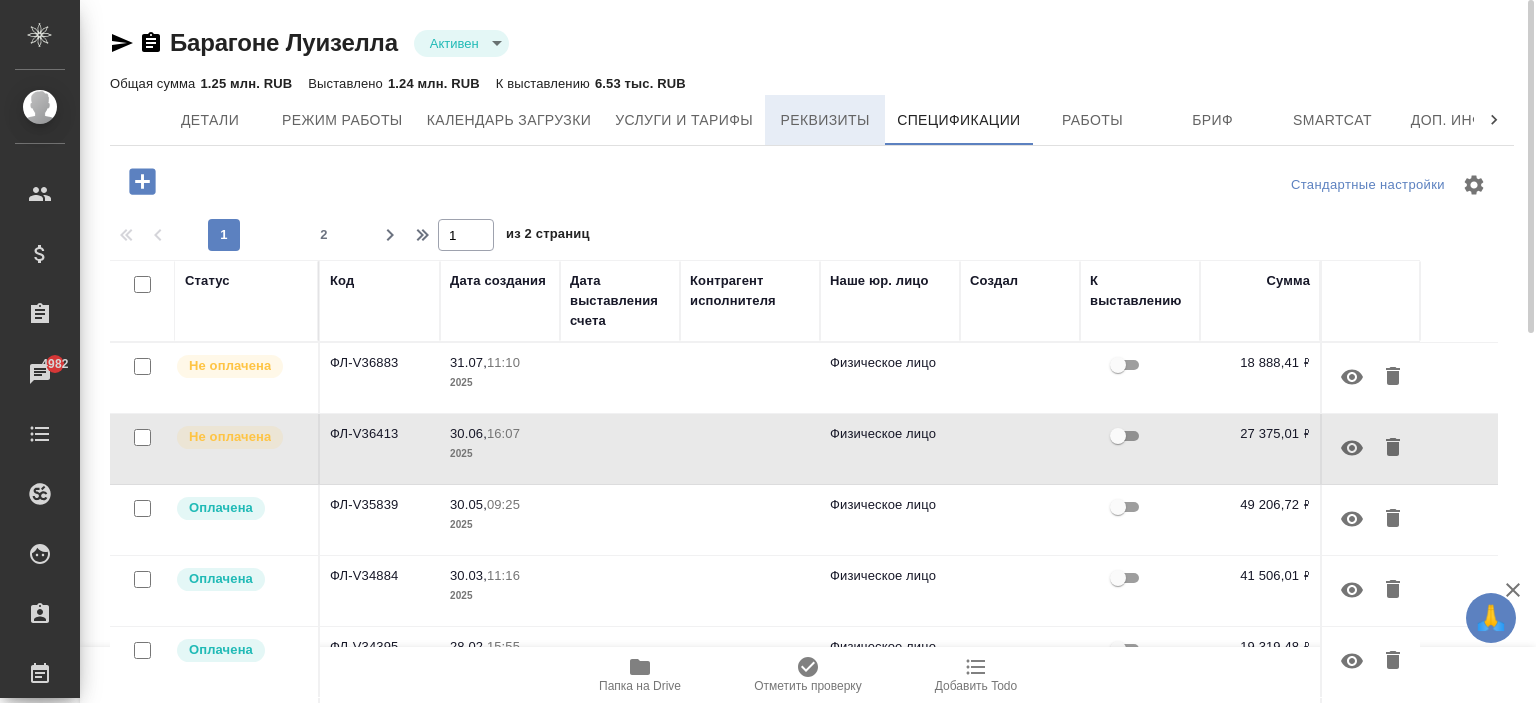 click on "Реквизиты" at bounding box center [825, 120] 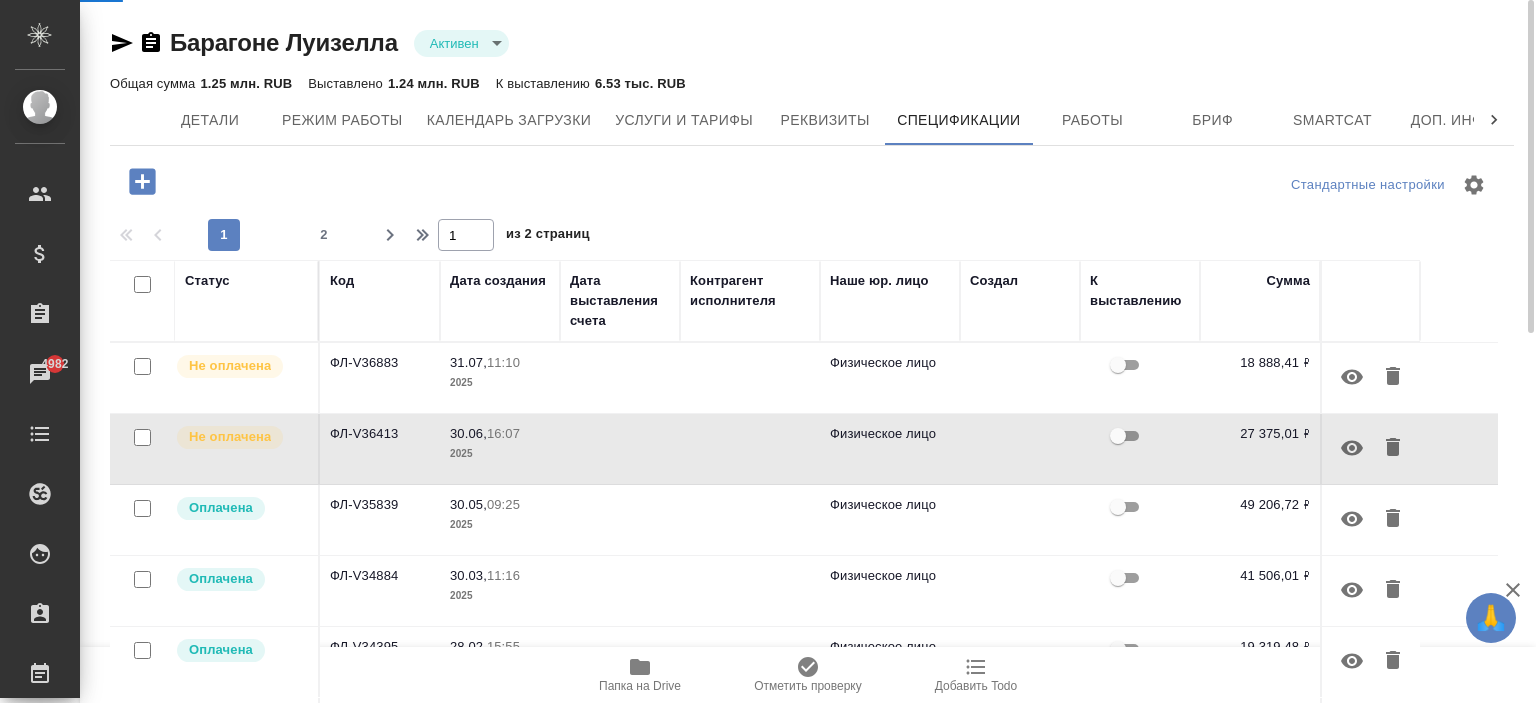 select on "10" 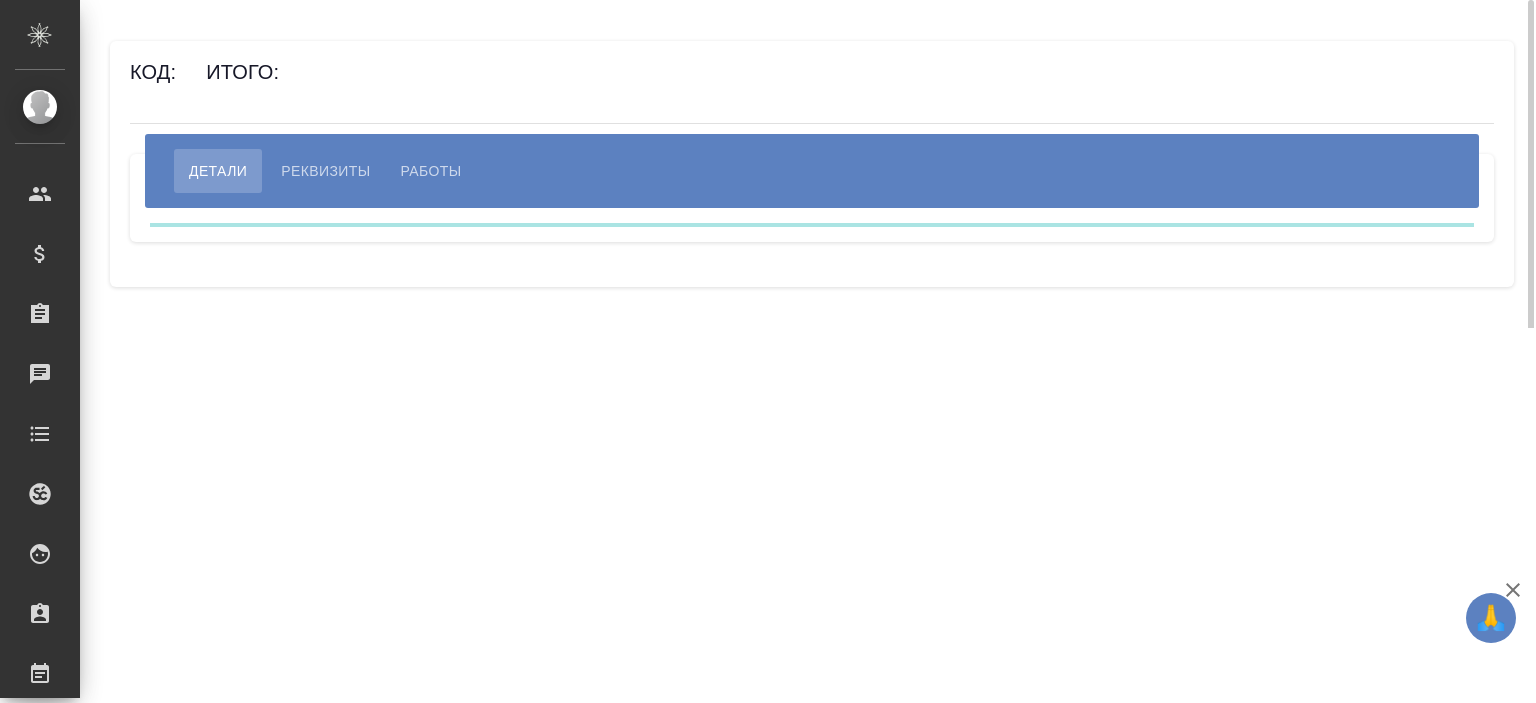 scroll, scrollTop: 0, scrollLeft: 0, axis: both 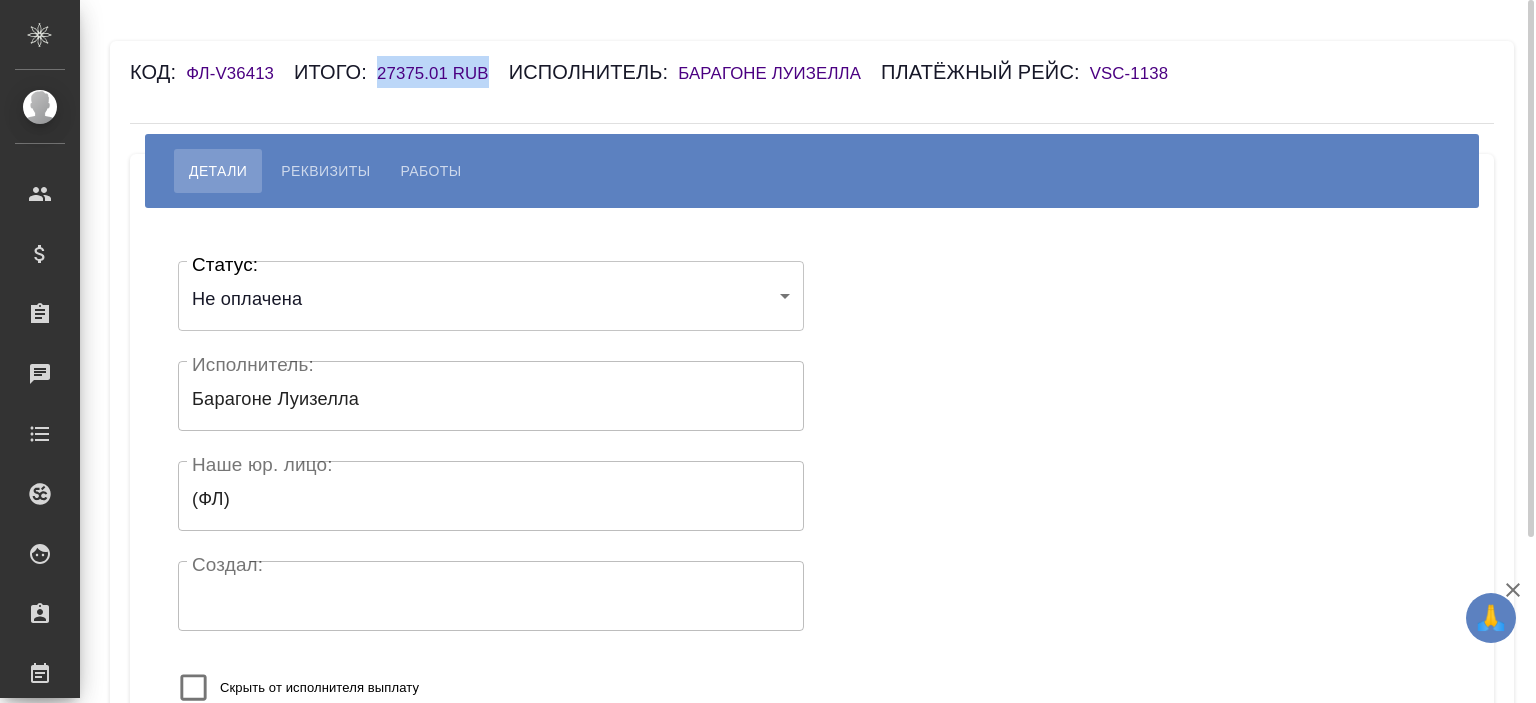 drag, startPoint x: 500, startPoint y: 71, endPoint x: 370, endPoint y: 77, distance: 130.13838 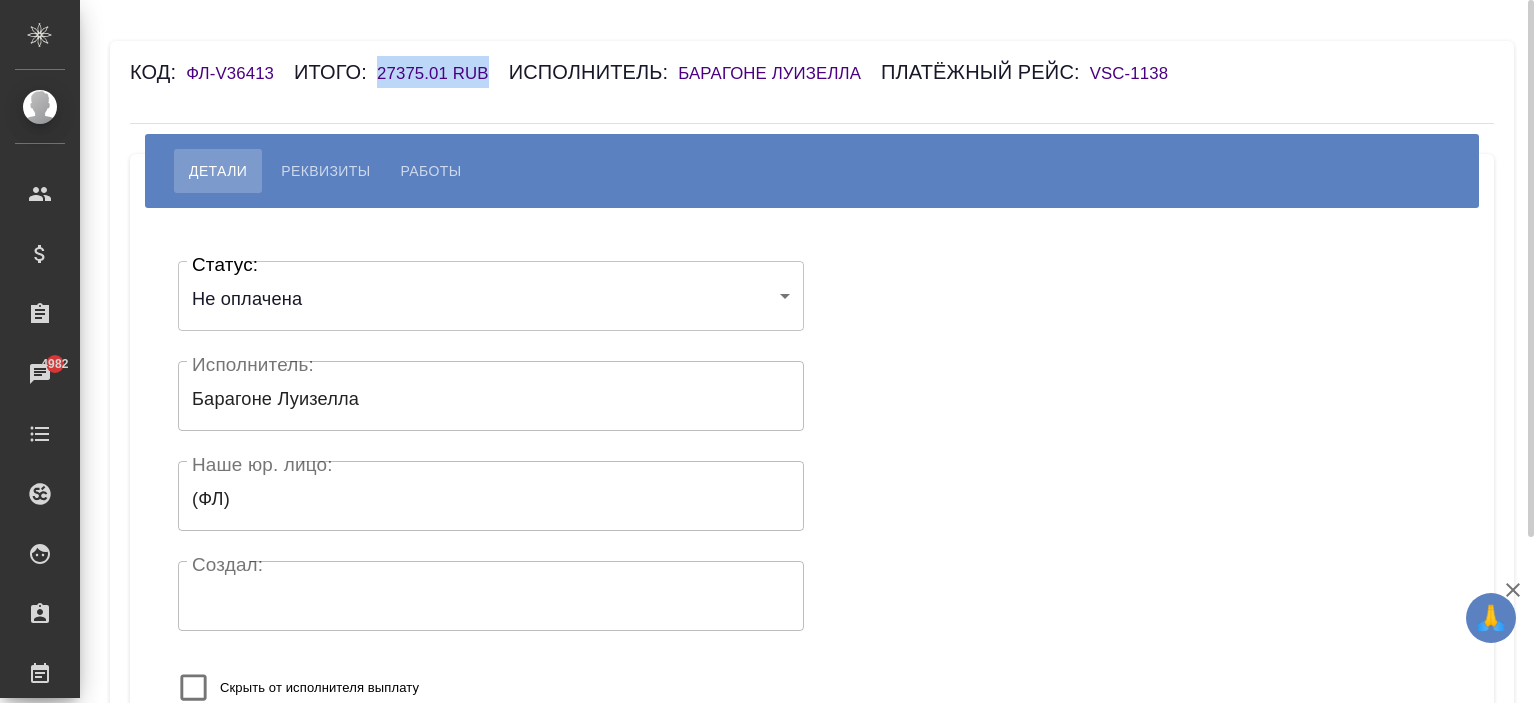 copy on "27375.01 RUB" 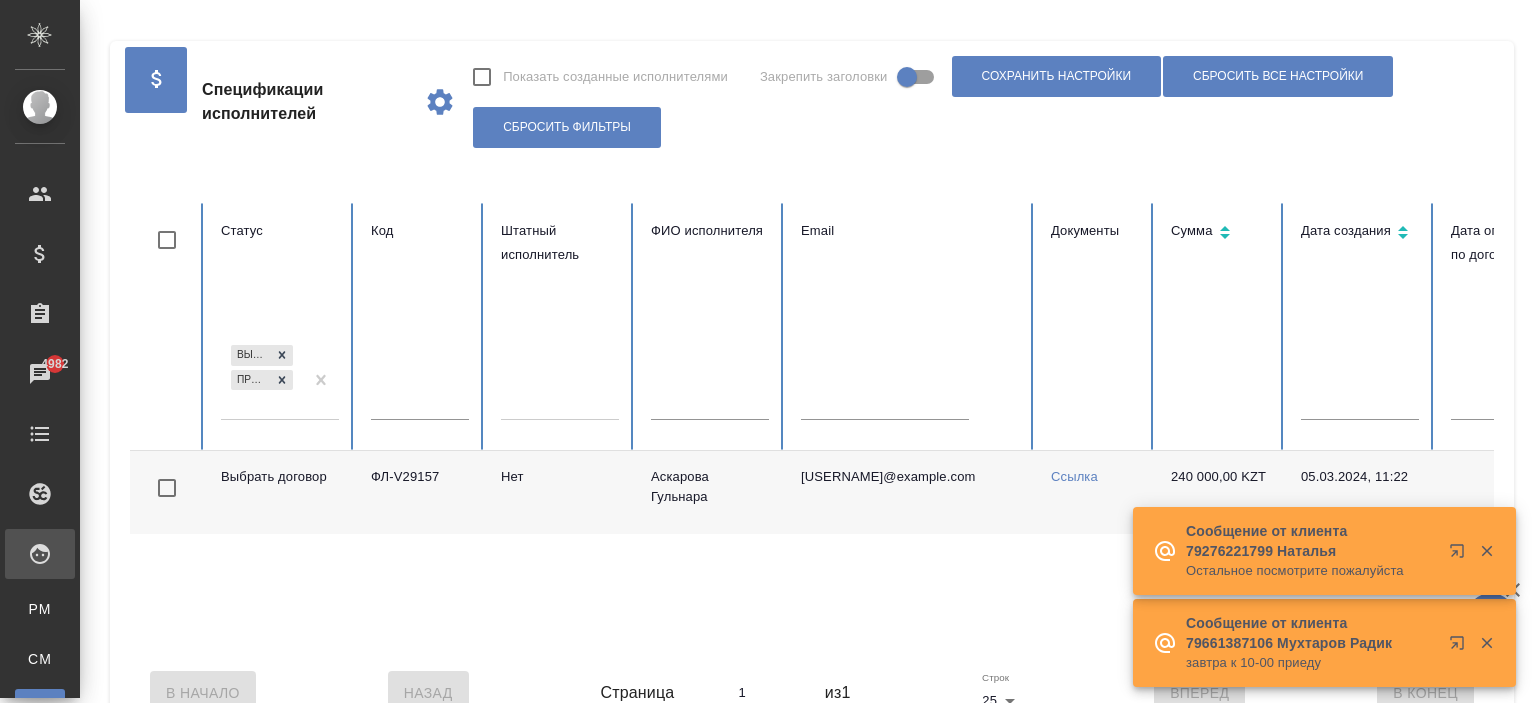 scroll, scrollTop: 0, scrollLeft: 0, axis: both 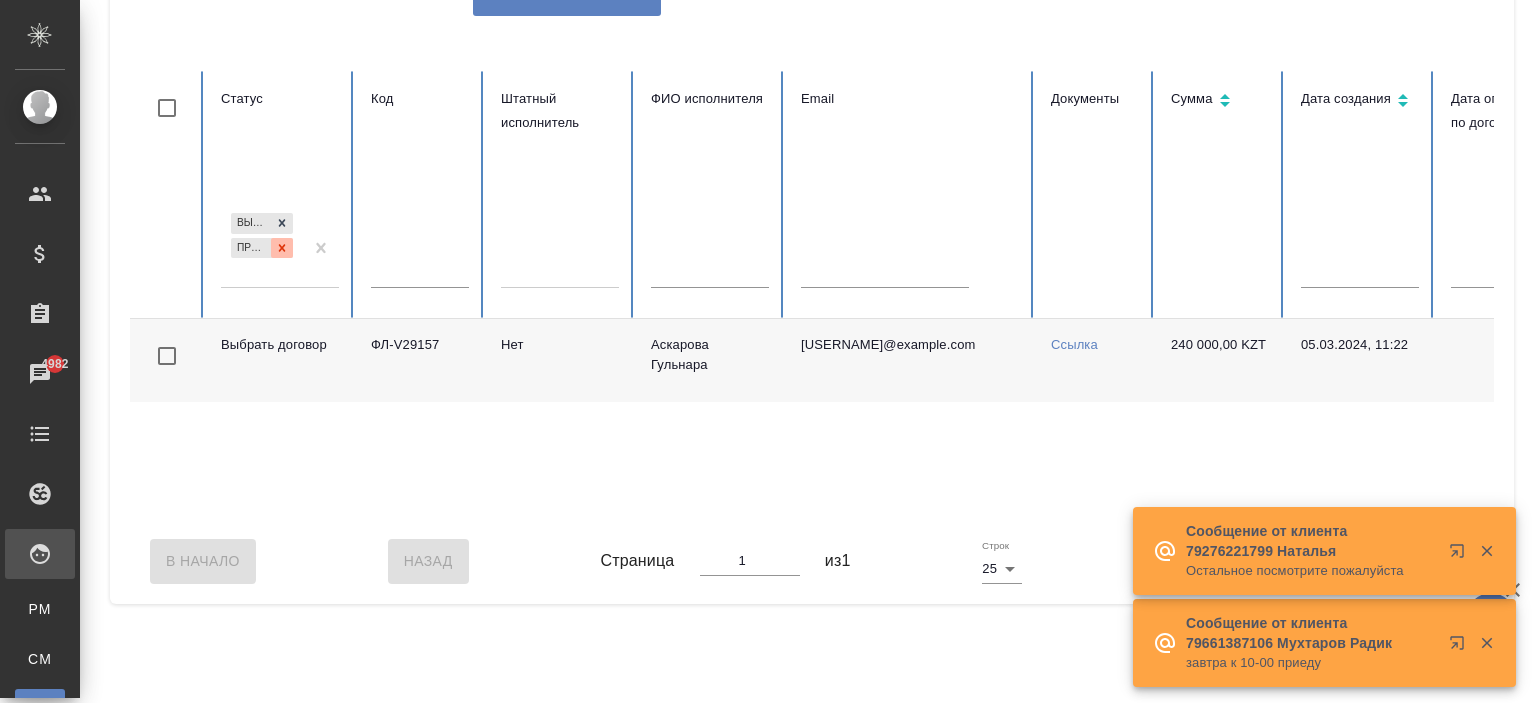 click 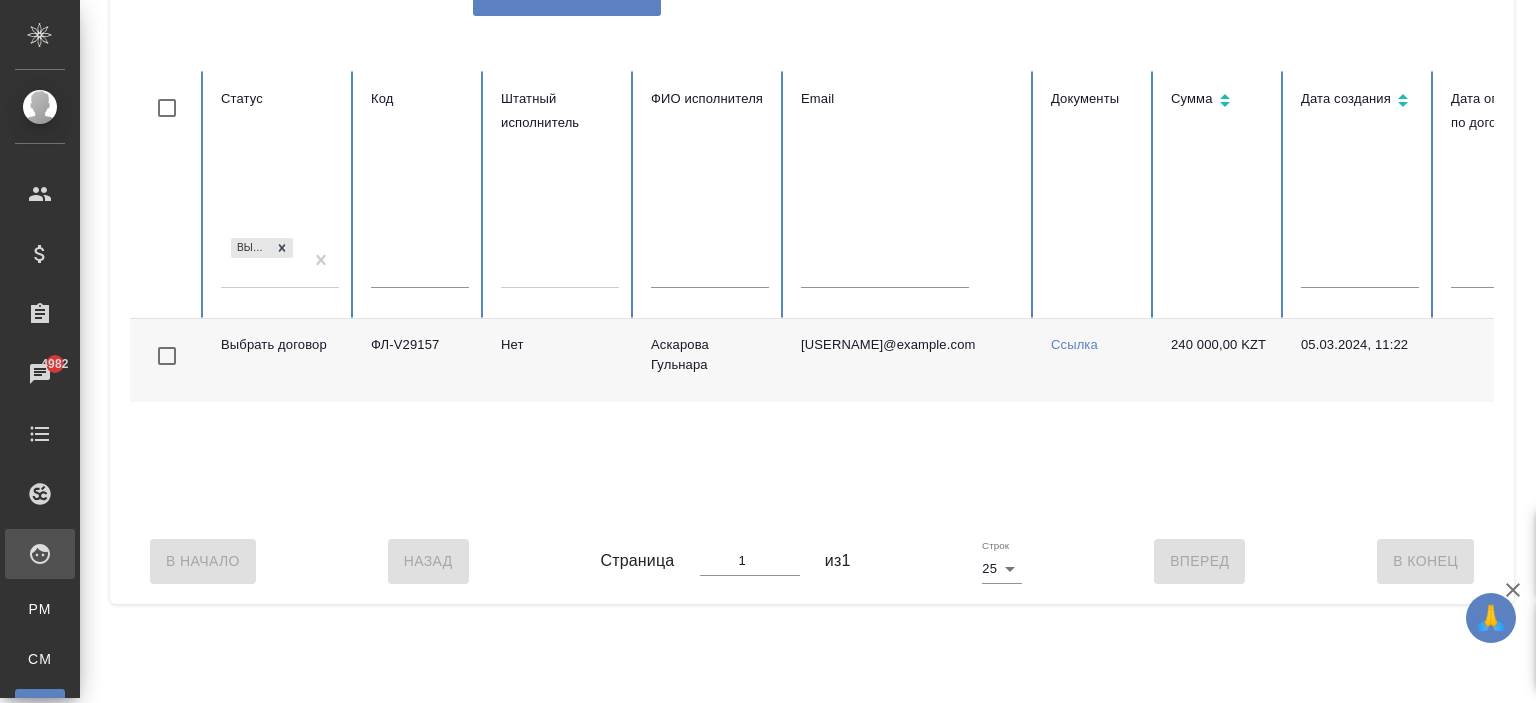 click on "Выбрать договор" at bounding box center (262, 261) 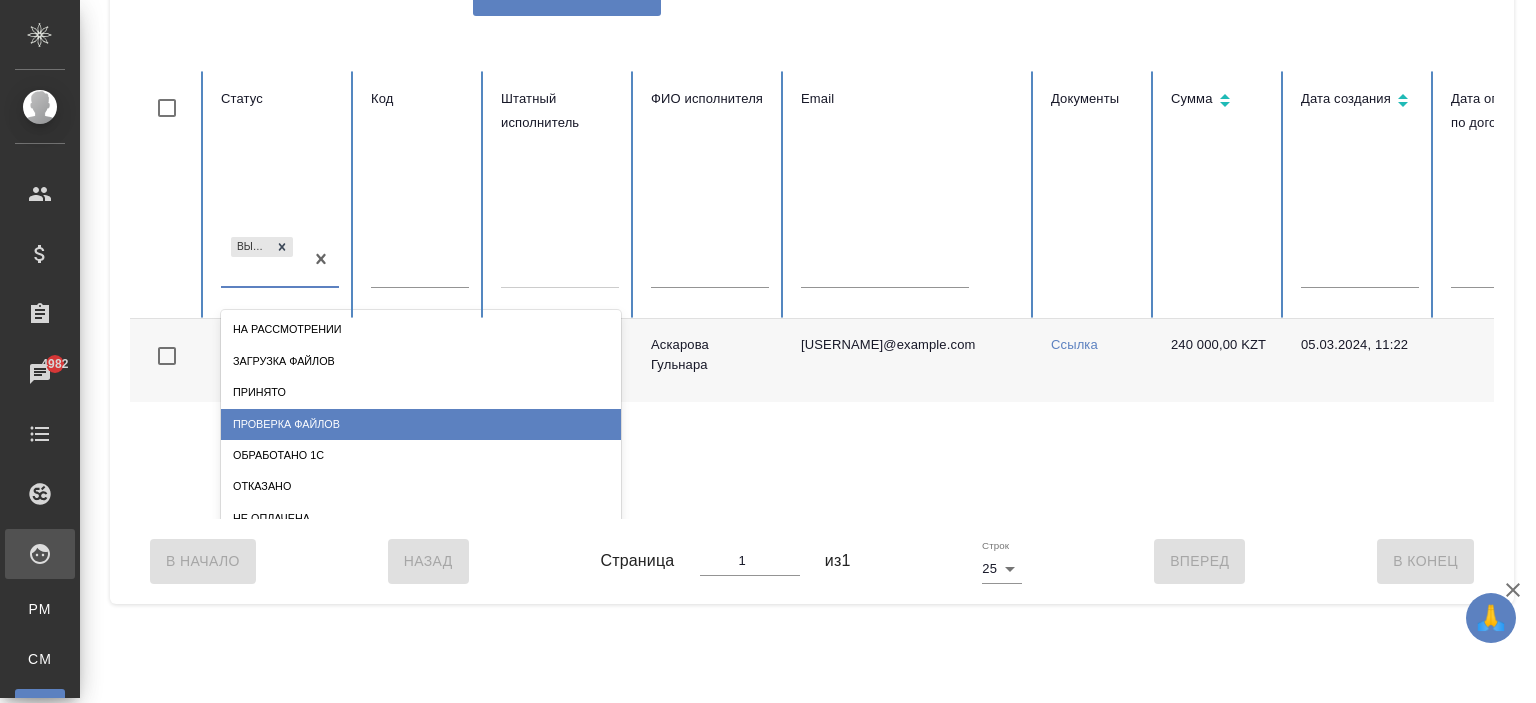 click on "Проверка файлов" at bounding box center [421, 424] 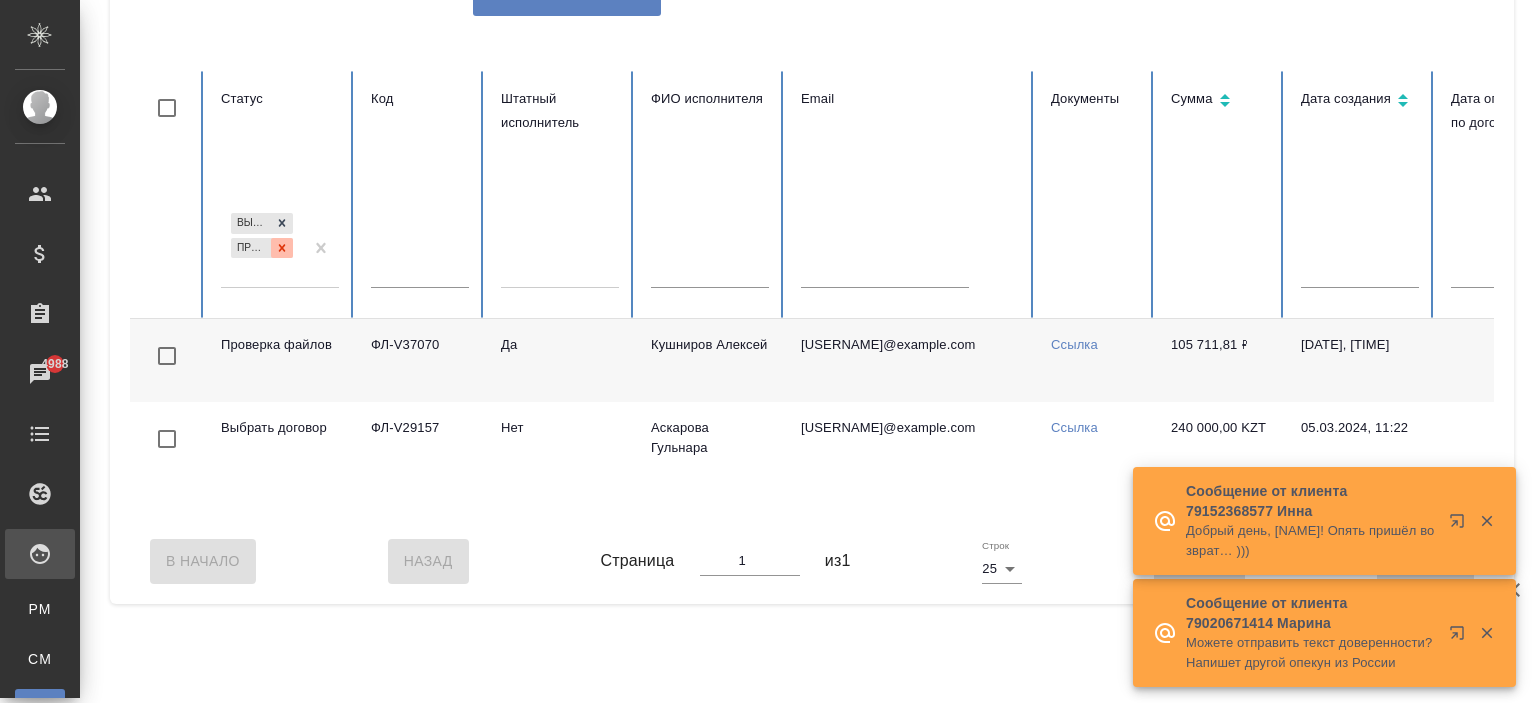 click 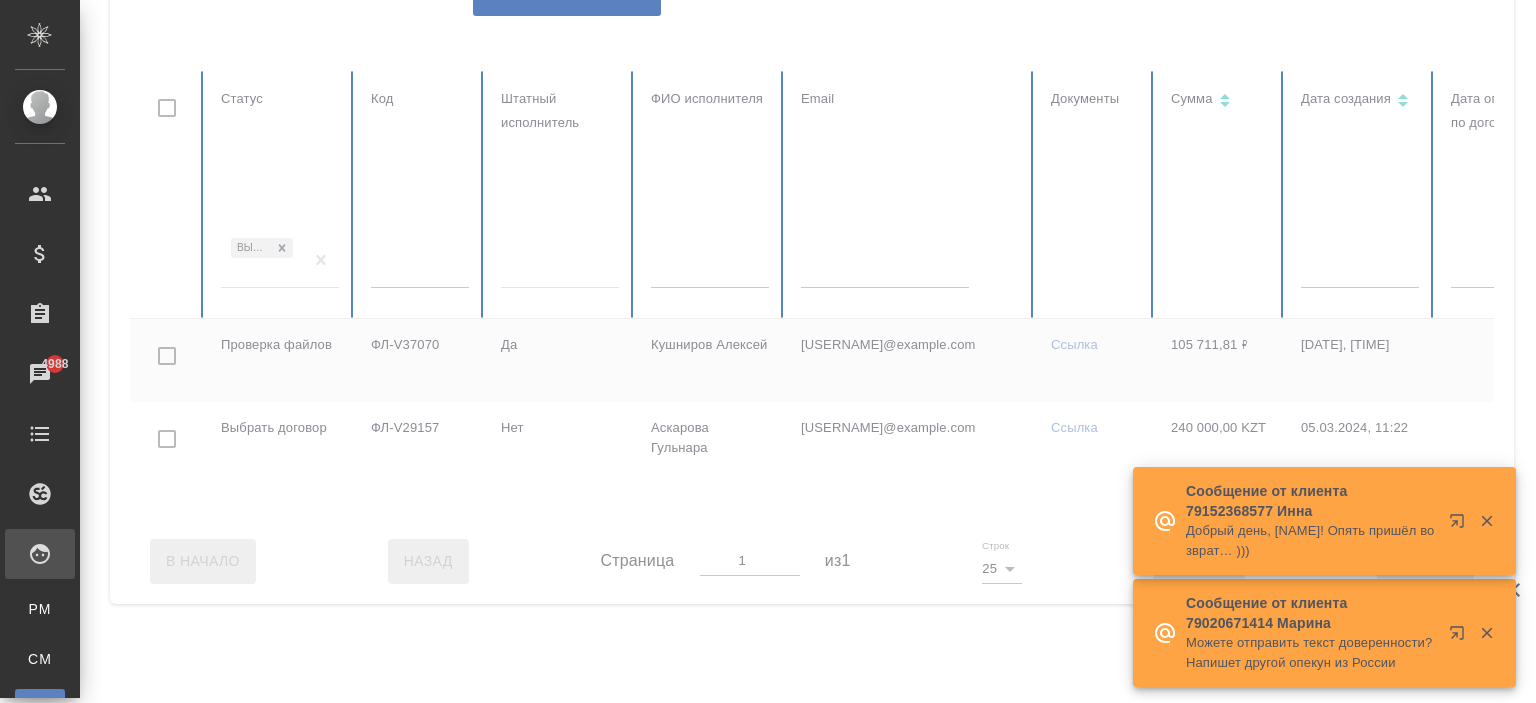 click at bounding box center [1201, 295] 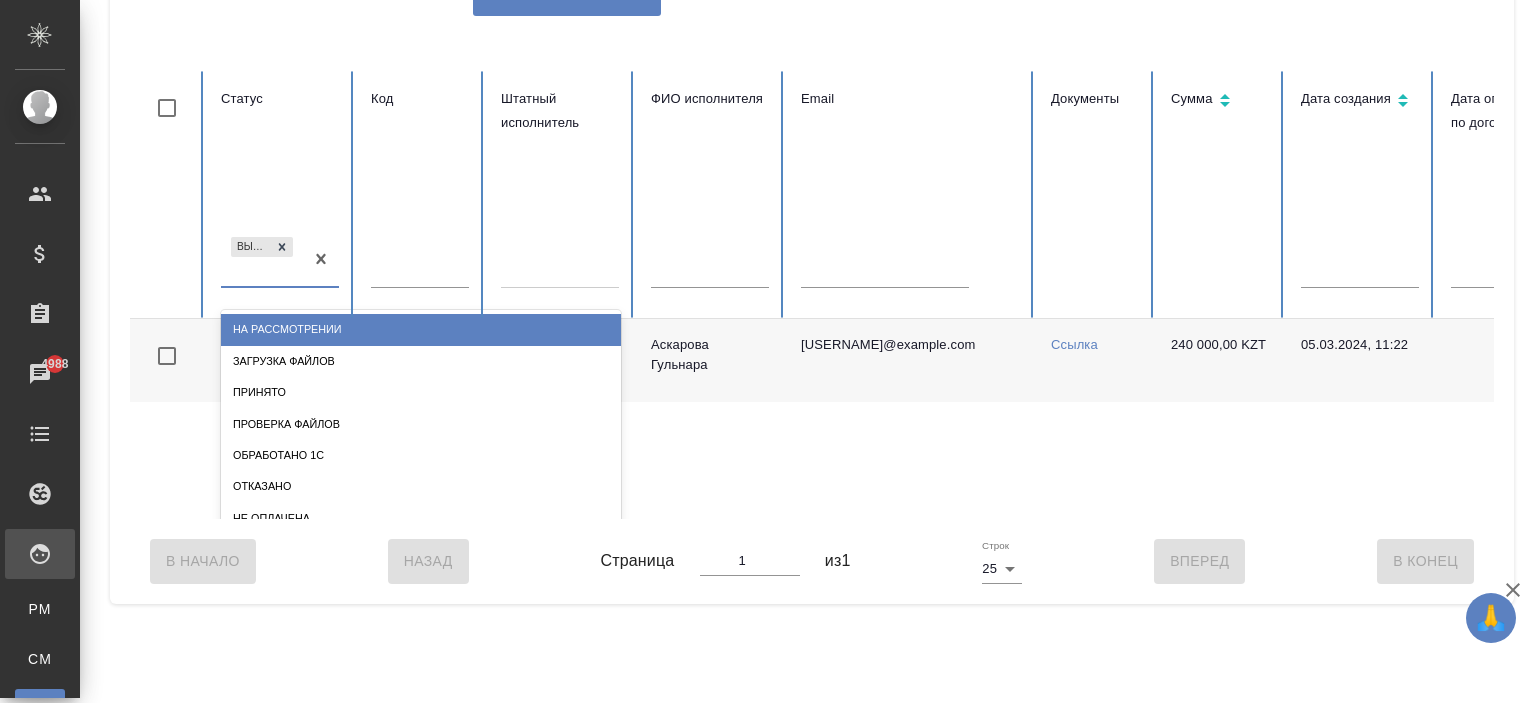 click on "Выбрать договор" at bounding box center (262, 260) 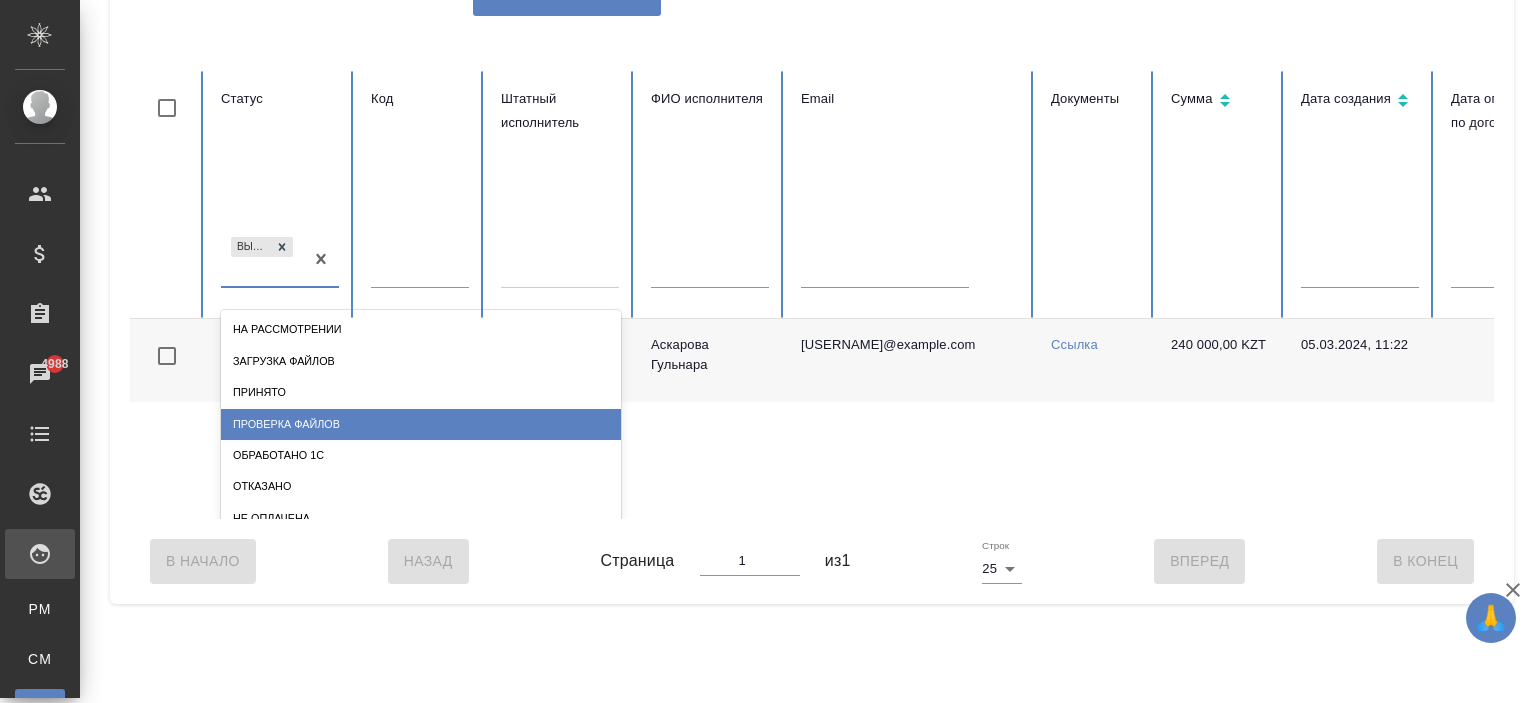 click on "Проверка файлов" at bounding box center [421, 424] 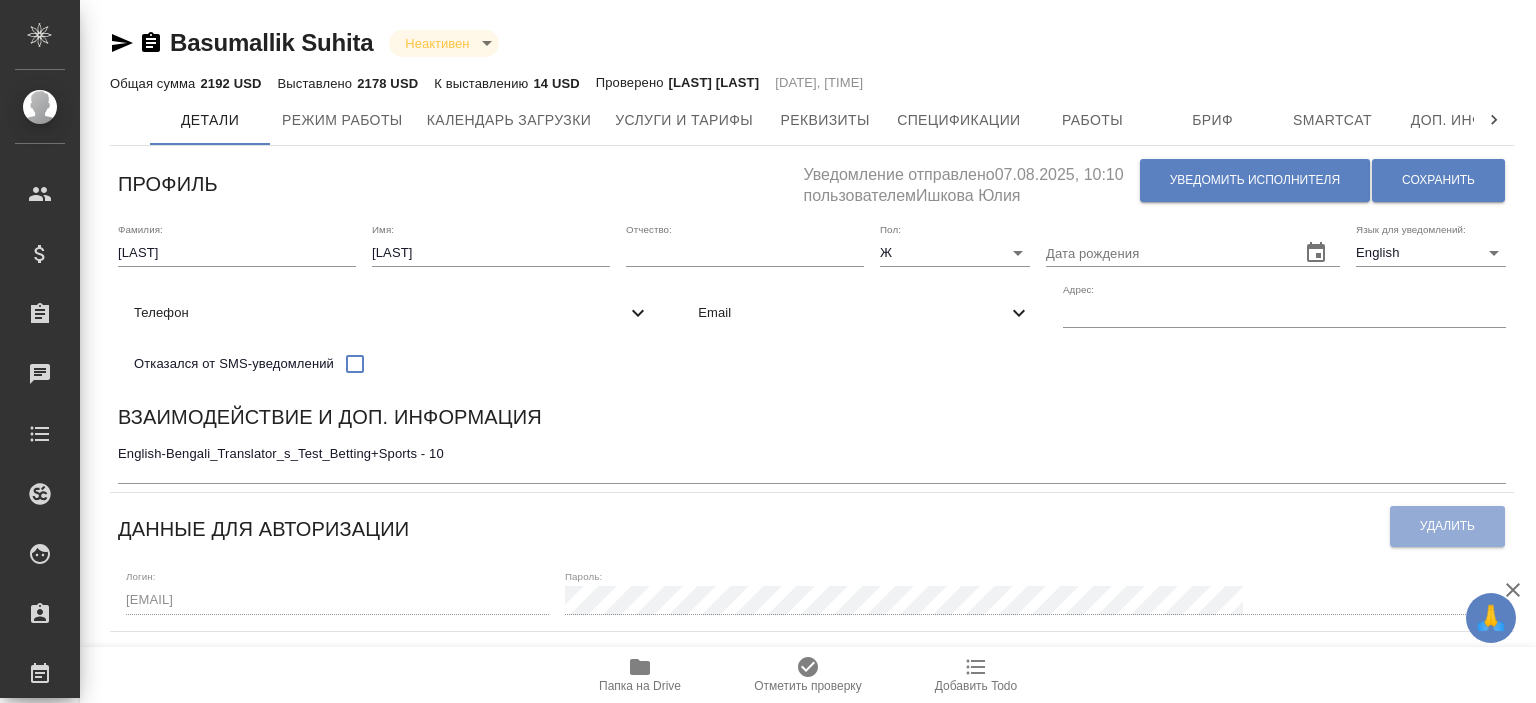 scroll, scrollTop: 0, scrollLeft: 0, axis: both 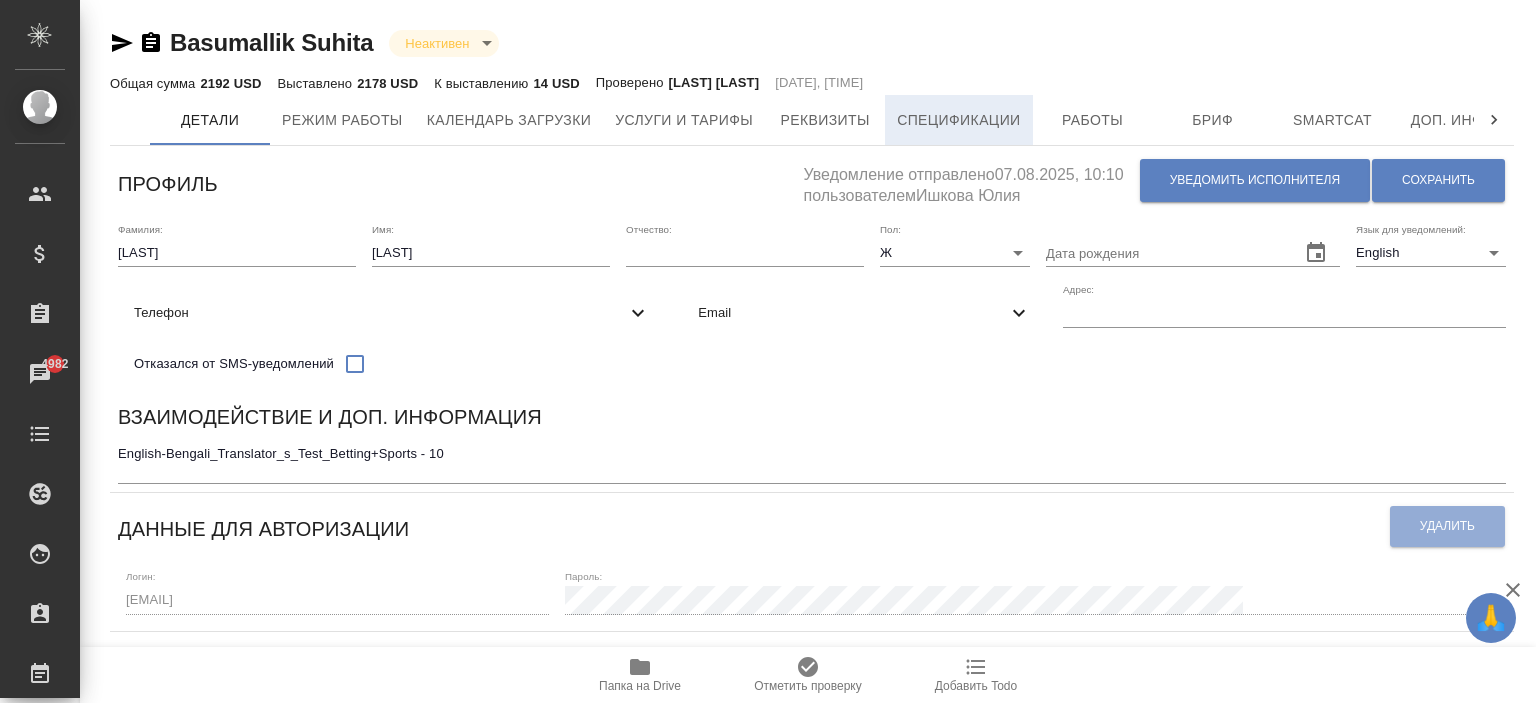 click on "Спецификации" at bounding box center (958, 120) 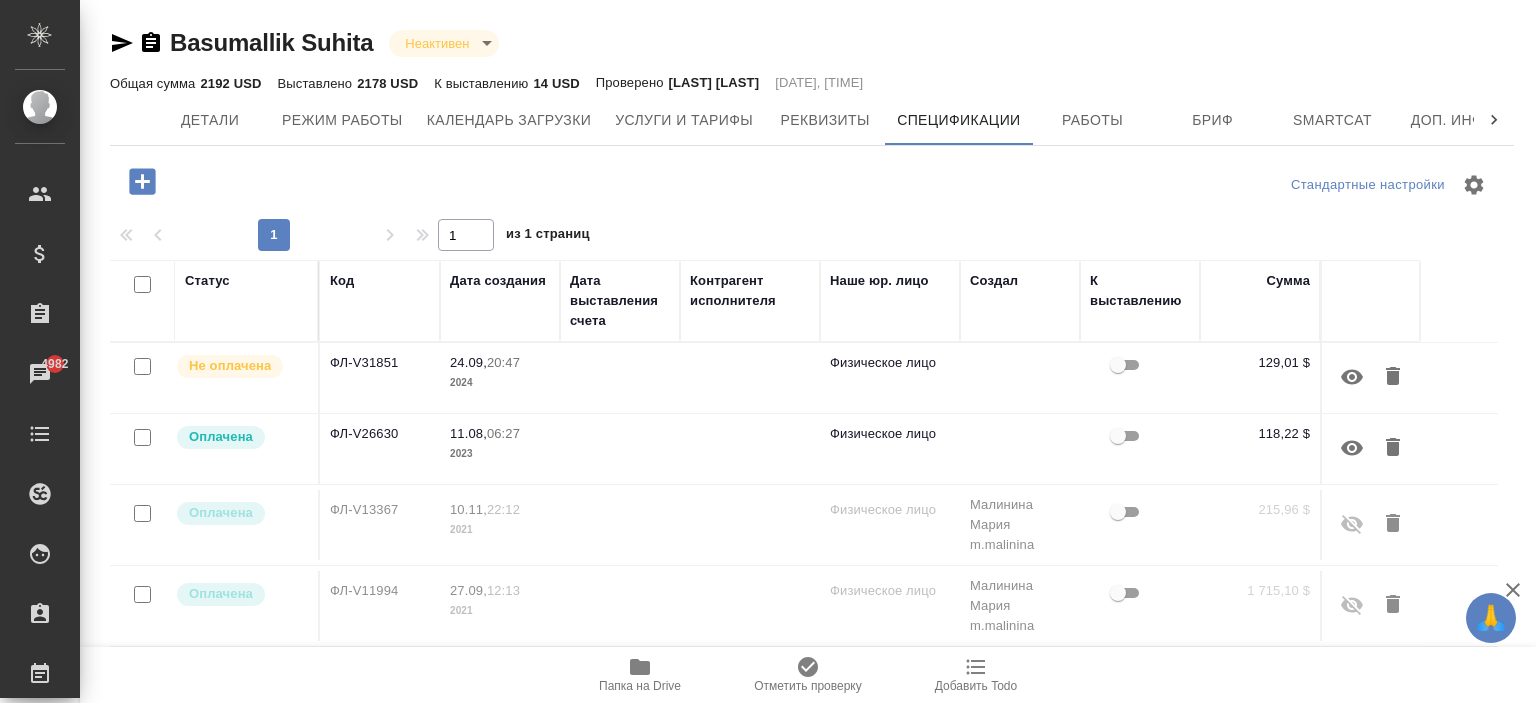 click on "[DATE], [TIME] [YEAR]" at bounding box center (500, 378) 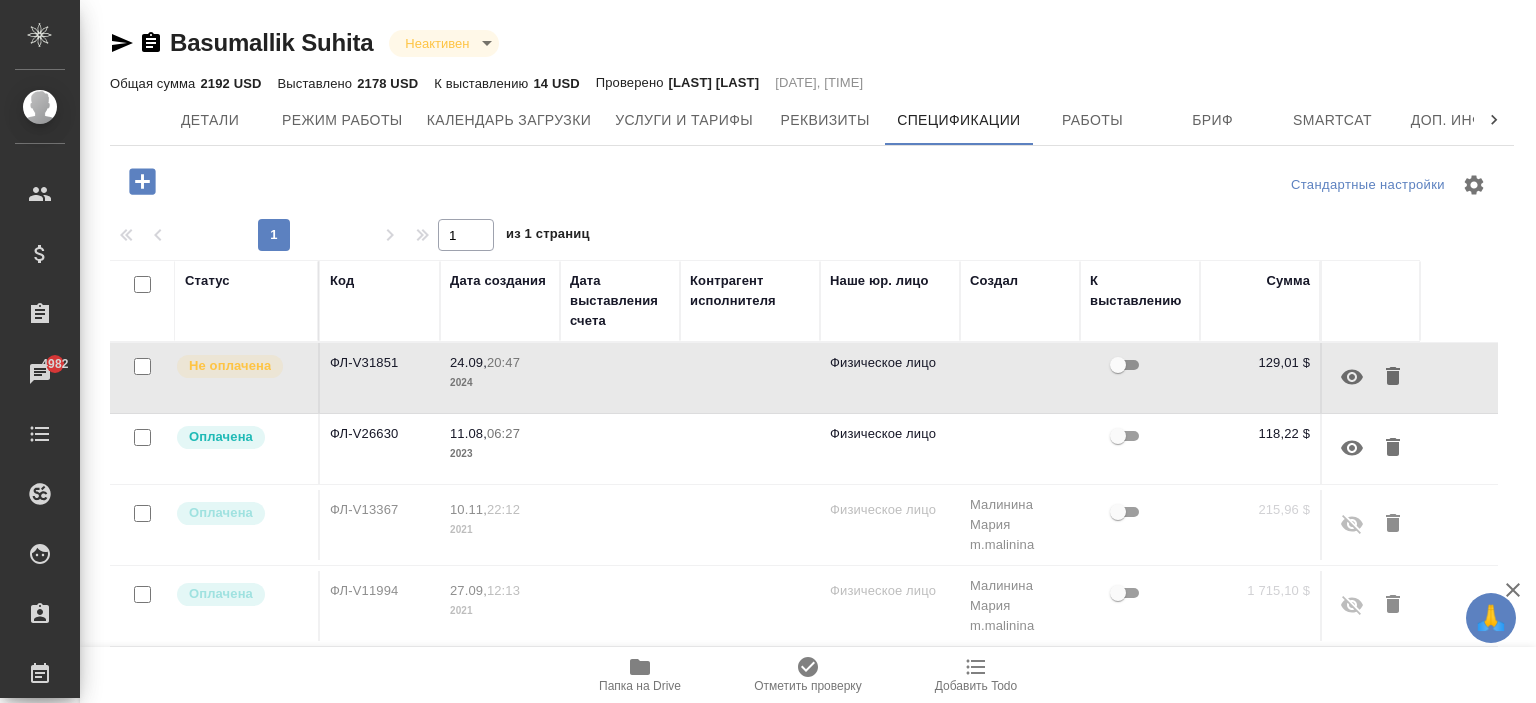 click on "[DATE], [TIME] [YEAR]" at bounding box center [500, 378] 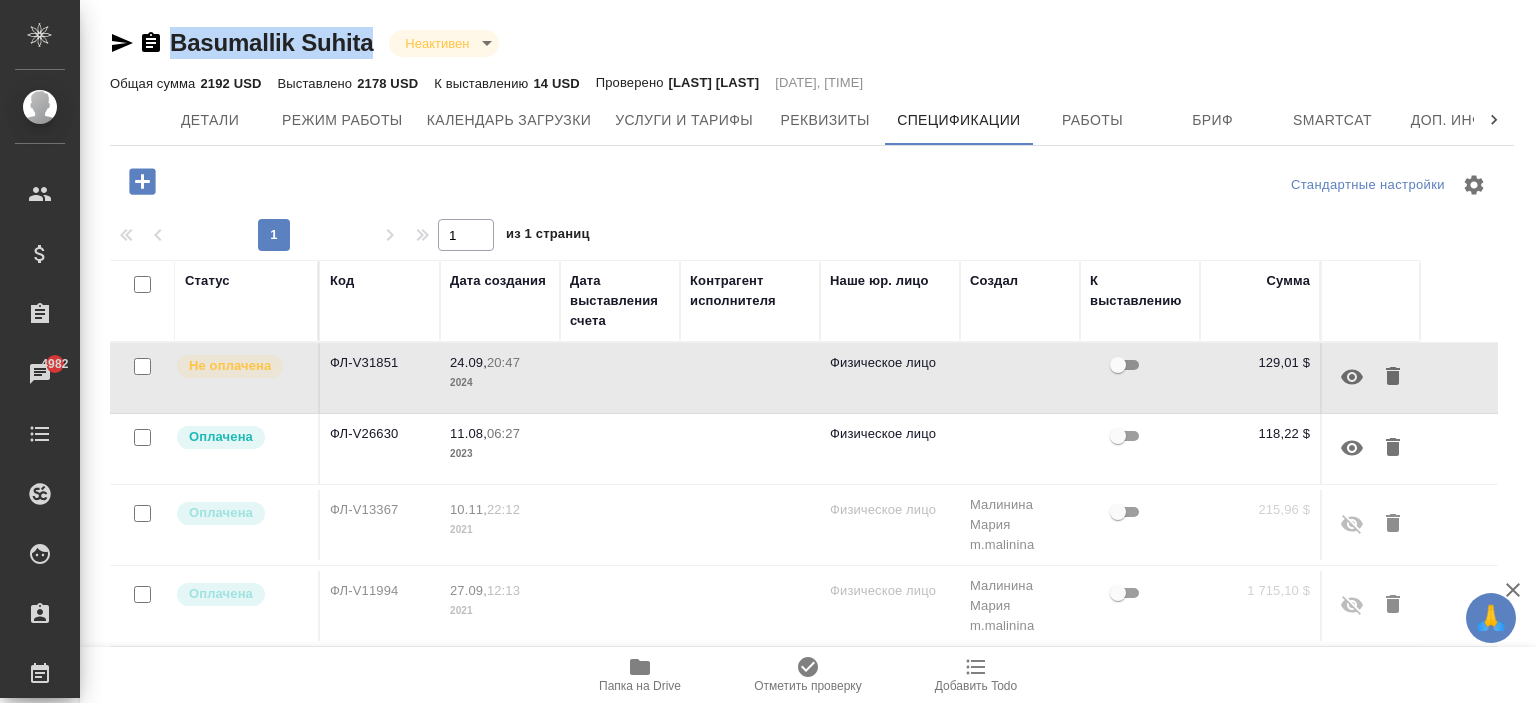 drag, startPoint x: 378, startPoint y: 44, endPoint x: 144, endPoint y: 54, distance: 234.21358 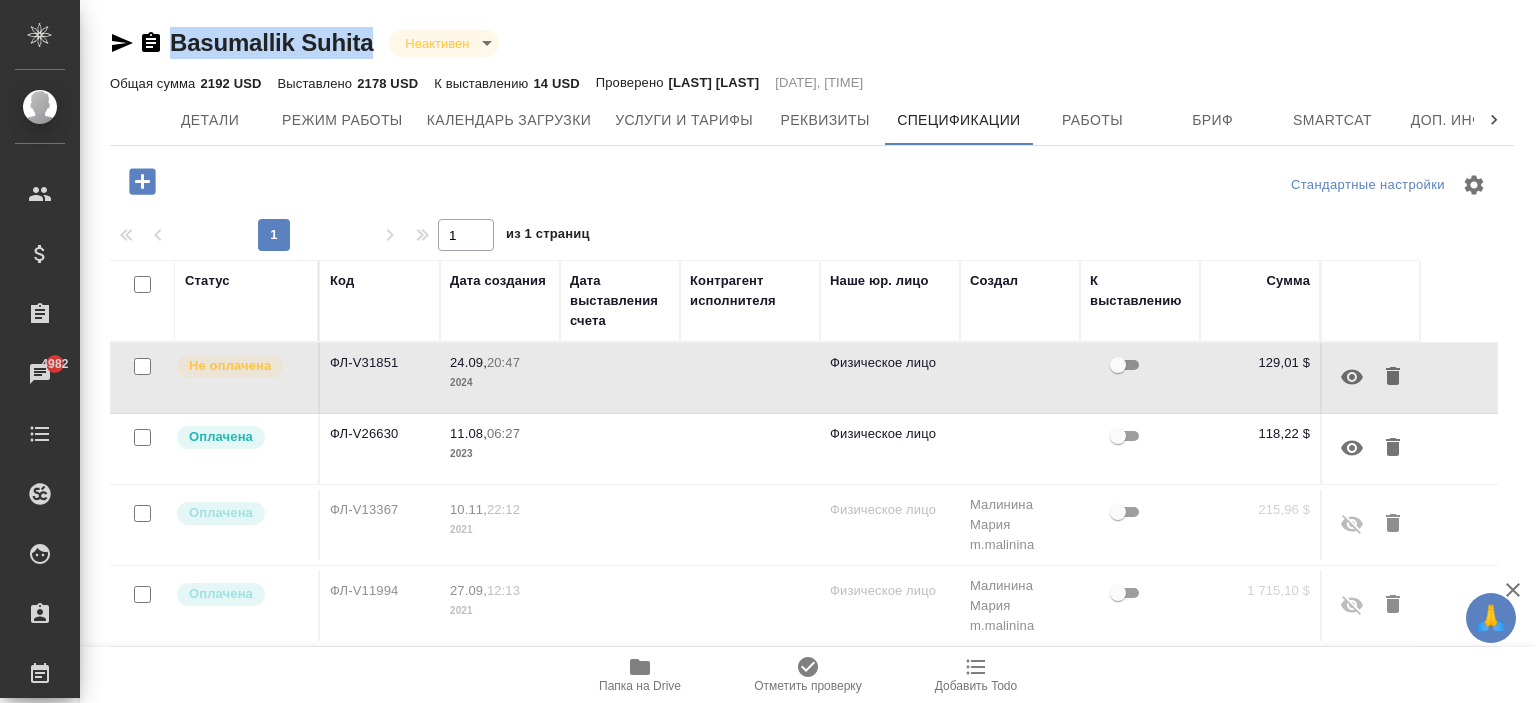 copy on "Basumallik Suhita" 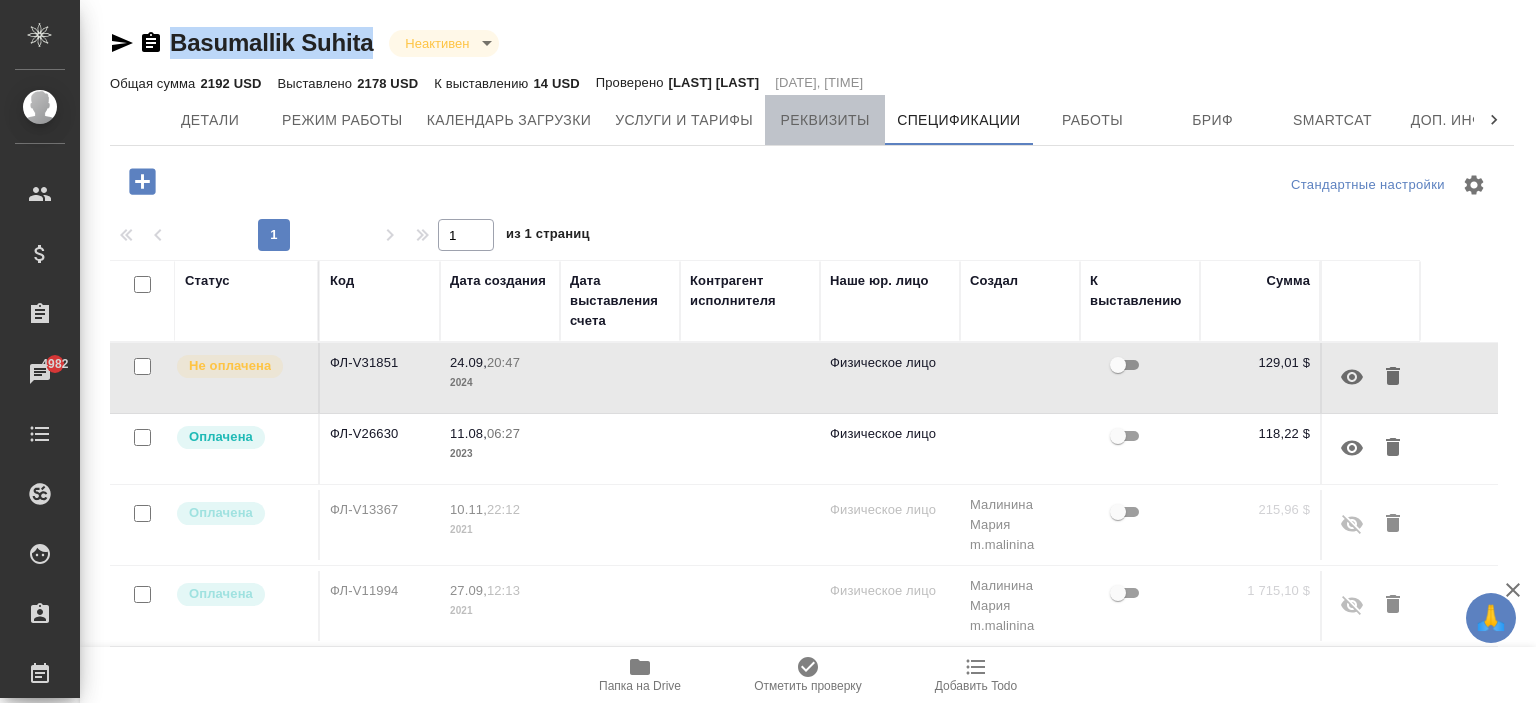 click on "Реквизиты" at bounding box center [825, 120] 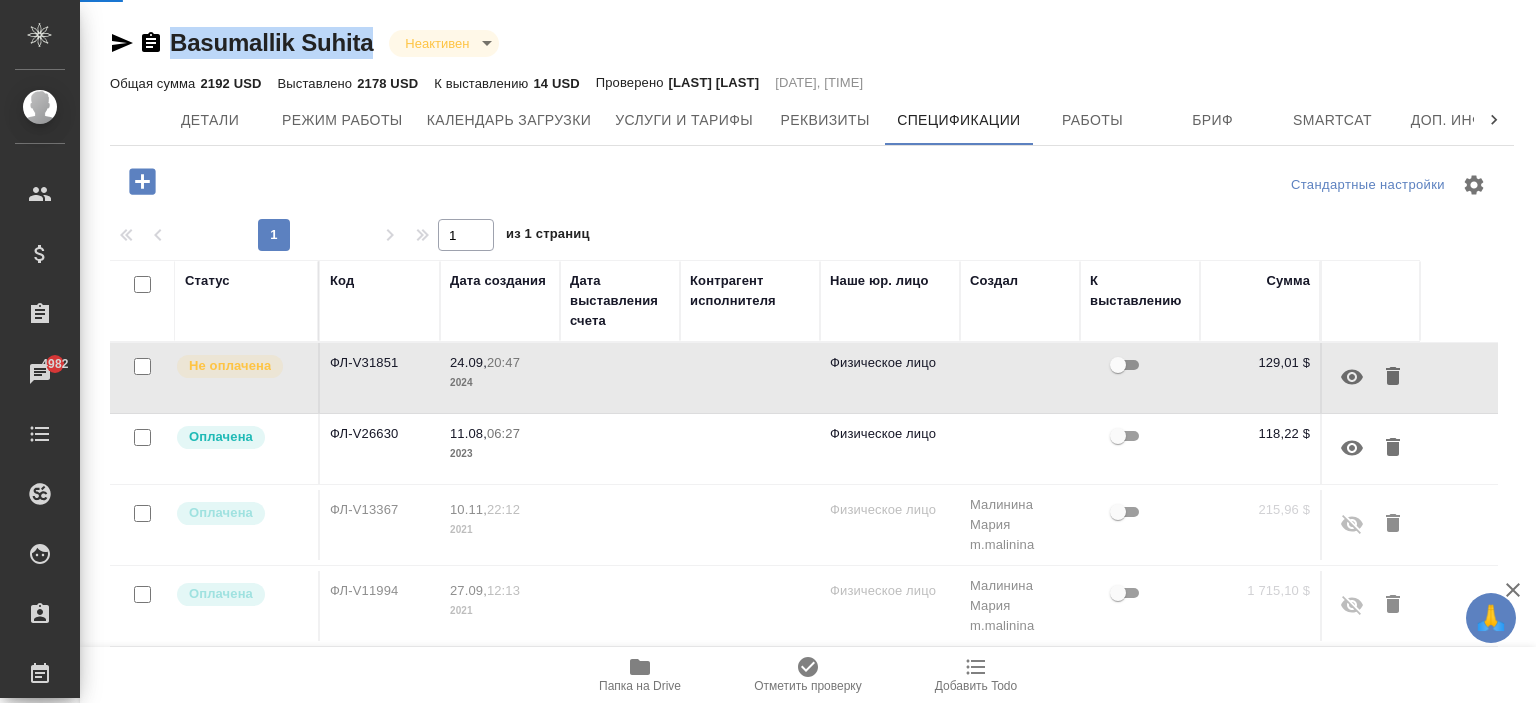 select on "10" 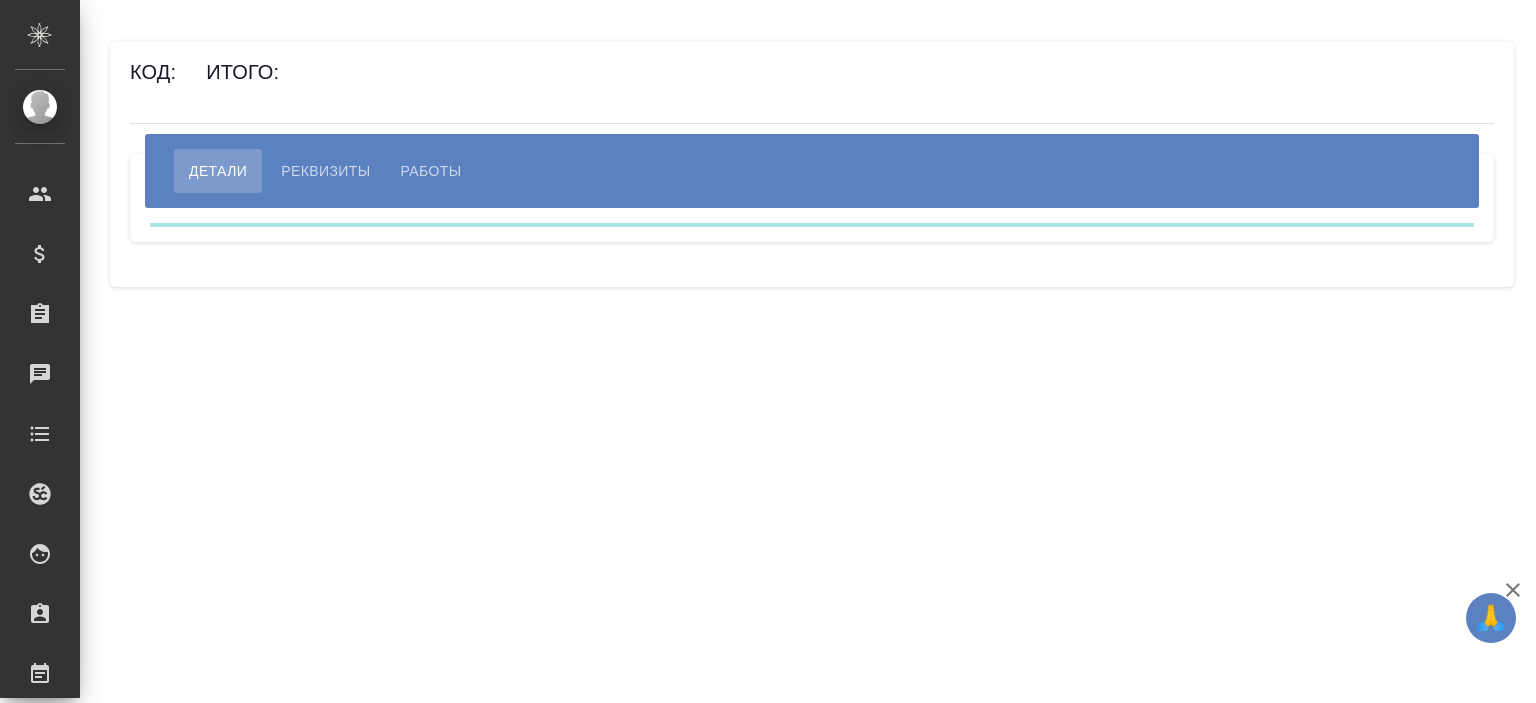 scroll, scrollTop: 0, scrollLeft: 0, axis: both 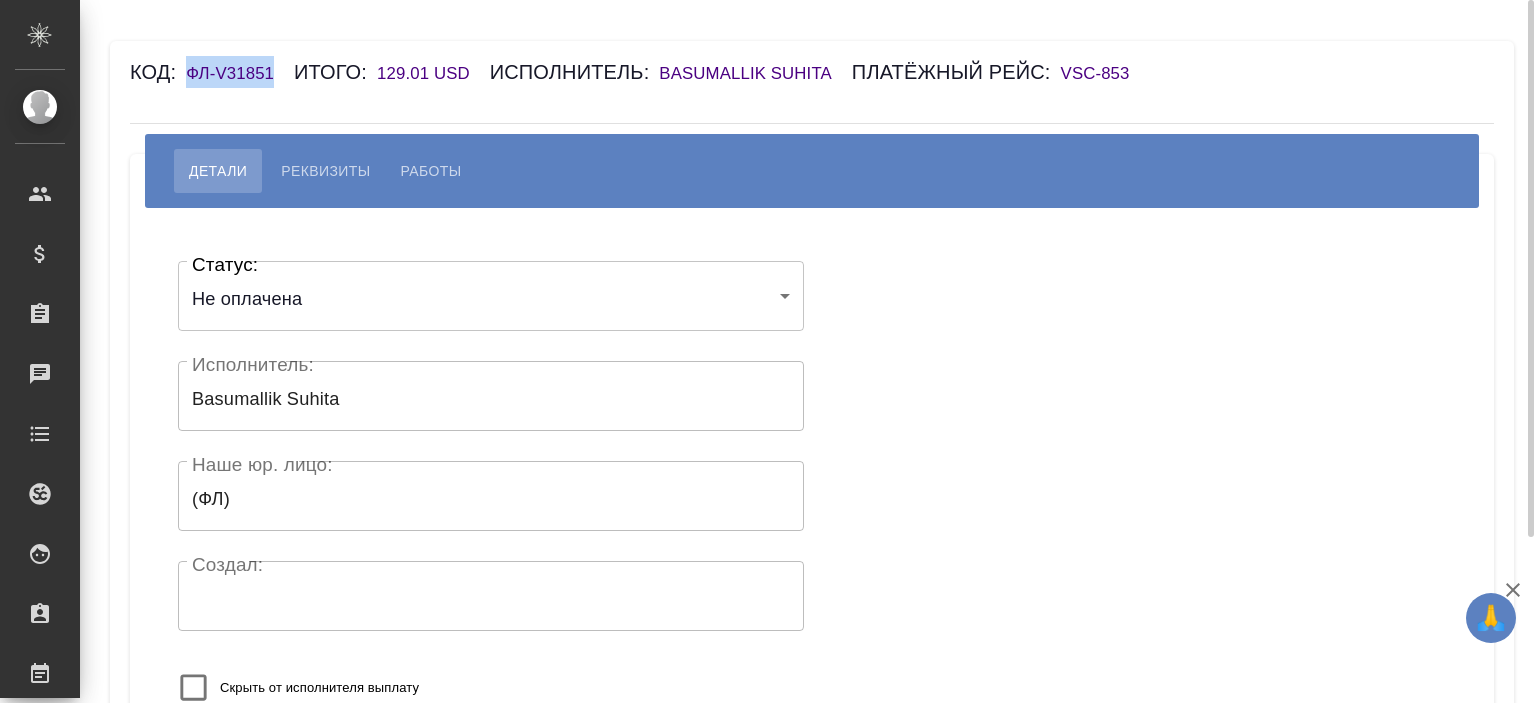 drag, startPoint x: 284, startPoint y: 71, endPoint x: 189, endPoint y: 79, distance: 95.33625 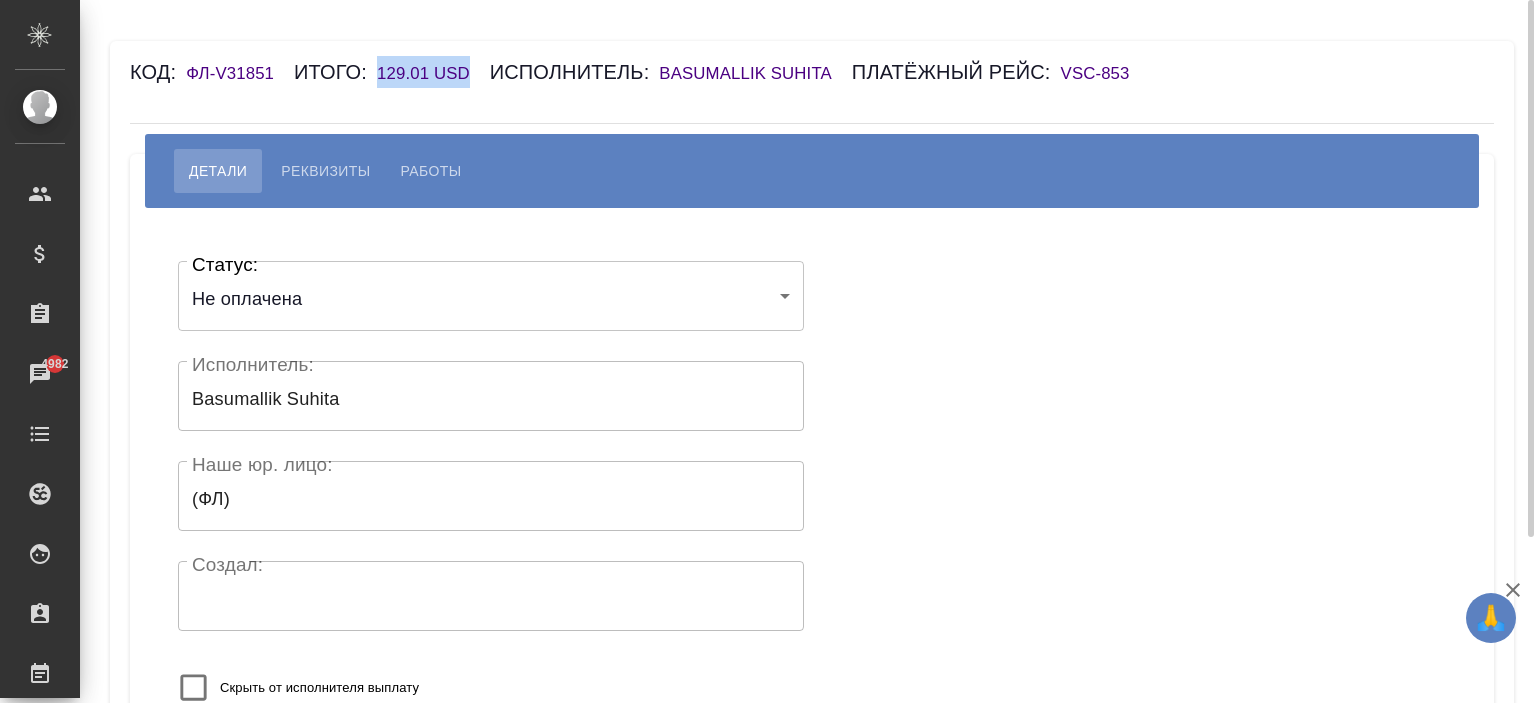 drag, startPoint x: 488, startPoint y: 67, endPoint x: 375, endPoint y: 75, distance: 113.28283 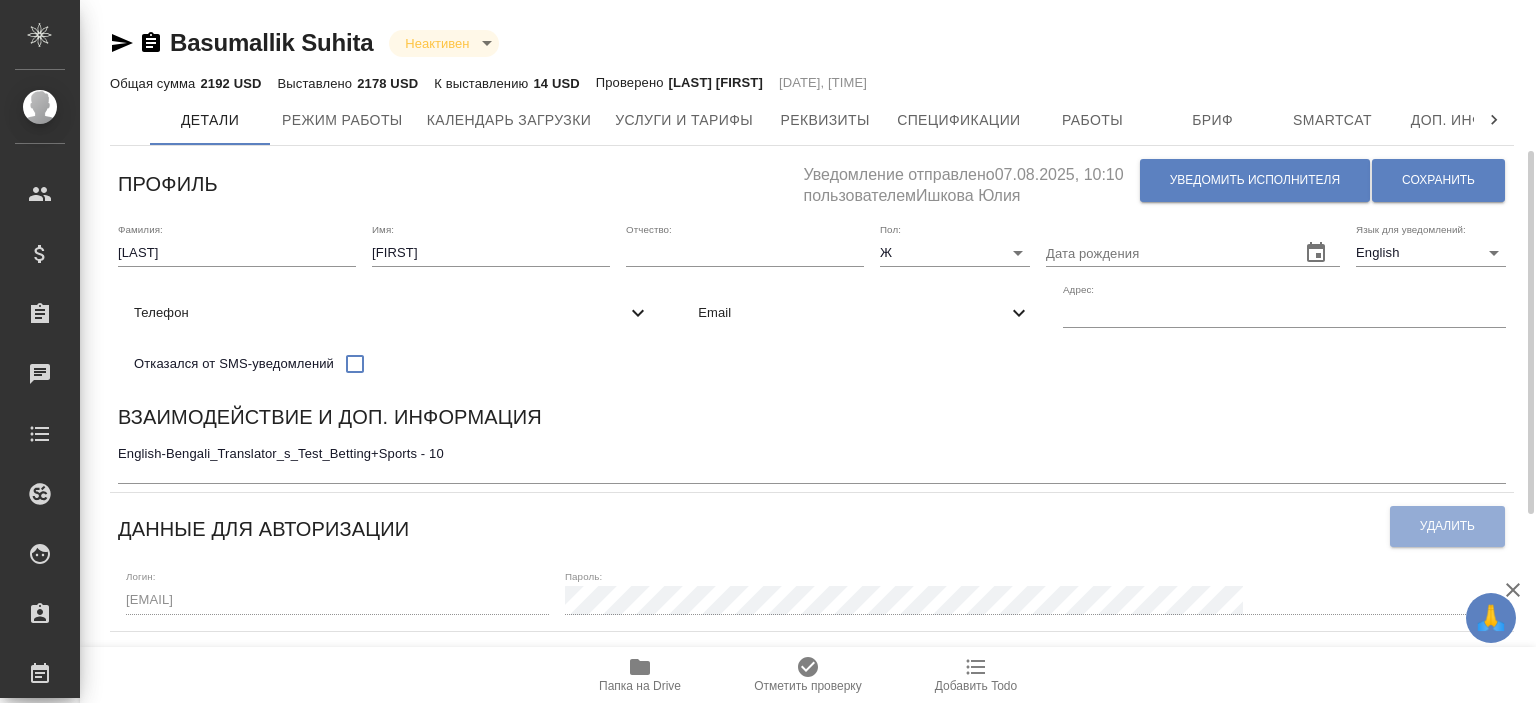 scroll, scrollTop: 0, scrollLeft: 0, axis: both 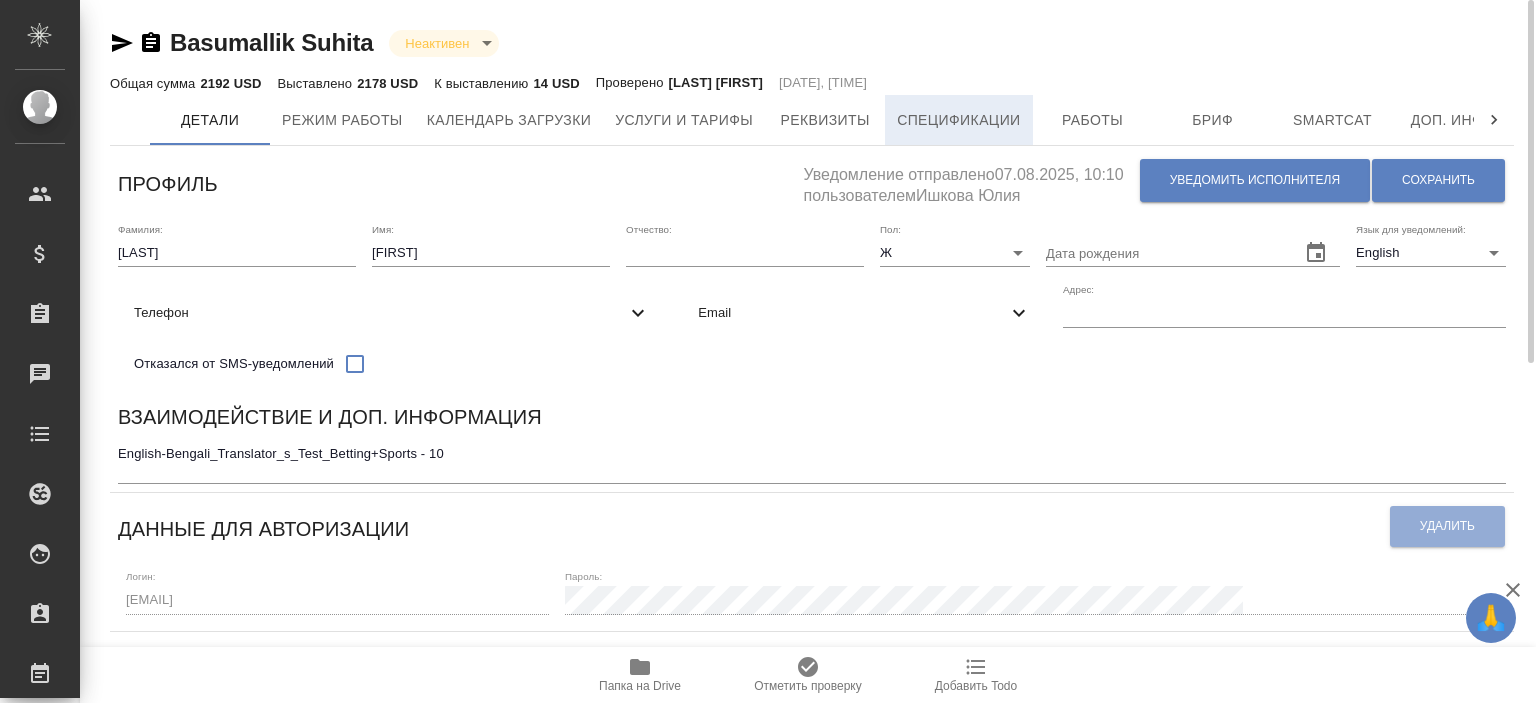 click on "Спецификации" at bounding box center [958, 120] 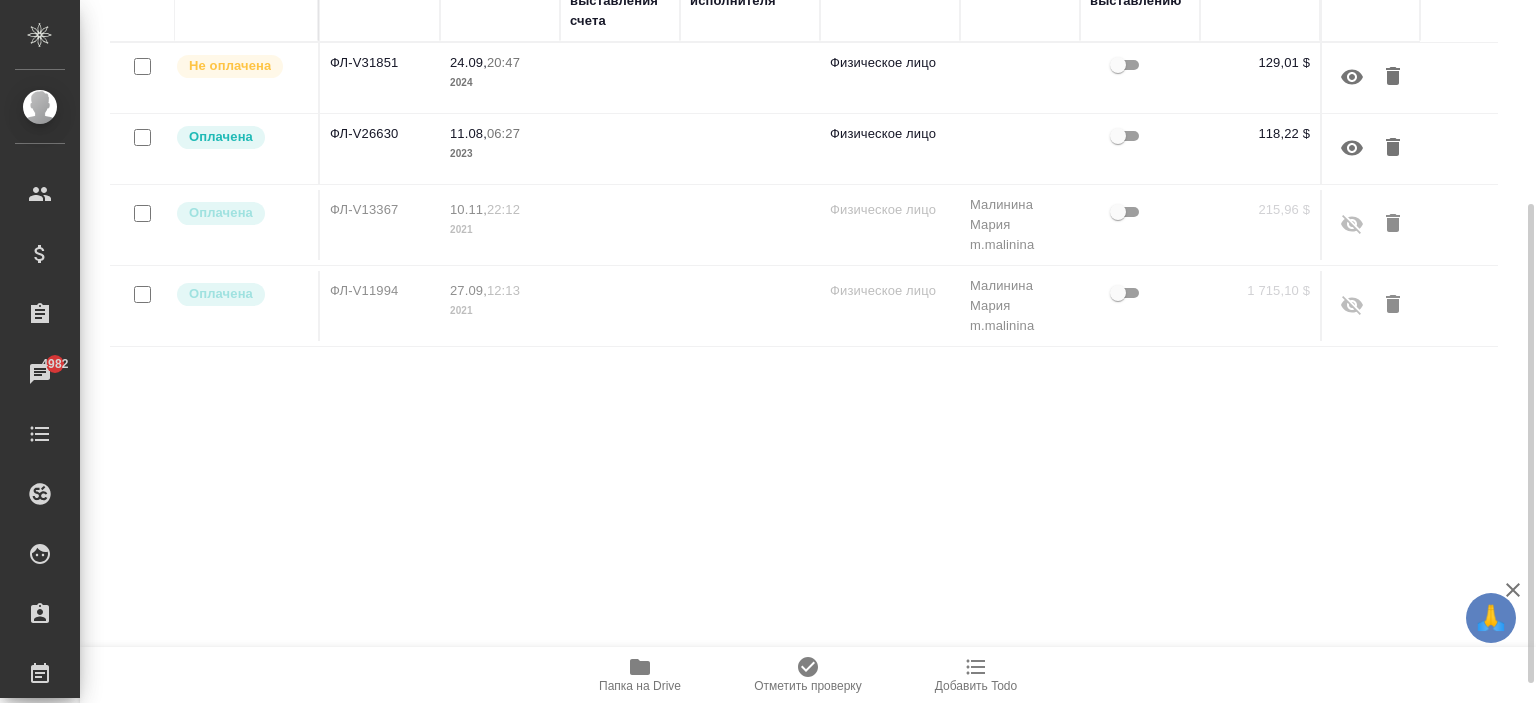 scroll, scrollTop: 0, scrollLeft: 0, axis: both 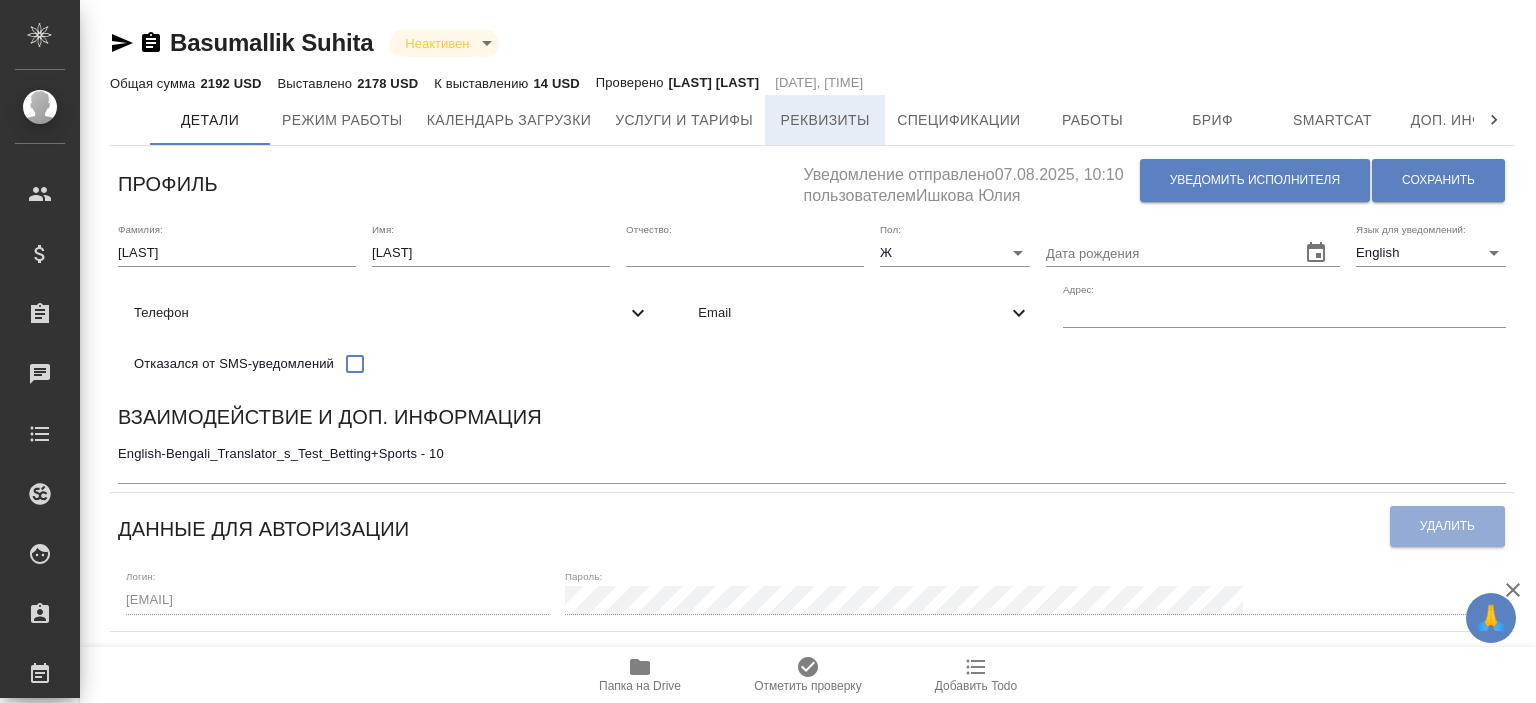 click on "Реквизиты" at bounding box center [825, 120] 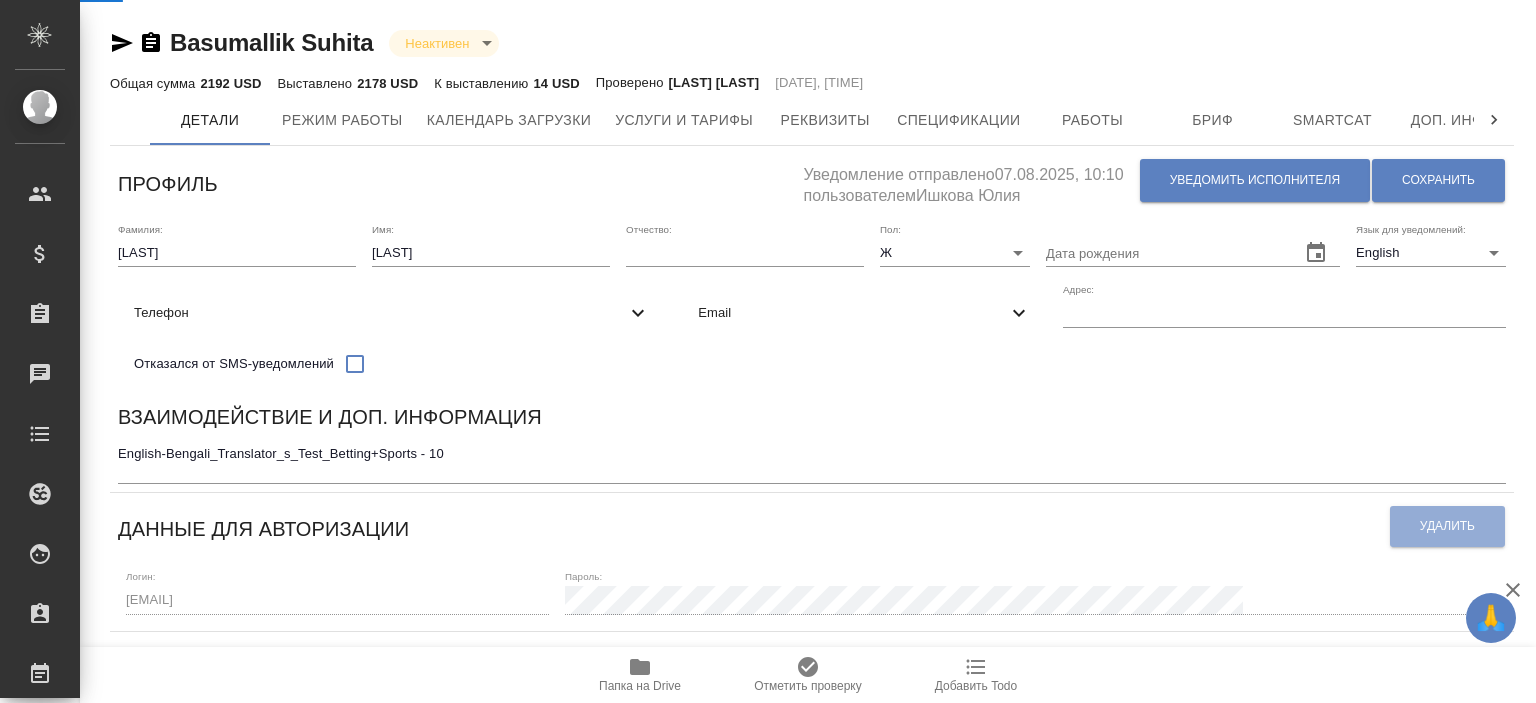 select on "10" 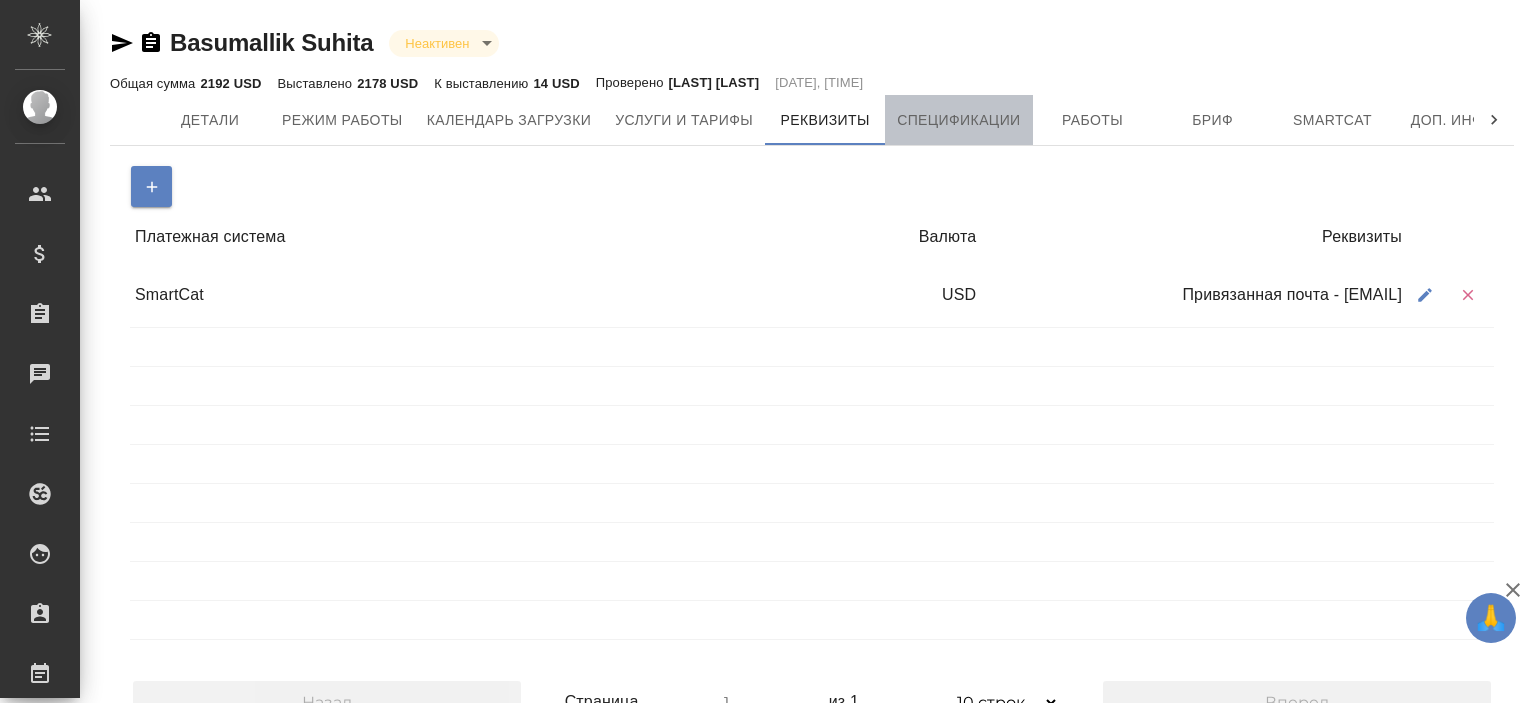 click on "Спецификации" at bounding box center (958, 120) 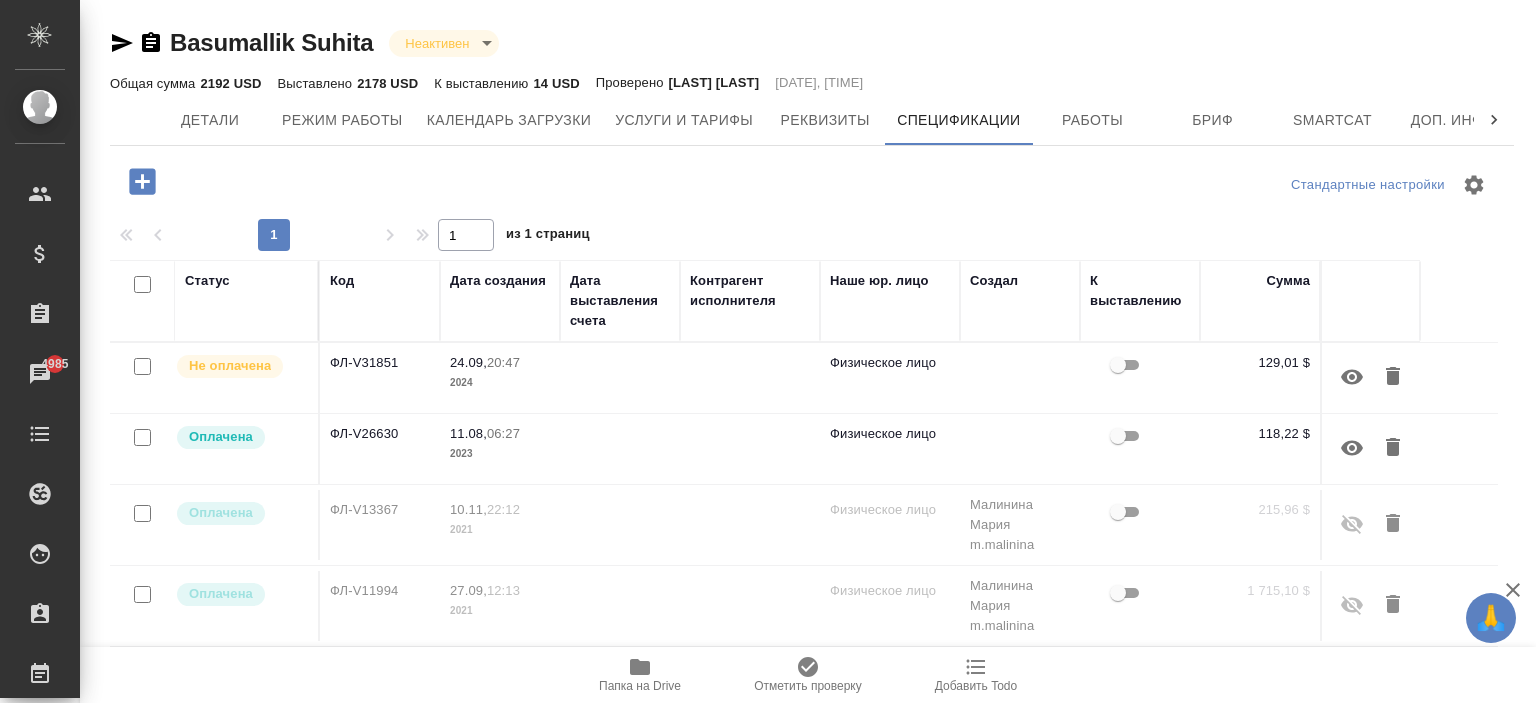 click on "ФЛ-V31851" at bounding box center [380, 378] 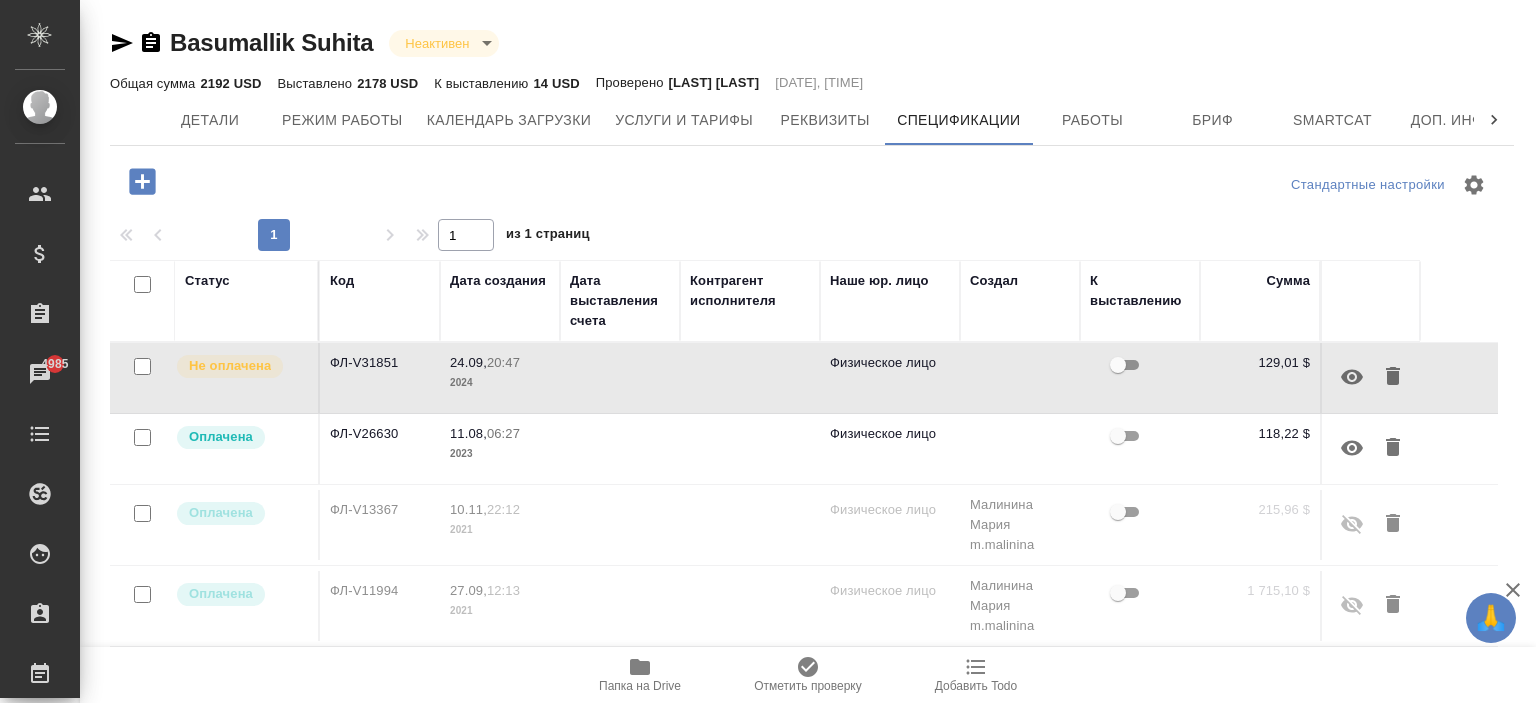 click on "ФЛ-V31851" at bounding box center [380, 378] 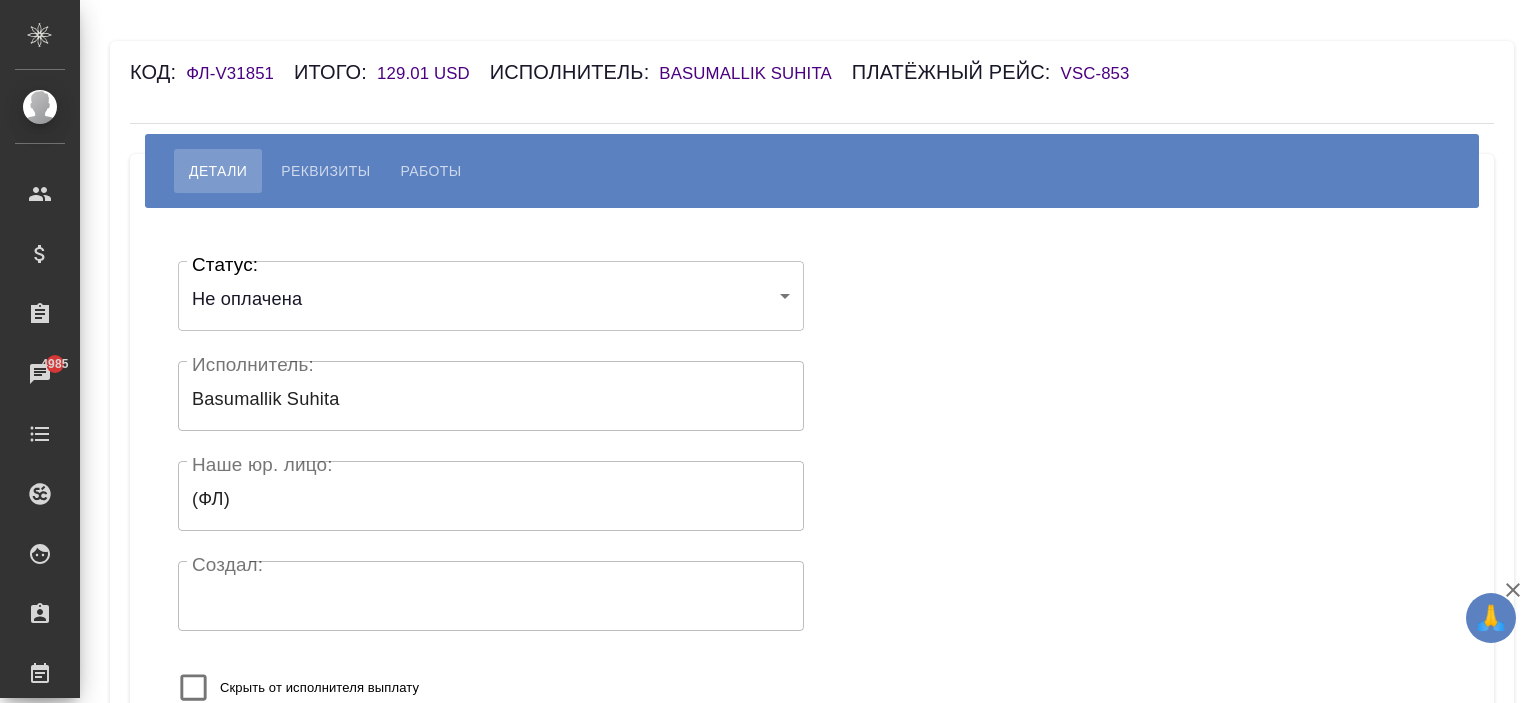scroll, scrollTop: 0, scrollLeft: 0, axis: both 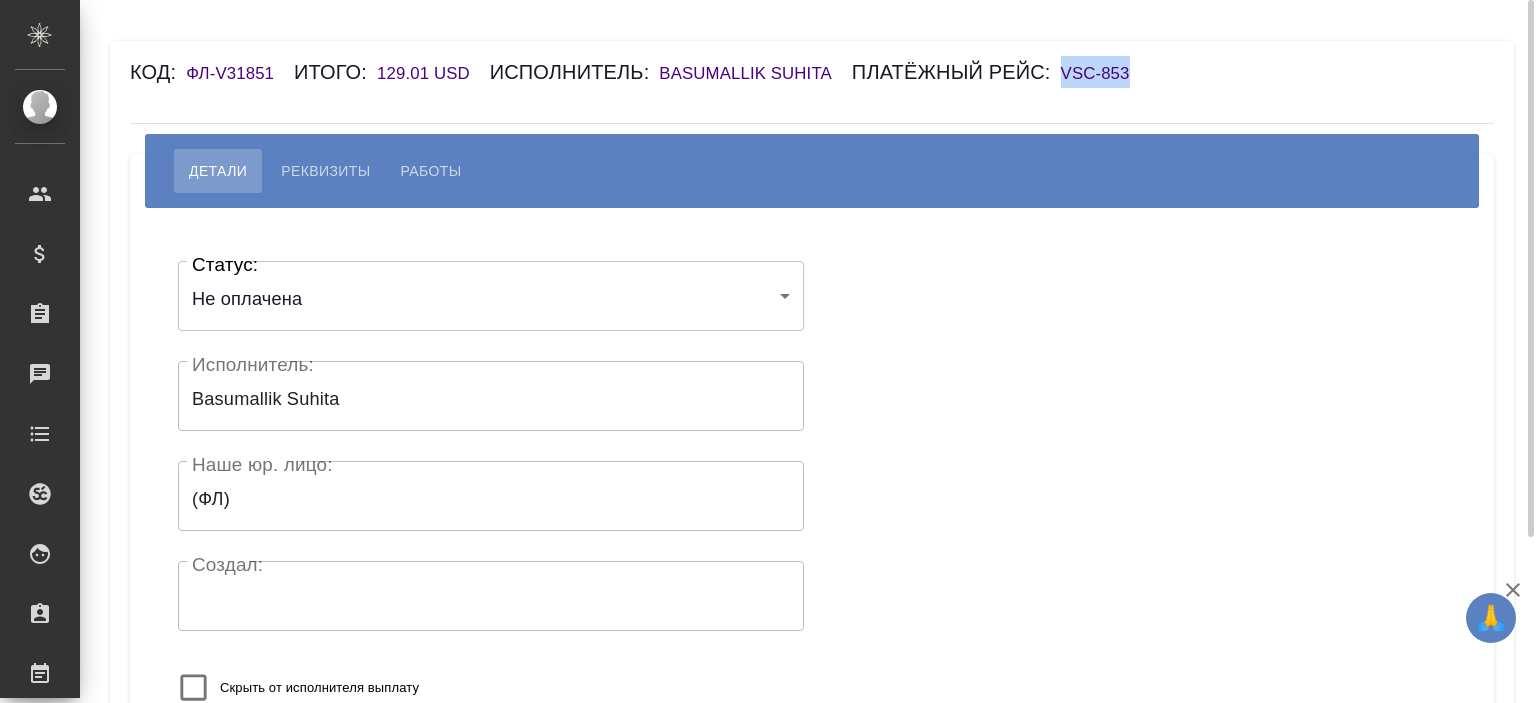 drag, startPoint x: 1053, startPoint y: 77, endPoint x: 1133, endPoint y: 67, distance: 80.622574 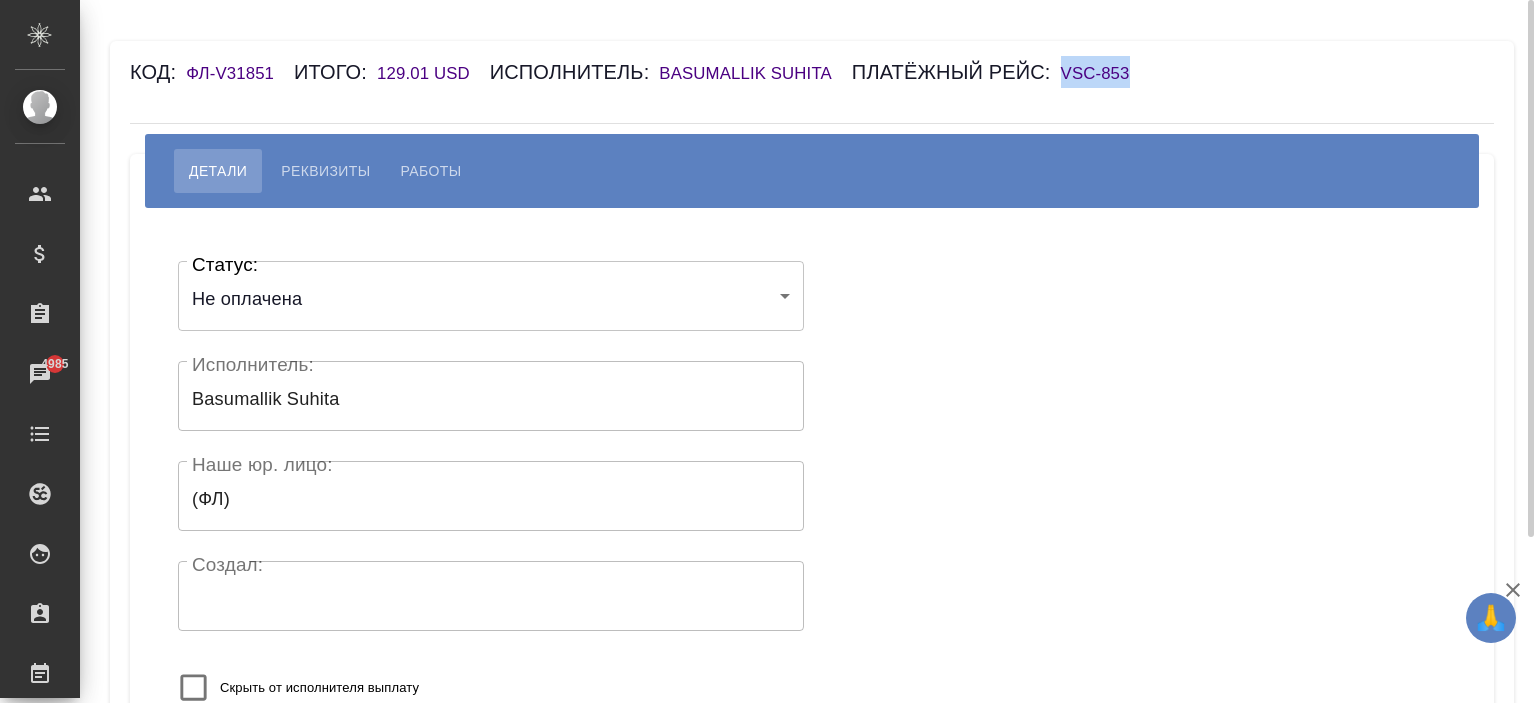 copy on "VSC-853" 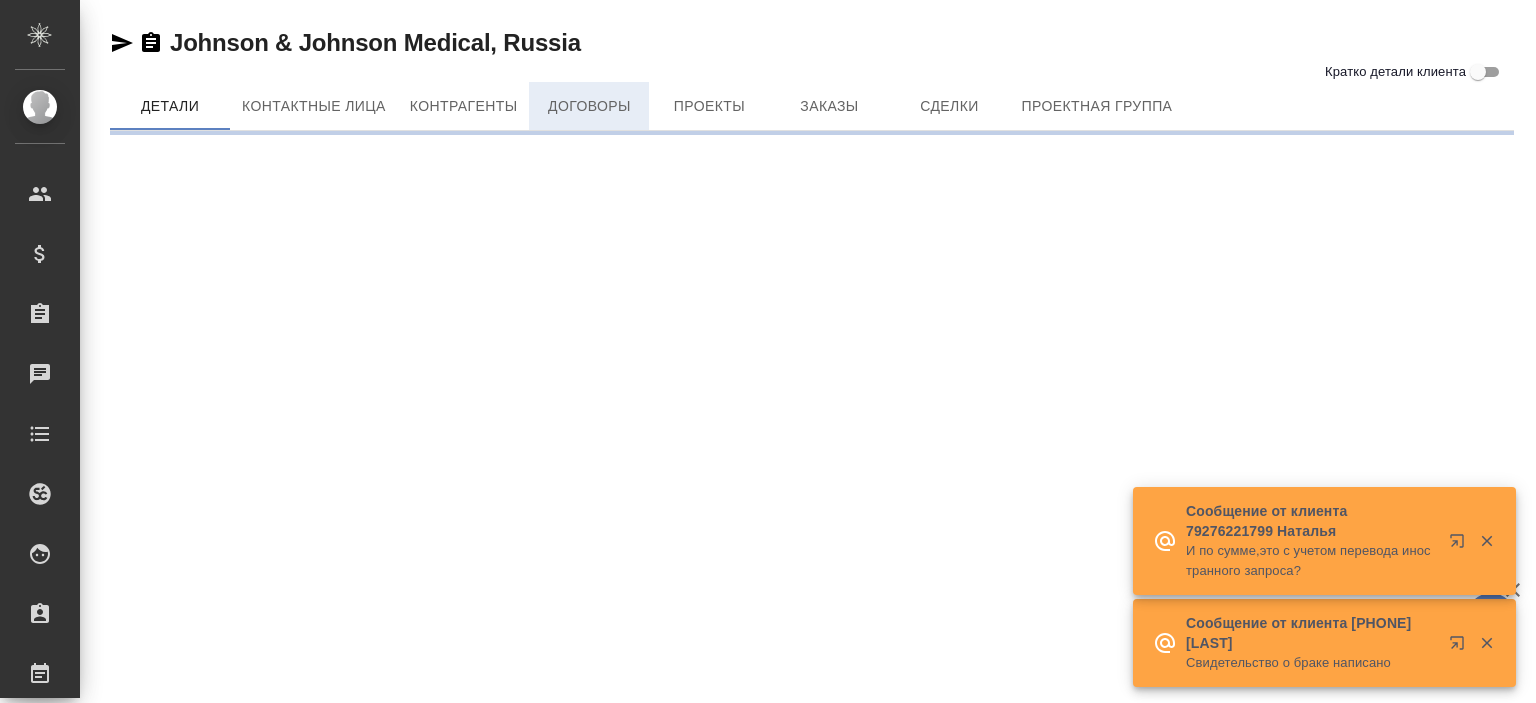 click on "Договоры" at bounding box center (589, 106) 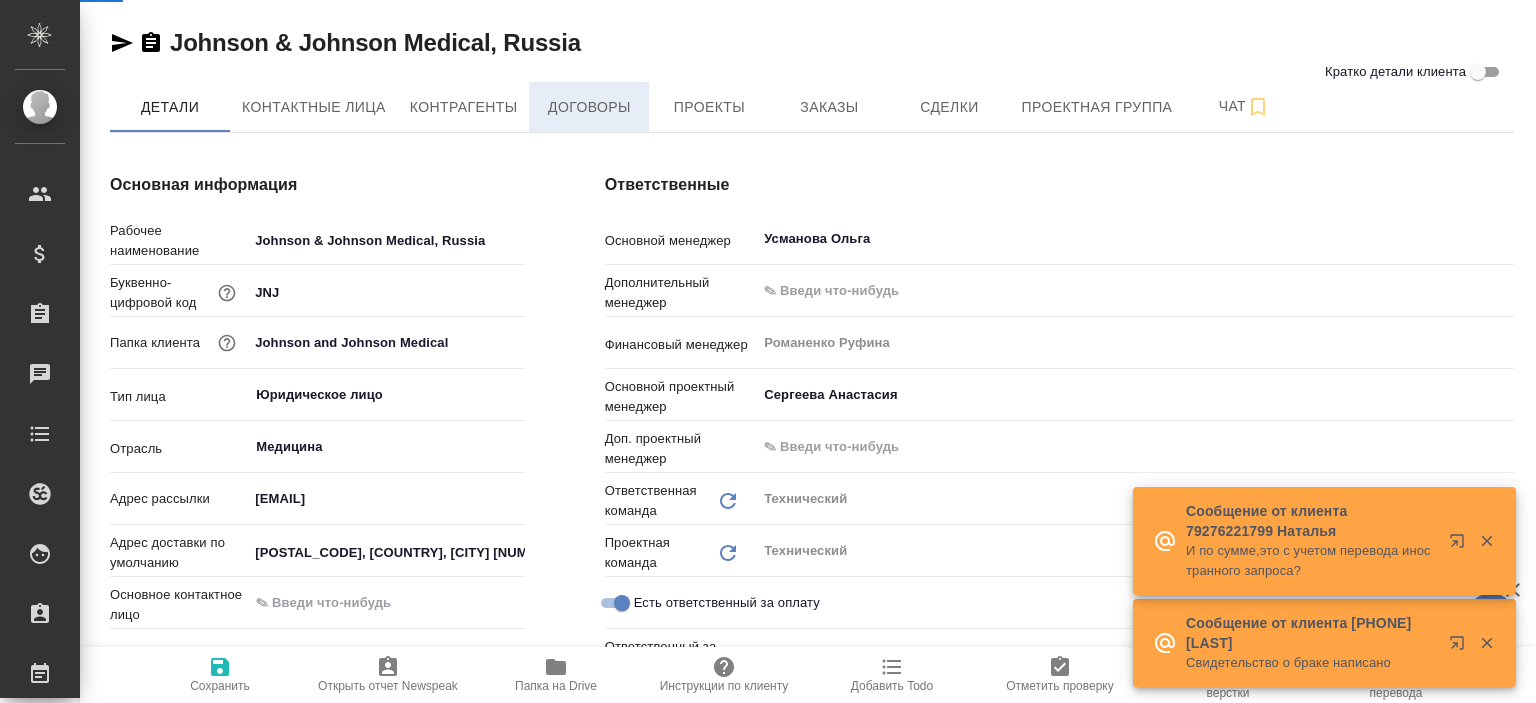 scroll, scrollTop: 0, scrollLeft: 0, axis: both 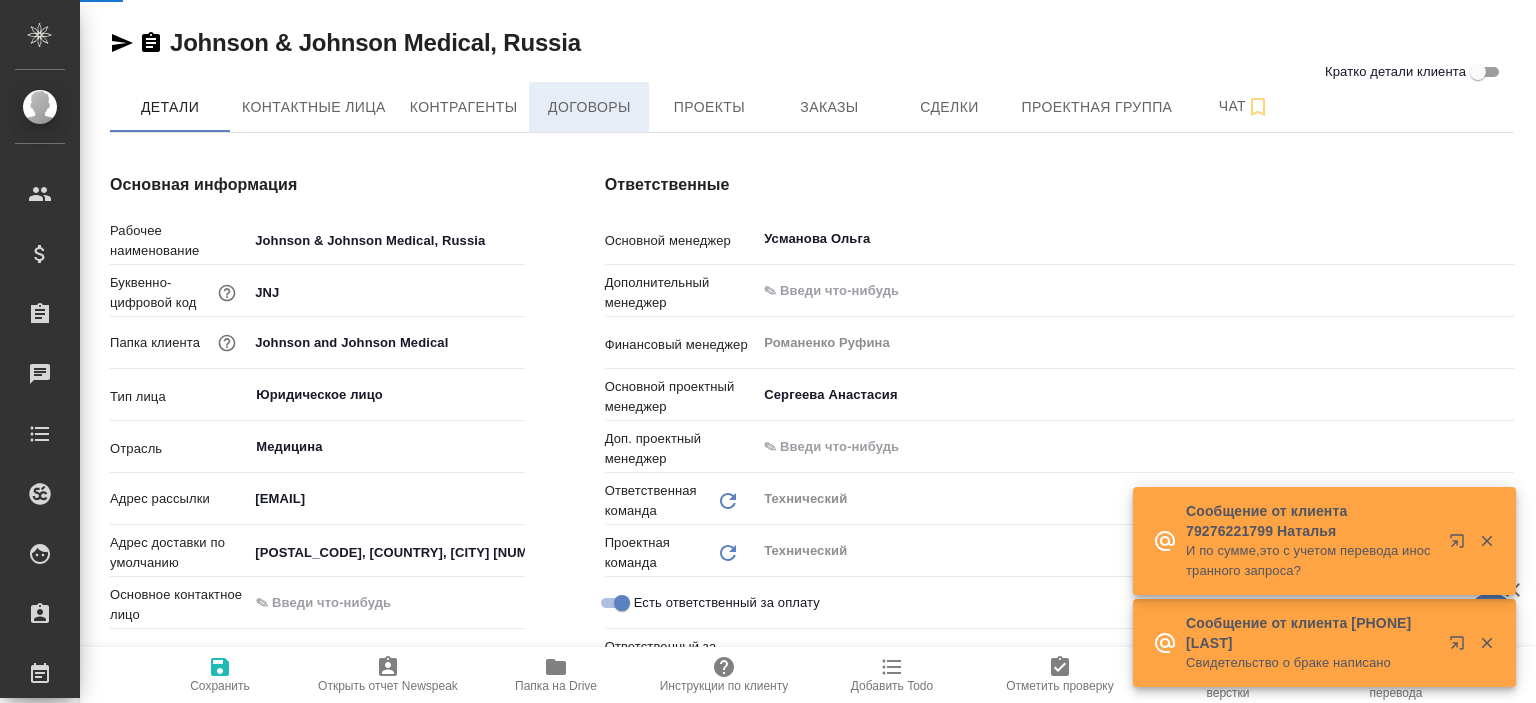 click on "Договоры" at bounding box center (589, 107) 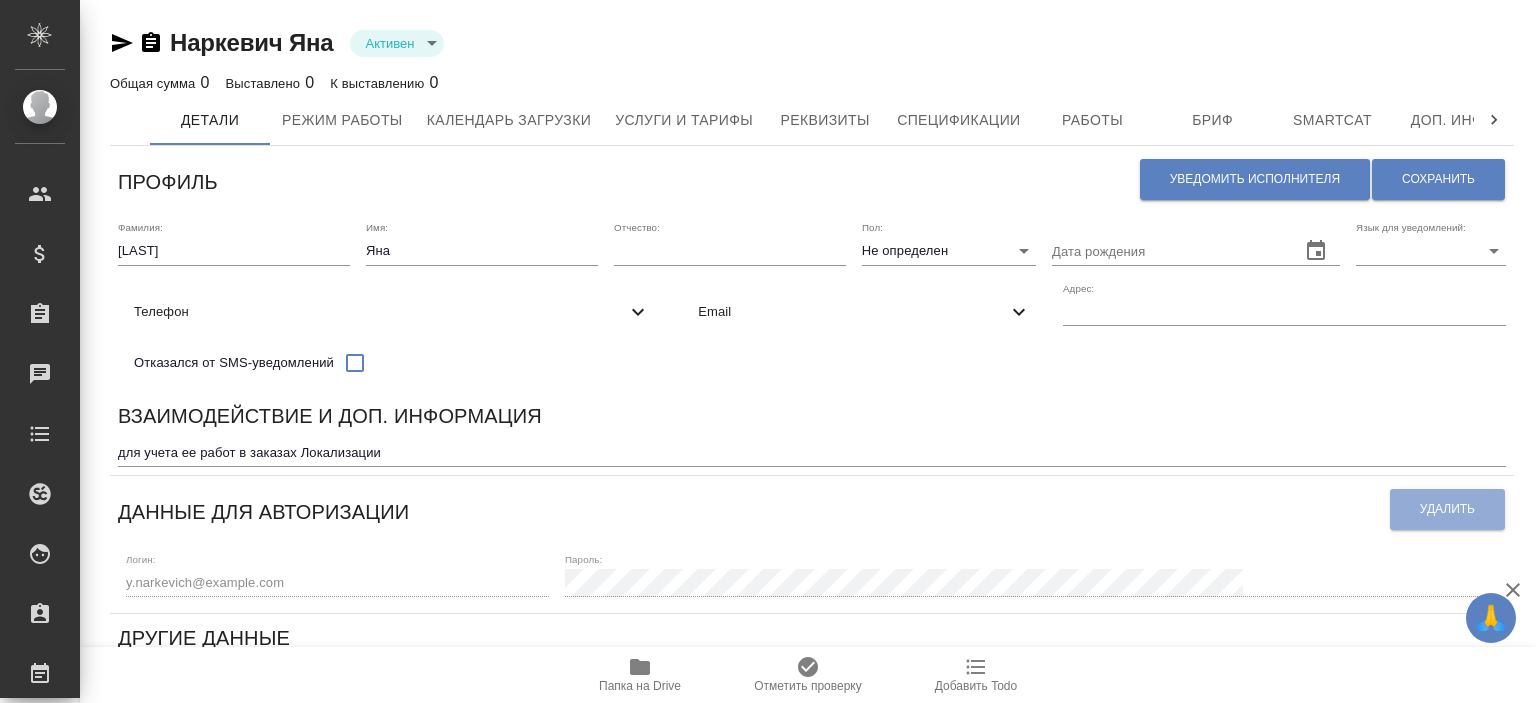 scroll, scrollTop: 0, scrollLeft: 0, axis: both 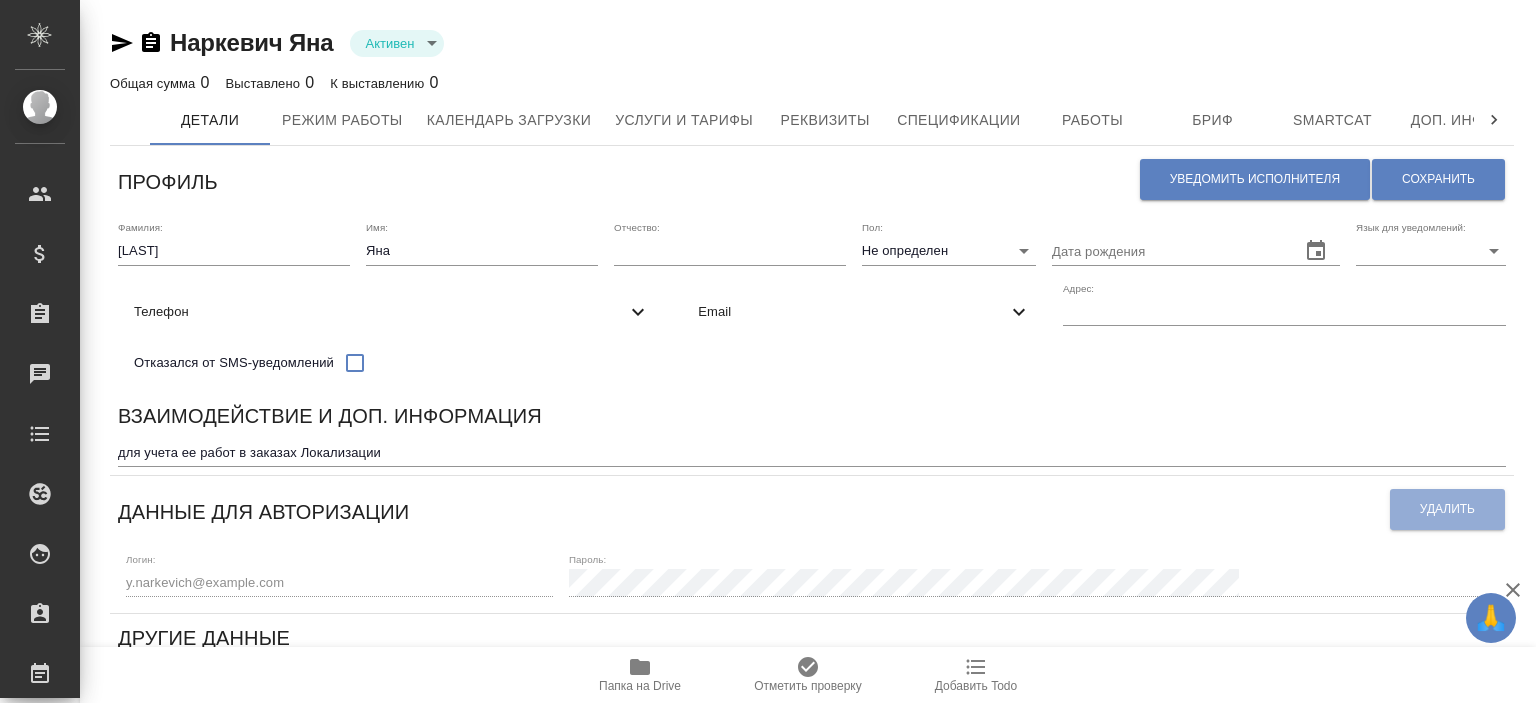 click on "Email" at bounding box center (864, 312) 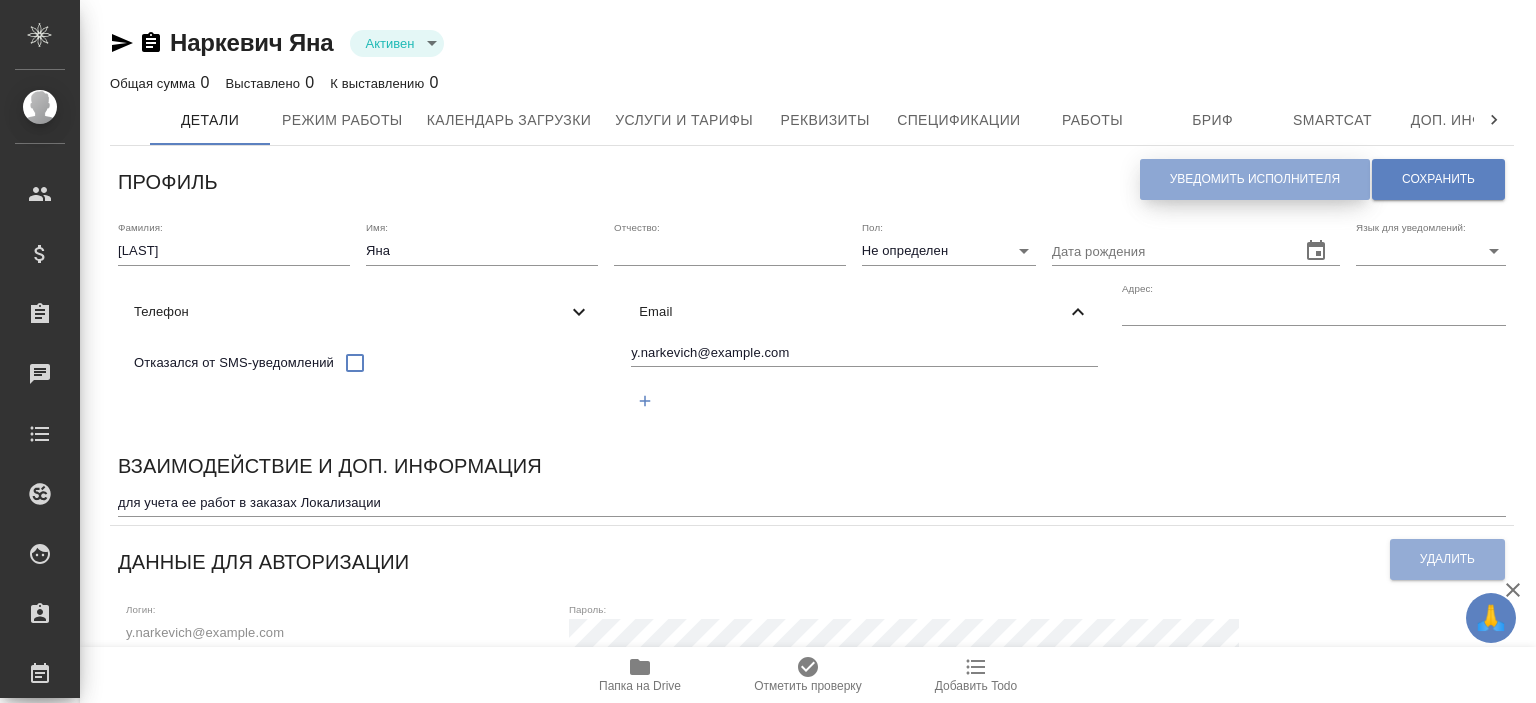 click on "Уведомить исполнителя" at bounding box center [1255, 179] 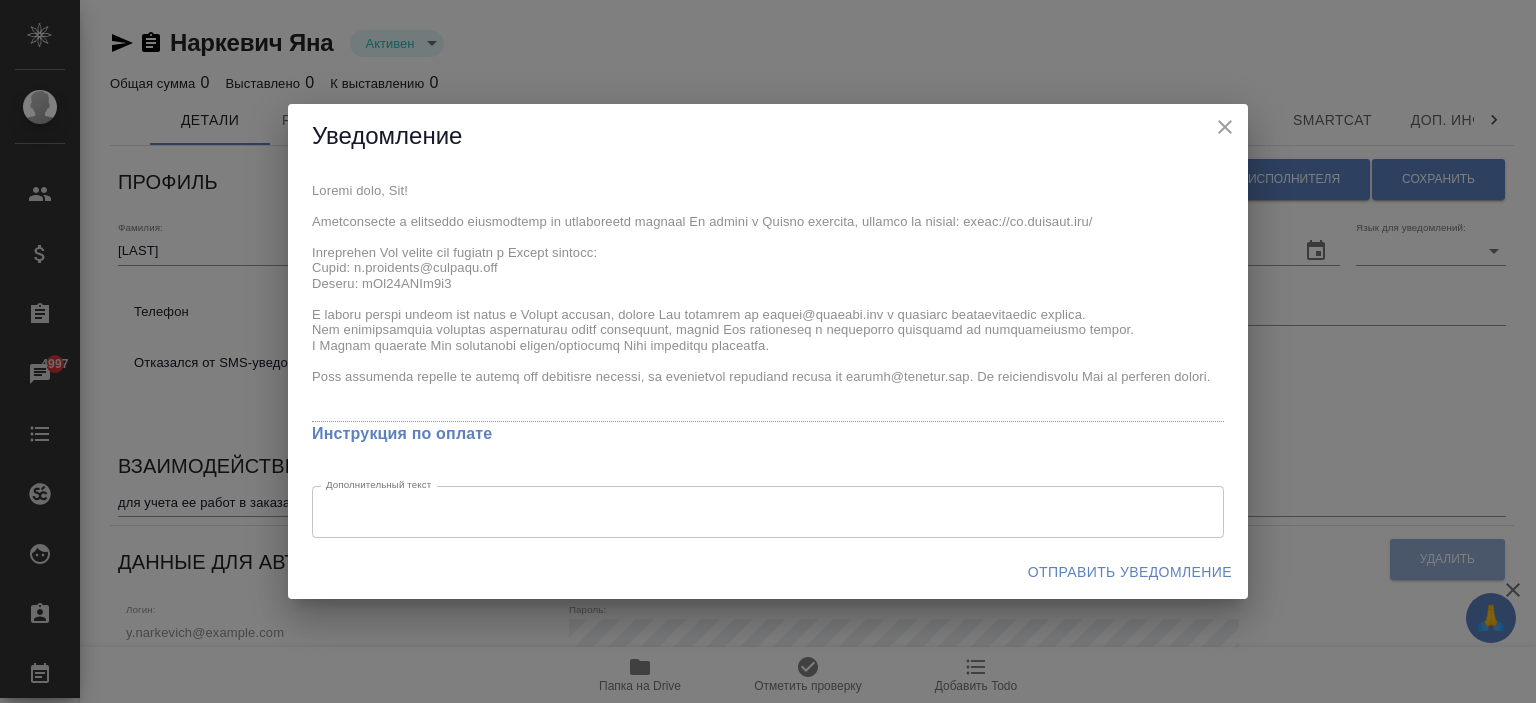 click on "Отправить уведомление" at bounding box center [1130, 572] 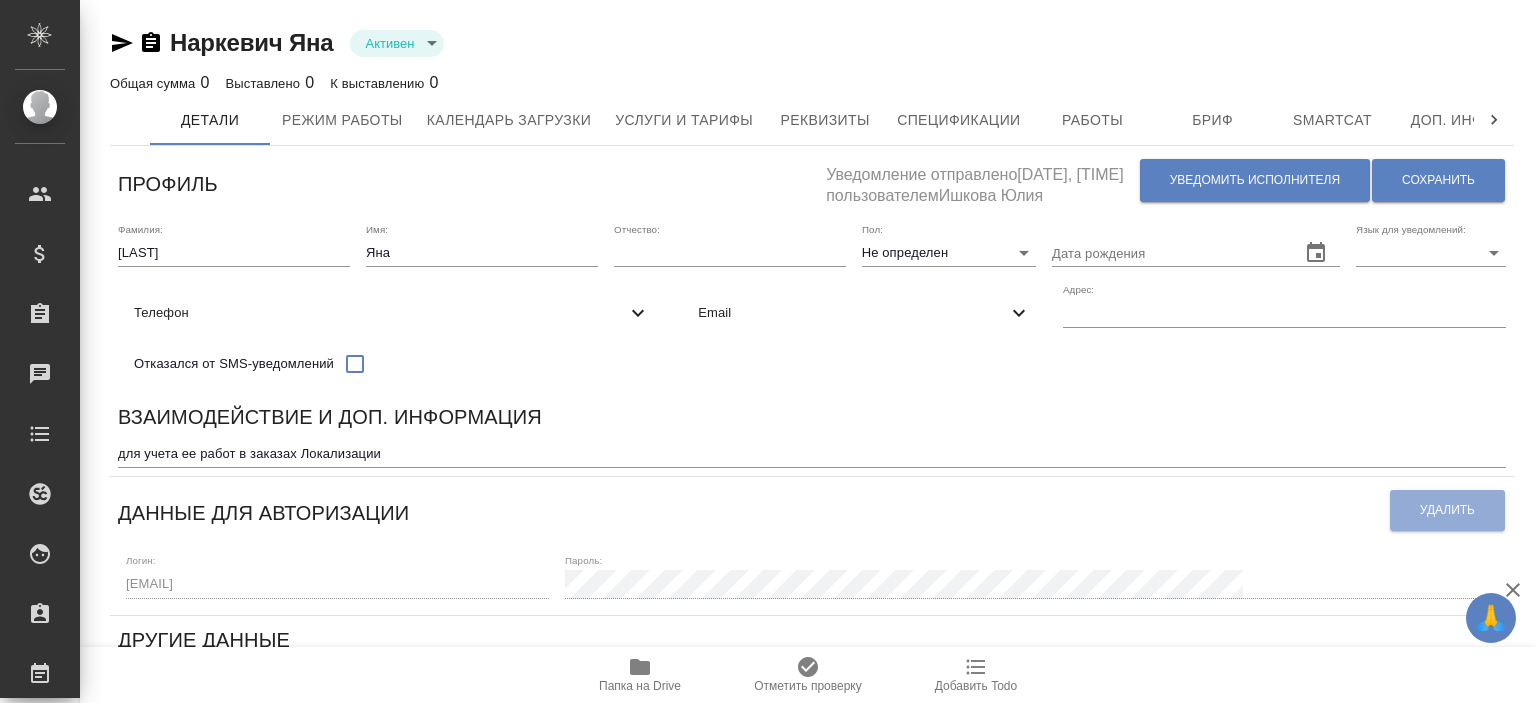 scroll, scrollTop: 0, scrollLeft: 0, axis: both 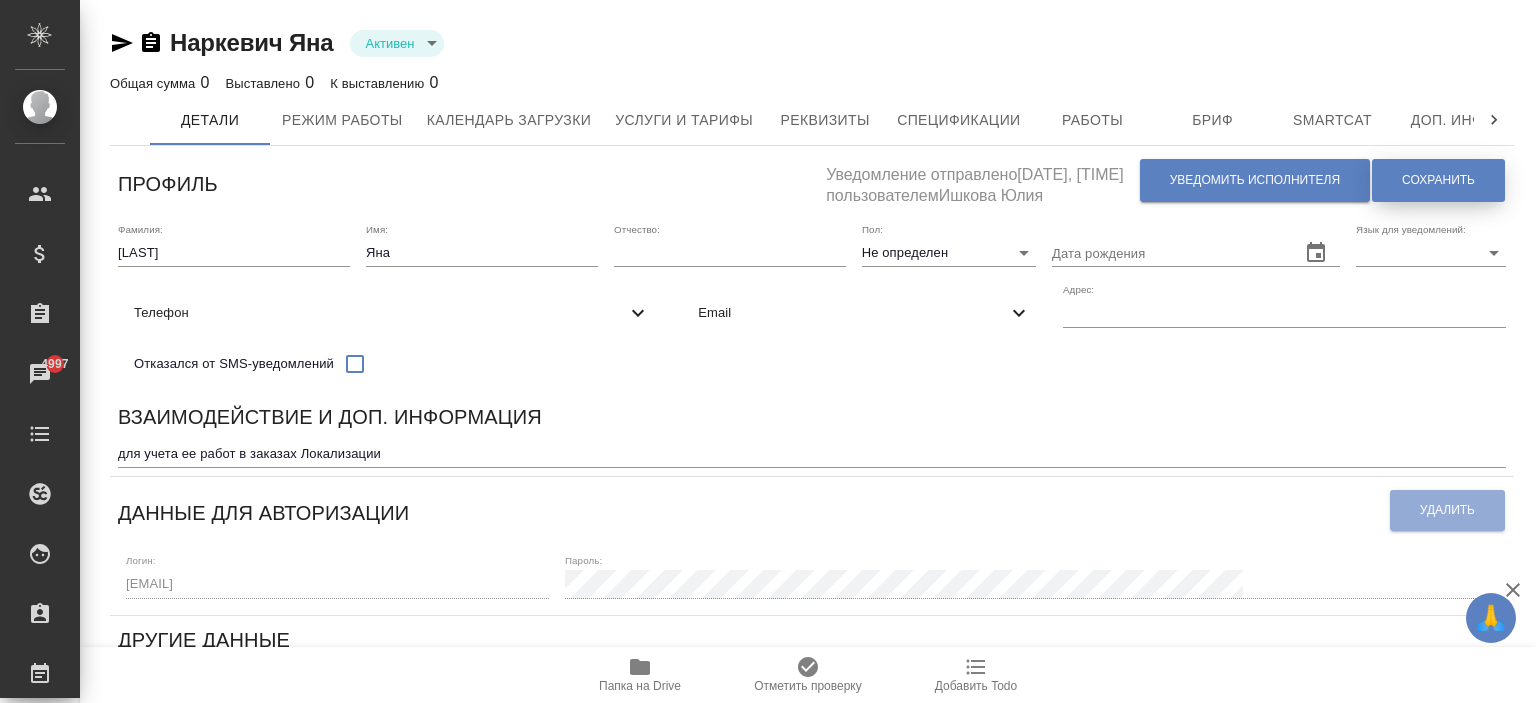 click on "Сохранить" at bounding box center (1438, 180) 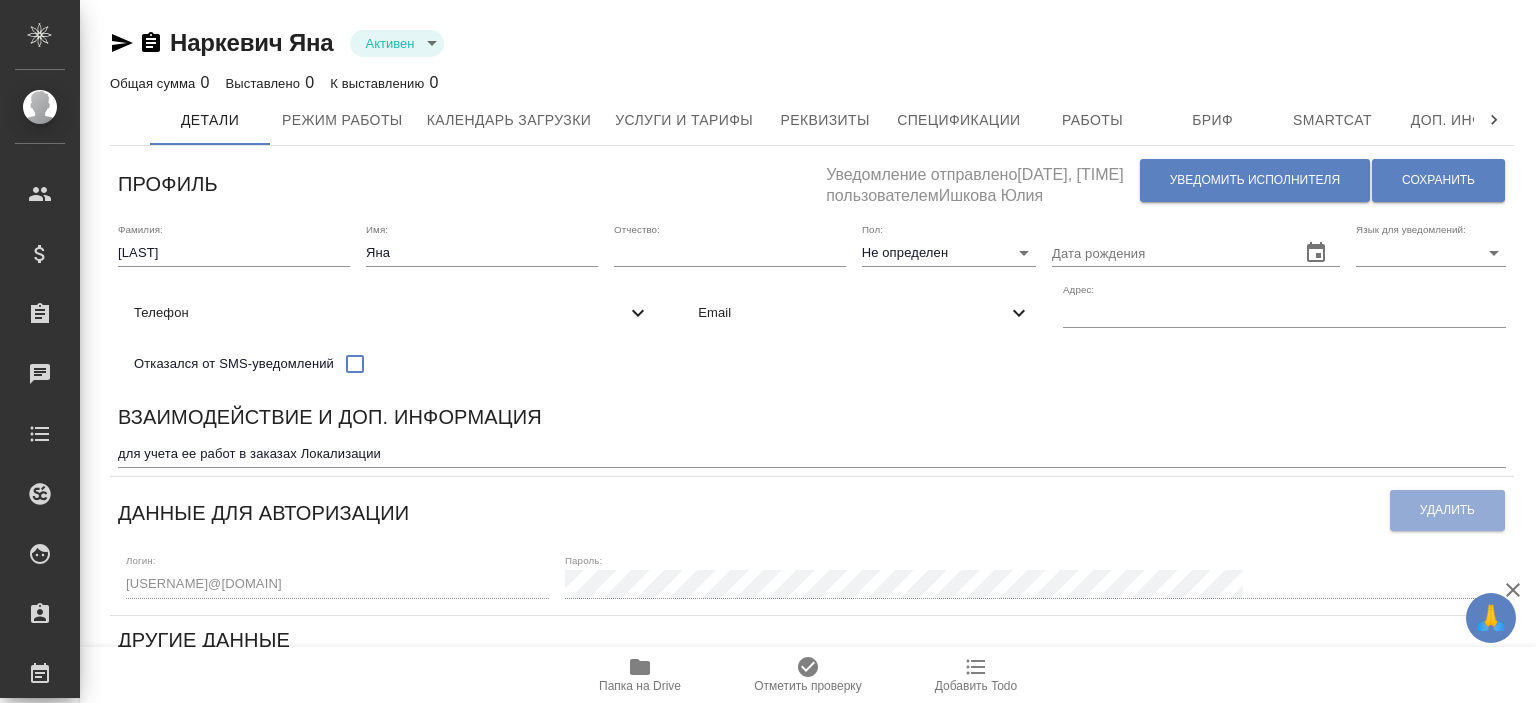 scroll, scrollTop: 0, scrollLeft: 0, axis: both 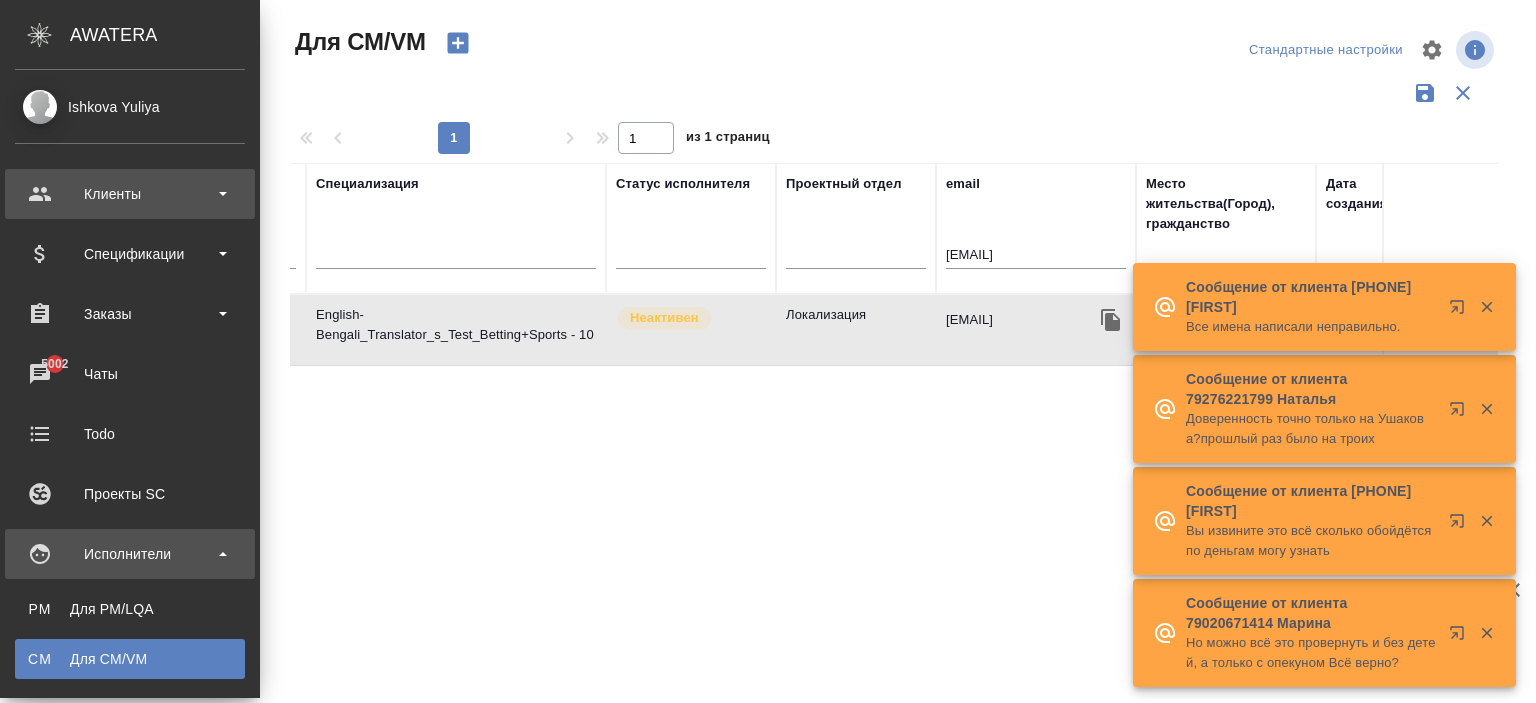 click on "Клиенты" at bounding box center (130, 194) 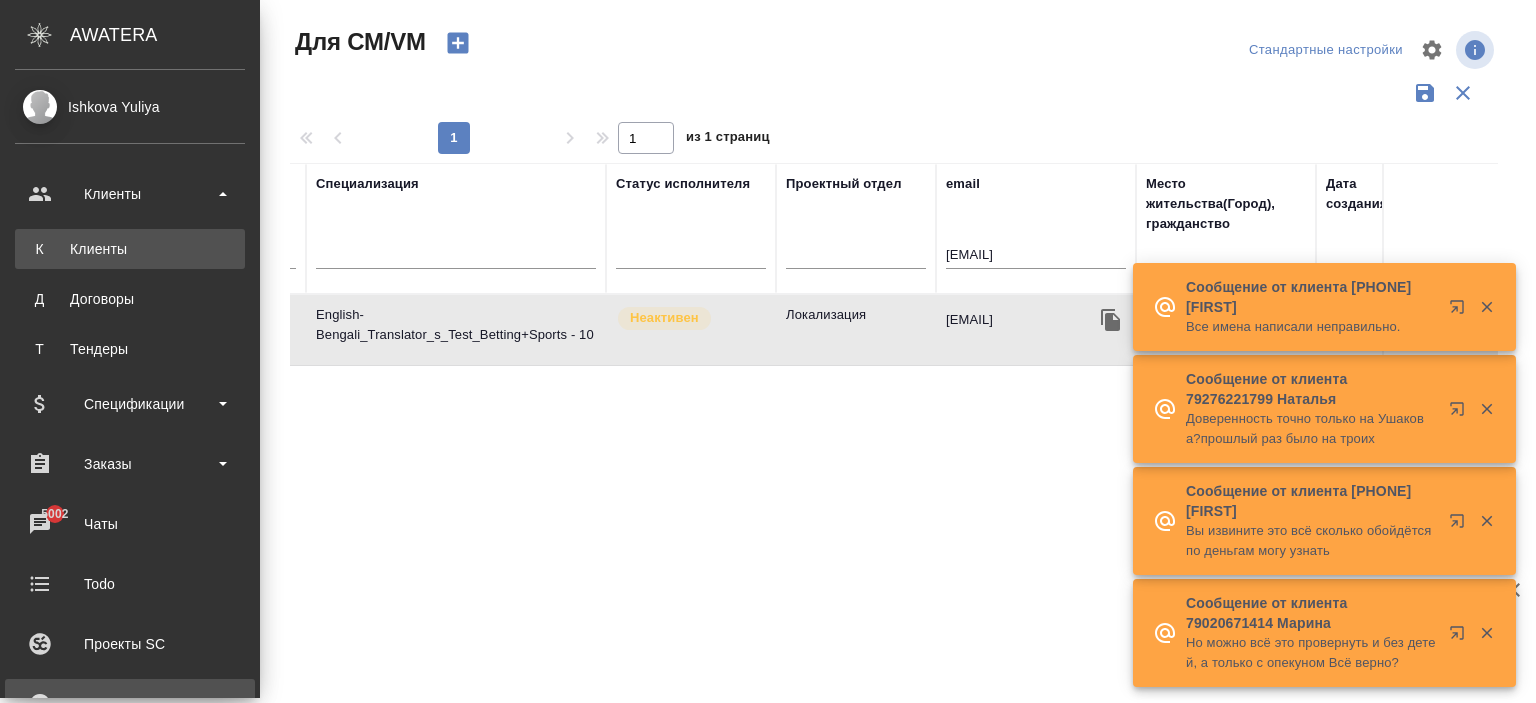 click on "К Клиенты" at bounding box center [130, 249] 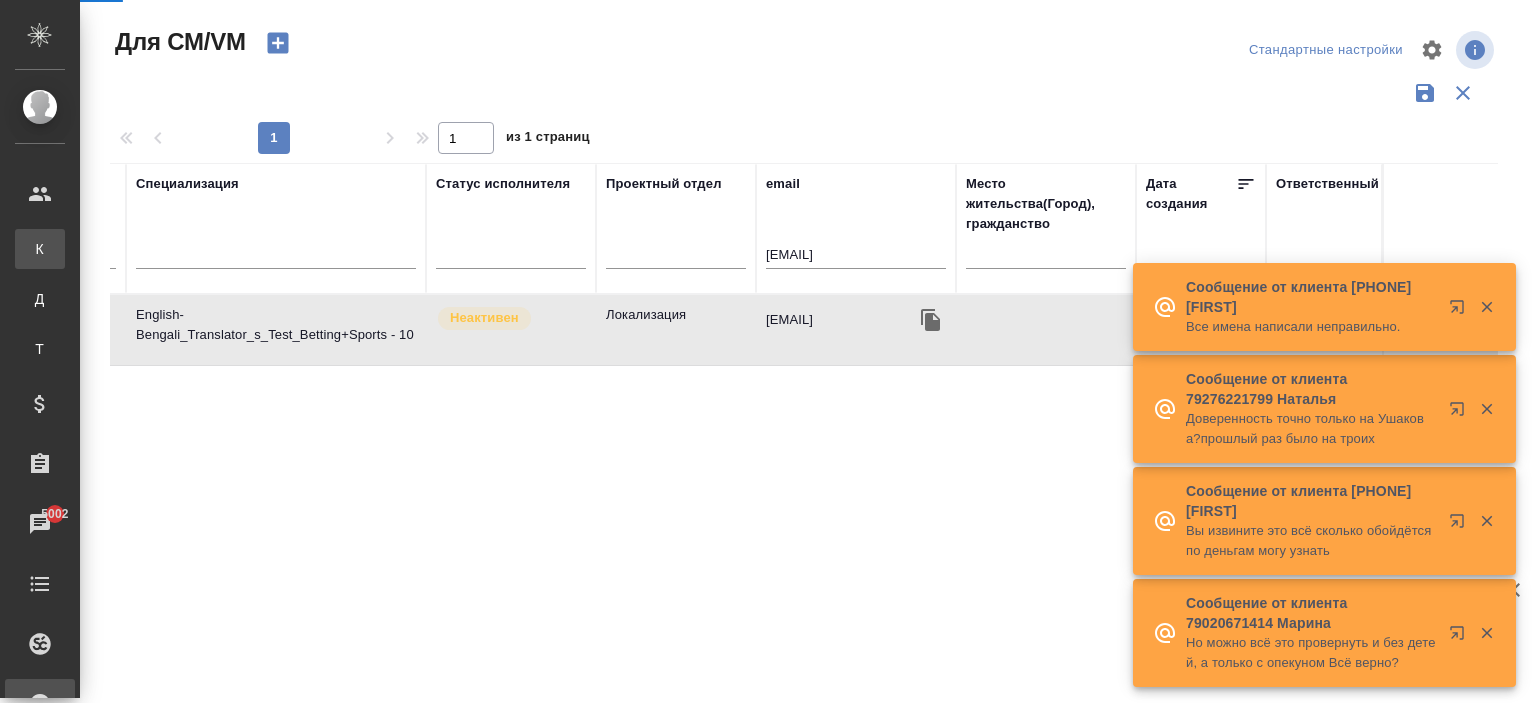 select on "RU" 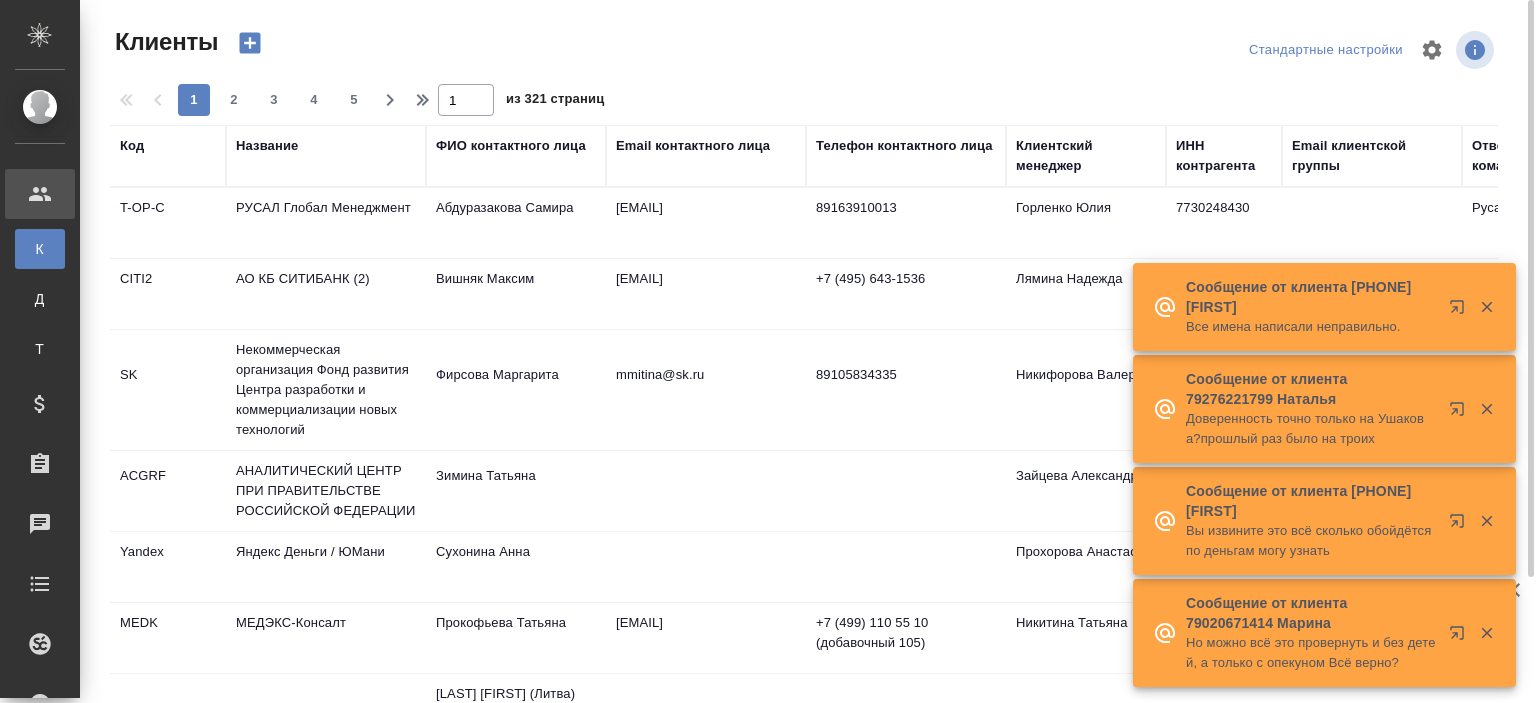 click on "Название" at bounding box center (267, 146) 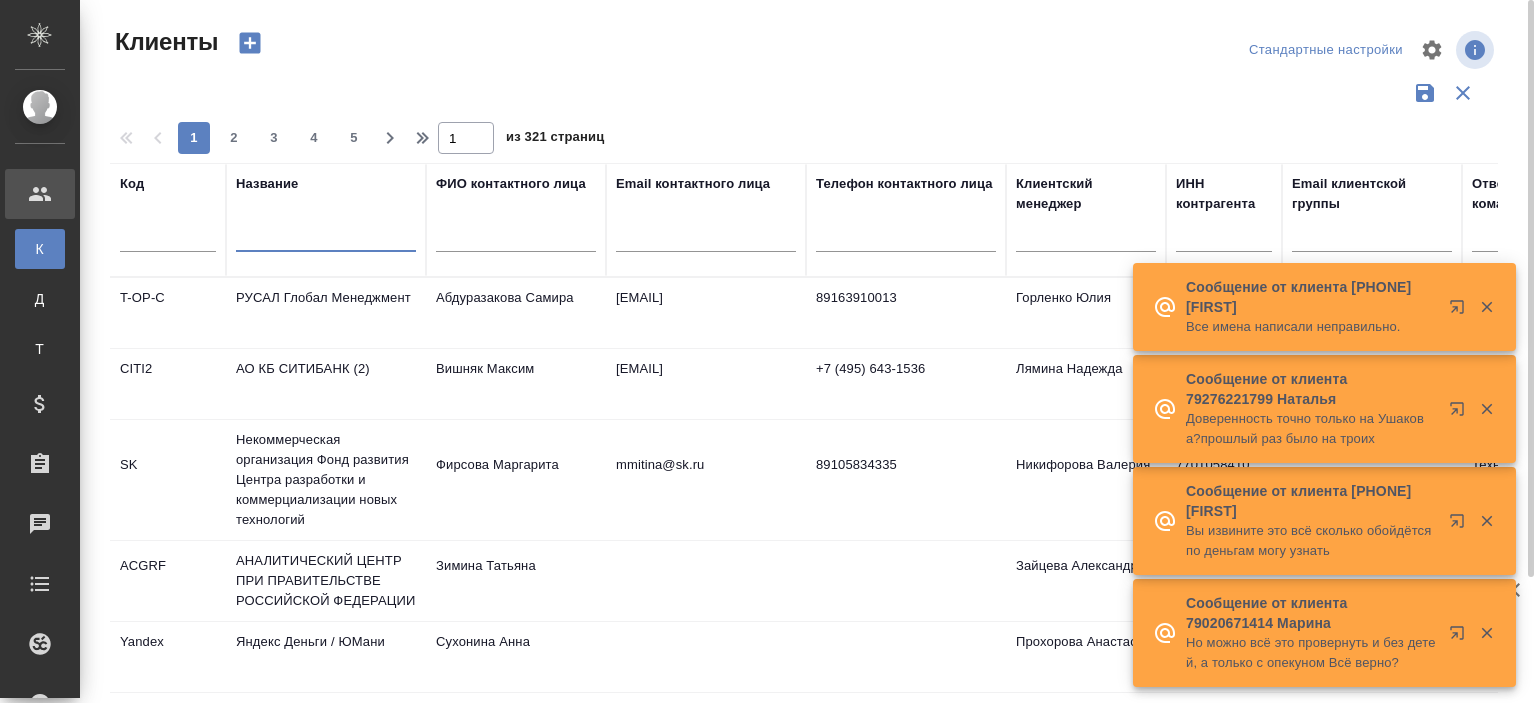 click at bounding box center (326, 239) 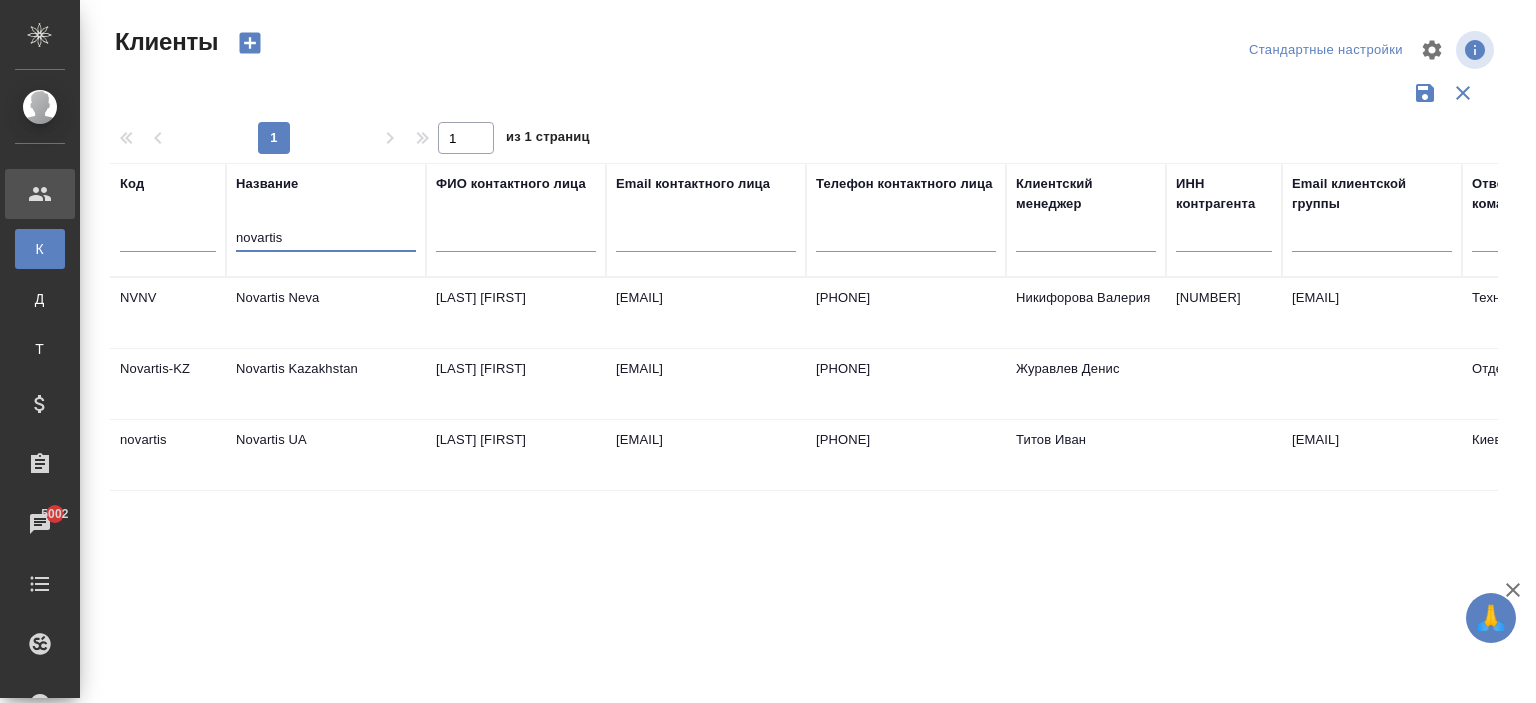 type on "novartis" 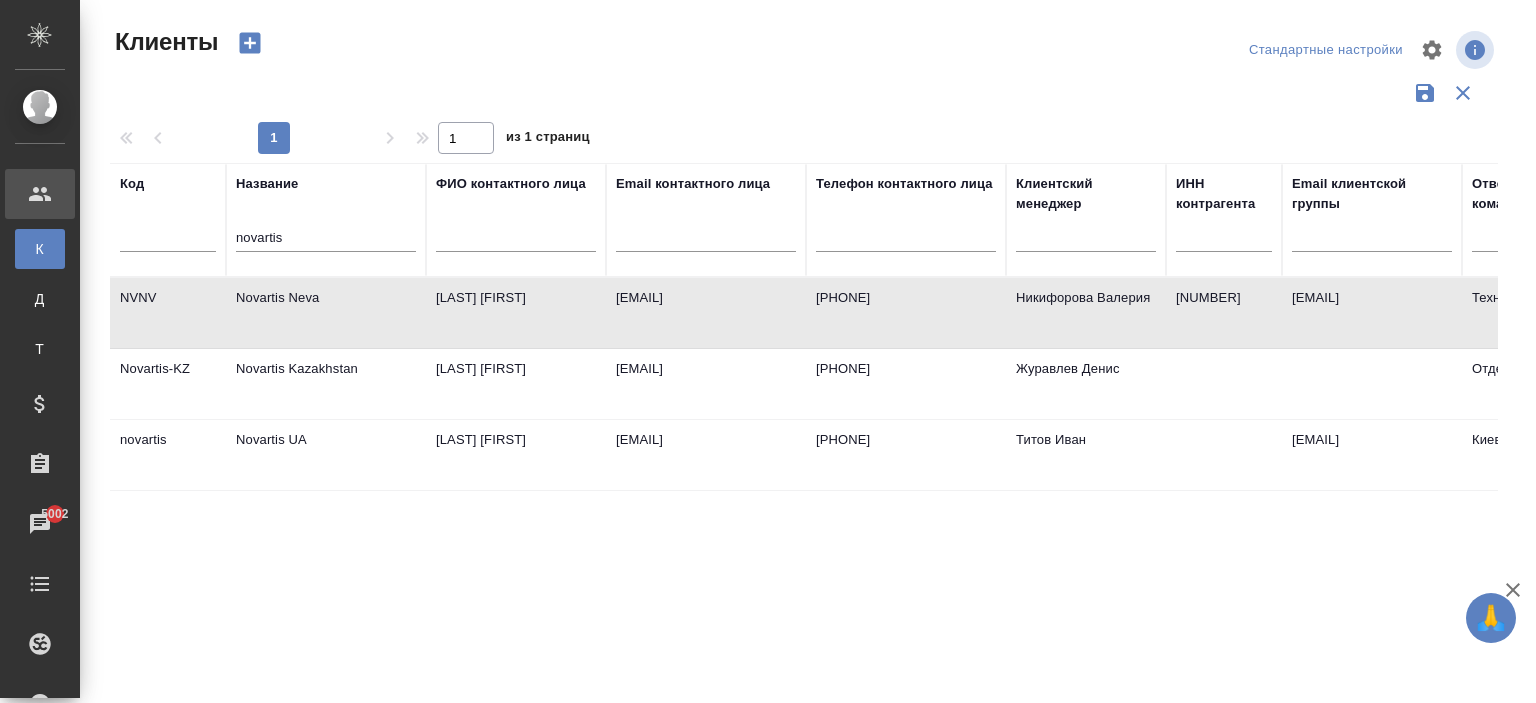 click on "Novartis Neva" at bounding box center (326, 313) 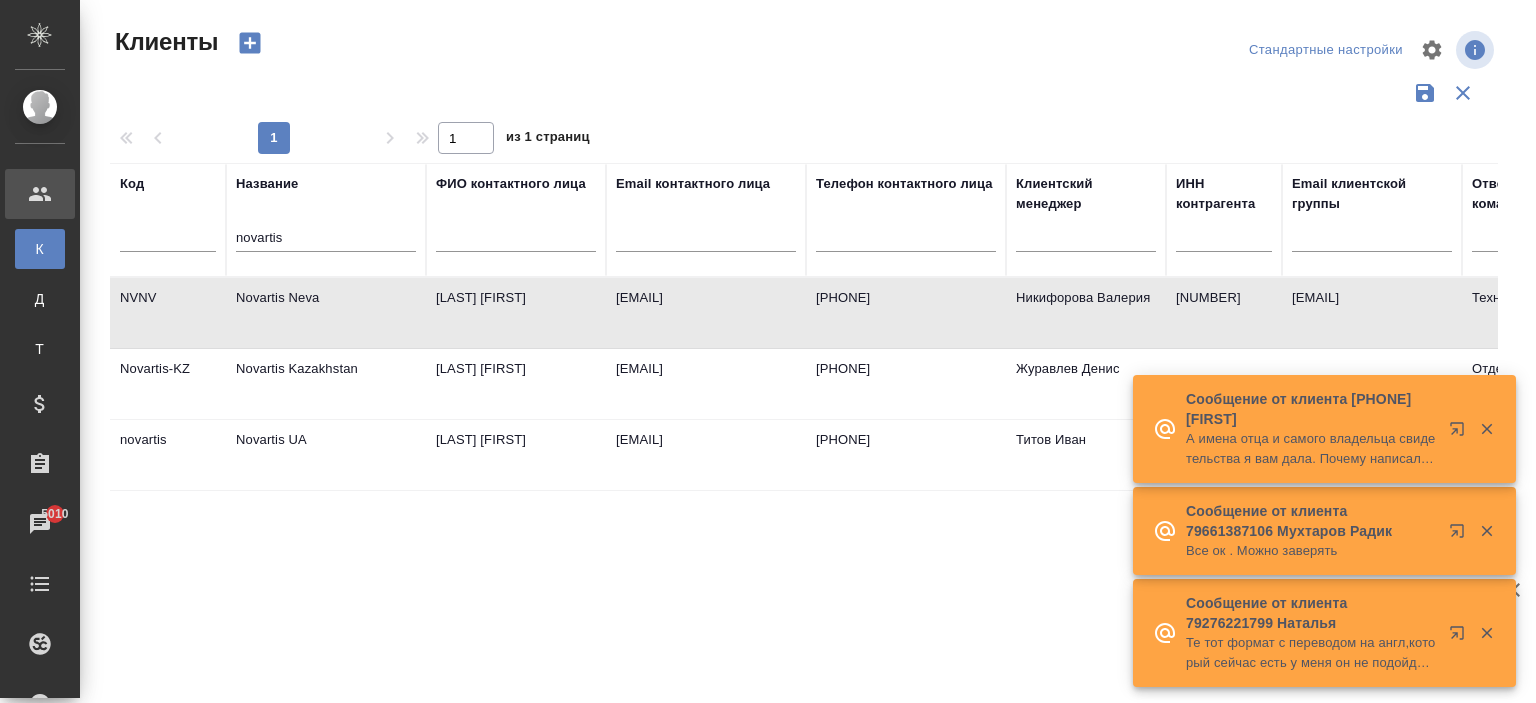 click on "Код Название novartis ФИО контактного лица Email контактного лица Телефон контактного лица Клиентский менеджер   ИНН контрагента Email клиентской группы Ответственная команда   NVNV Novartis Neva Ганина Анастасия [EMAIL] +78123369891 Никифорова Валерия 7814494665 novartis@awatera.com Технический Novartis-KZ Novartis Kazakhstan Пак Юлия [EMAIL] +7 727 258 33 03 (ext.431) Журавлев Денис Отдел продаж novartis Novartis UA Saletskaya Irina [EMAIL] 095 280 3825 Титов Иван novartisua@awatera.com Киев" at bounding box center (804, 523) 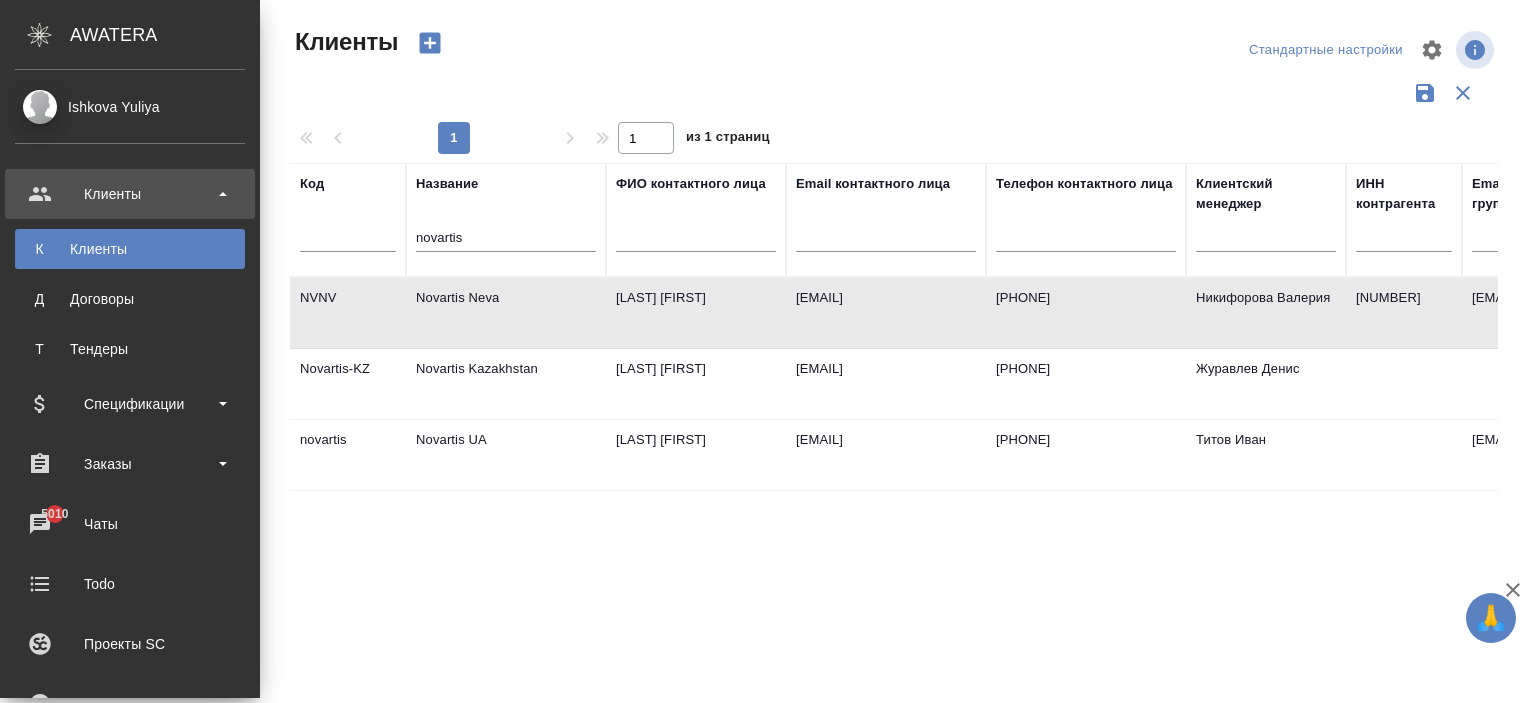 scroll, scrollTop: 500, scrollLeft: 0, axis: vertical 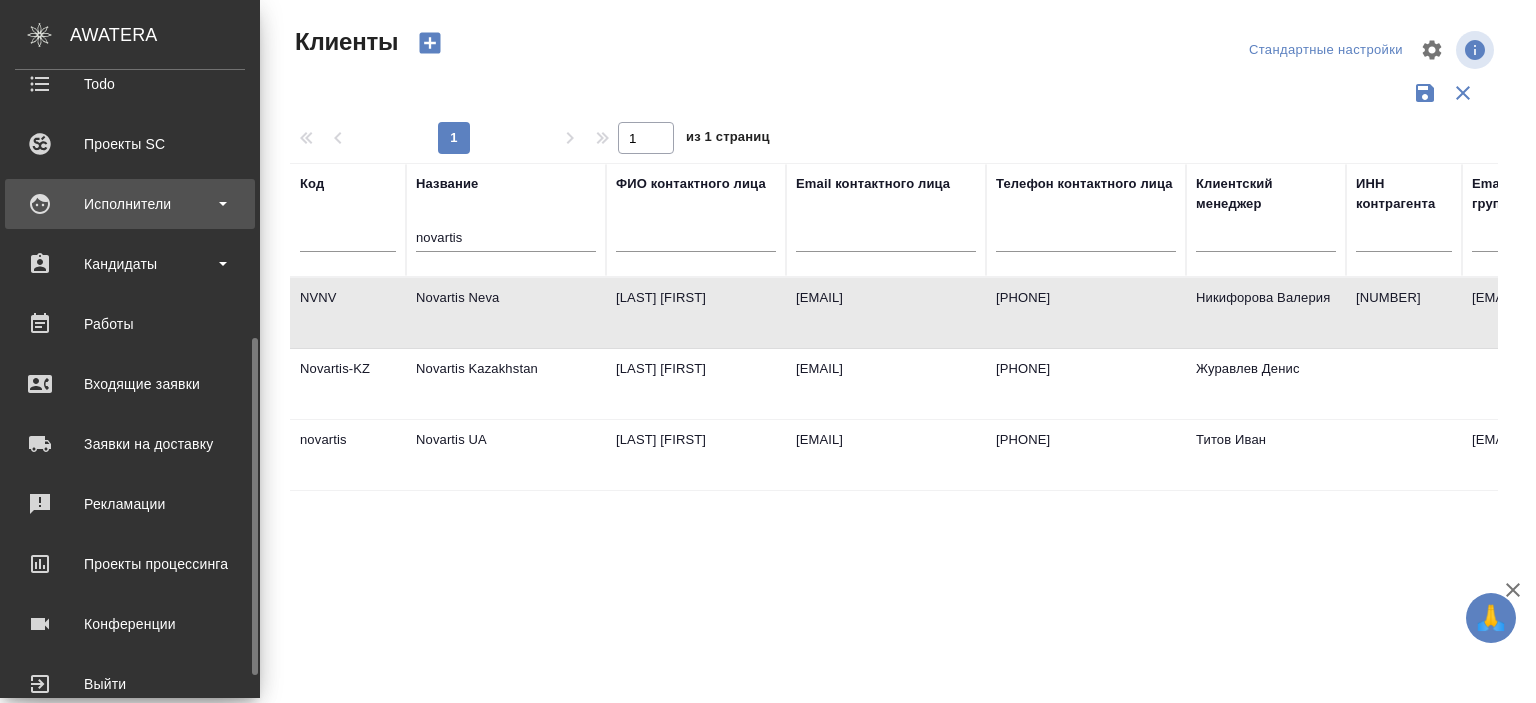 click on "Исполнители" at bounding box center [130, 204] 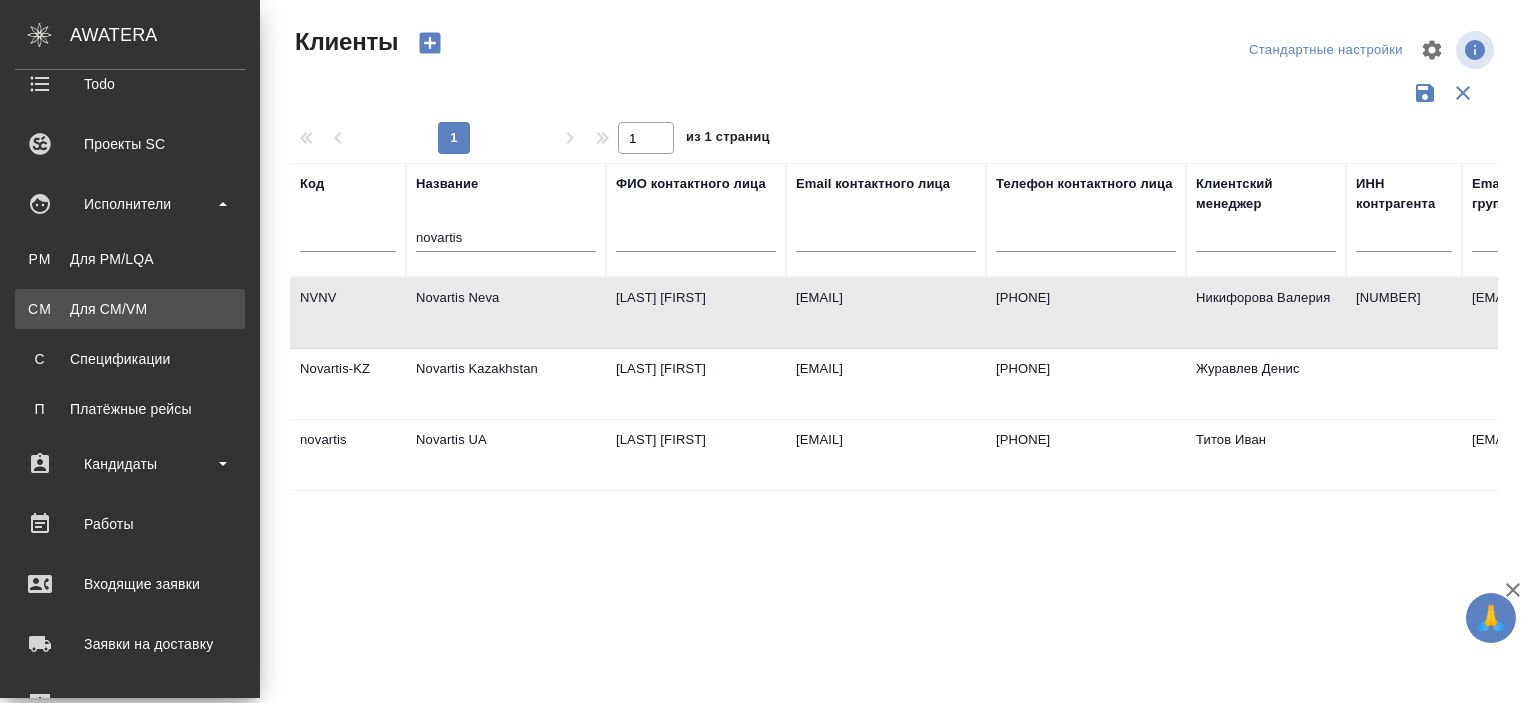 click on "CM Для CM/VM" at bounding box center [130, 309] 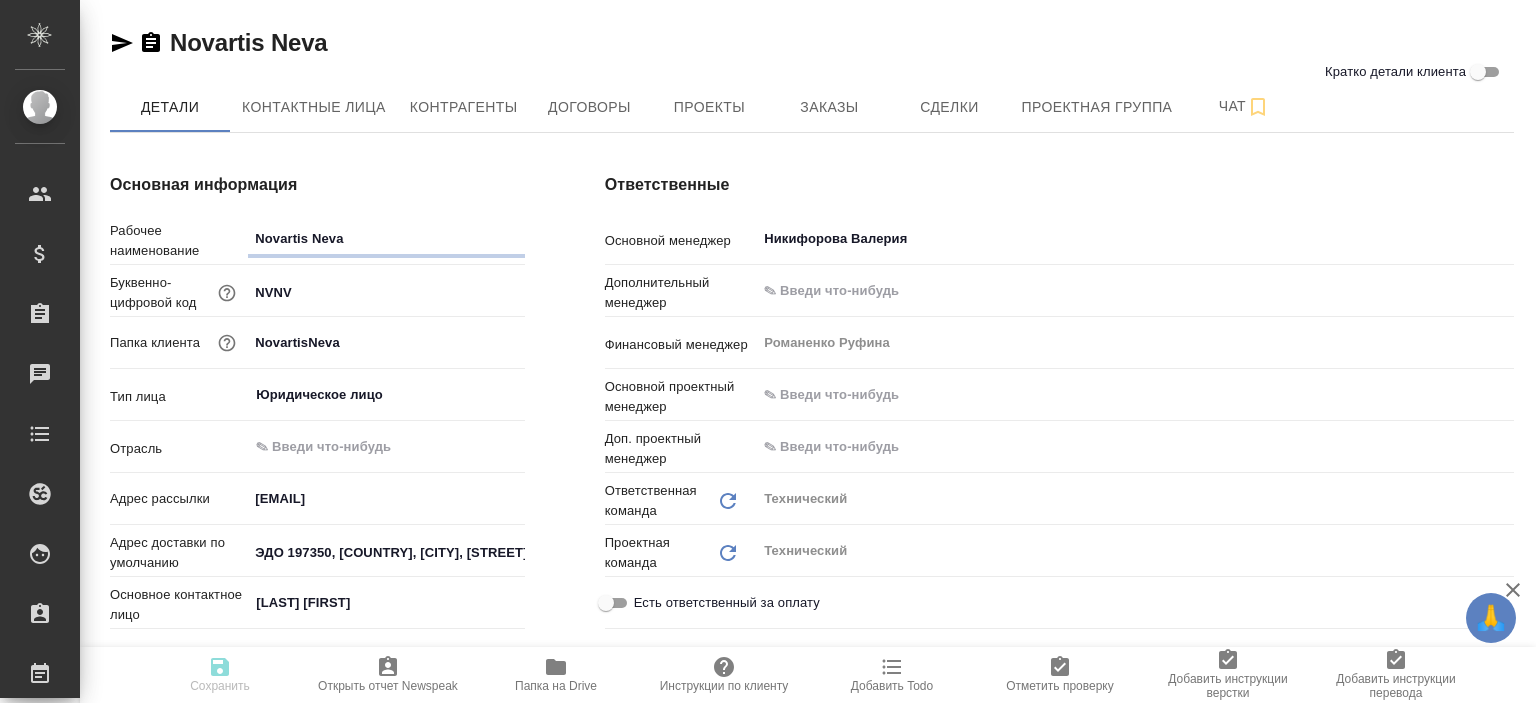 scroll, scrollTop: 0, scrollLeft: 0, axis: both 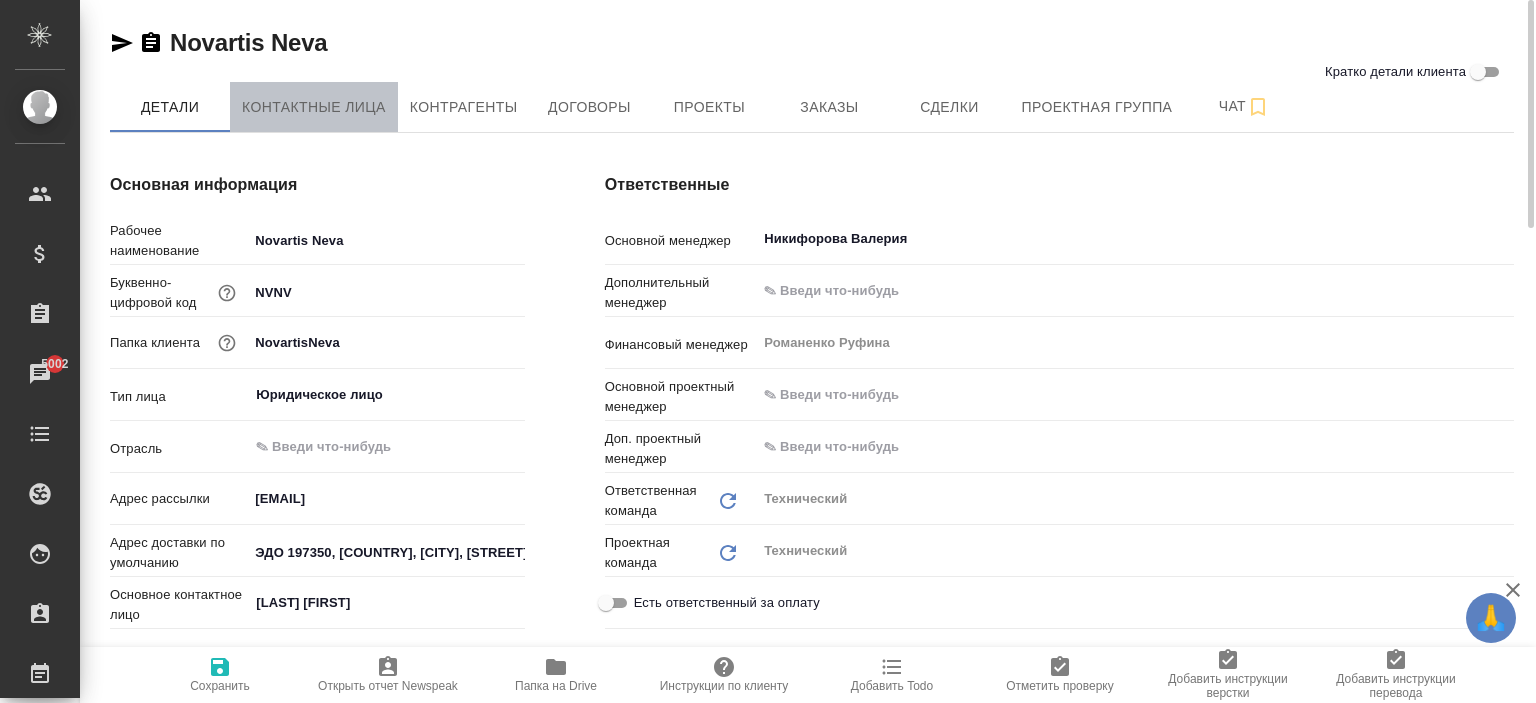 click on "Контактные лица" at bounding box center [314, 107] 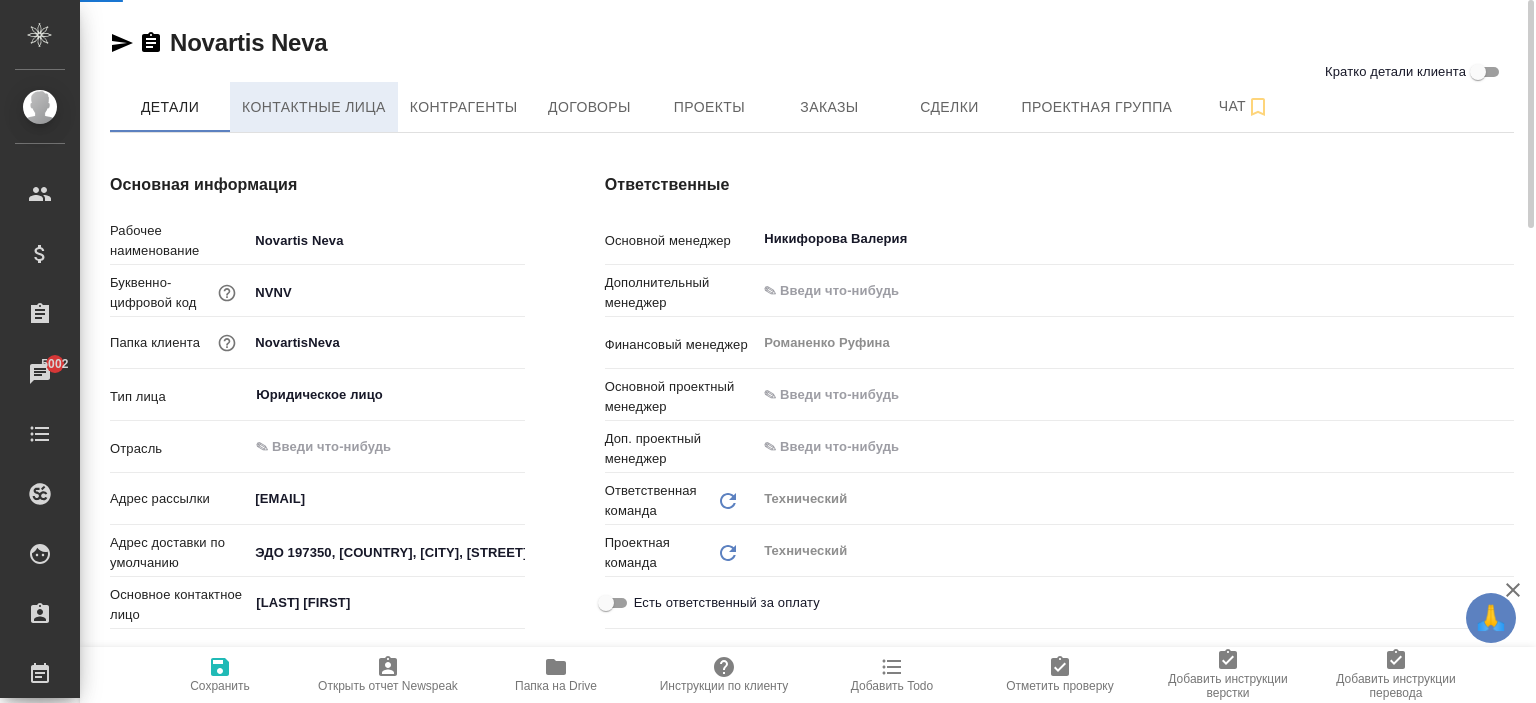 select on "RU" 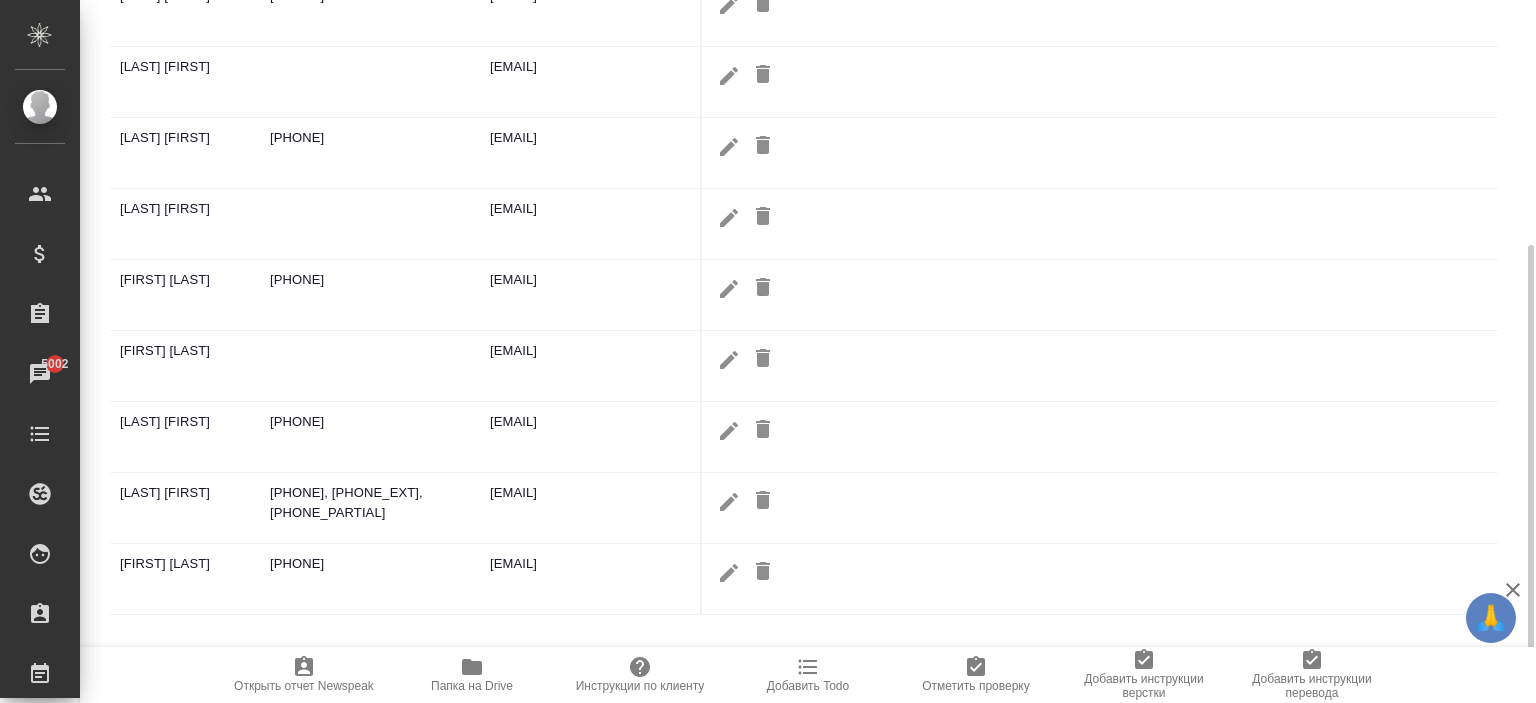 scroll, scrollTop: 0, scrollLeft: 0, axis: both 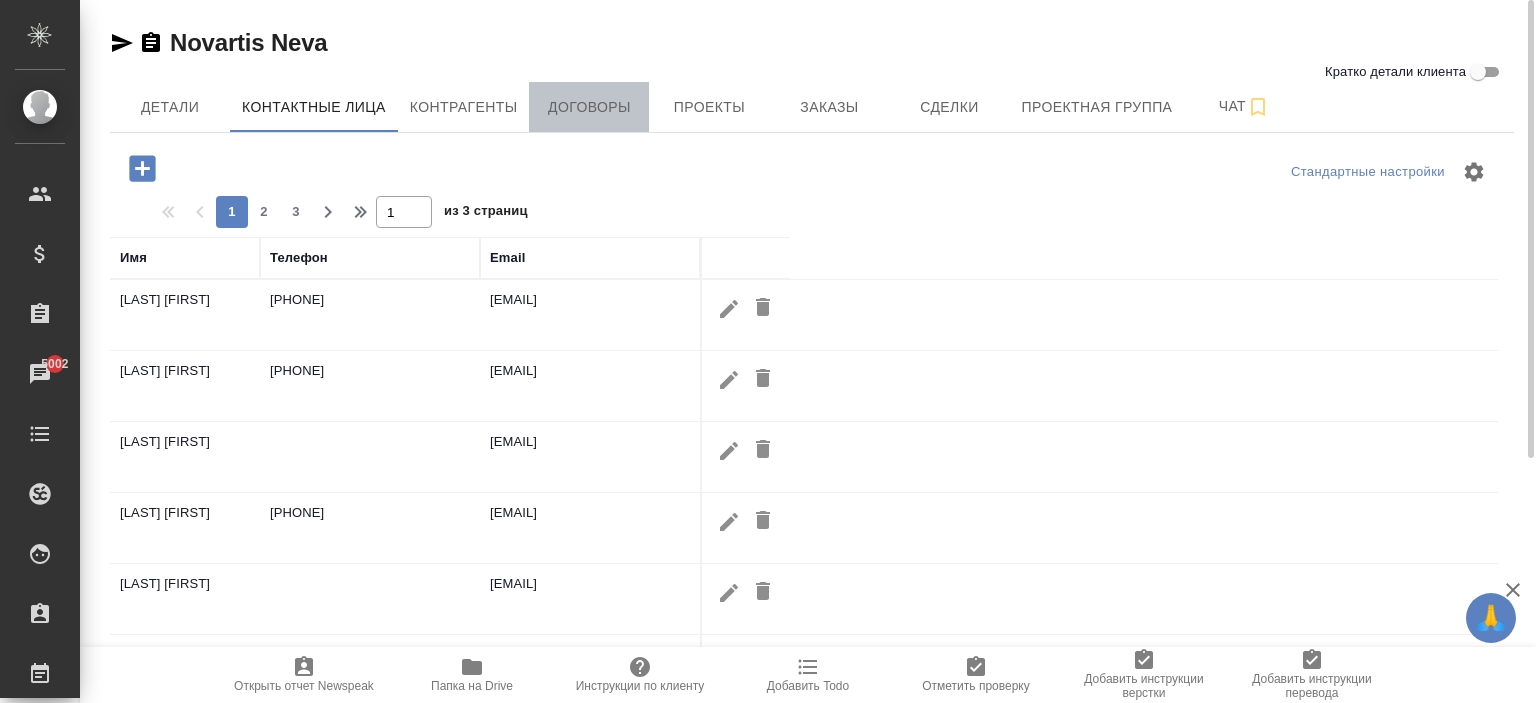 click on "Договоры" at bounding box center (589, 107) 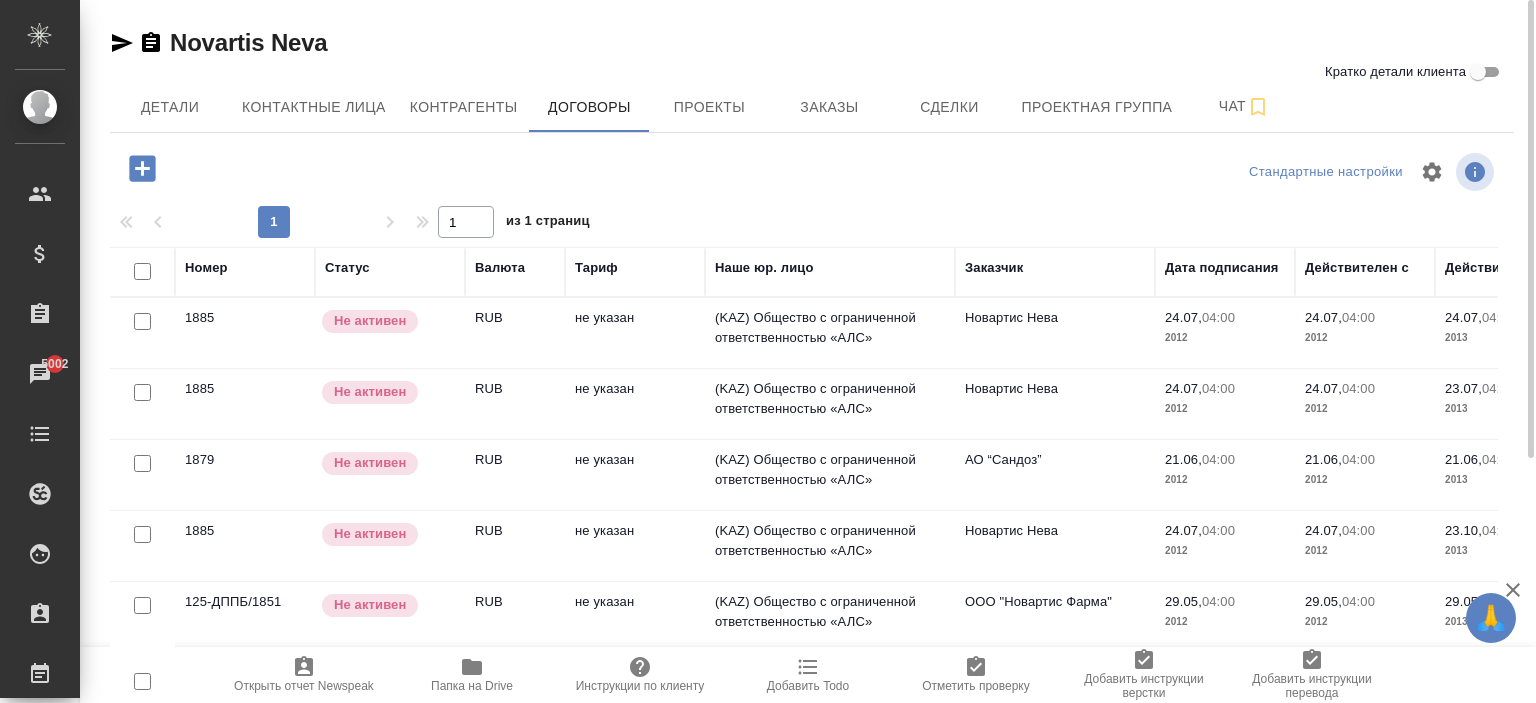 scroll, scrollTop: 44, scrollLeft: 0, axis: vertical 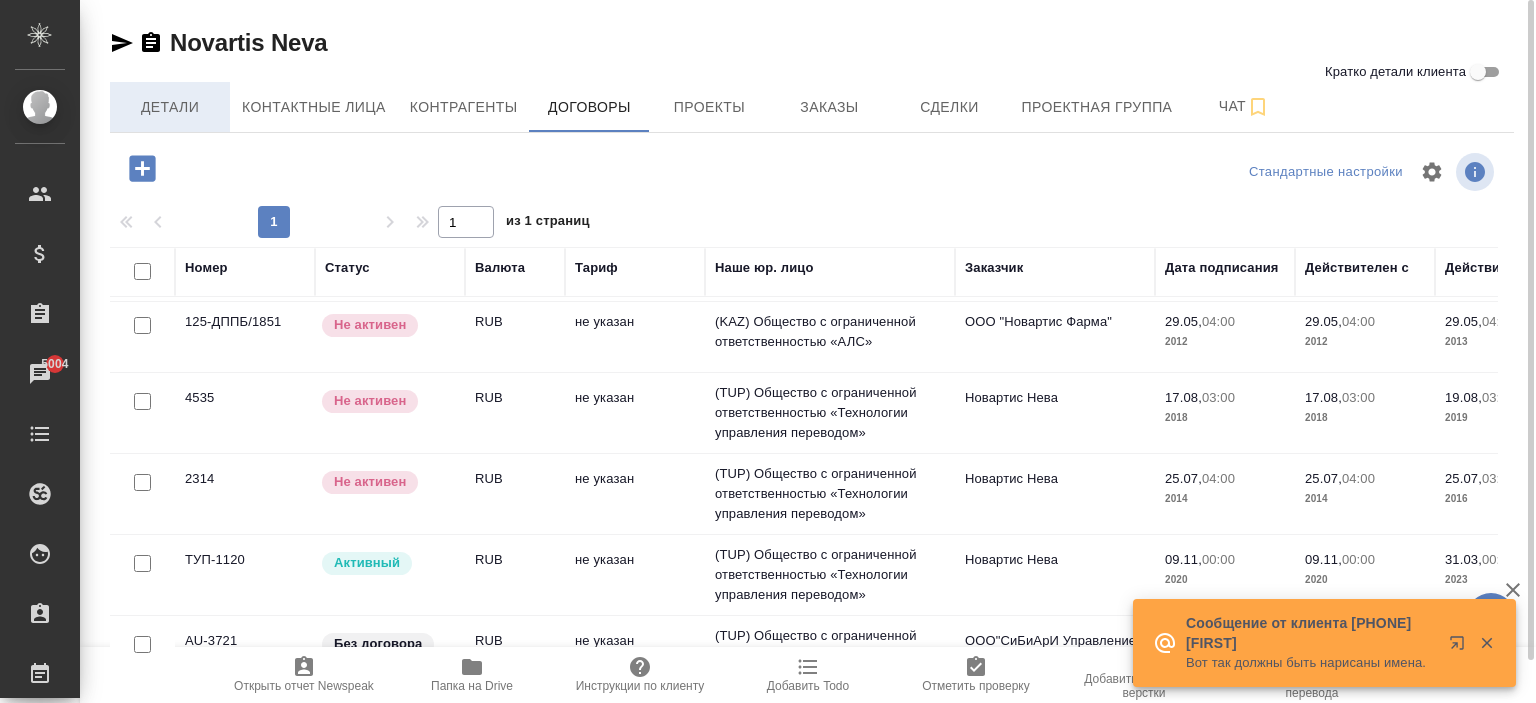 click on "Детали" at bounding box center [170, 107] 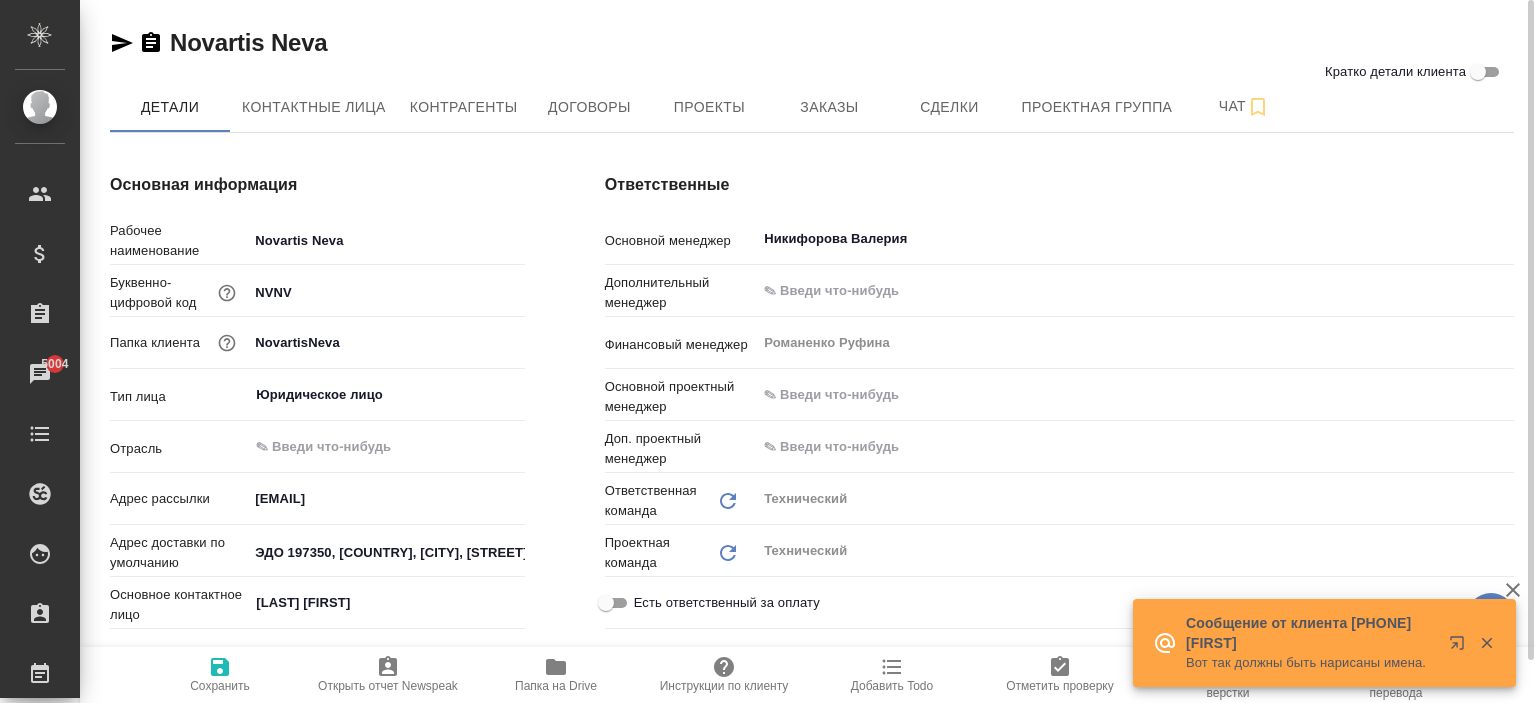 type on "x" 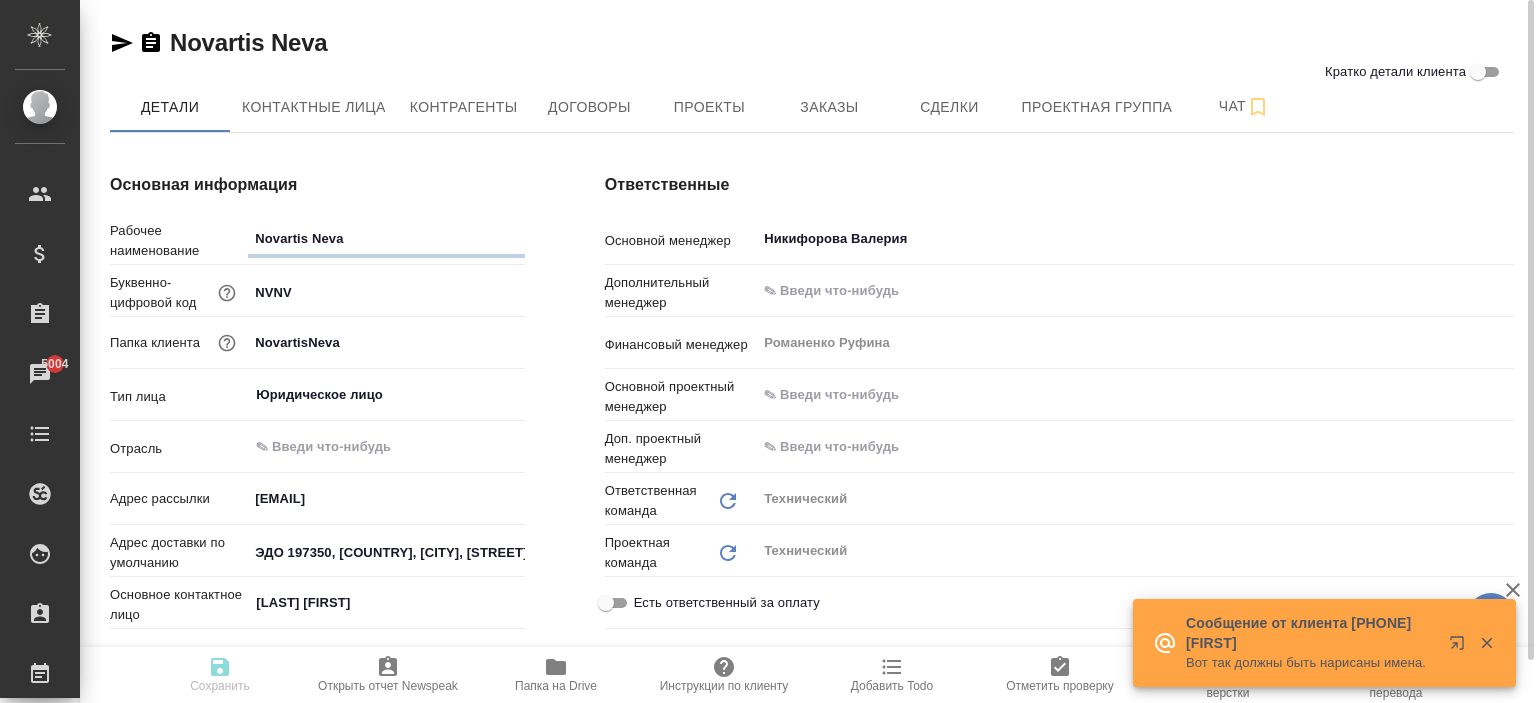 type on "x" 